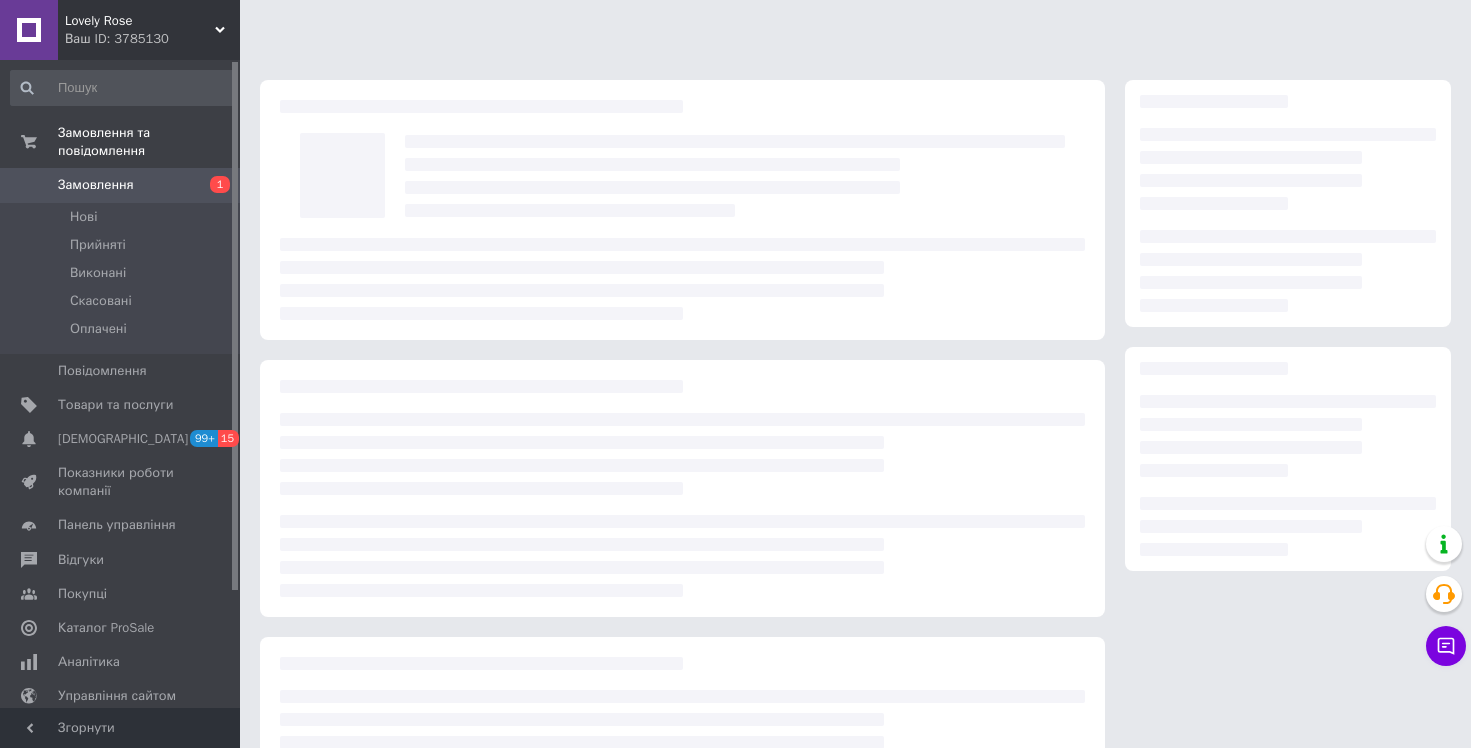 scroll, scrollTop: 0, scrollLeft: 0, axis: both 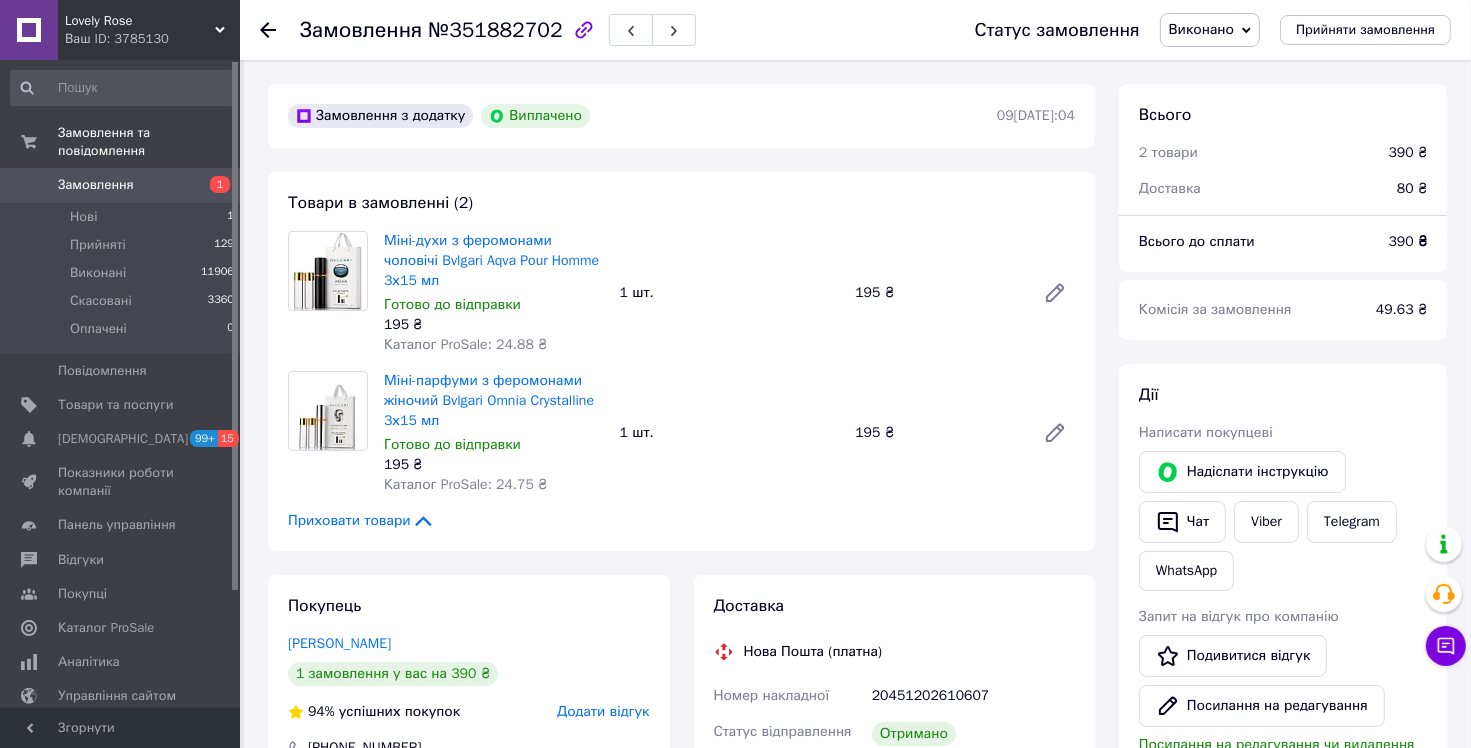 click on "Замовлення" at bounding box center (121, 185) 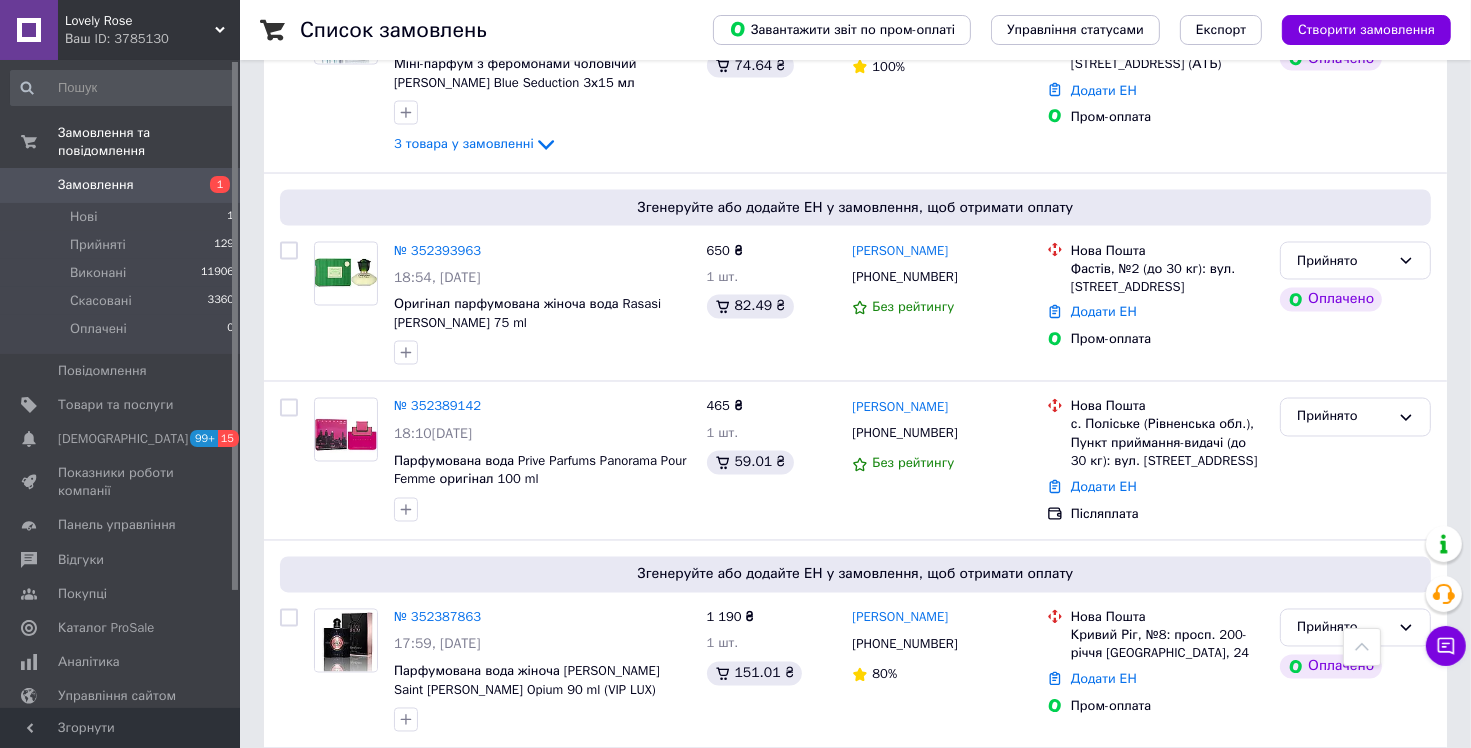 scroll, scrollTop: 3500, scrollLeft: 0, axis: vertical 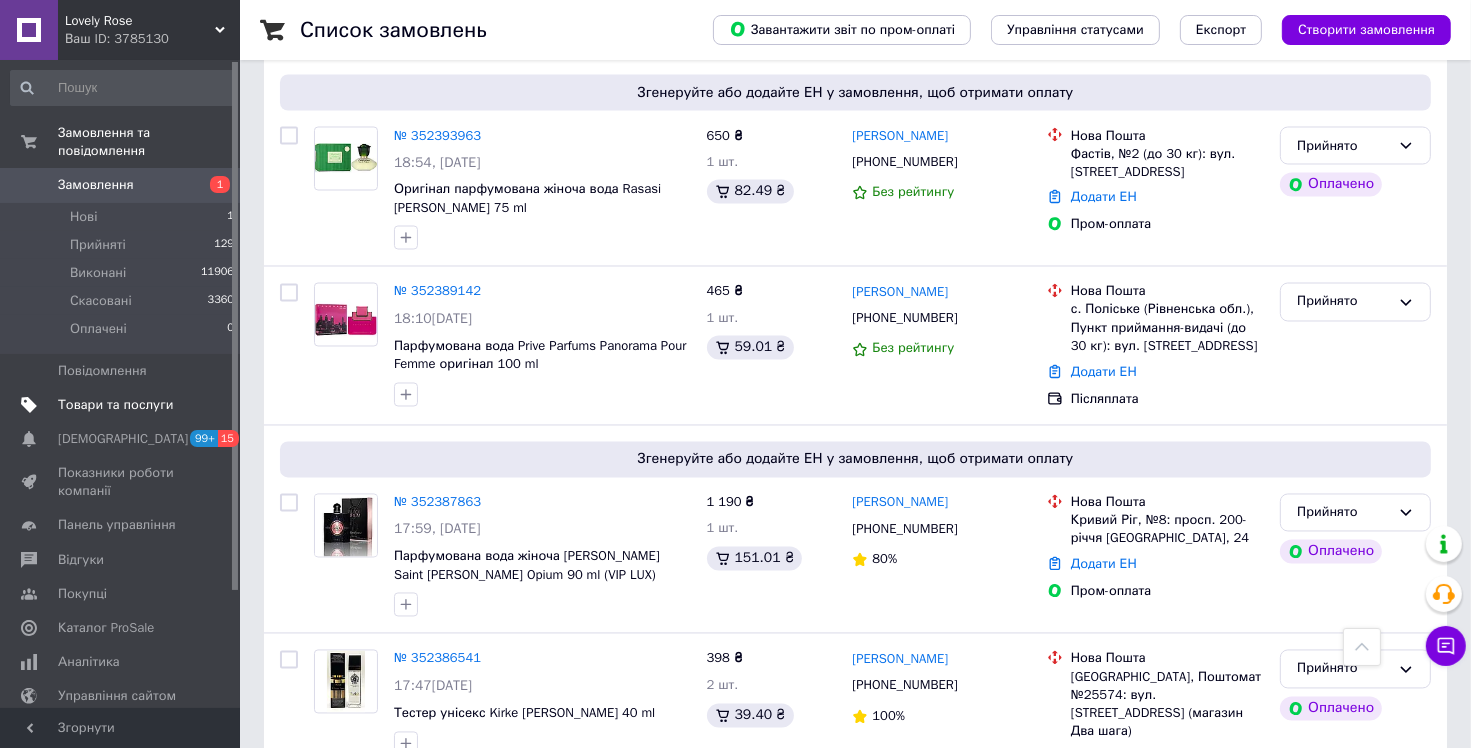 click on "Товари та послуги" at bounding box center [123, 405] 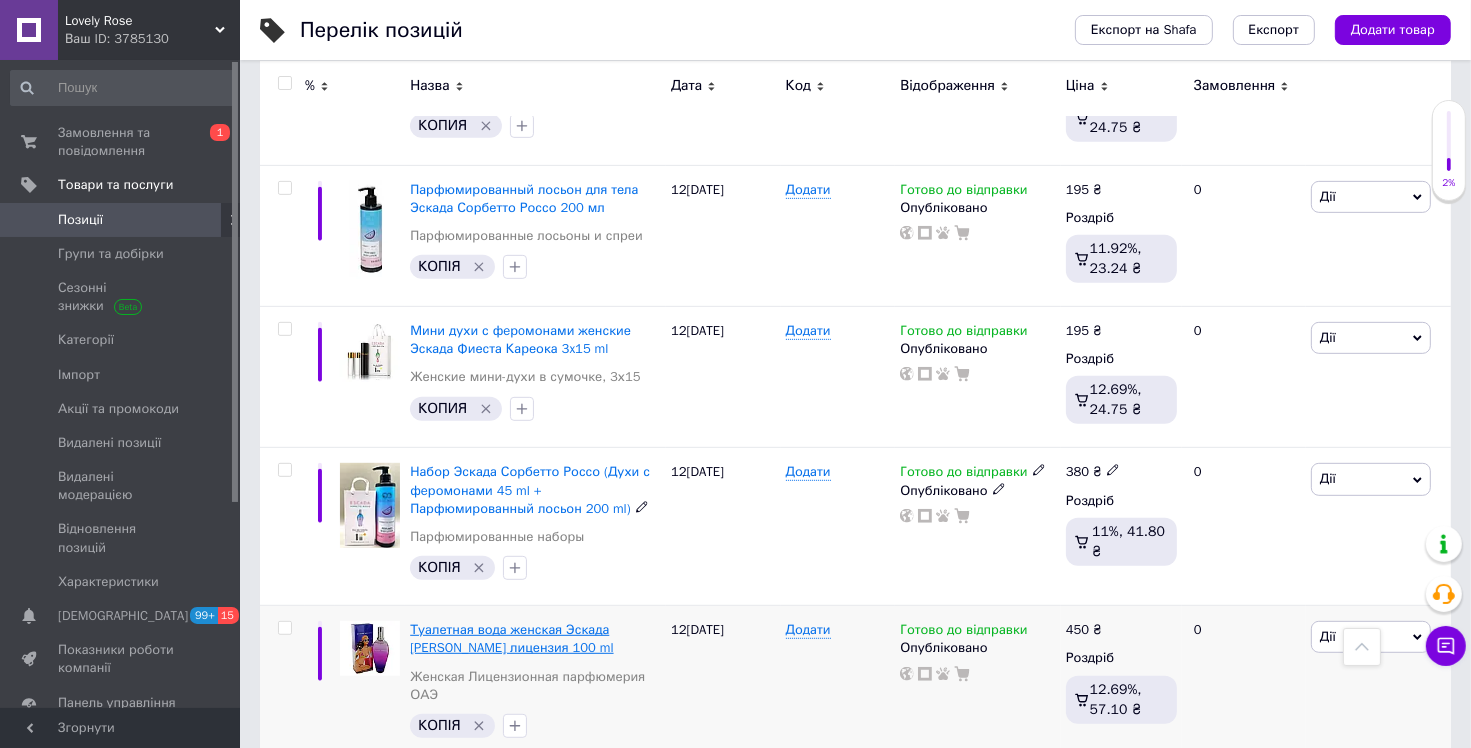 scroll, scrollTop: 900, scrollLeft: 0, axis: vertical 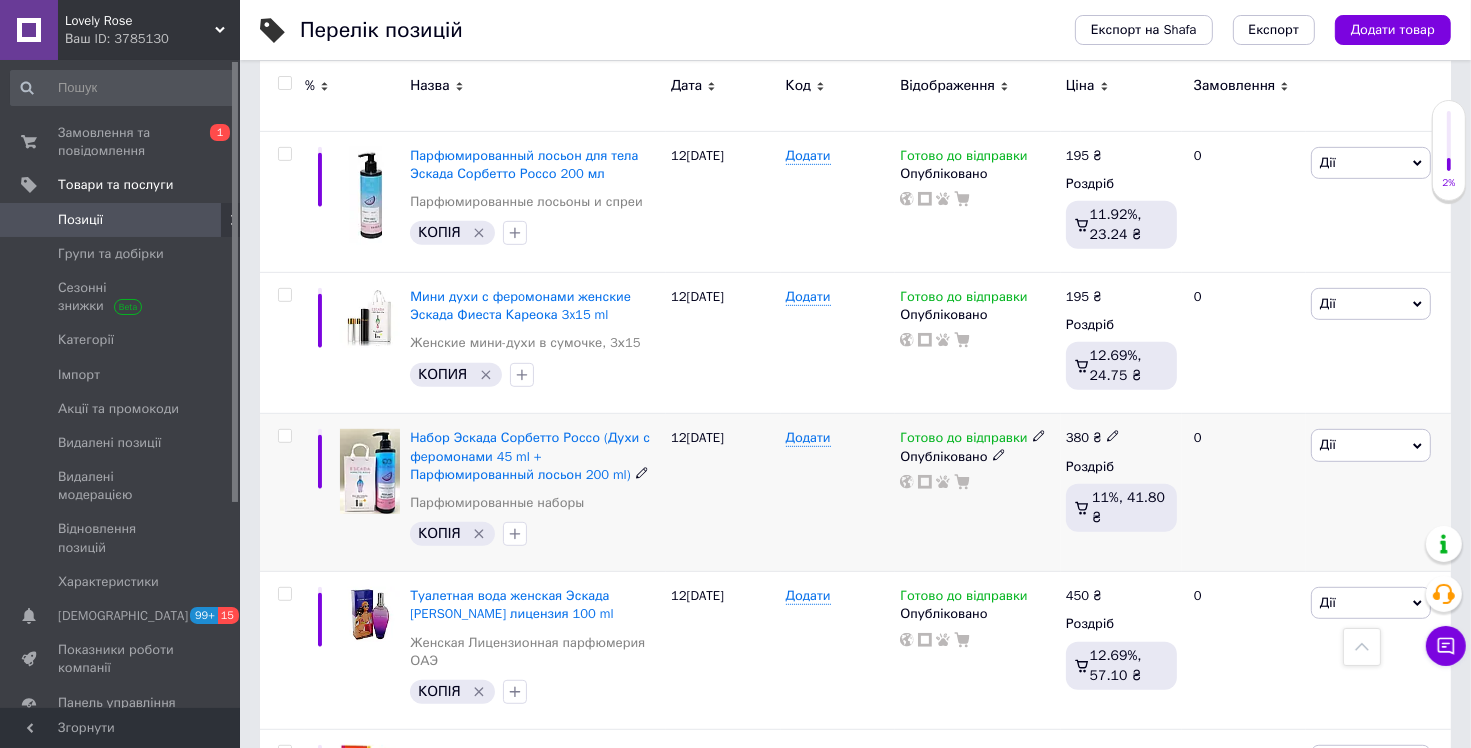 click 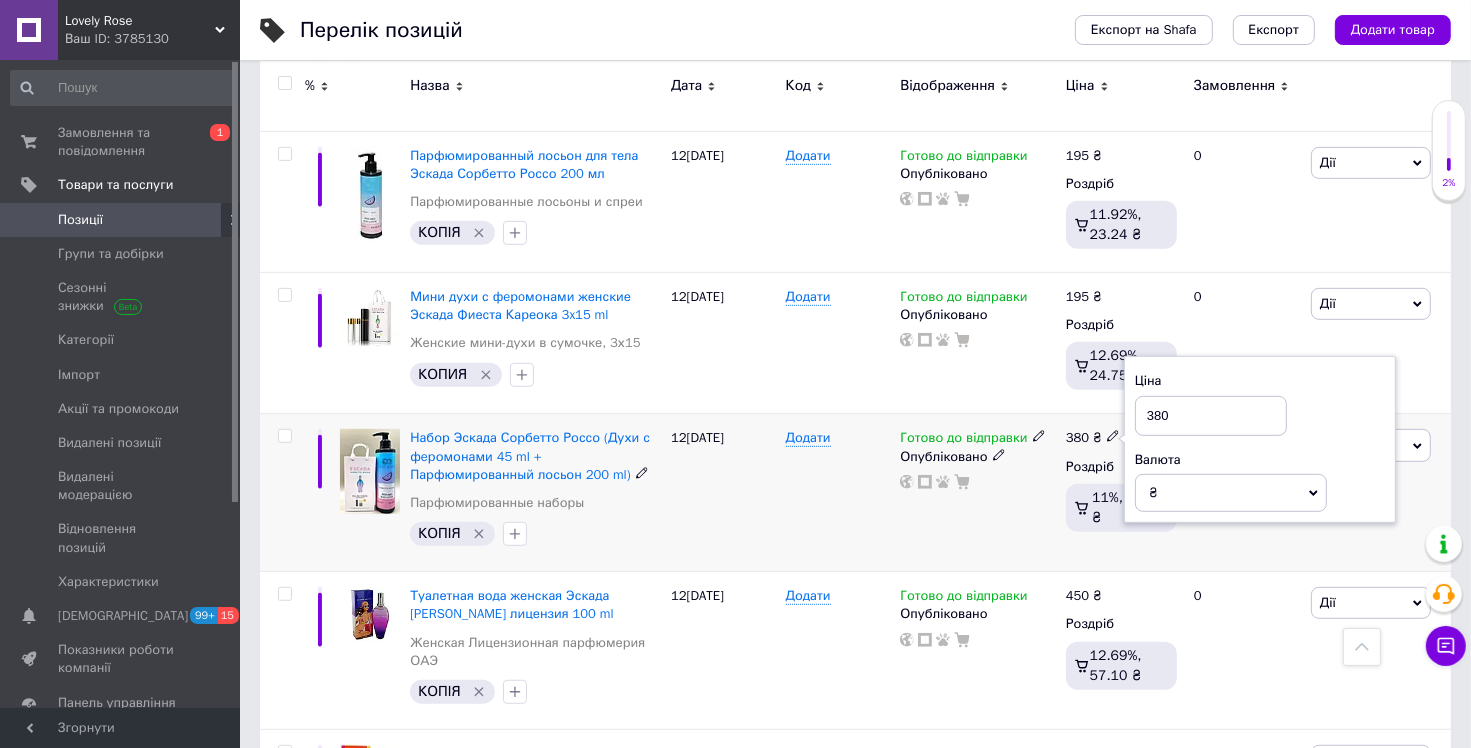 click on "380" at bounding box center [1211, 416] 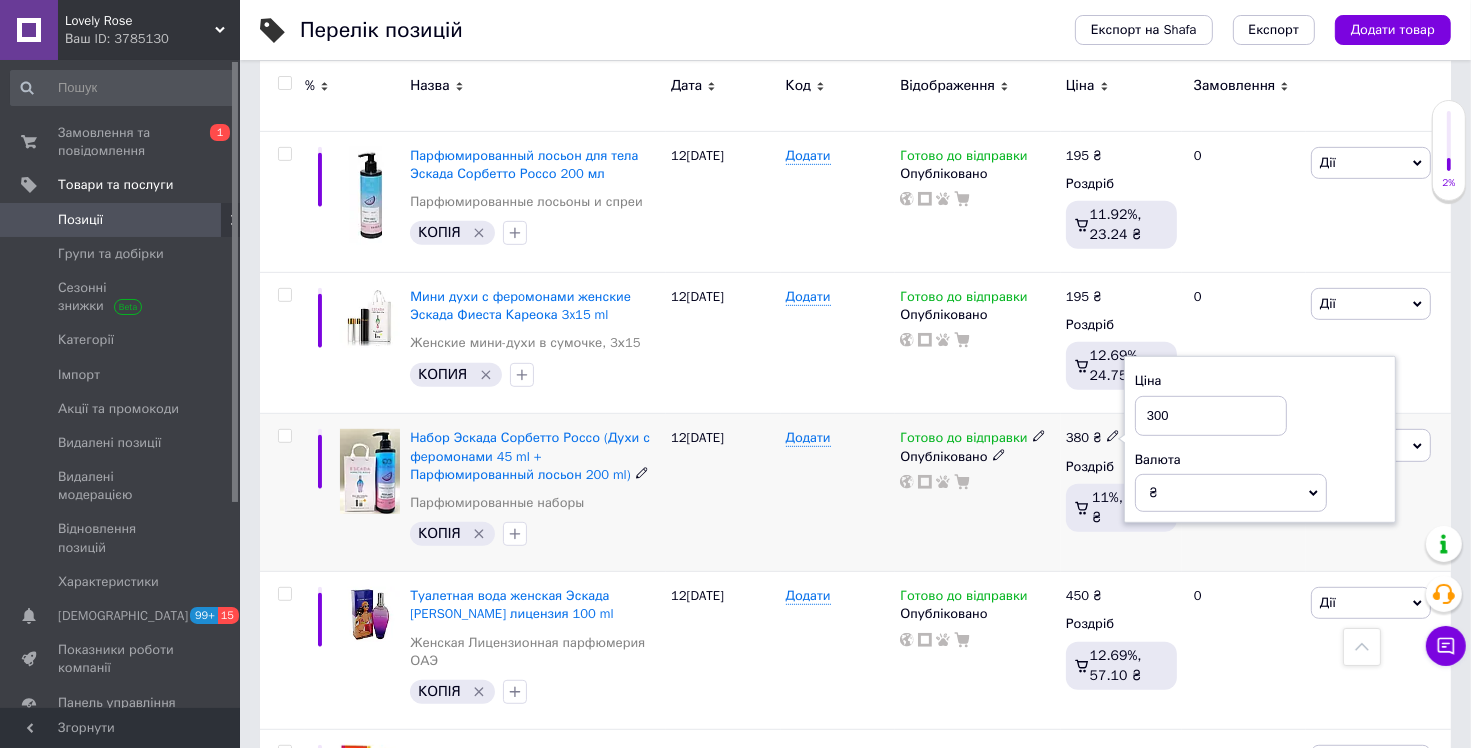 click on "300" at bounding box center (1211, 416) 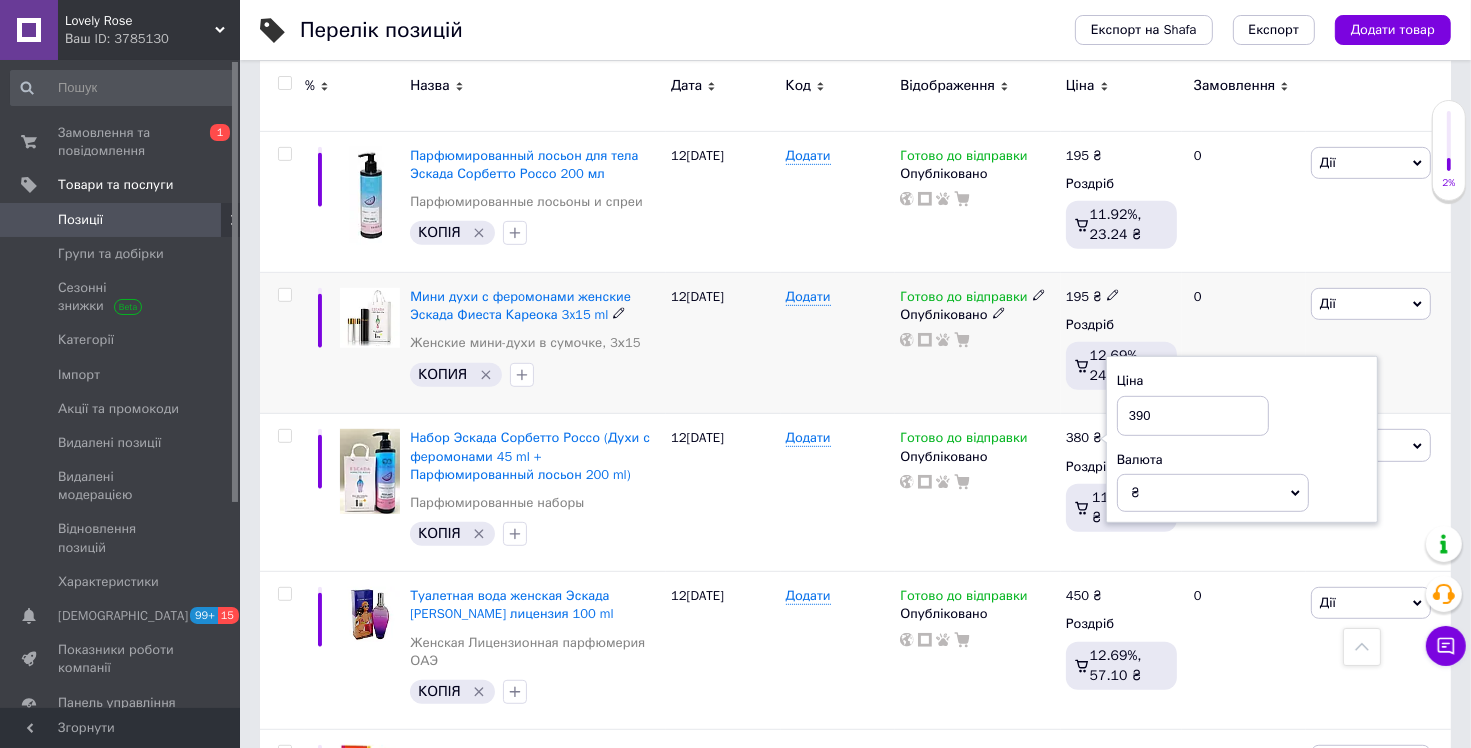 type on "390" 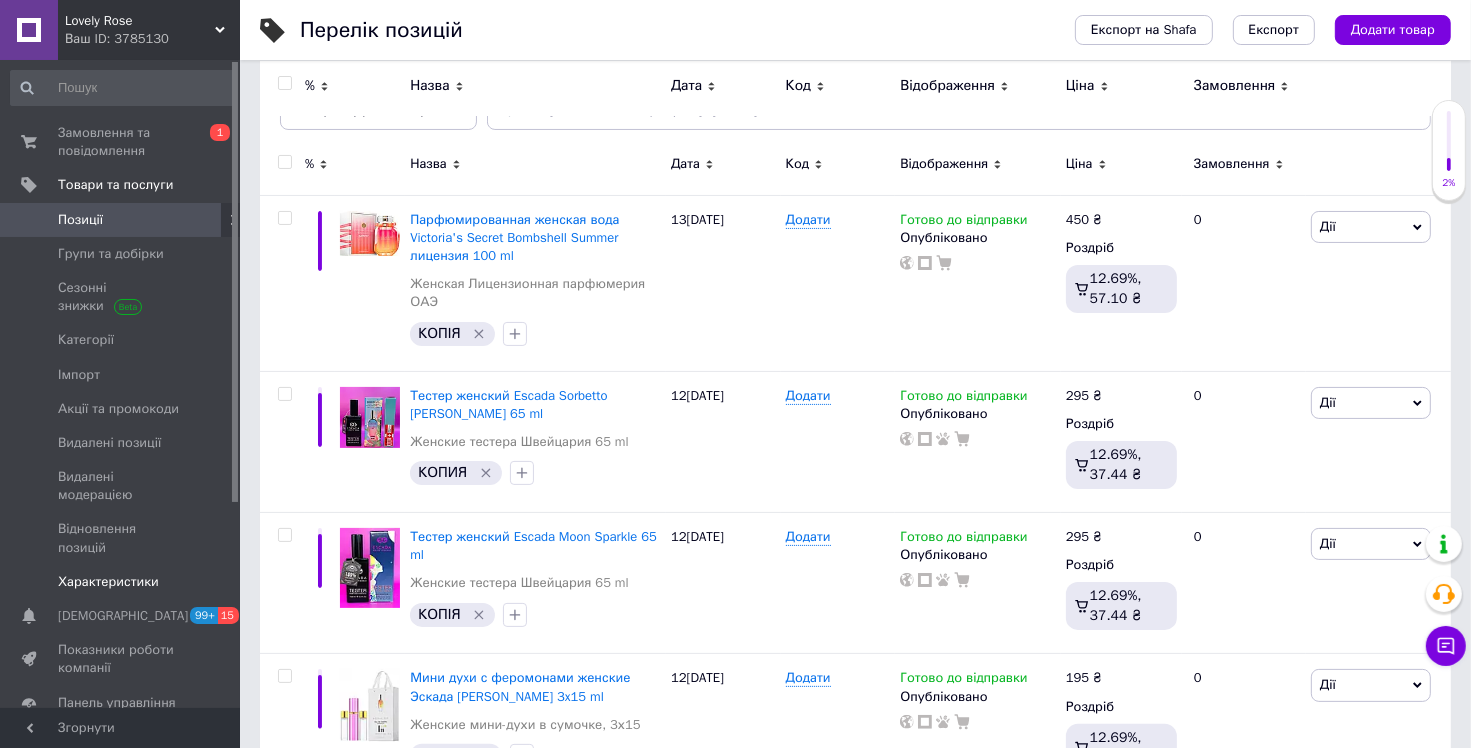 scroll, scrollTop: 300, scrollLeft: 0, axis: vertical 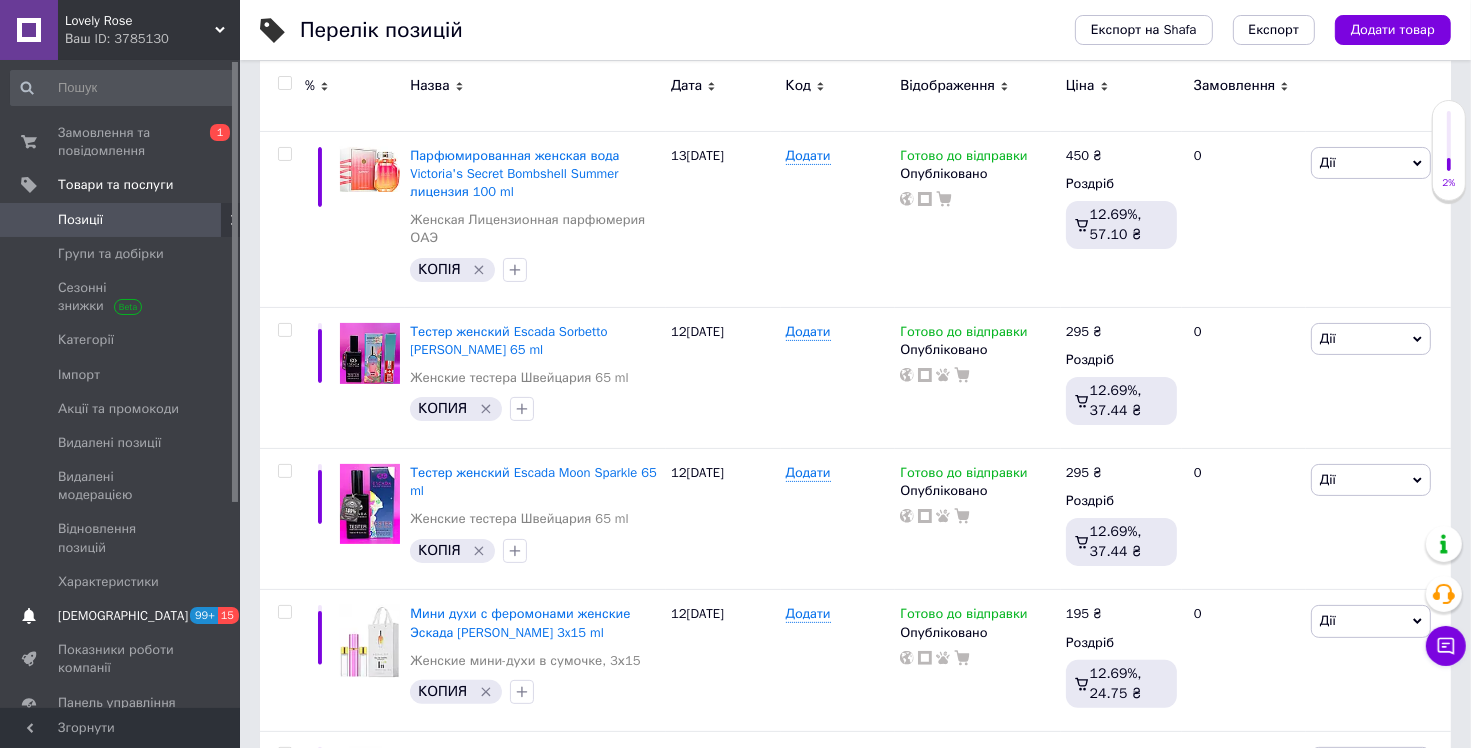 click on "[DEMOGRAPHIC_DATA]" at bounding box center (121, 616) 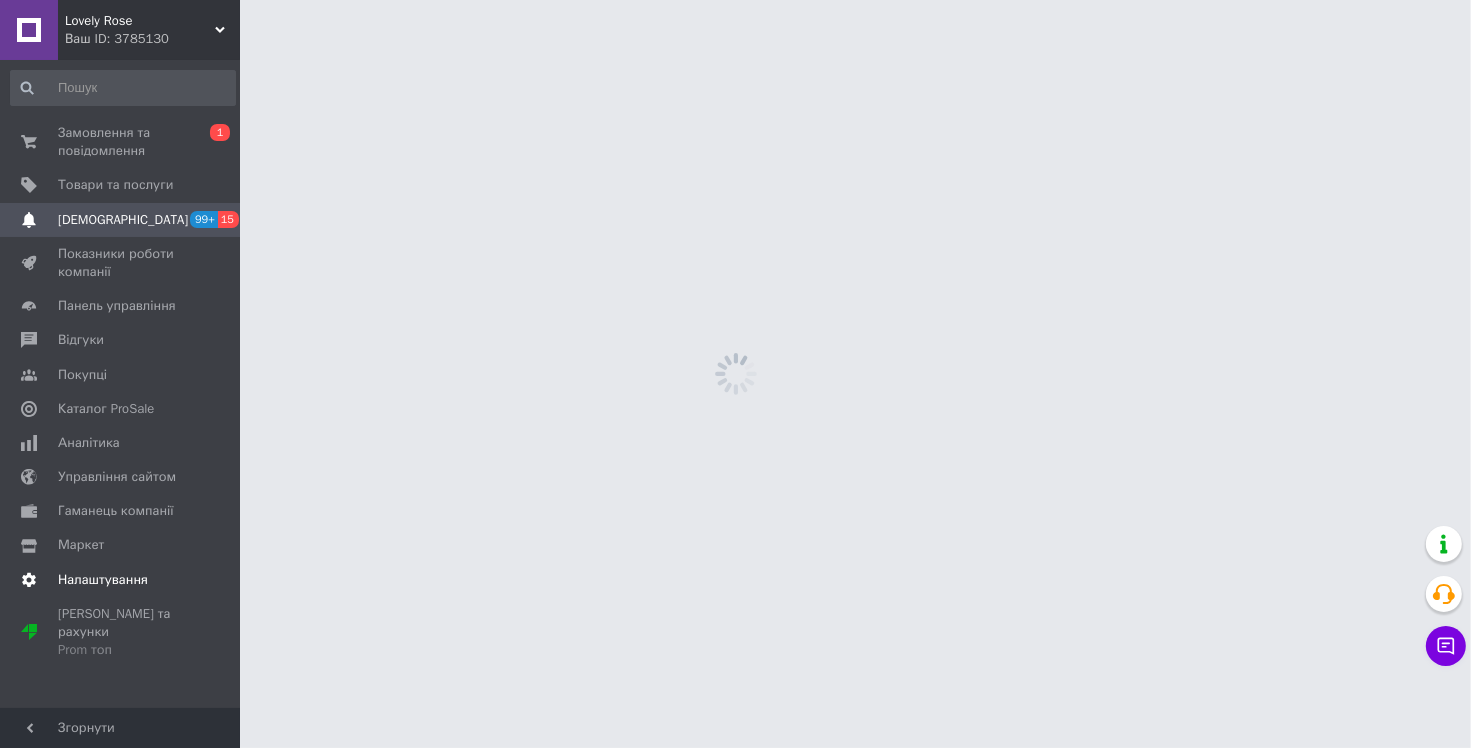 scroll, scrollTop: 0, scrollLeft: 0, axis: both 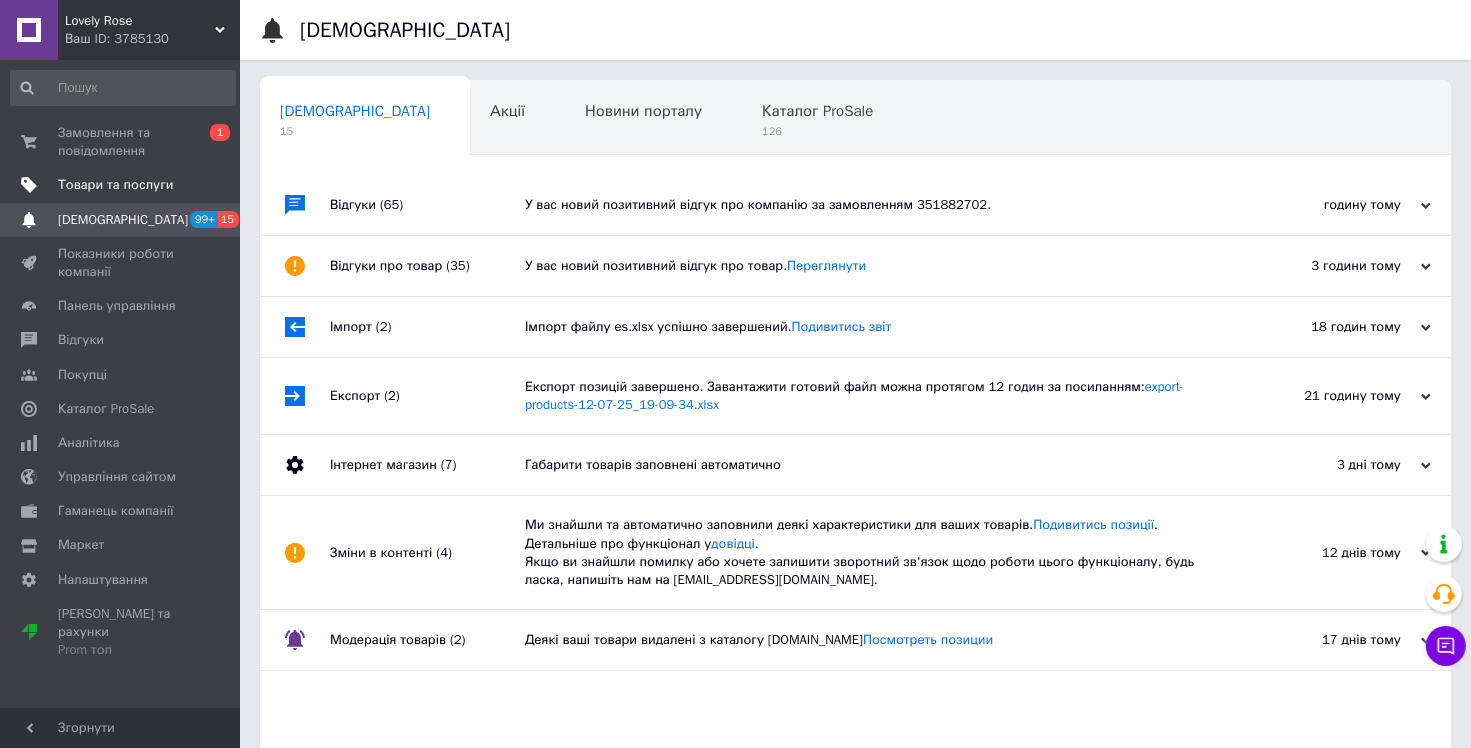 click on "Товари та послуги" at bounding box center (123, 185) 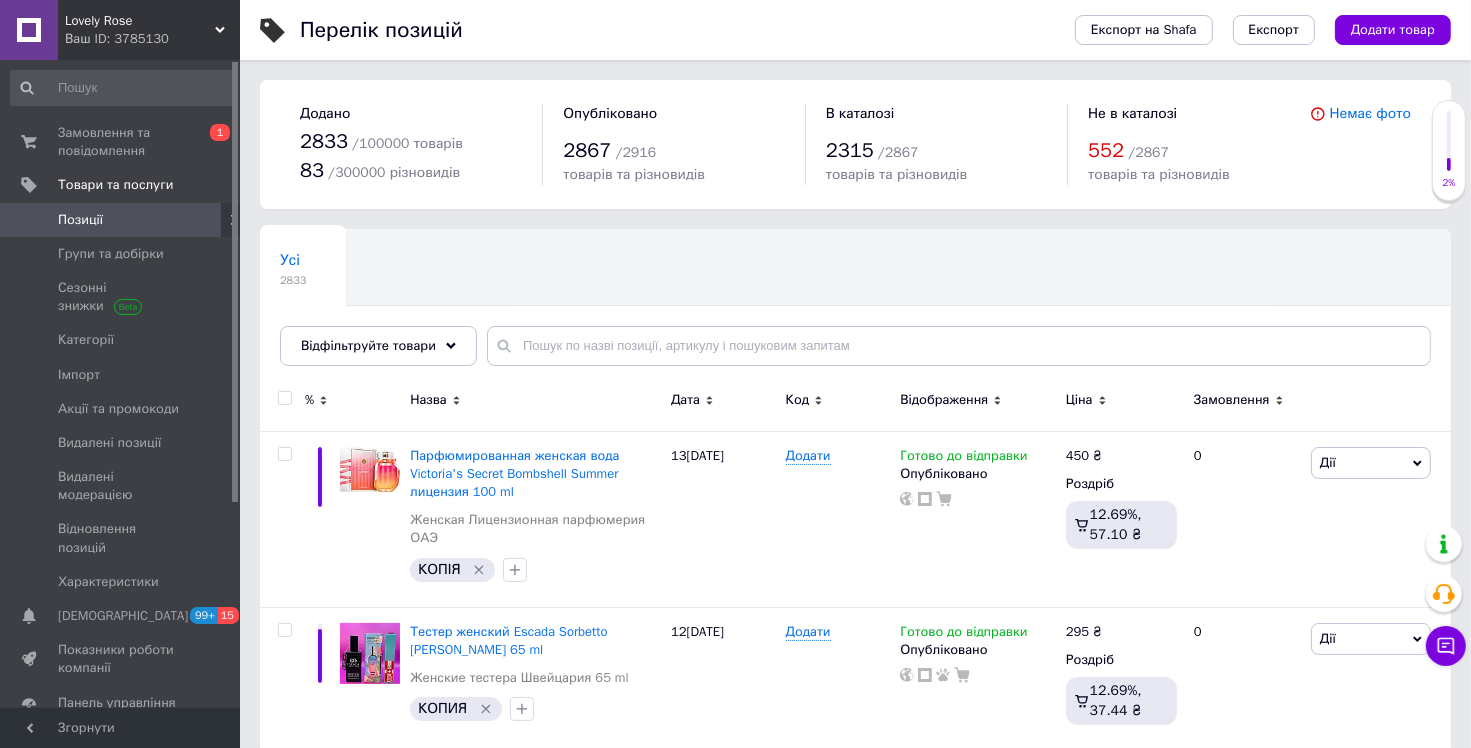 click on "99+ 15" at bounding box center [212, 616] 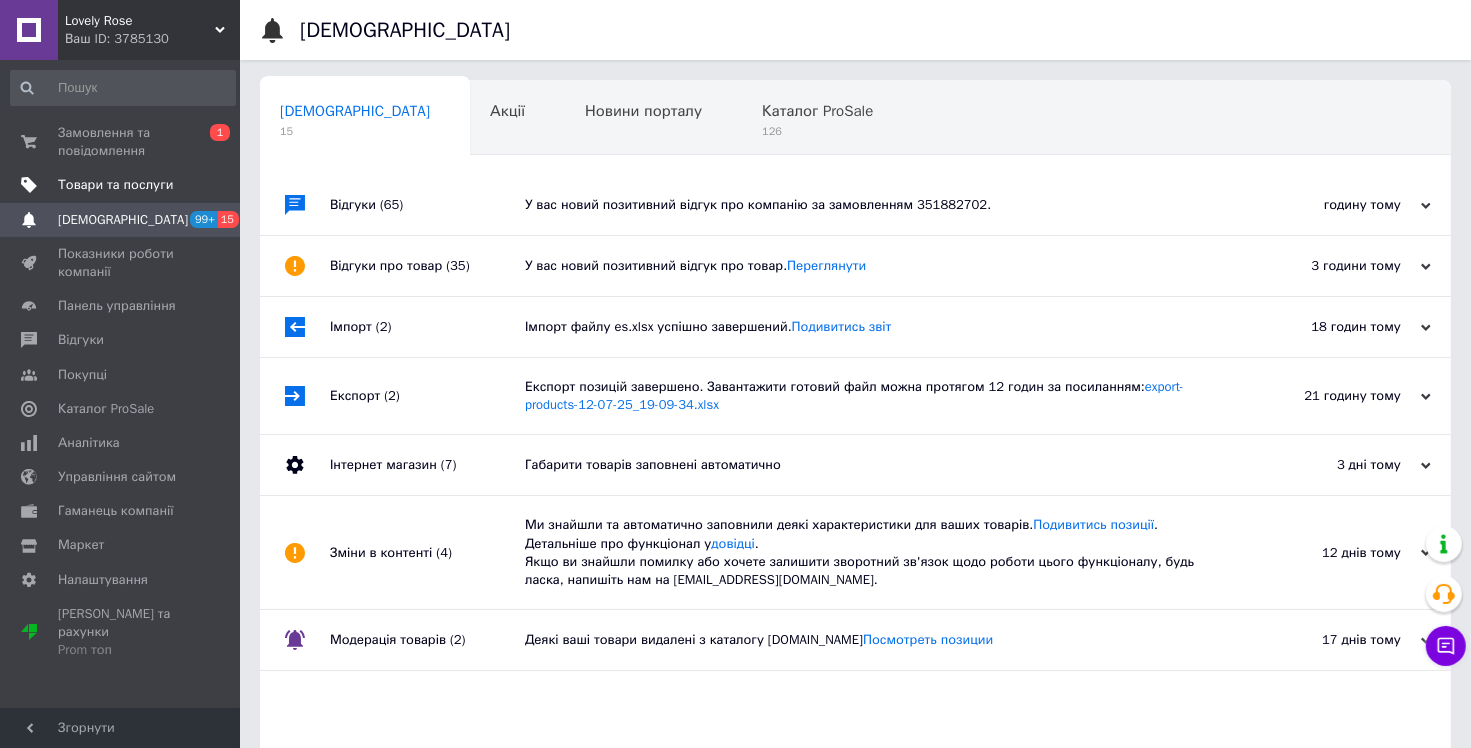 click on "Товари та послуги" at bounding box center [115, 185] 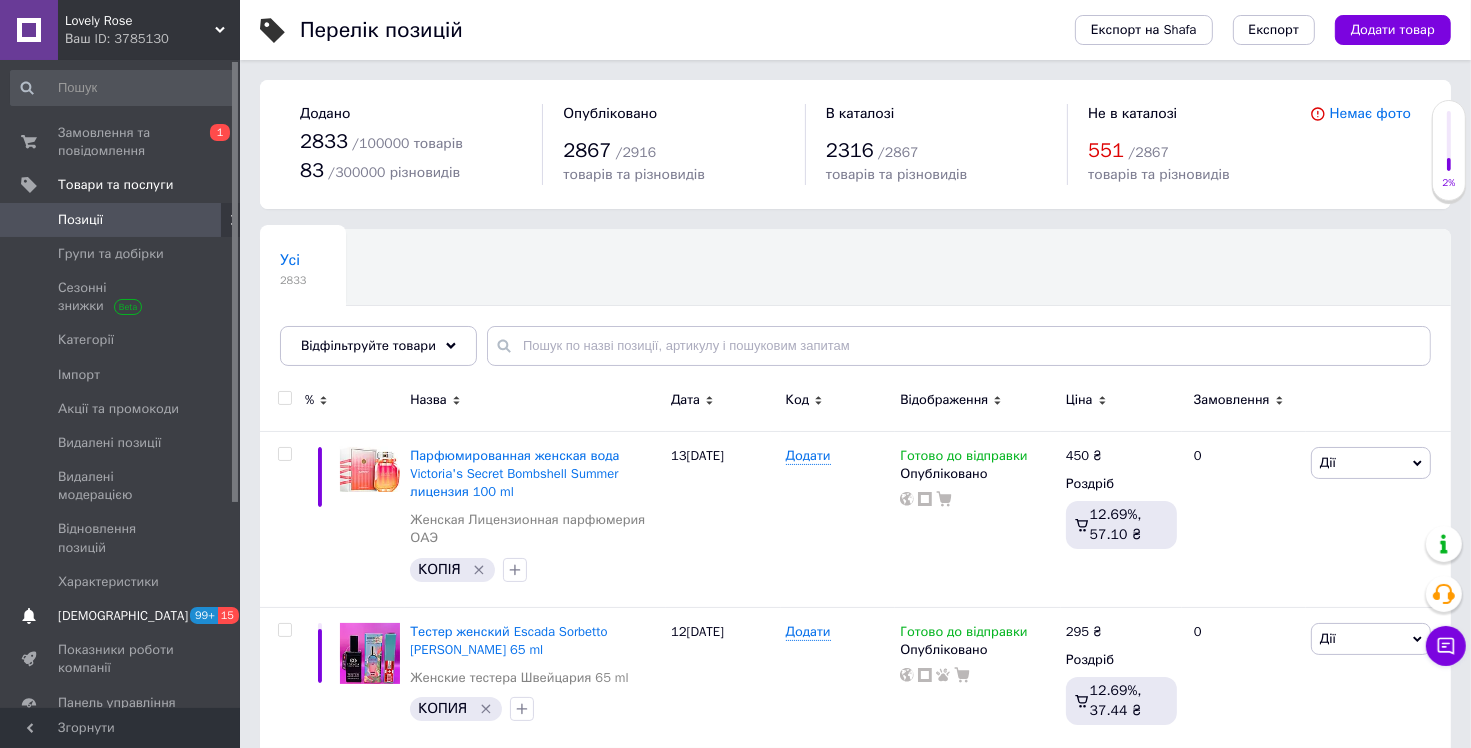 click on "[DEMOGRAPHIC_DATA]" at bounding box center [123, 616] 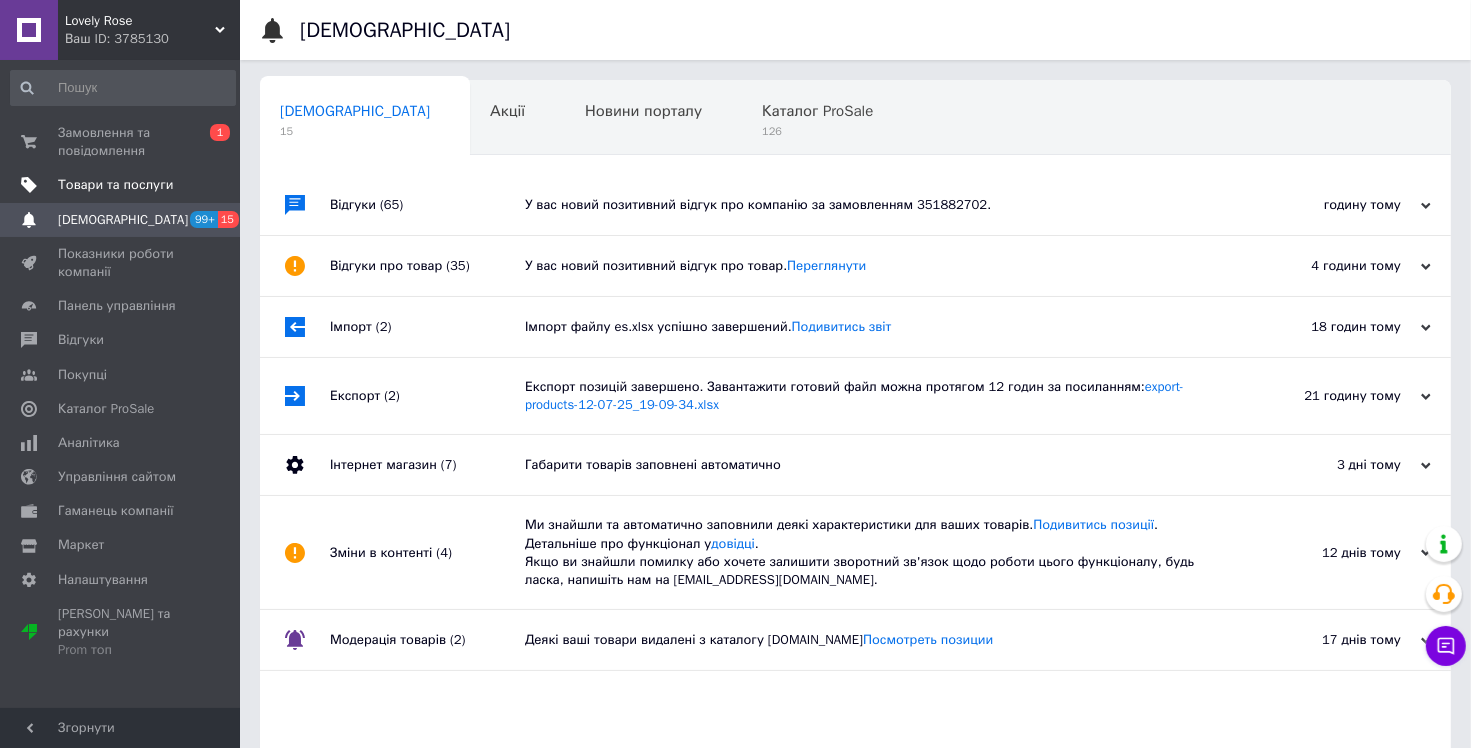 click on "Товари та послуги" at bounding box center (121, 185) 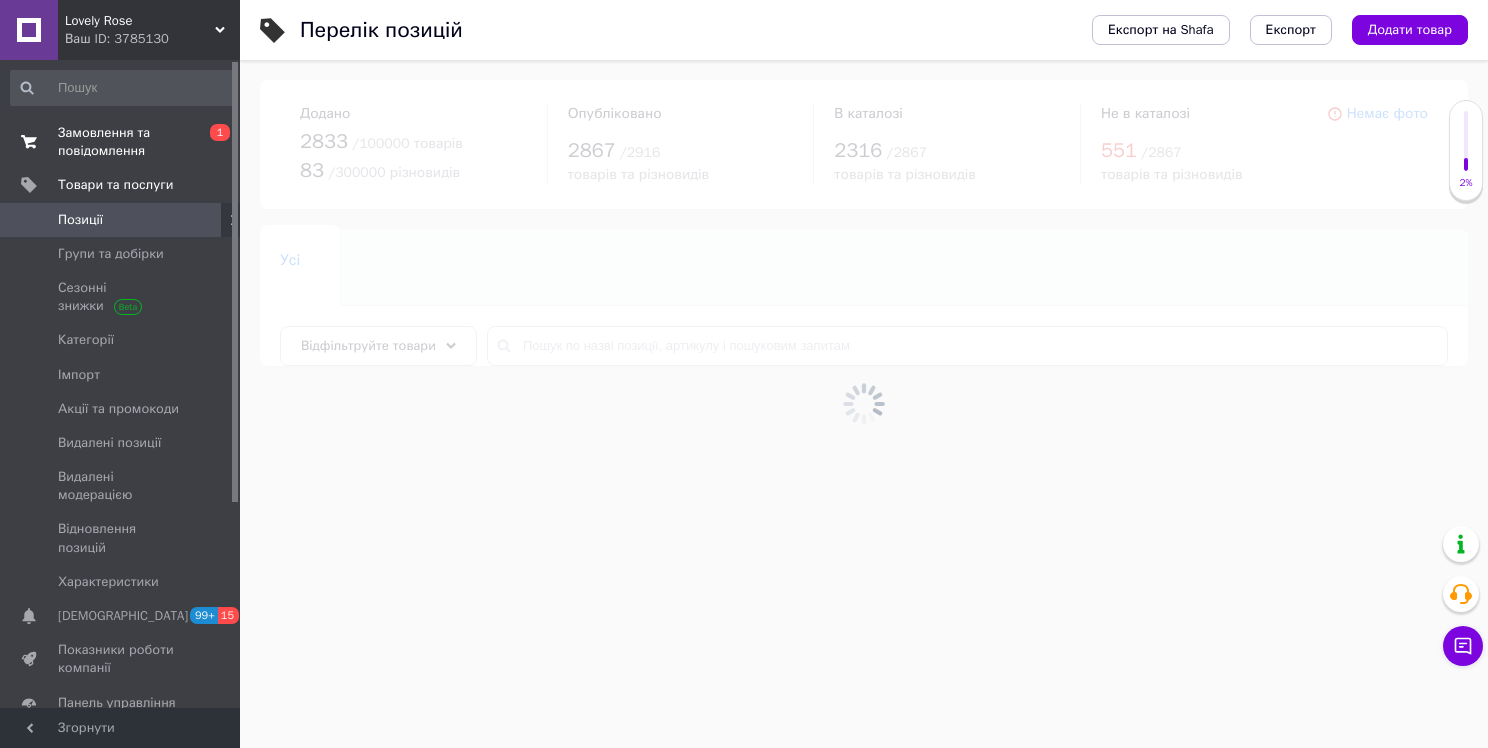 click on "Замовлення та повідомлення" at bounding box center [121, 142] 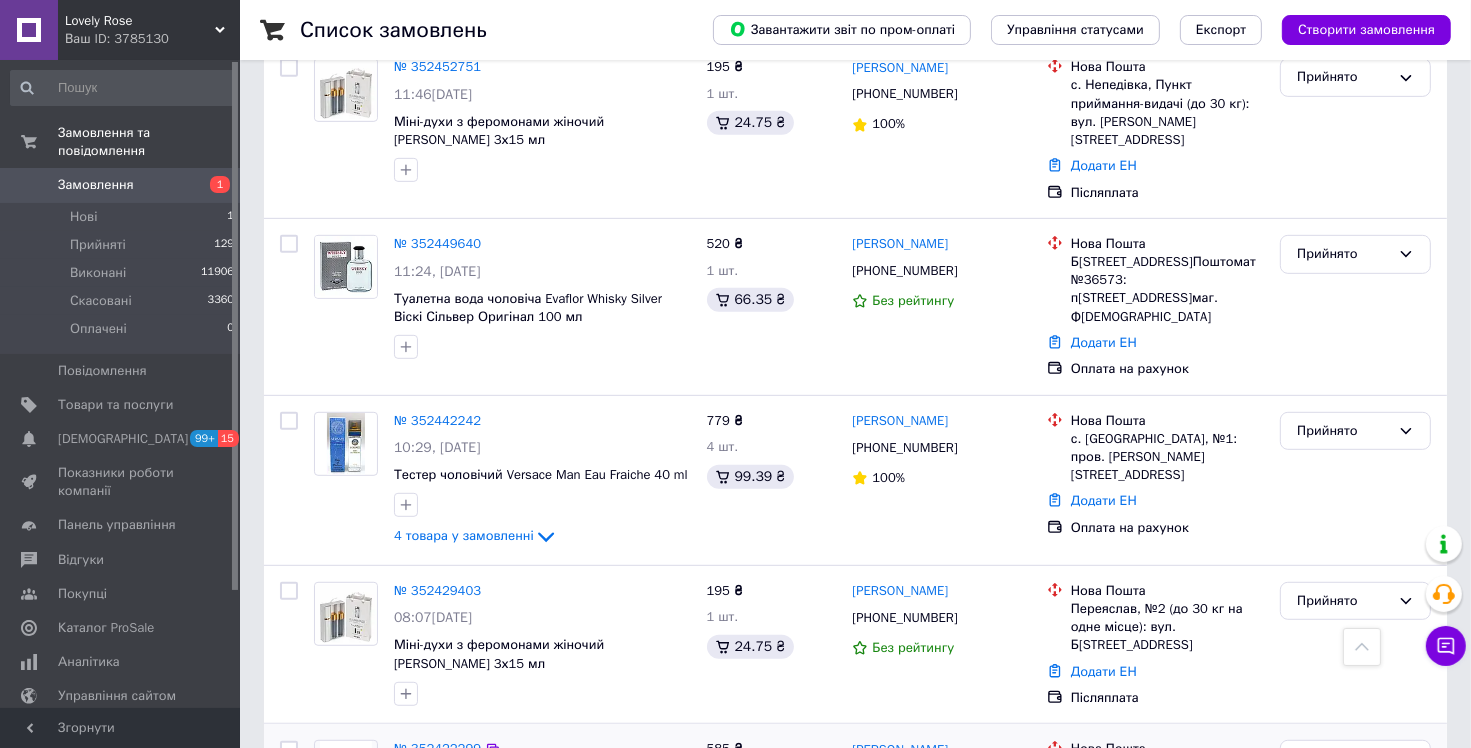 scroll, scrollTop: 1000, scrollLeft: 0, axis: vertical 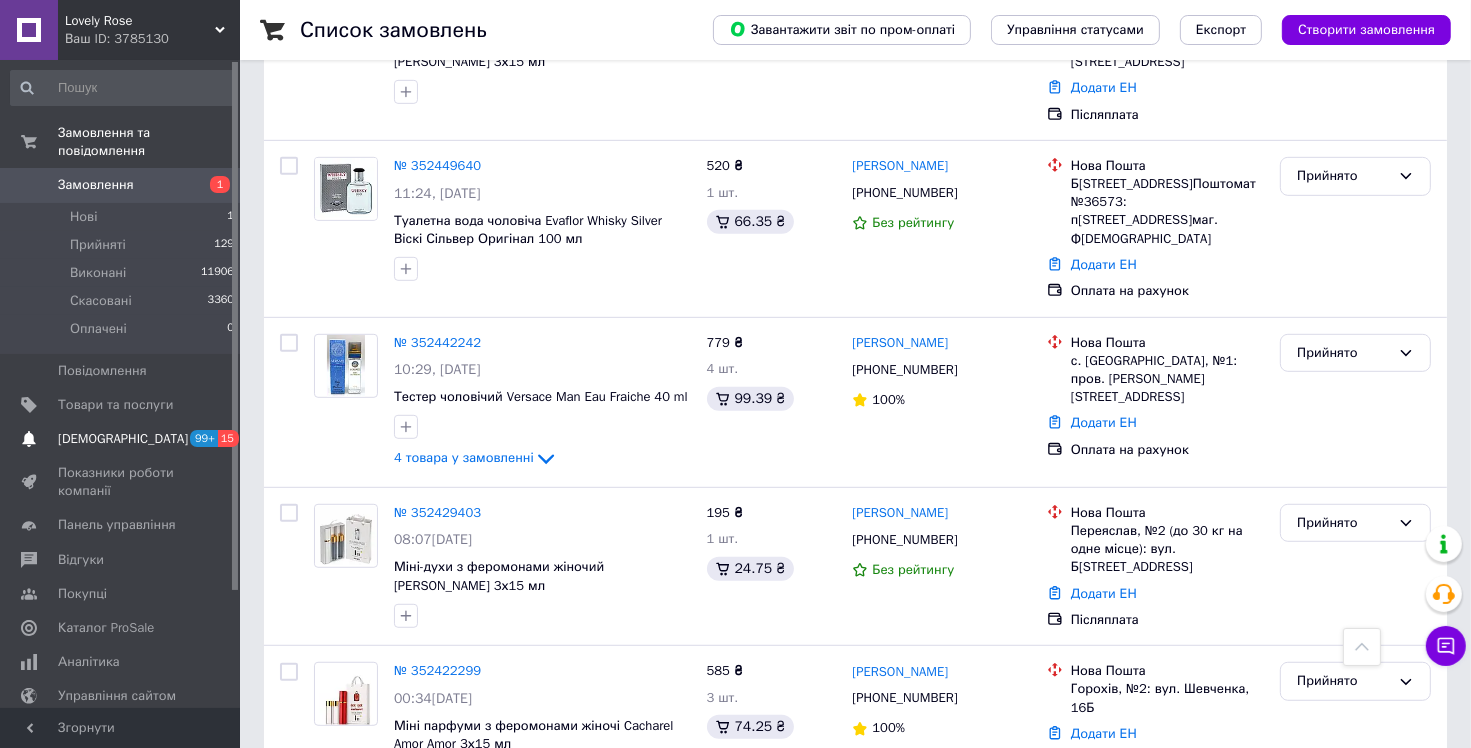 click on "[DEMOGRAPHIC_DATA]" at bounding box center (121, 439) 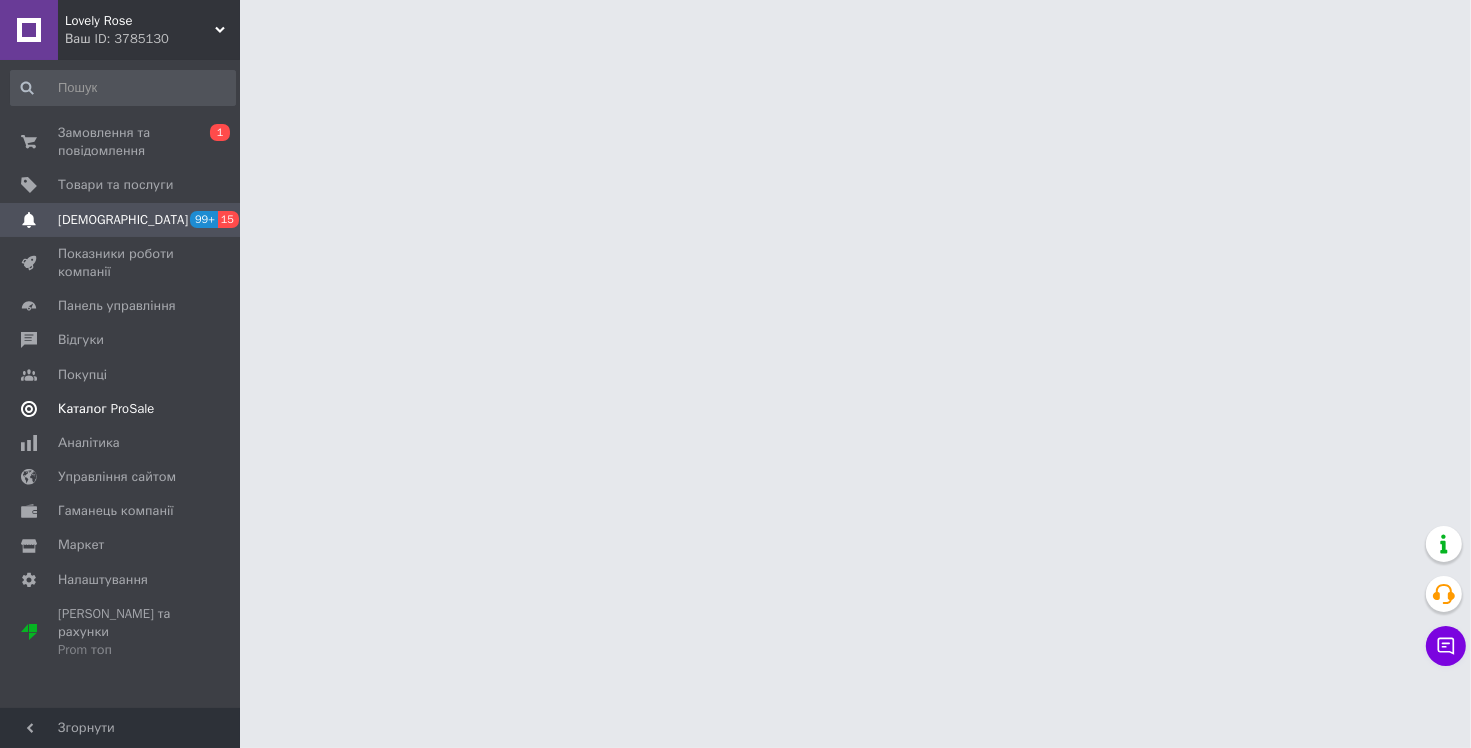 scroll, scrollTop: 0, scrollLeft: 0, axis: both 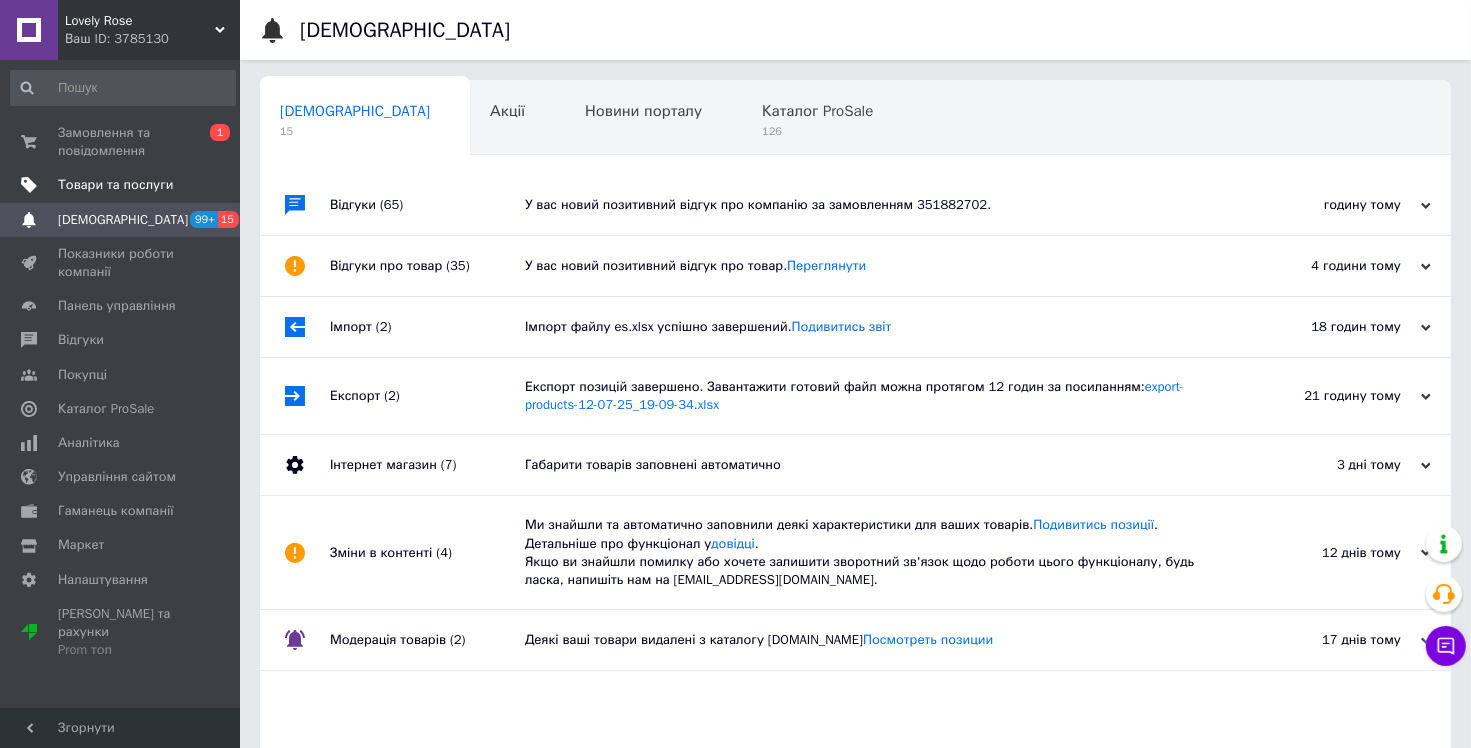 click at bounding box center [212, 185] 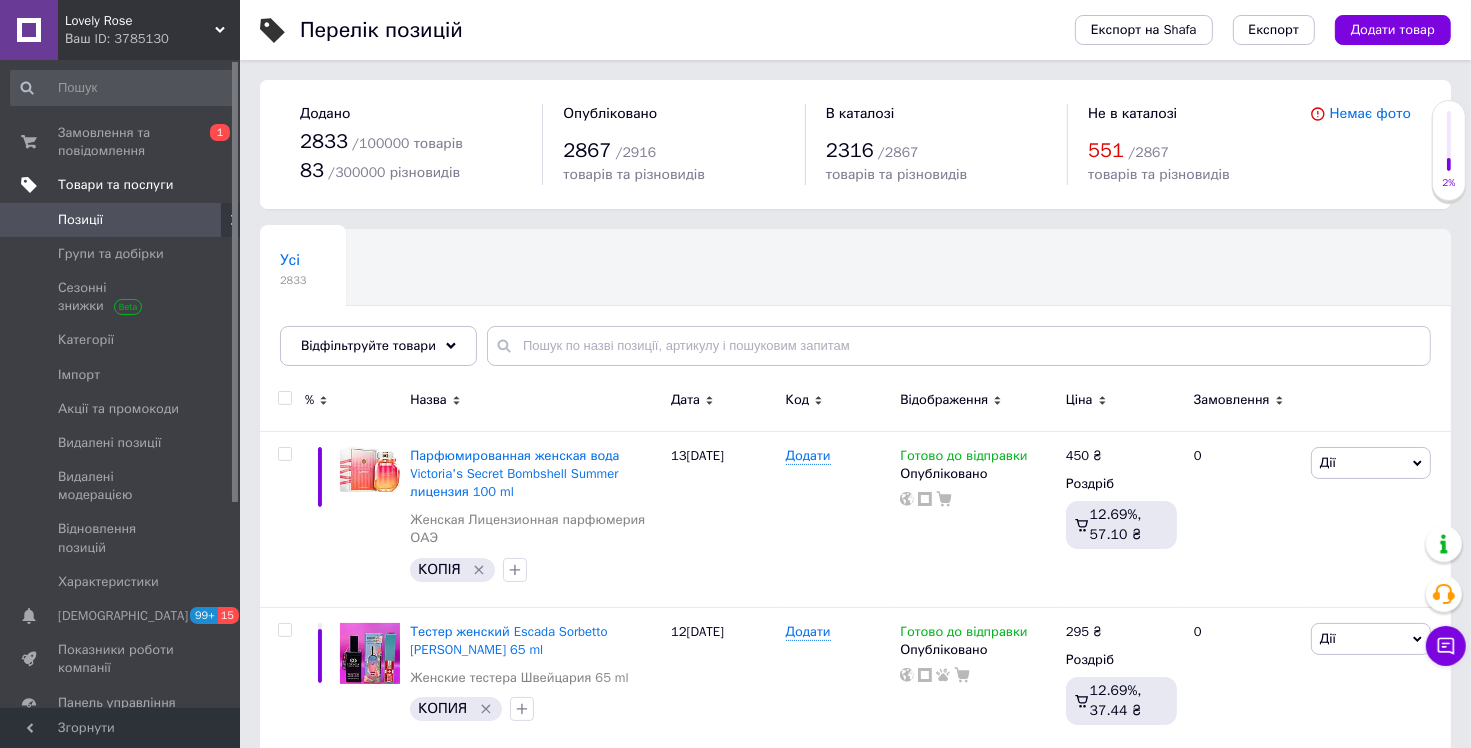 click on "[DEMOGRAPHIC_DATA]" at bounding box center [123, 616] 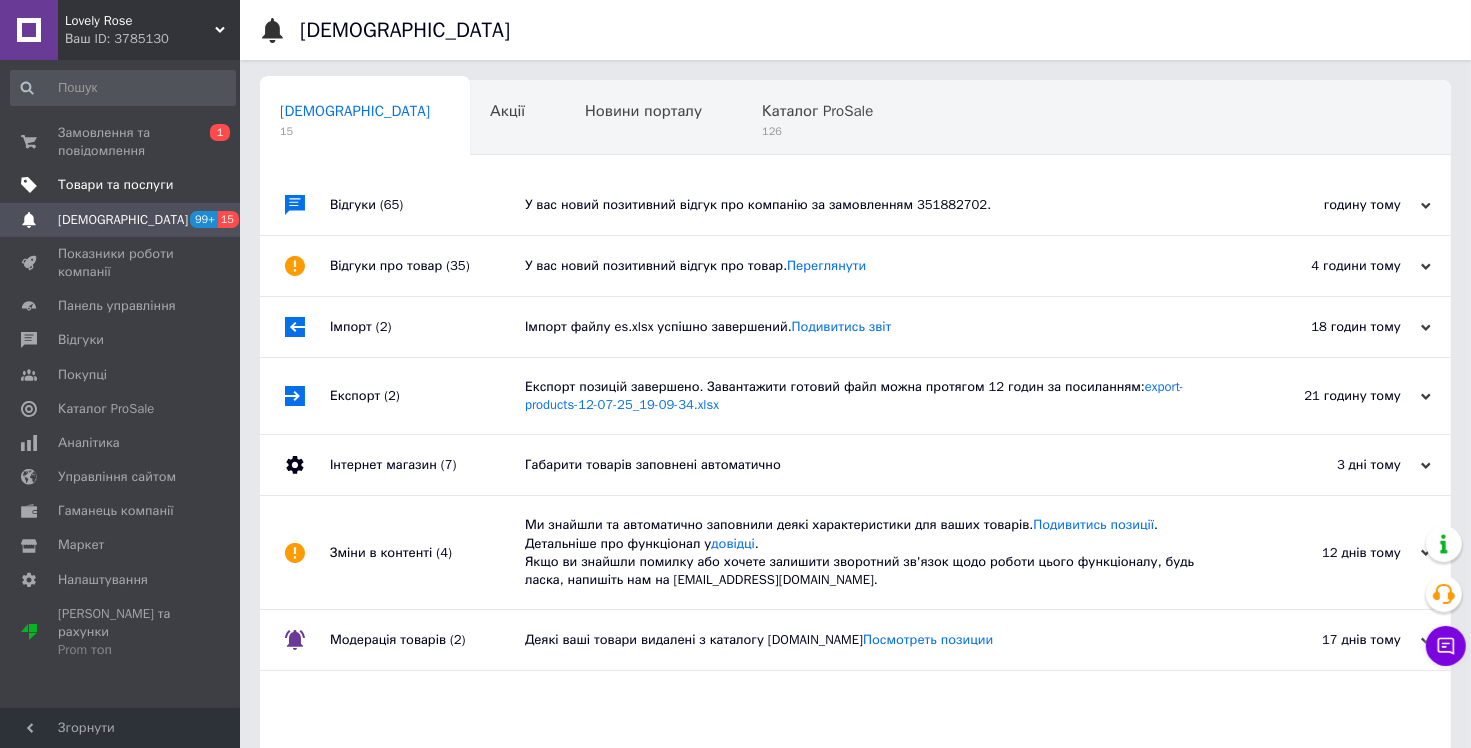 click on "Товари та послуги" at bounding box center [115, 185] 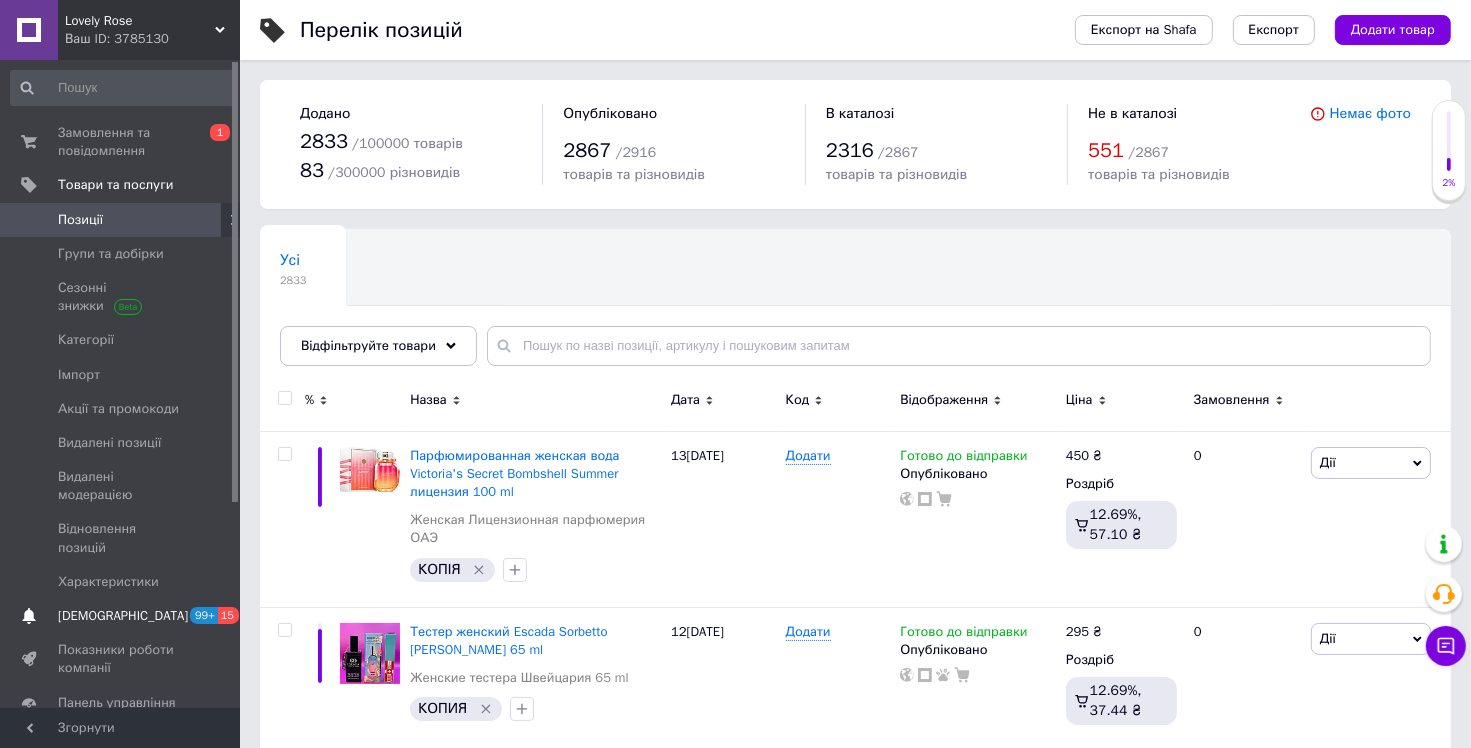 click on "[DEMOGRAPHIC_DATA]" at bounding box center [121, 616] 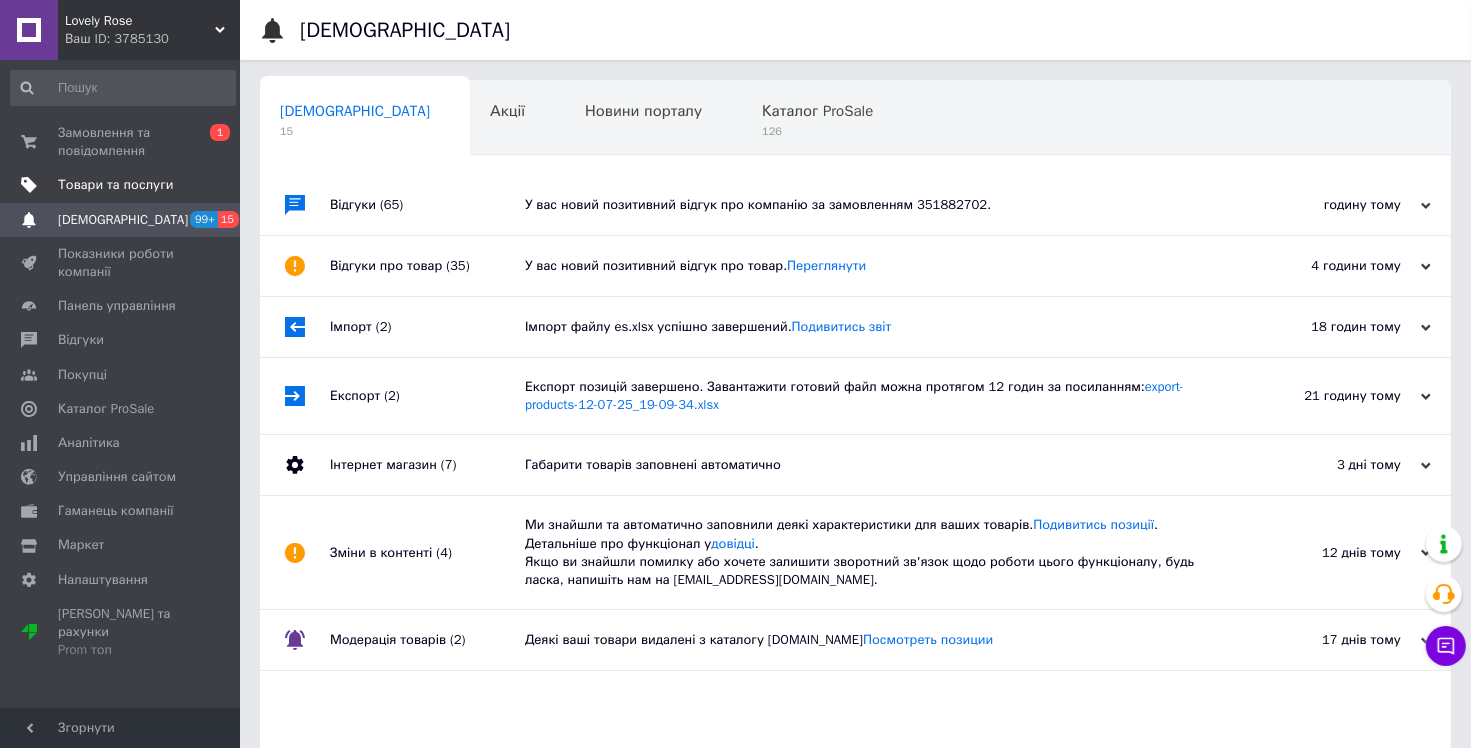 click on "Товари та послуги" at bounding box center [123, 185] 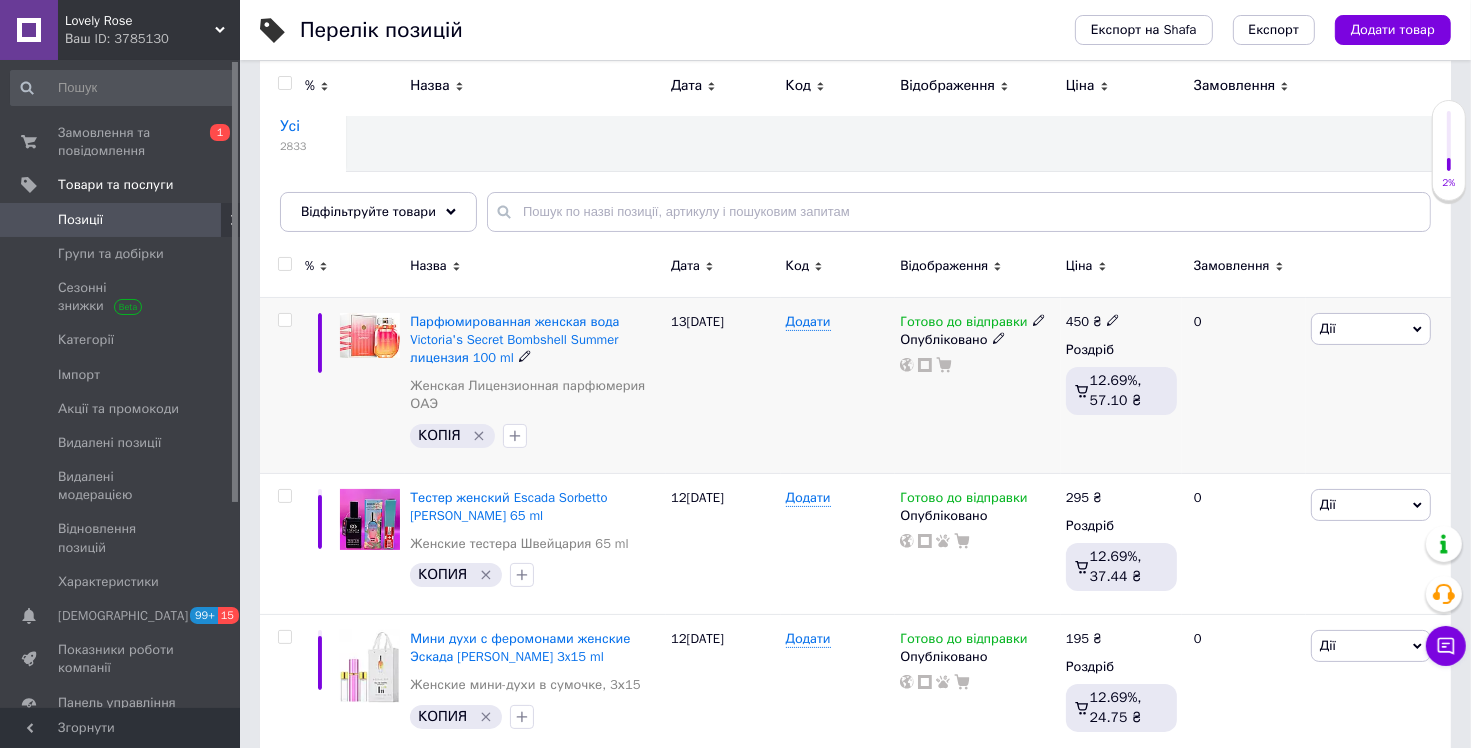 scroll, scrollTop: 100, scrollLeft: 0, axis: vertical 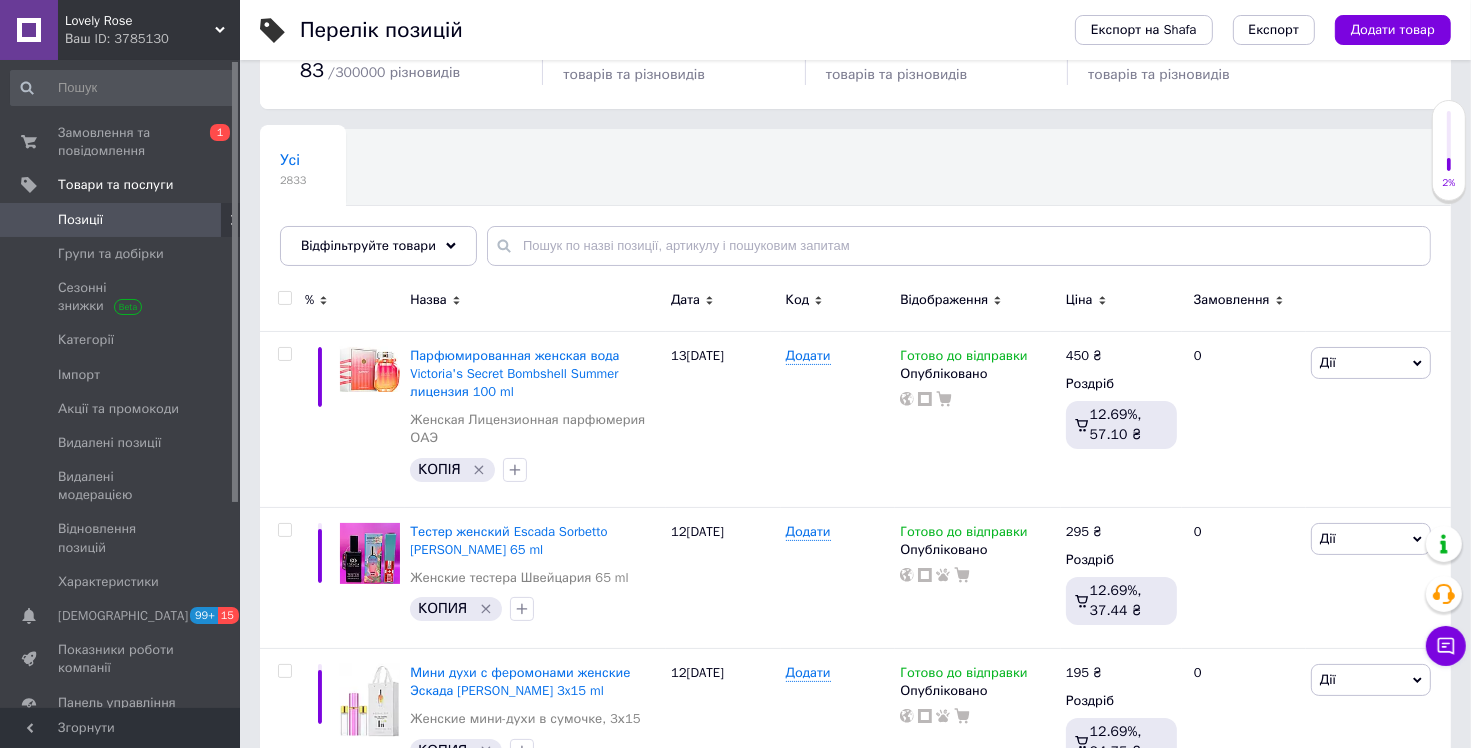 click on "Показники роботи компанії" at bounding box center (123, 659) 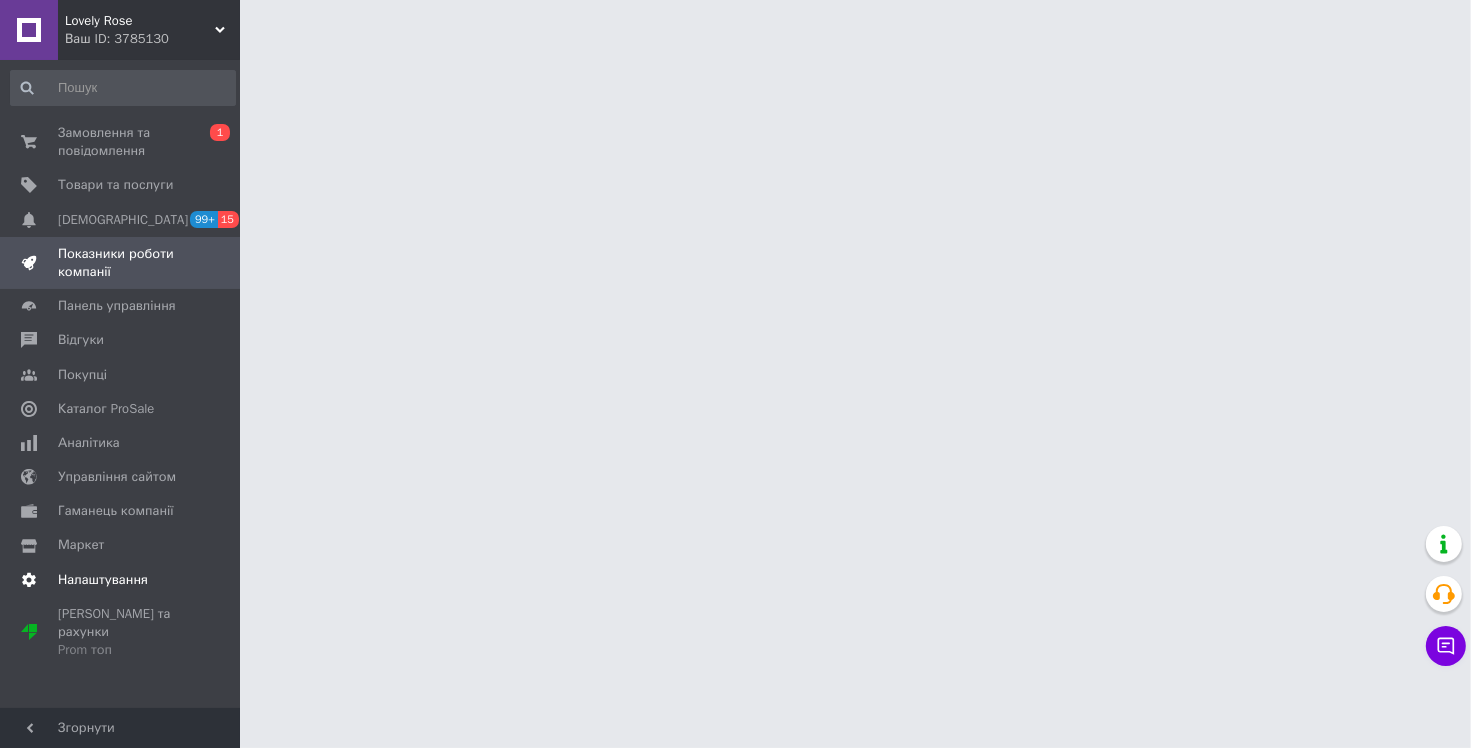 scroll, scrollTop: 0, scrollLeft: 0, axis: both 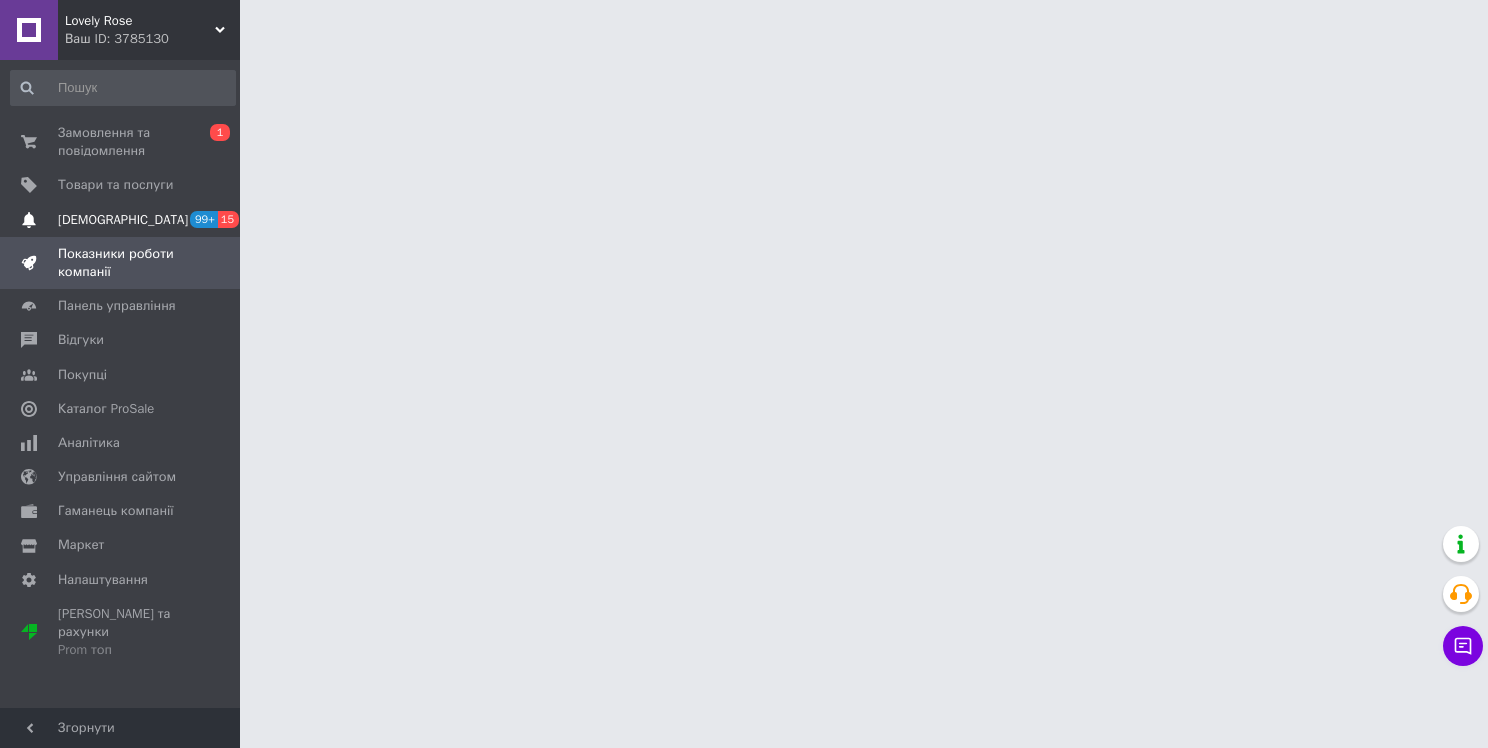 click on "[DEMOGRAPHIC_DATA]" at bounding box center (121, 220) 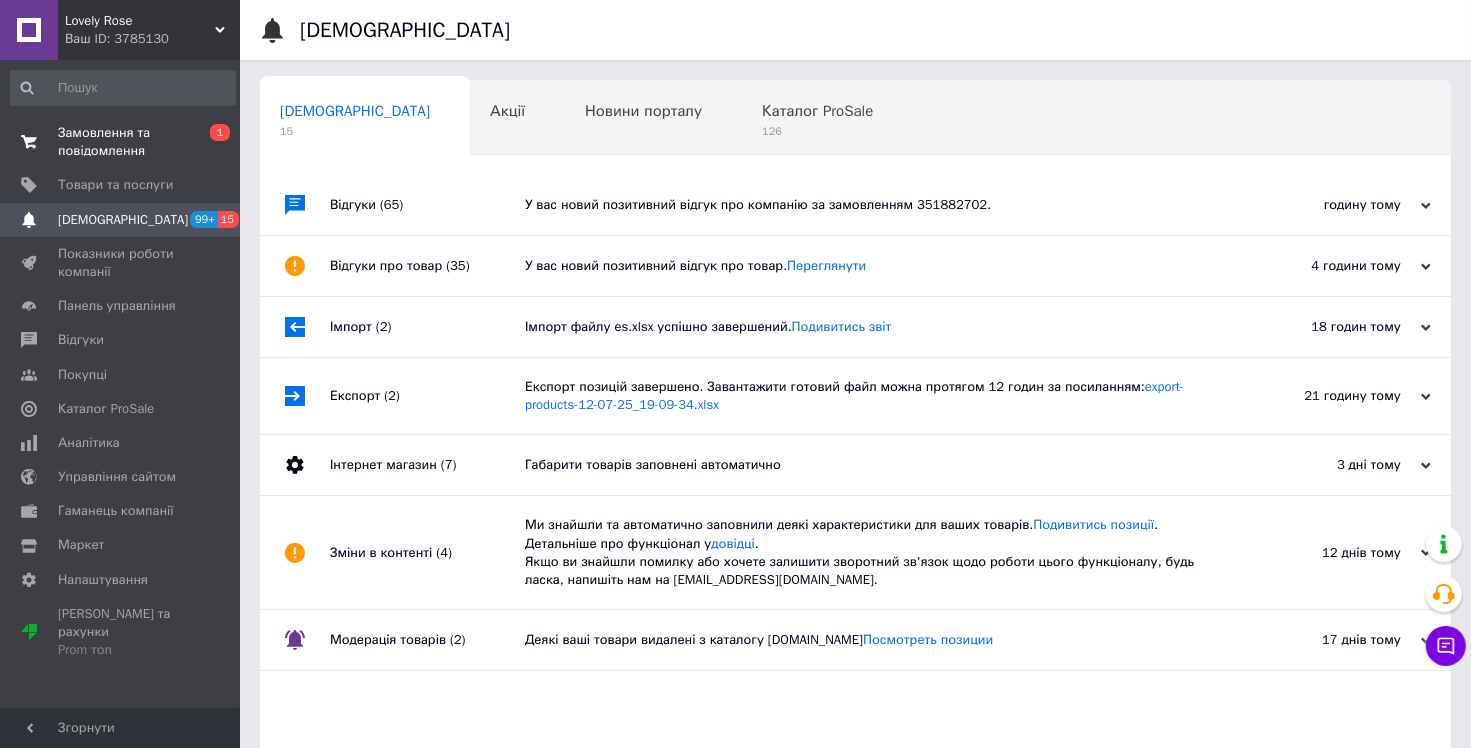 click on "Замовлення та повідомлення" at bounding box center (121, 142) 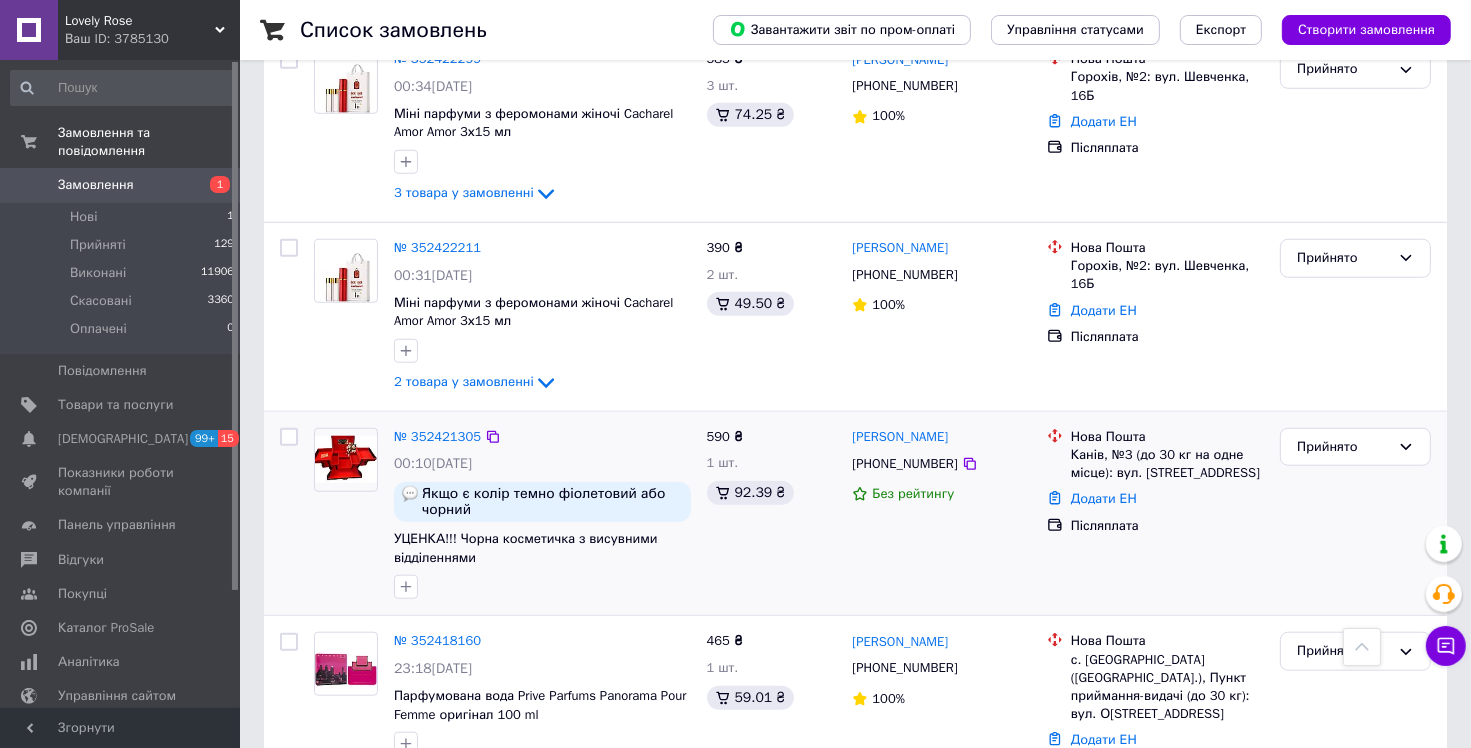 scroll, scrollTop: 1800, scrollLeft: 0, axis: vertical 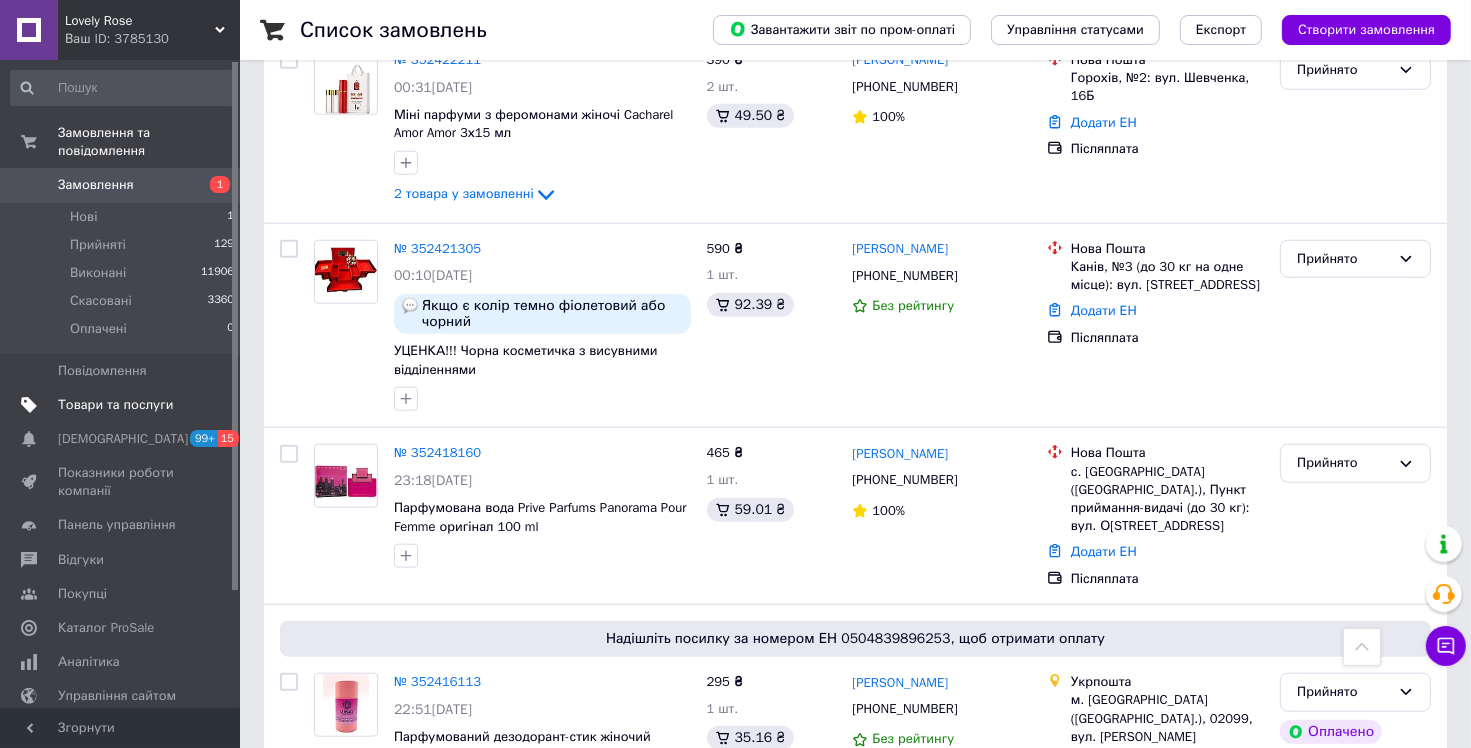 click on "Товари та послуги" at bounding box center (115, 405) 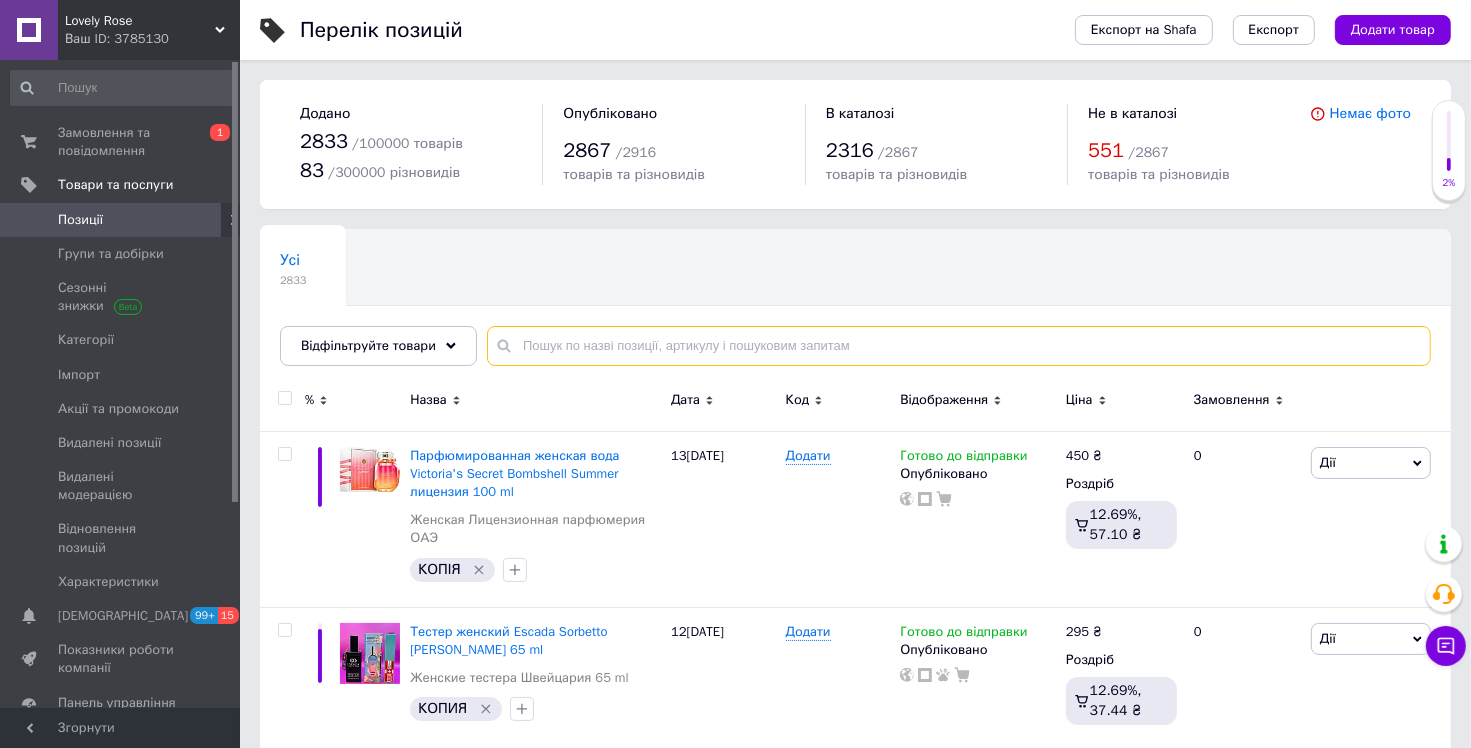 drag, startPoint x: 888, startPoint y: 340, endPoint x: 886, endPoint y: 360, distance: 20.09975 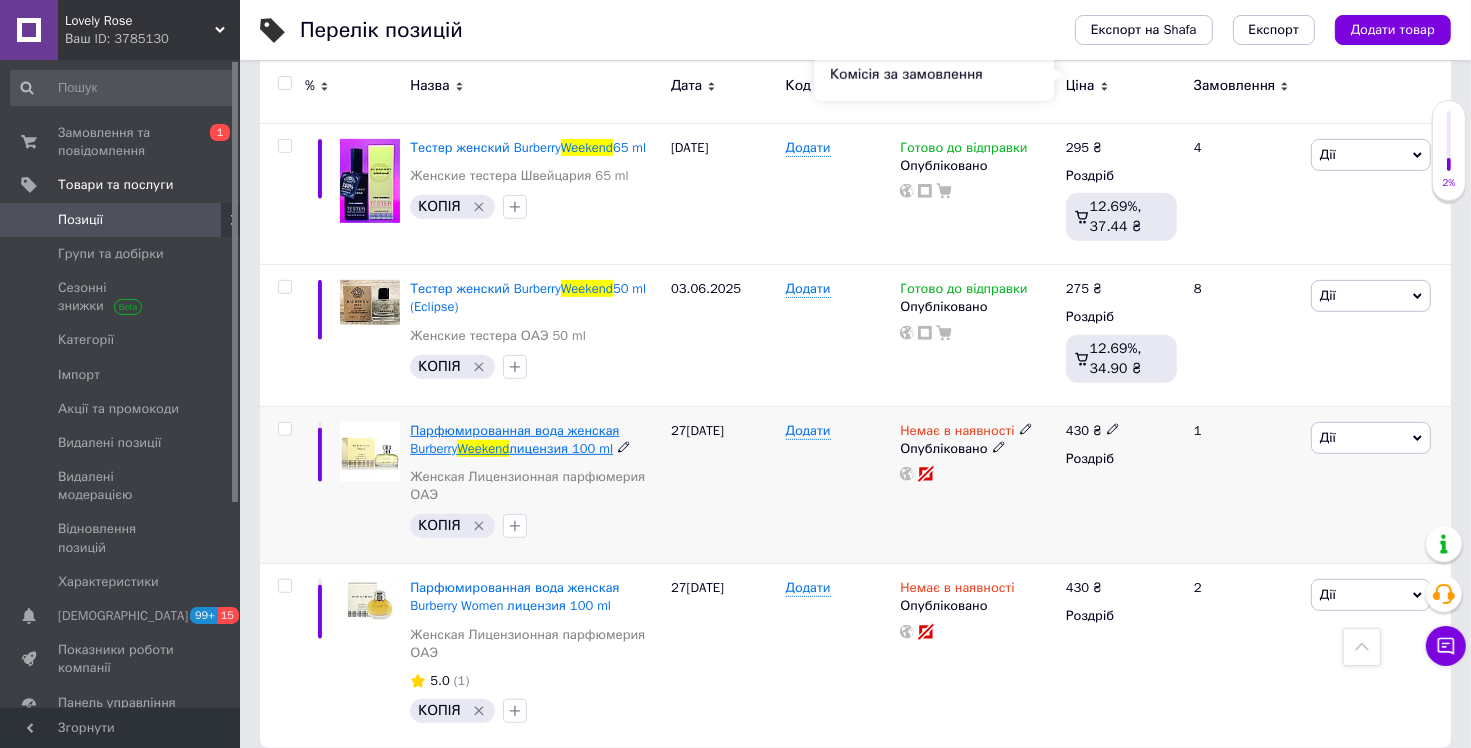 scroll, scrollTop: 749, scrollLeft: 0, axis: vertical 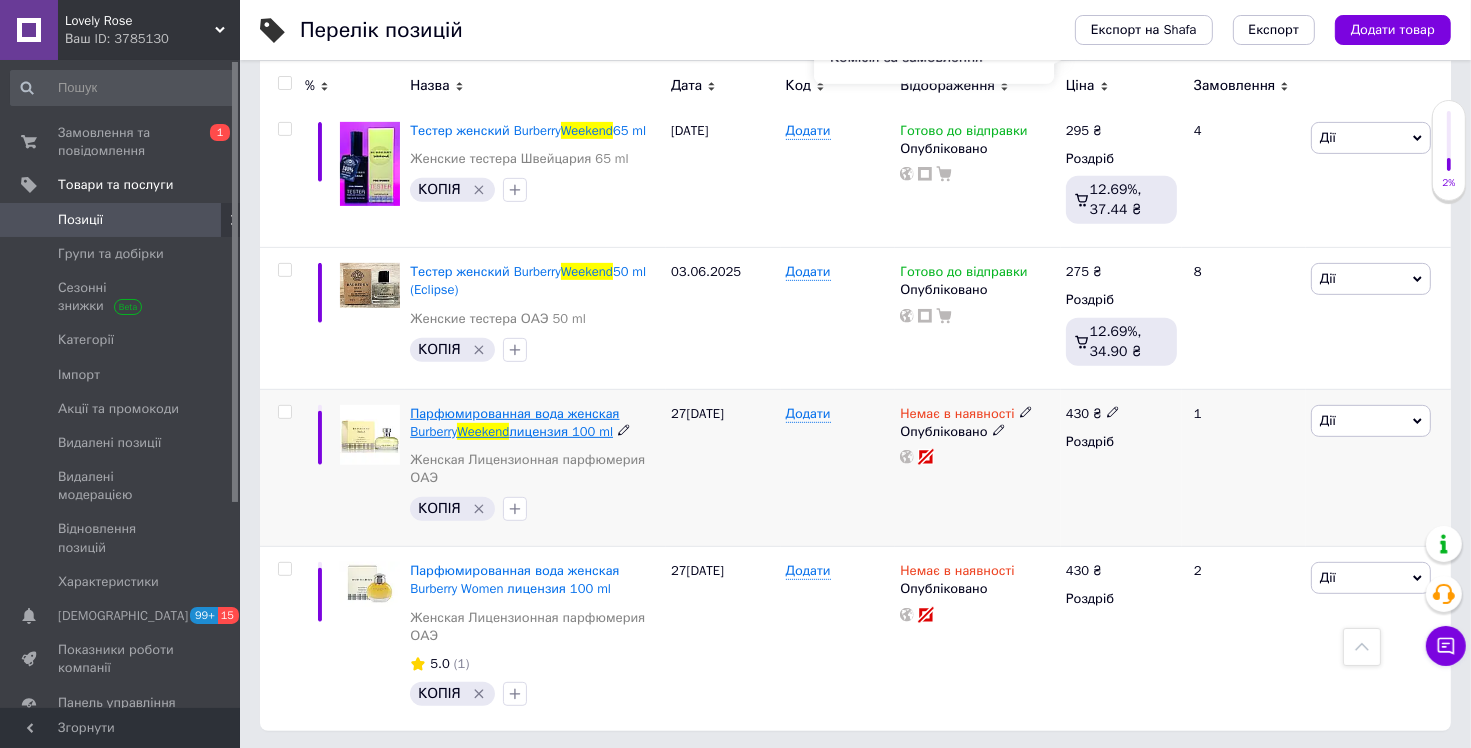 type on "weekend" 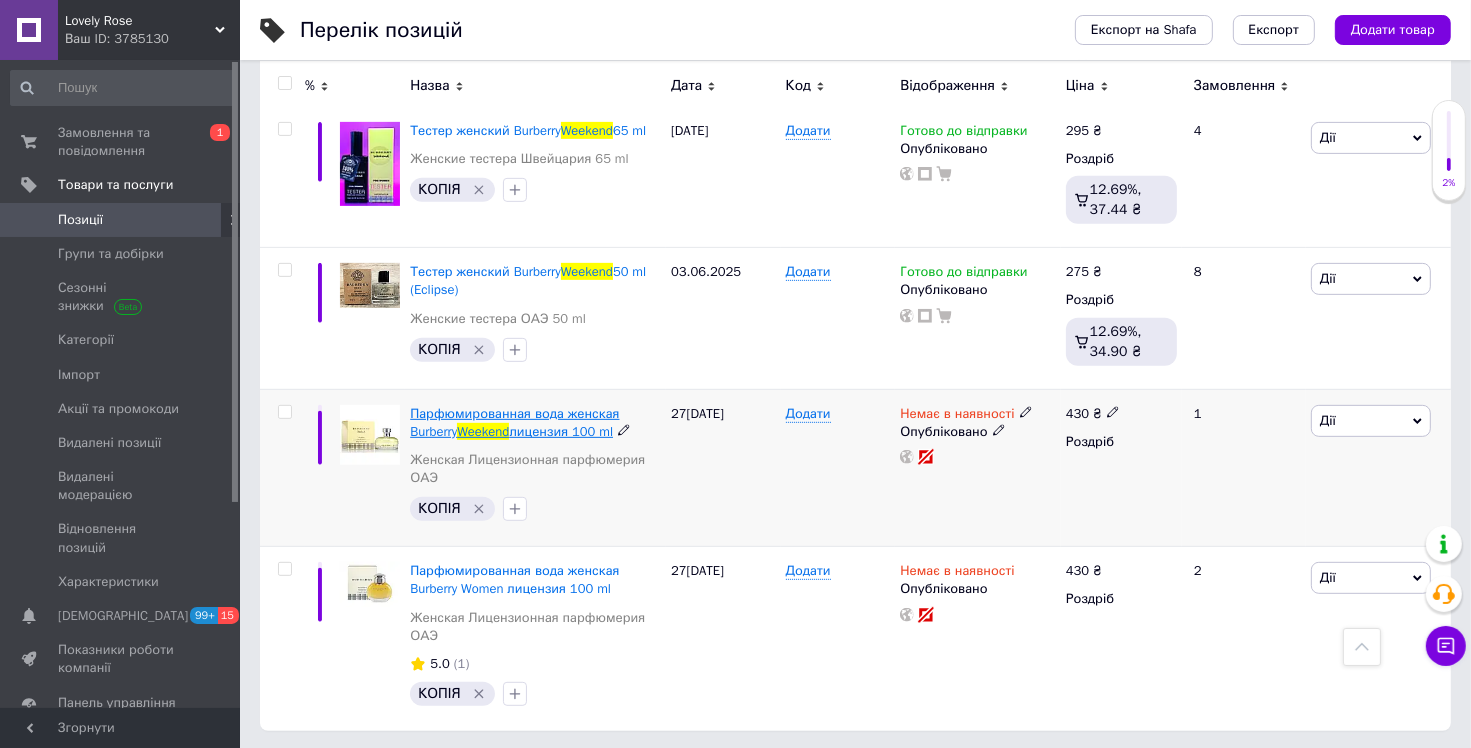 click on "лицензия 100 ml" at bounding box center (561, 431) 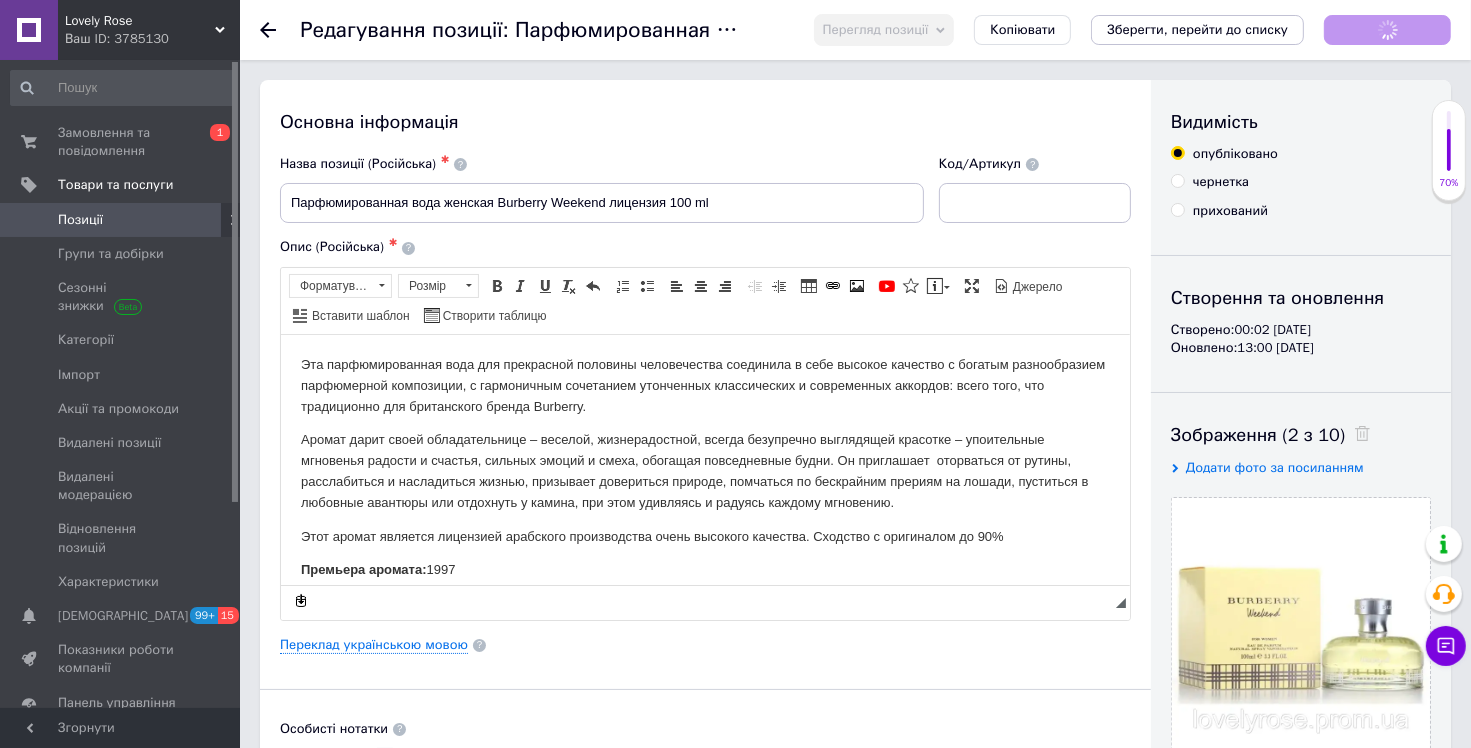 scroll, scrollTop: 0, scrollLeft: 0, axis: both 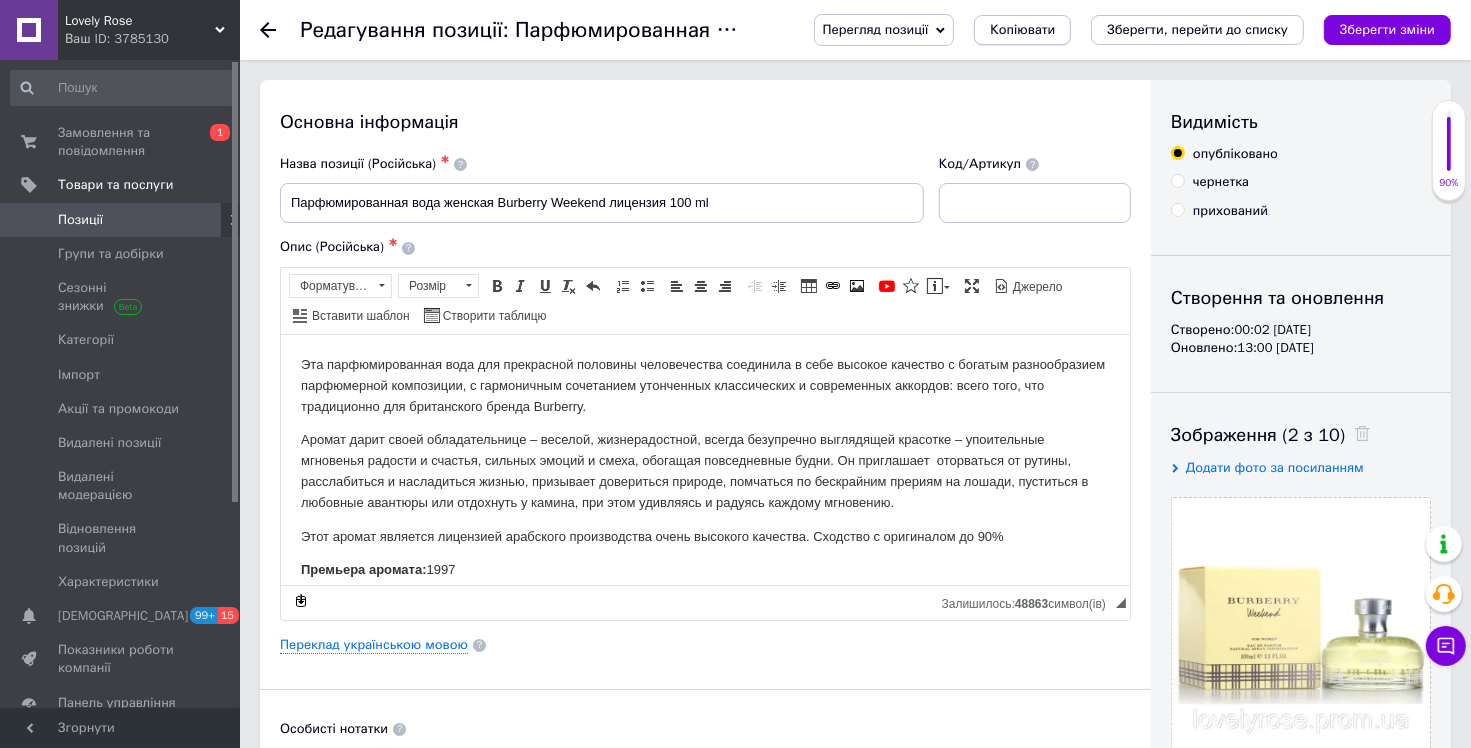 click on "Копіювати" at bounding box center [1022, 30] 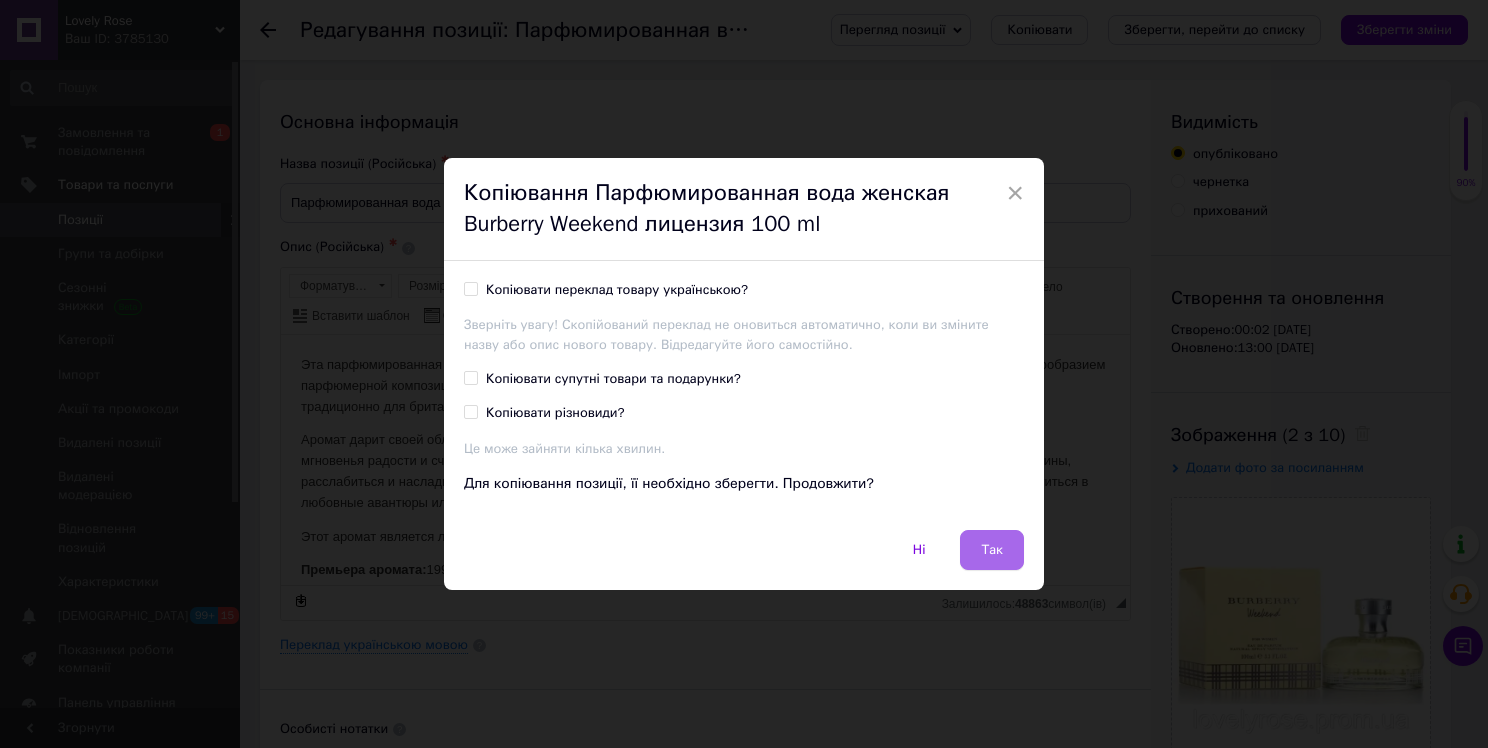 click on "Так" at bounding box center [992, 550] 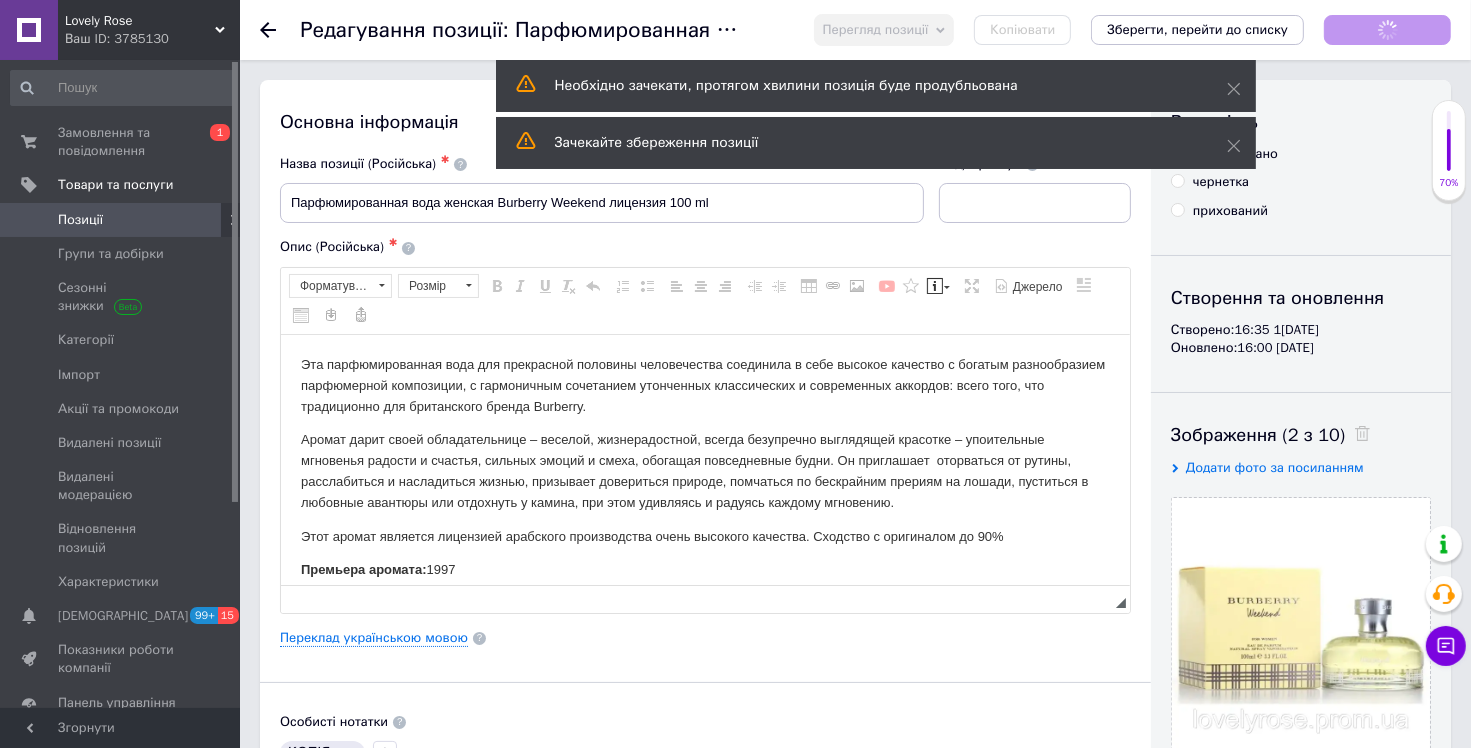 scroll, scrollTop: 0, scrollLeft: 0, axis: both 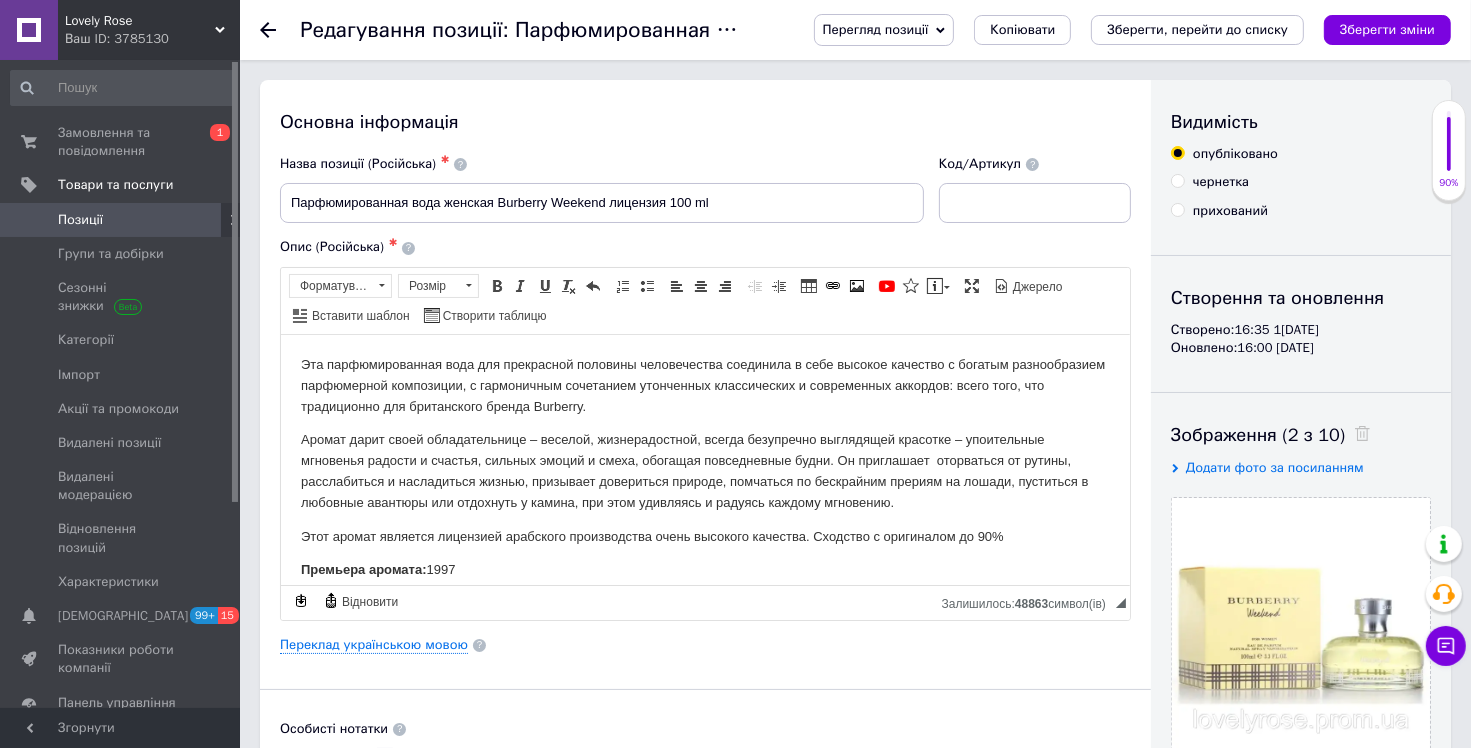 click on "Позиції" at bounding box center (121, 220) 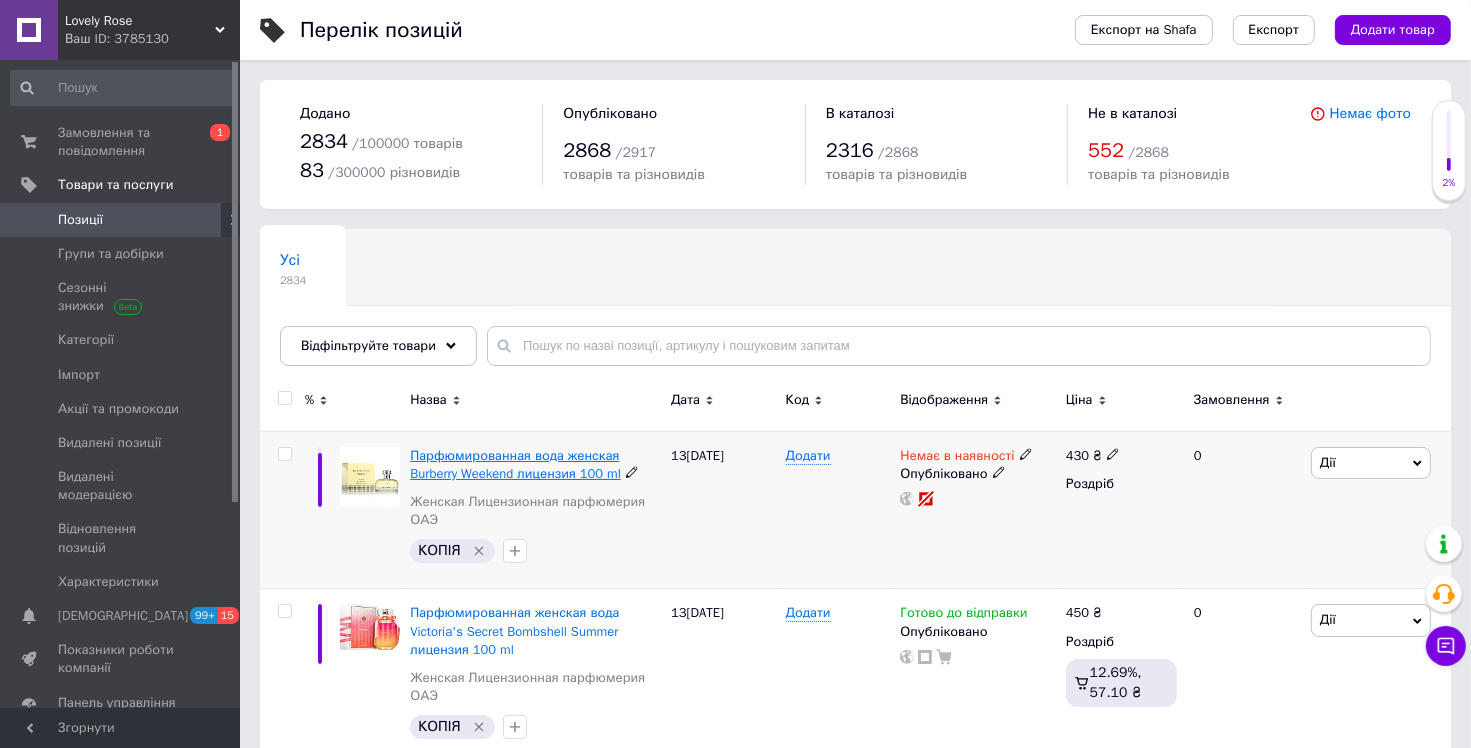 click on "Парфюмированная вода женская Burberry Weekend лицензия 100 ml" at bounding box center [515, 464] 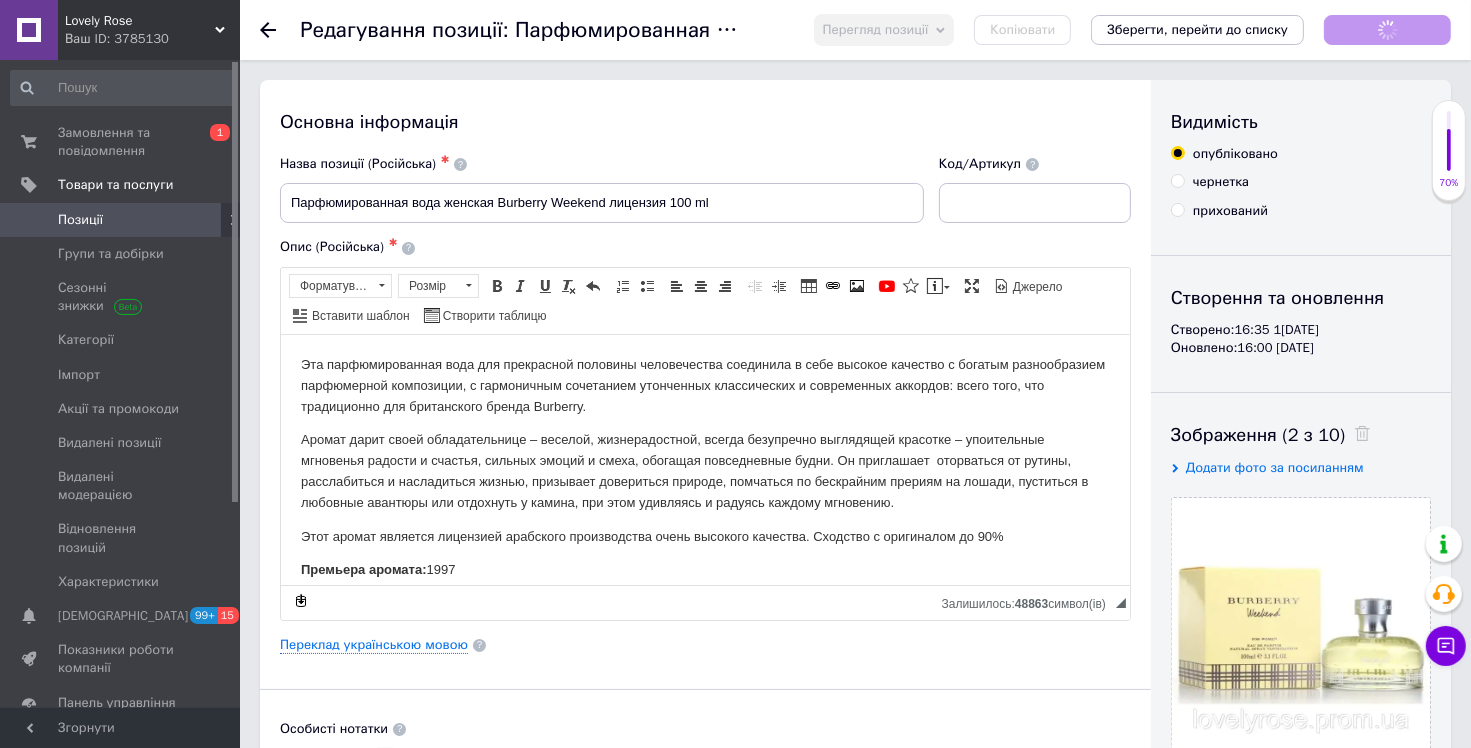 scroll, scrollTop: 0, scrollLeft: 0, axis: both 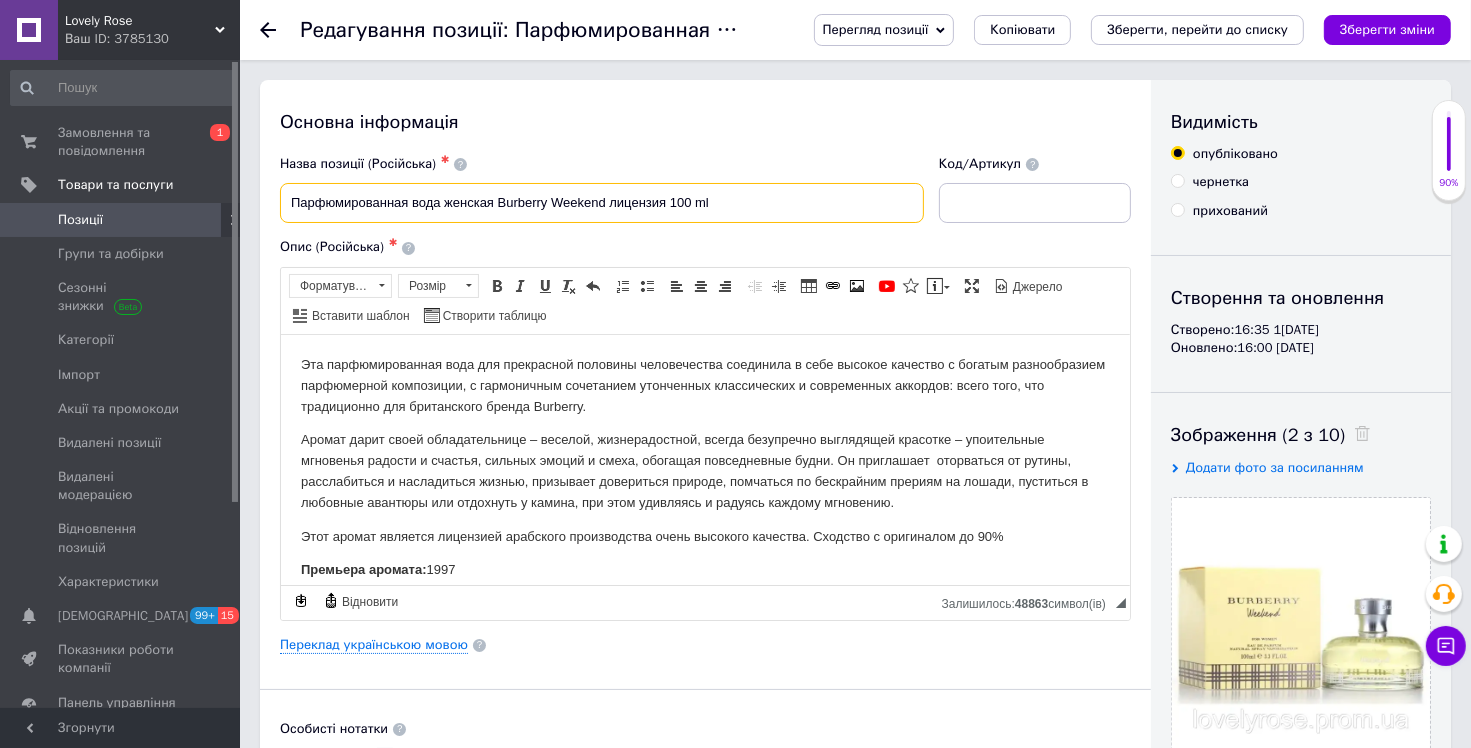 drag, startPoint x: 604, startPoint y: 197, endPoint x: 495, endPoint y: 199, distance: 109.01835 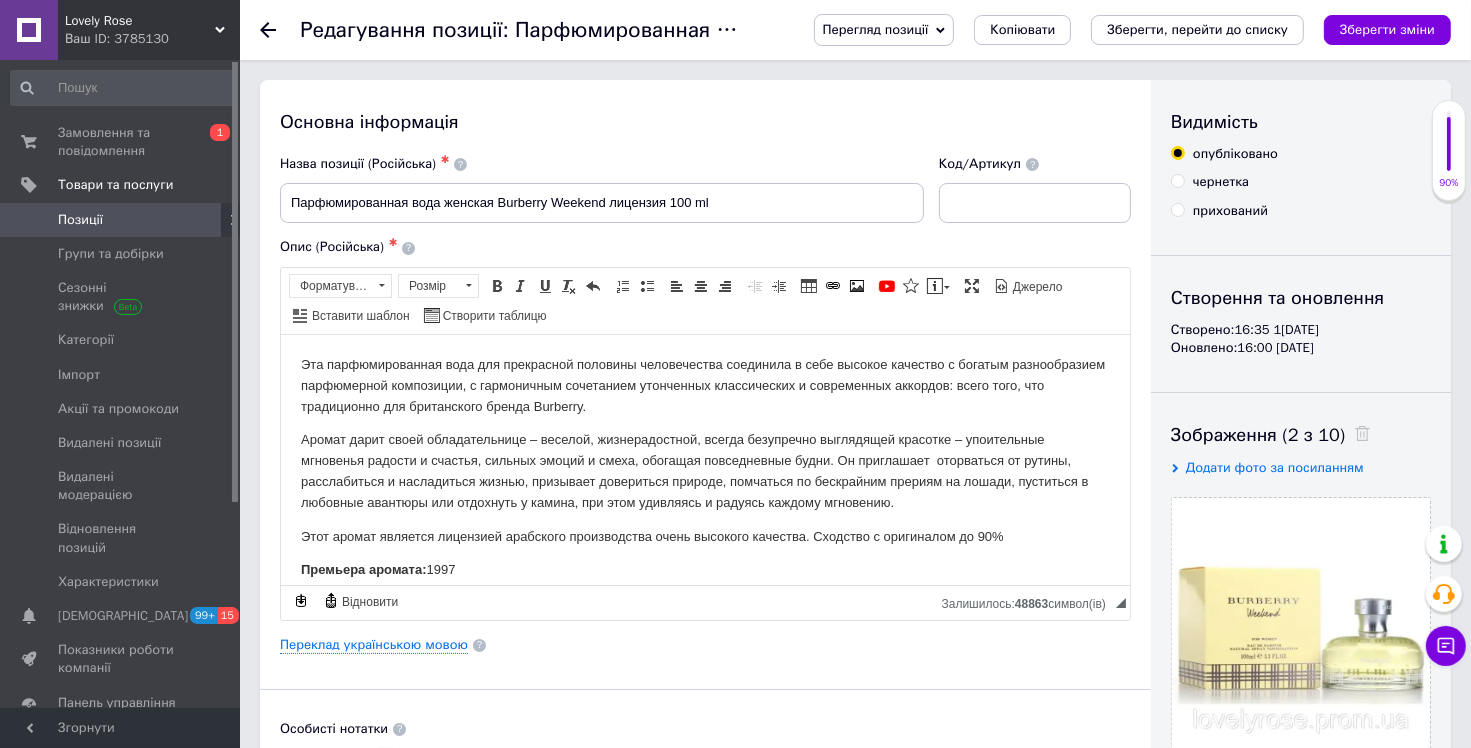 click on "Позиції" at bounding box center [121, 220] 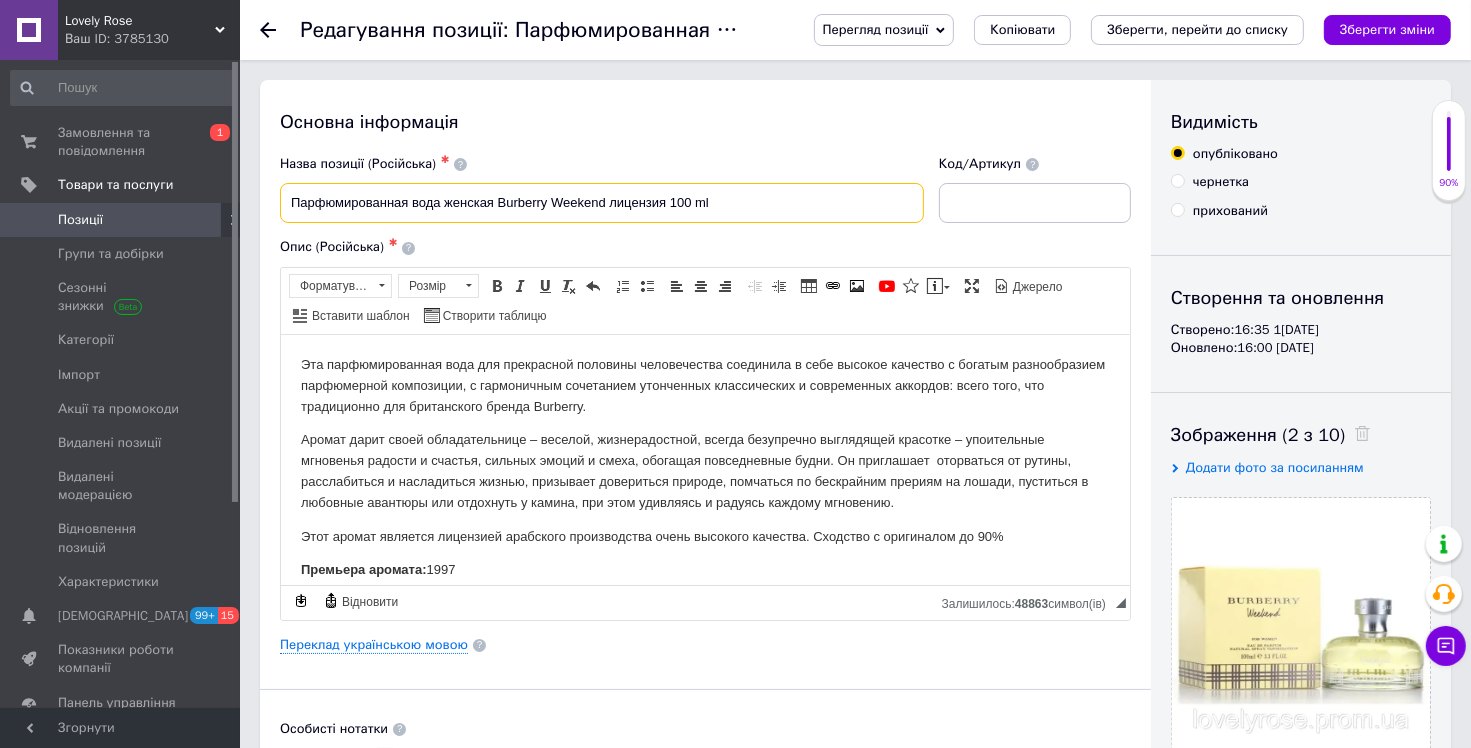 drag, startPoint x: 670, startPoint y: 194, endPoint x: 612, endPoint y: 190, distance: 58.137768 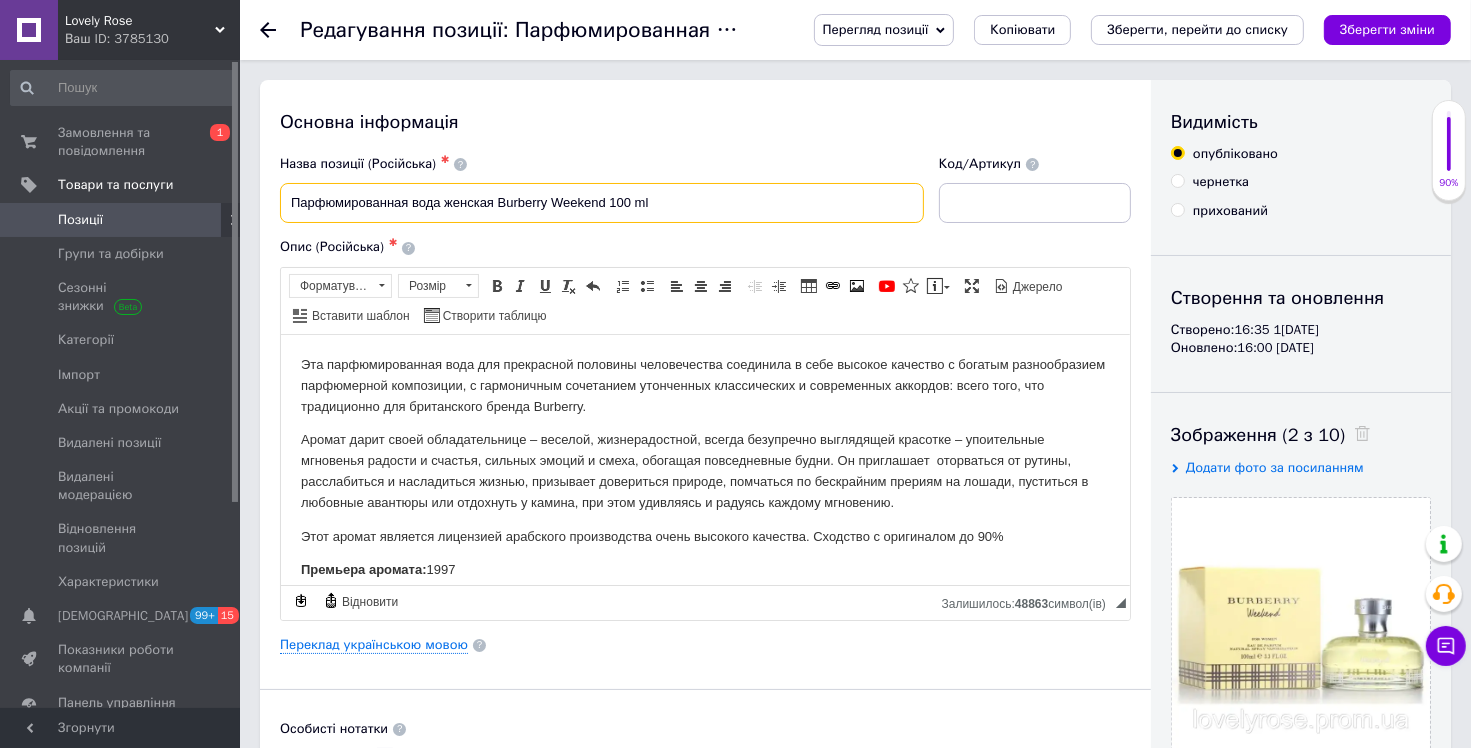 click on "Парфюмированная вода женская Burberry Weekend 100 ml" at bounding box center [602, 203] 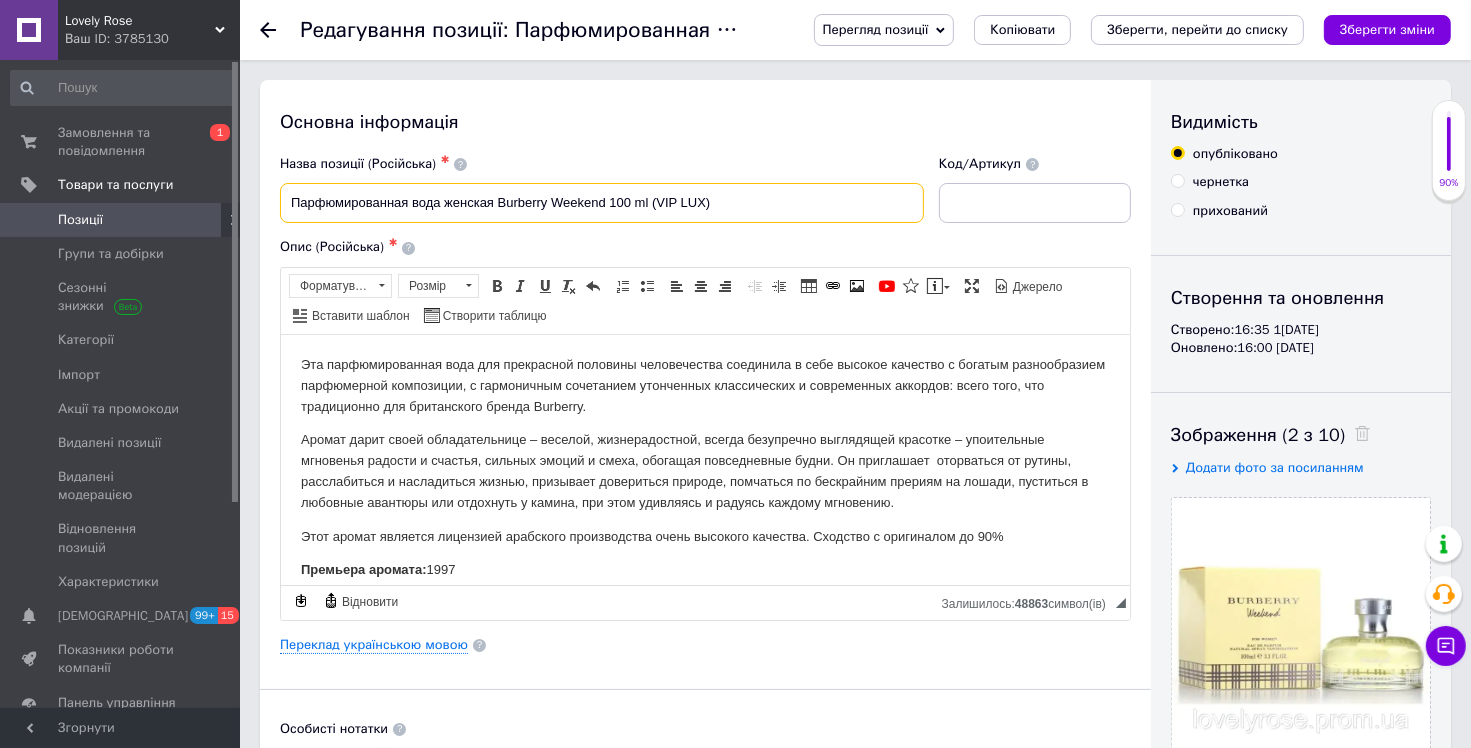 type on "Парфюмированная вода женская Burberry Weekend 100 ml (VIP LUX)" 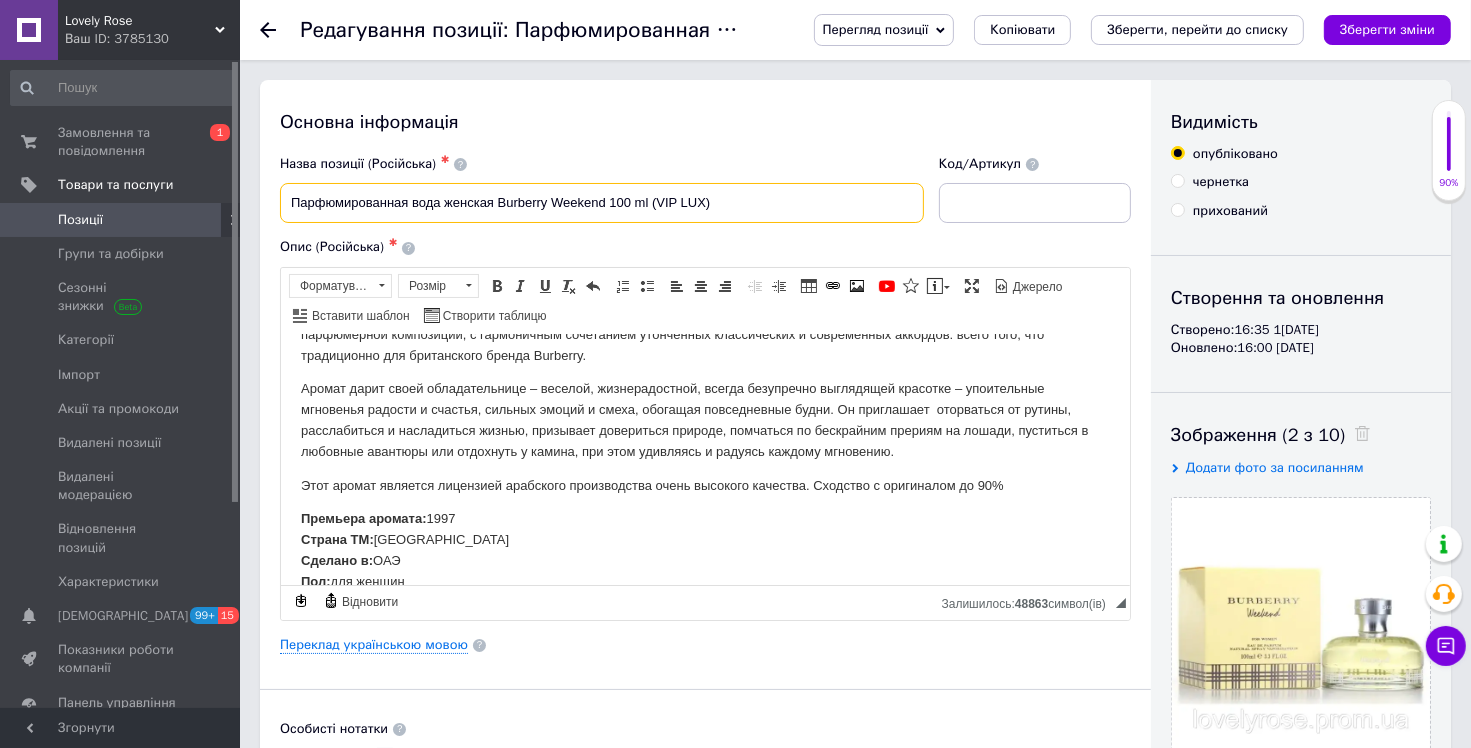 scroll, scrollTop: 100, scrollLeft: 0, axis: vertical 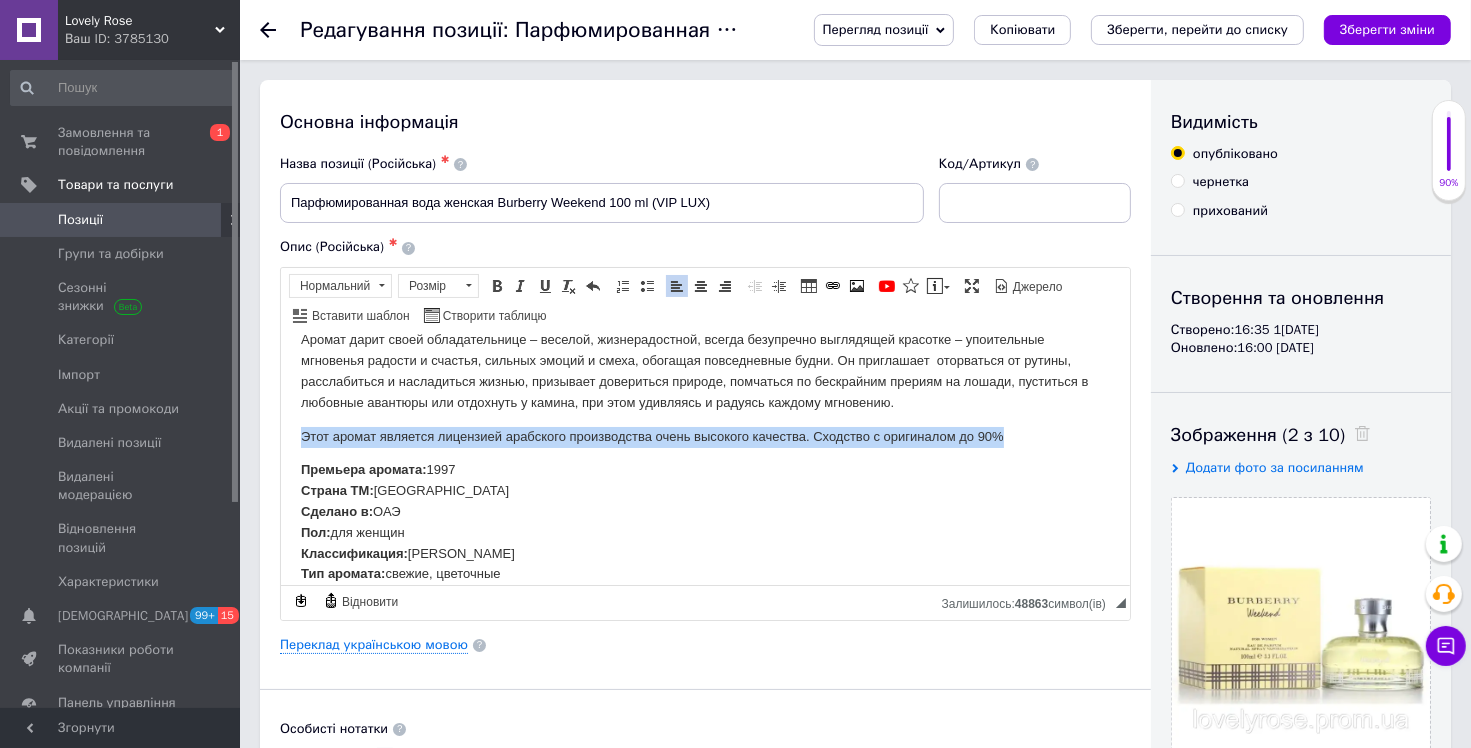 drag, startPoint x: 293, startPoint y: 436, endPoint x: 1068, endPoint y: 427, distance: 775.05225 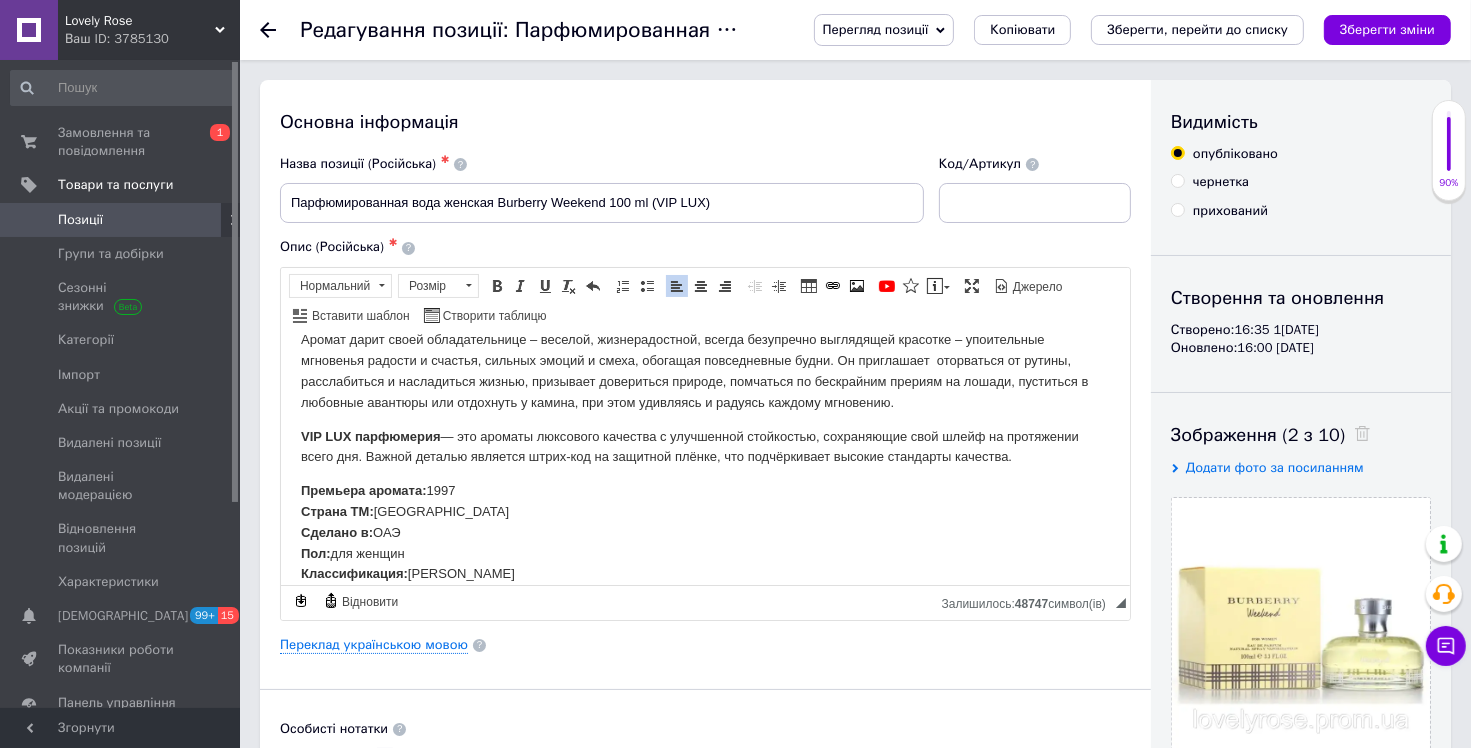 click on "прихований" at bounding box center [1177, 209] 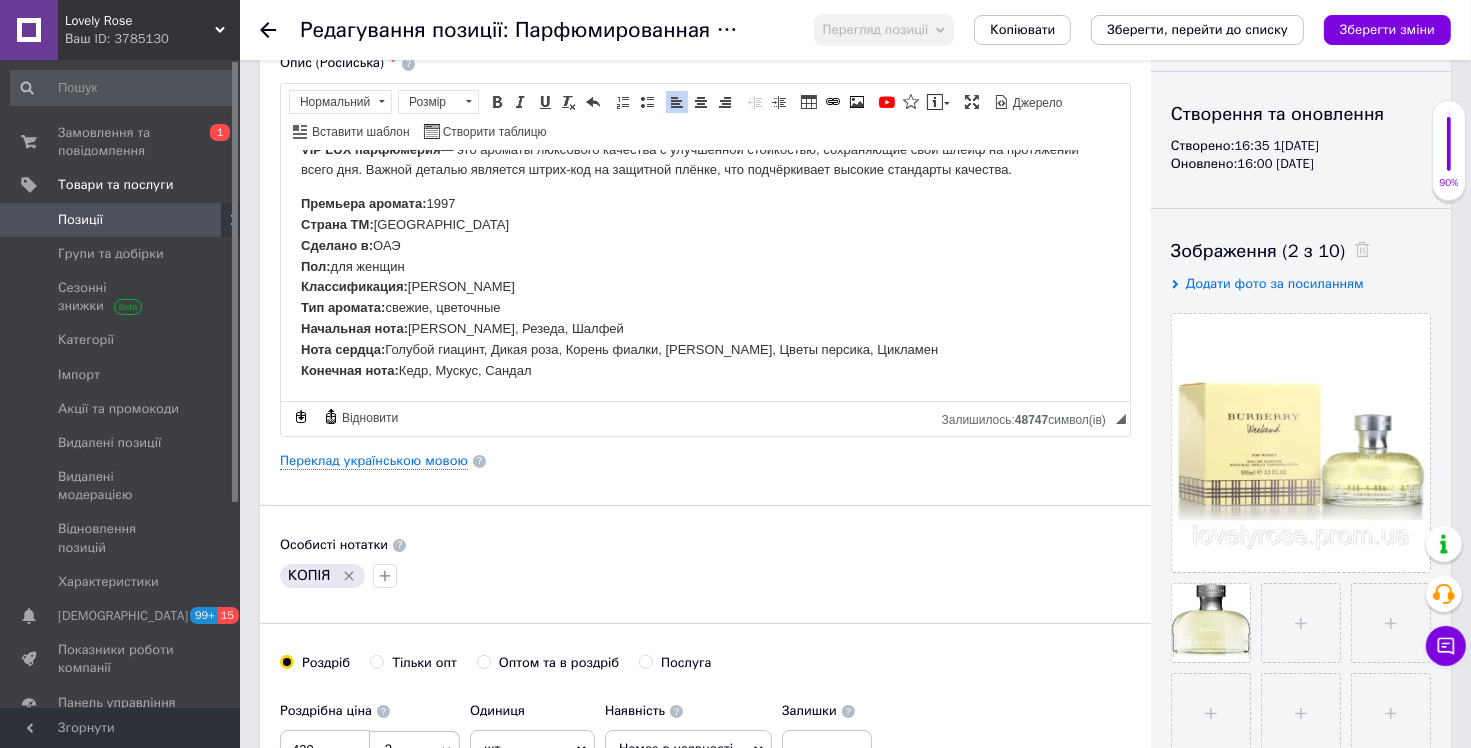 scroll, scrollTop: 400, scrollLeft: 0, axis: vertical 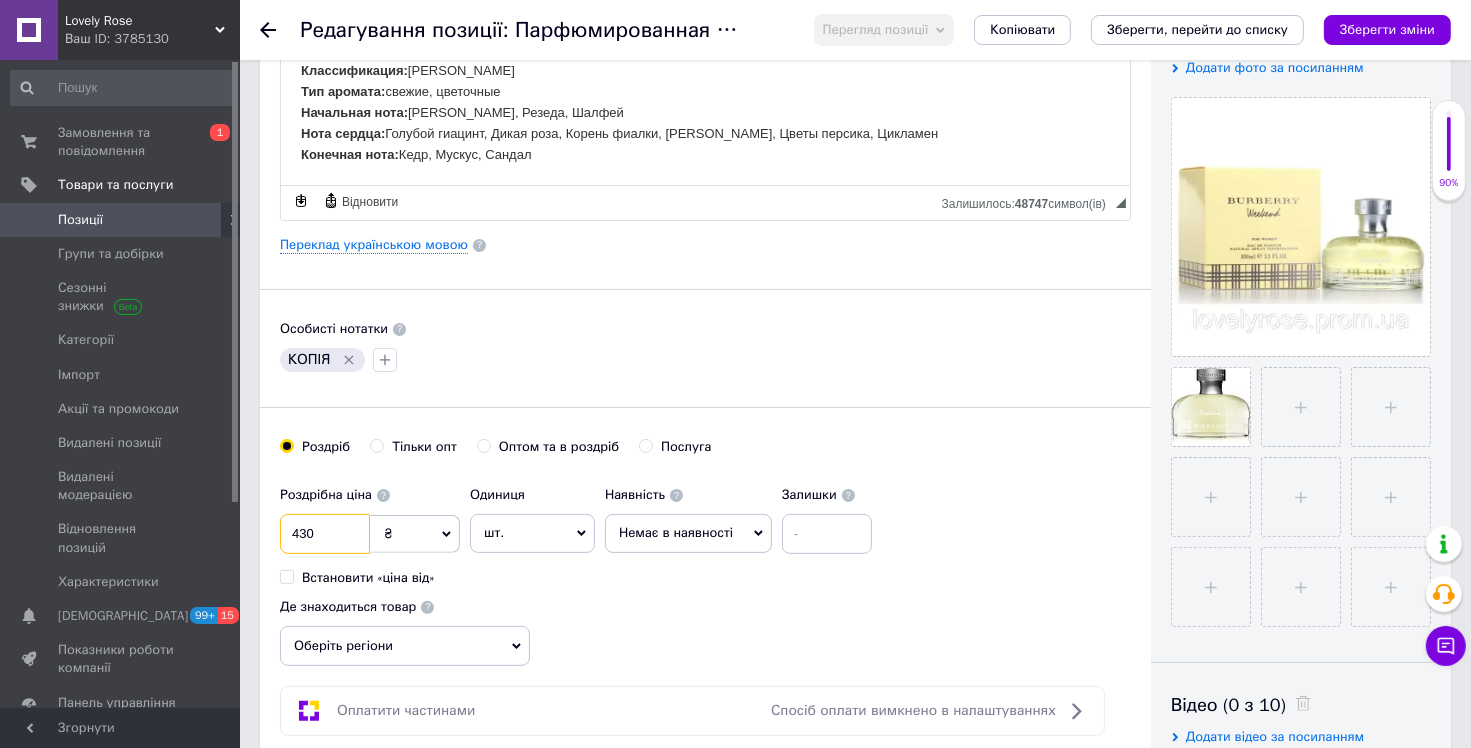drag, startPoint x: 327, startPoint y: 526, endPoint x: 280, endPoint y: 528, distance: 47.042534 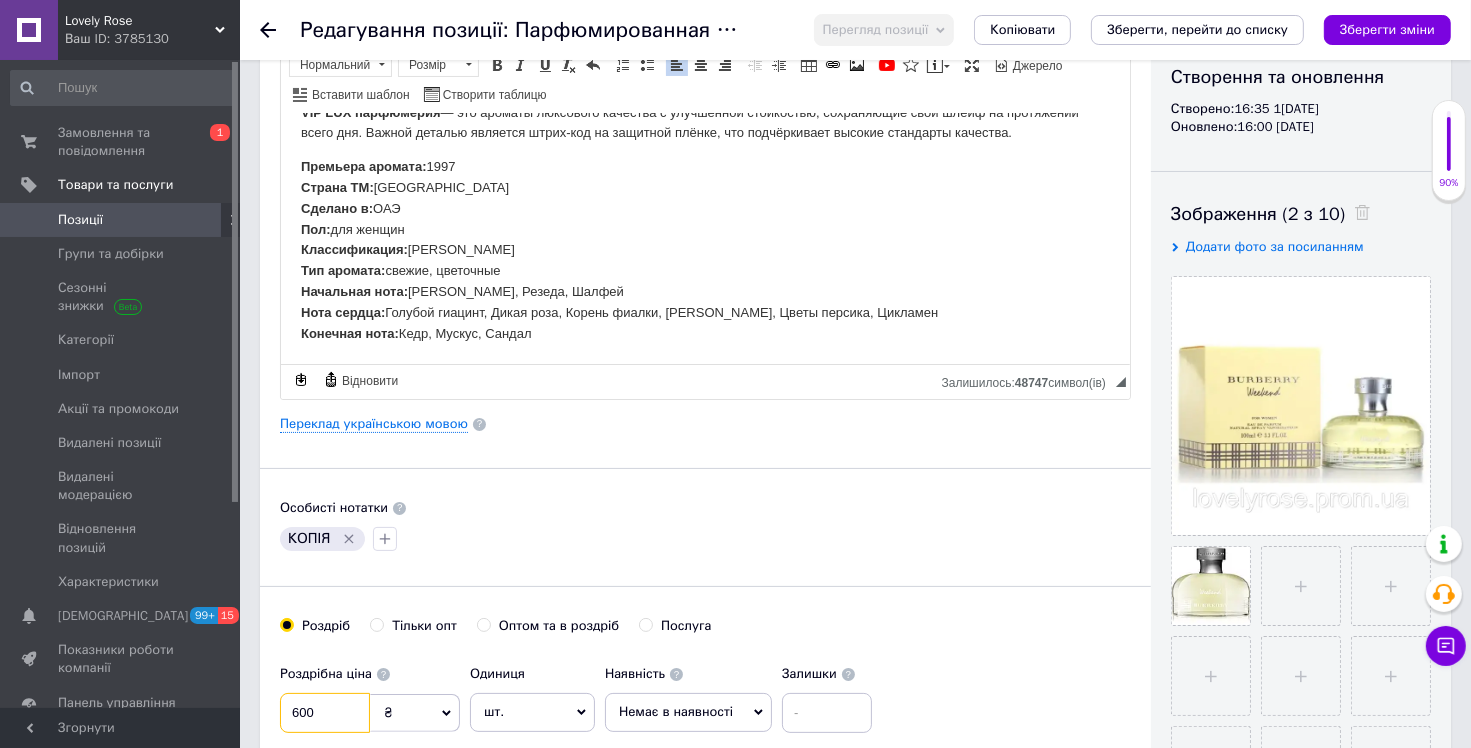 scroll, scrollTop: 400, scrollLeft: 0, axis: vertical 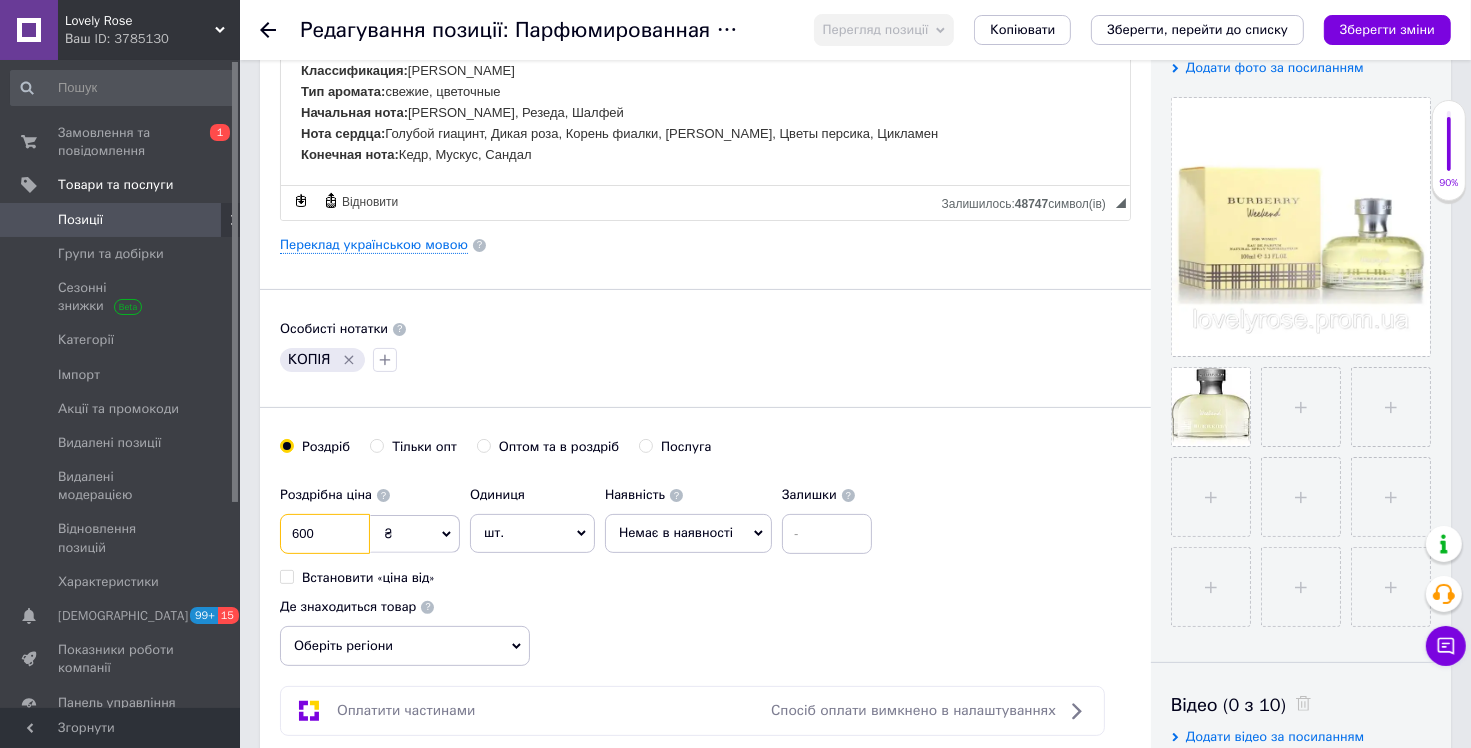 type on "600" 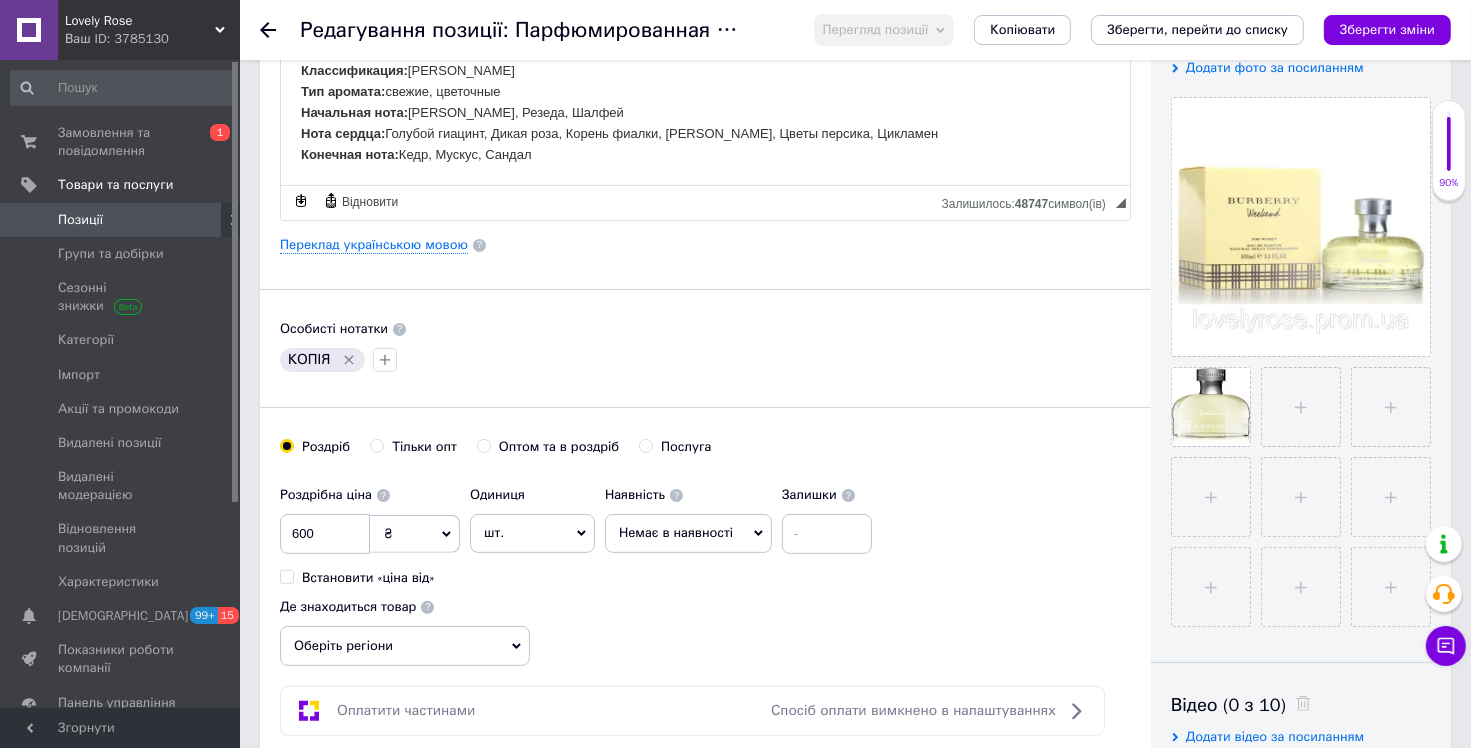 click on "Немає в наявності" at bounding box center (676, 532) 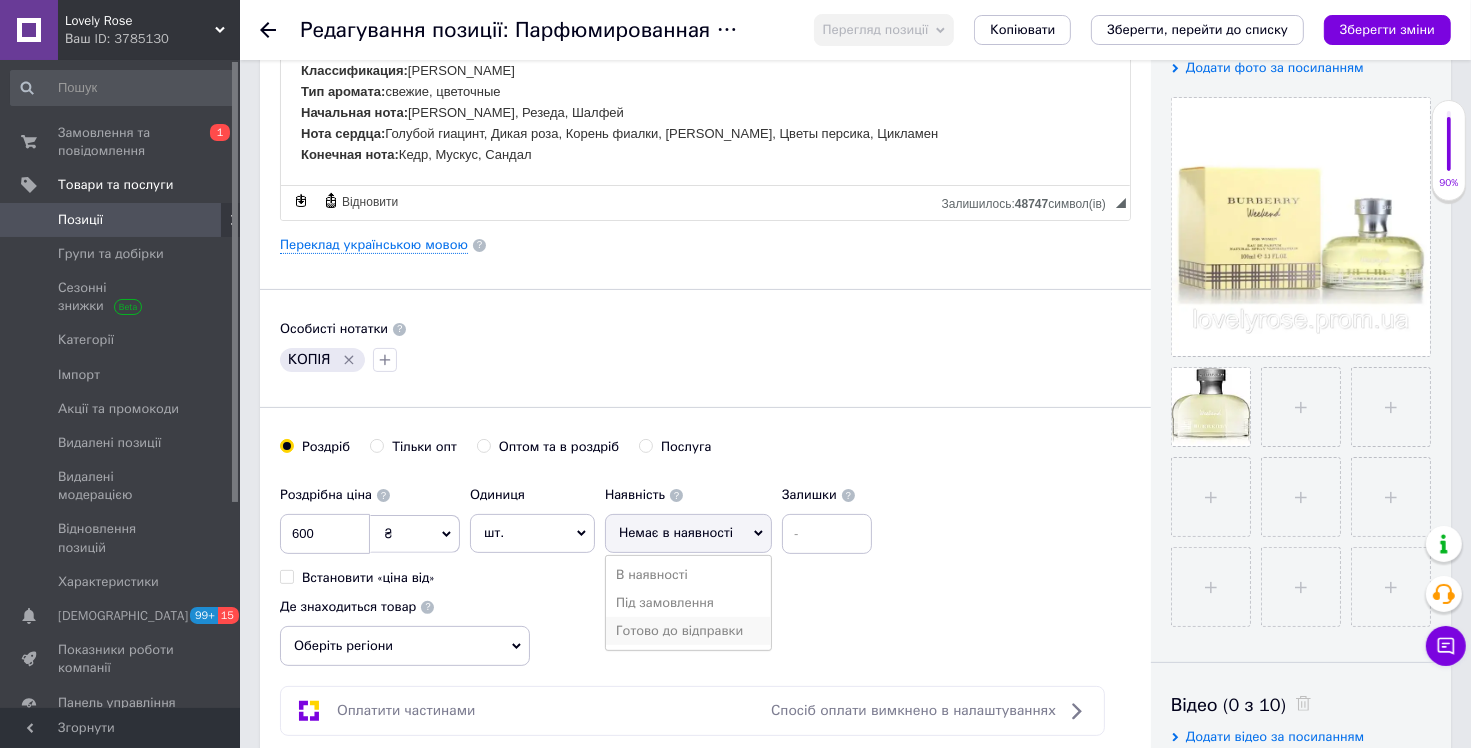 click on "Готово до відправки" at bounding box center (688, 631) 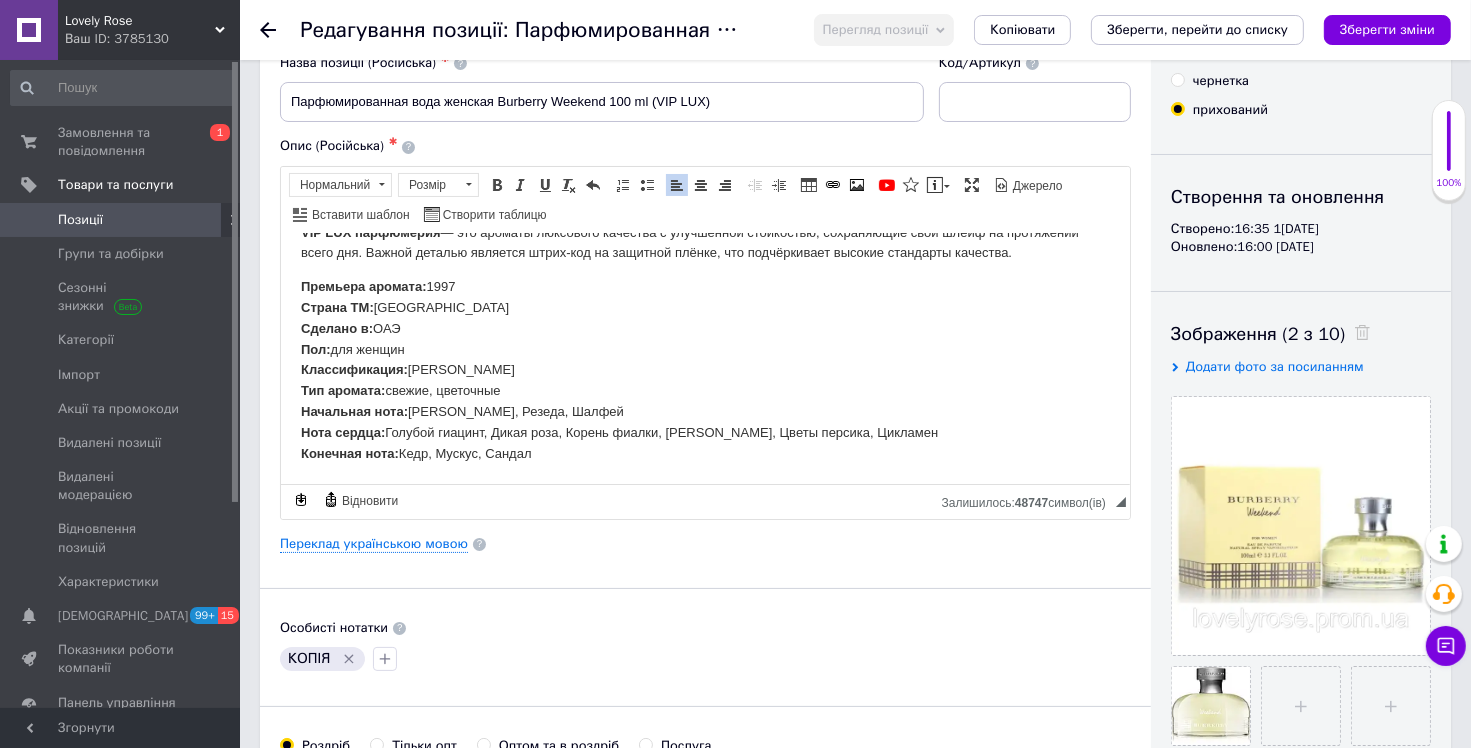 scroll, scrollTop: 100, scrollLeft: 0, axis: vertical 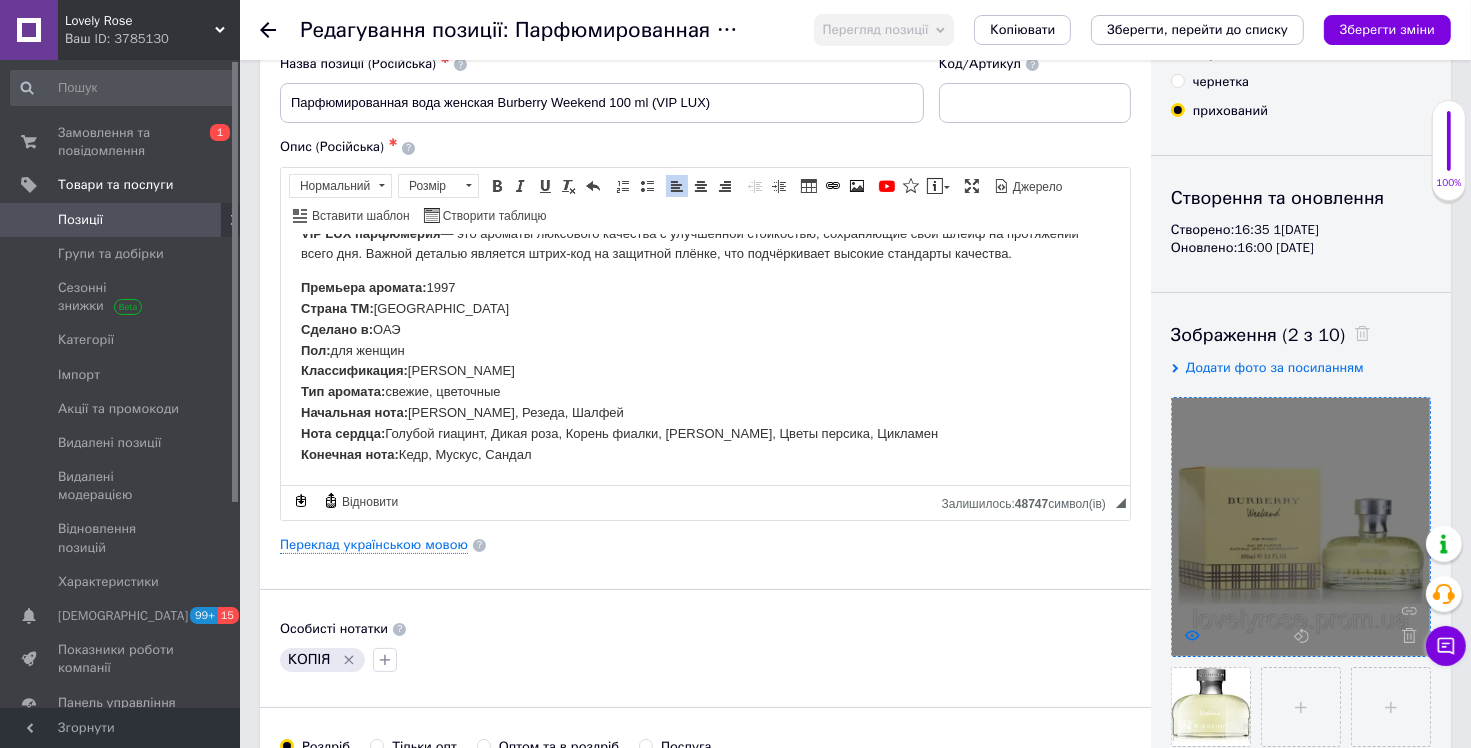 click 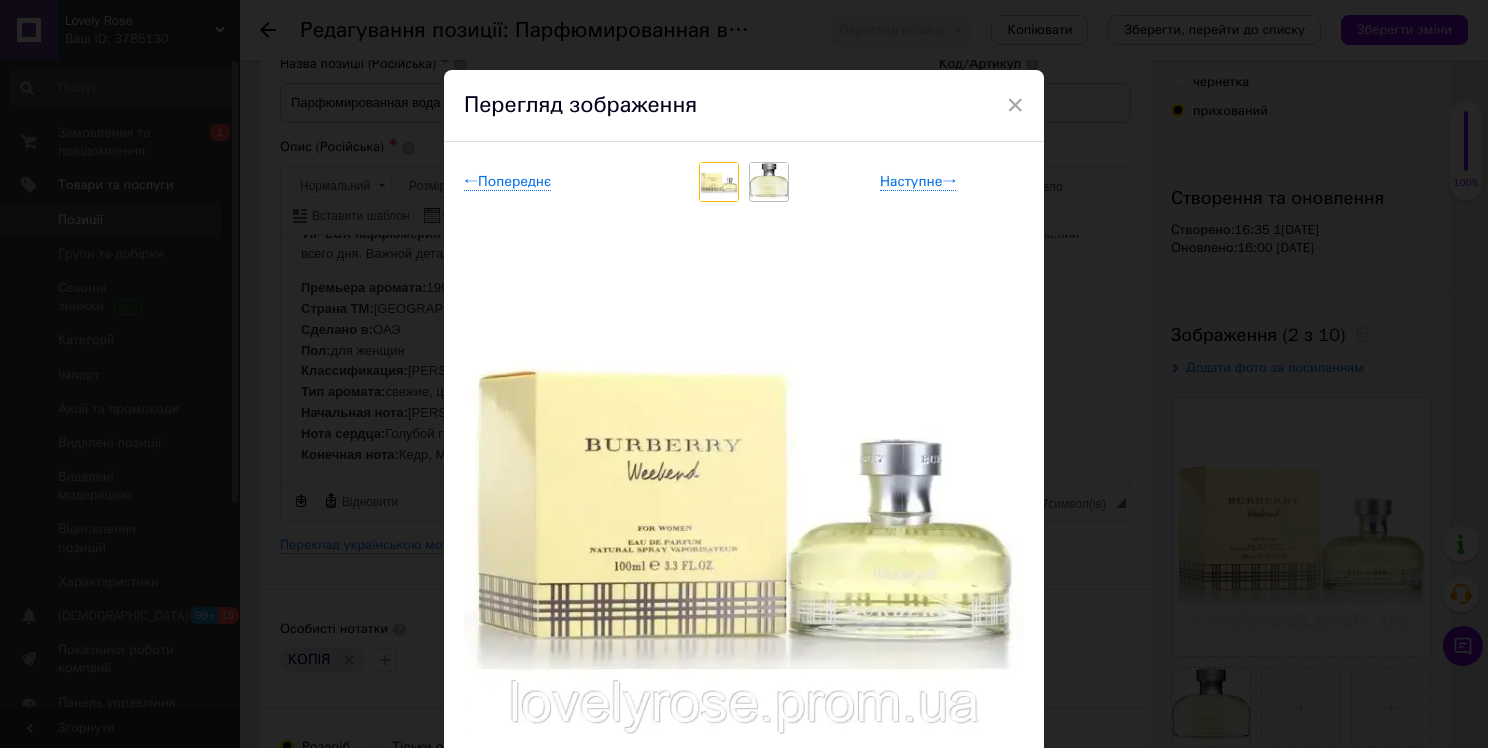 click on "× Перегляд зображення ← Попереднє Наступне → Видалити зображення Видалити всі зображення" at bounding box center (744, 374) 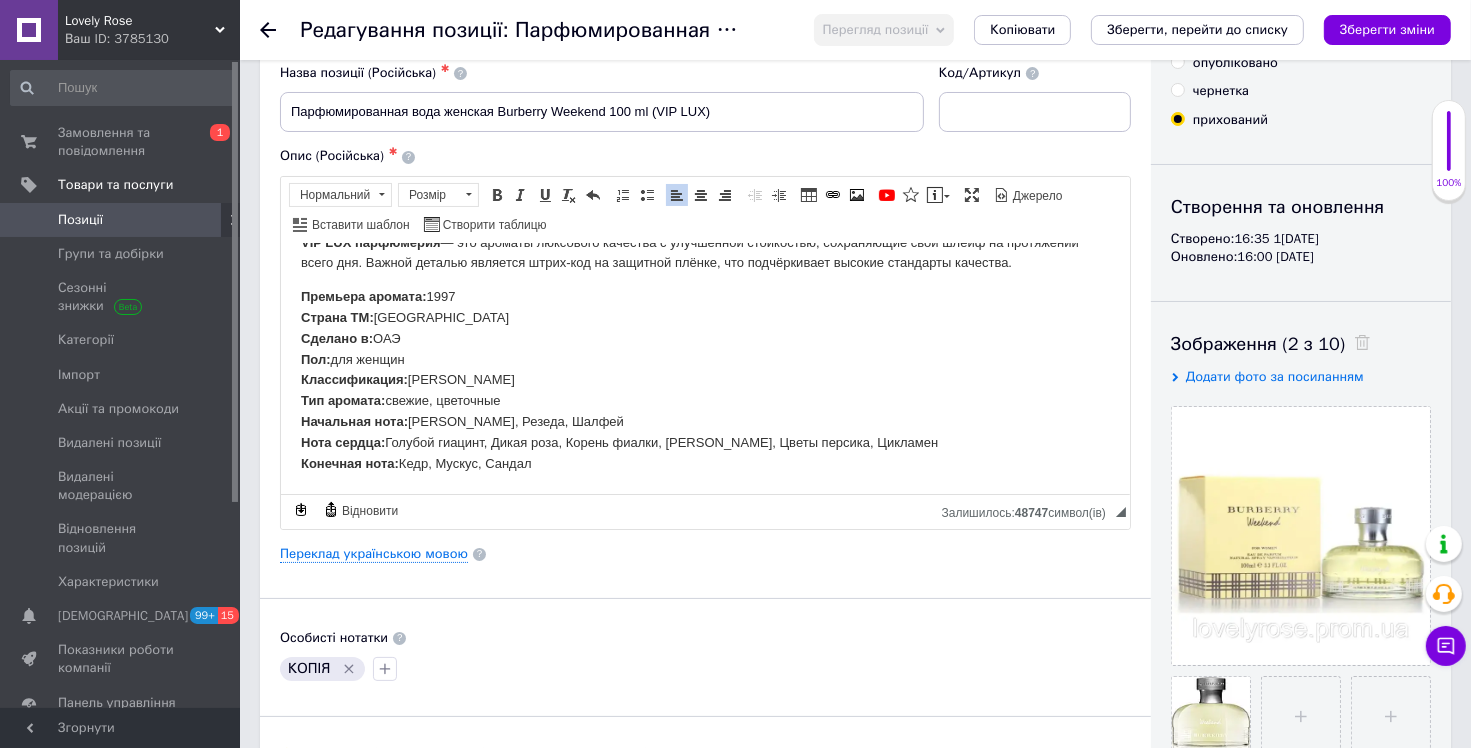 scroll, scrollTop: 0, scrollLeft: 0, axis: both 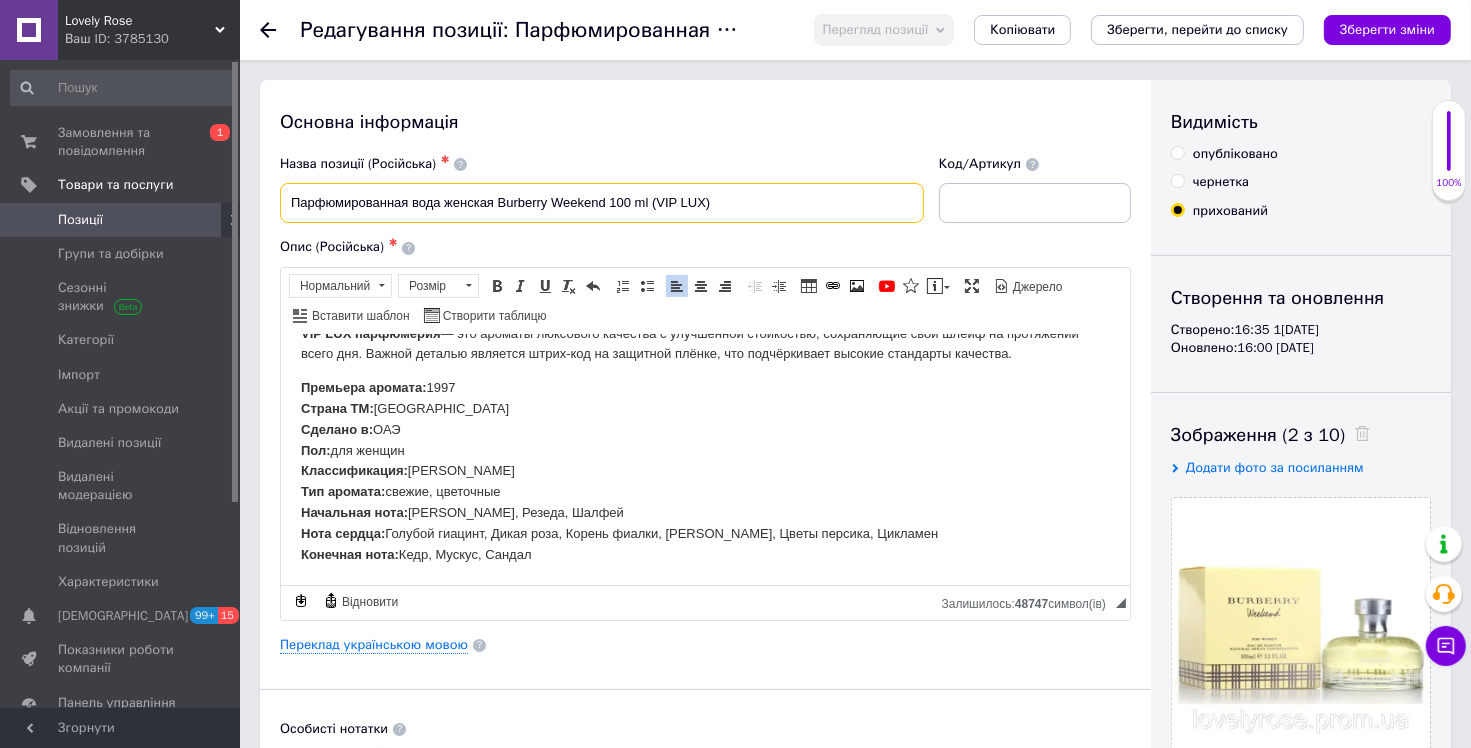 drag, startPoint x: 606, startPoint y: 194, endPoint x: 495, endPoint y: 192, distance: 111.01801 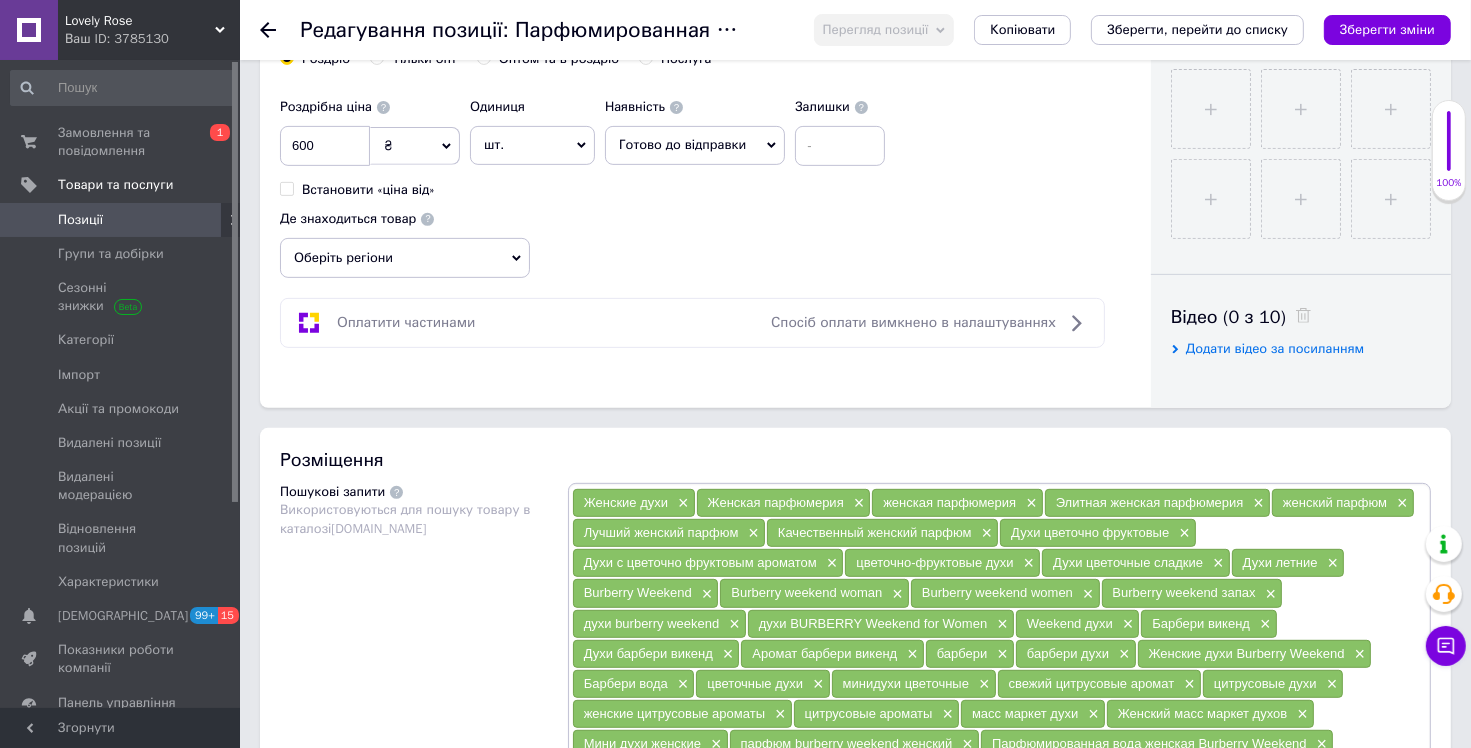 scroll, scrollTop: 1000, scrollLeft: 0, axis: vertical 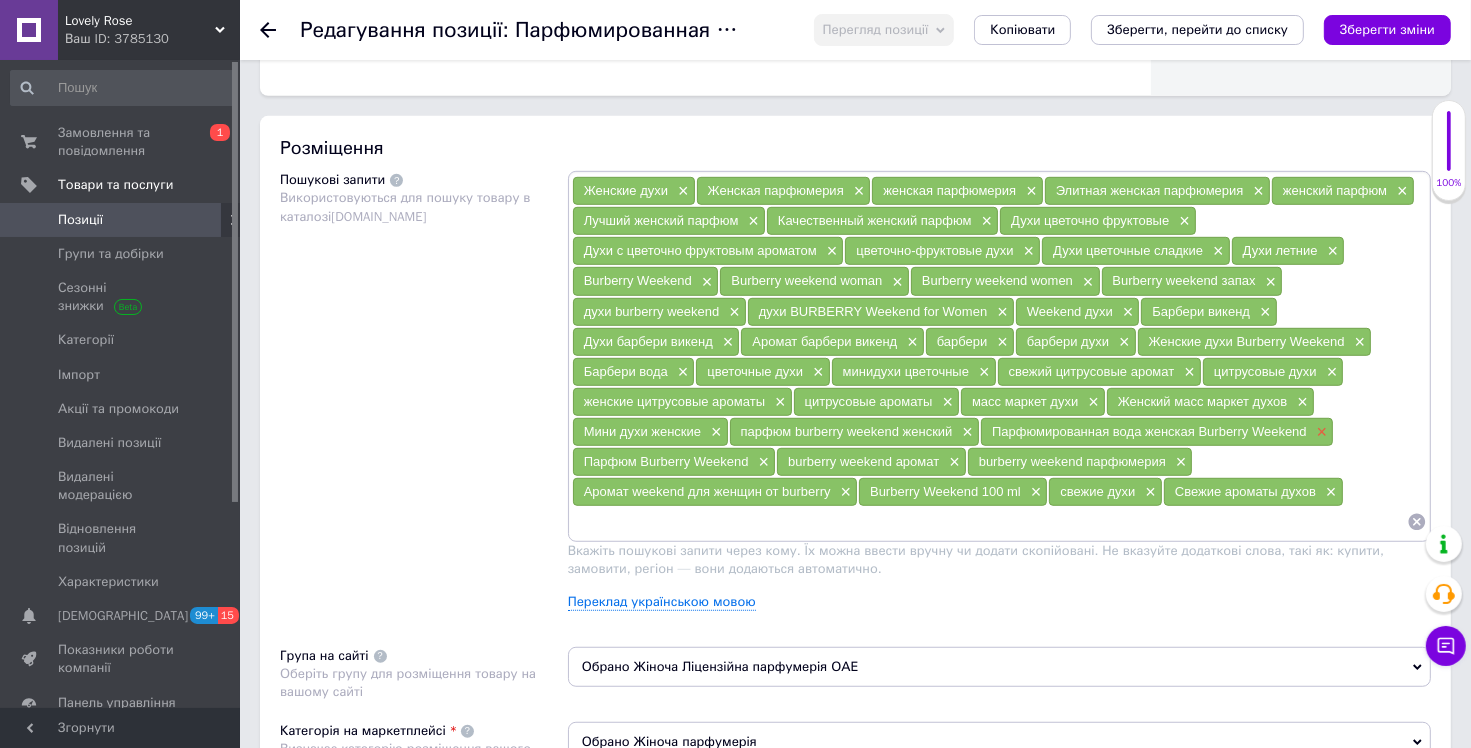 click on "×" at bounding box center (1320, 432) 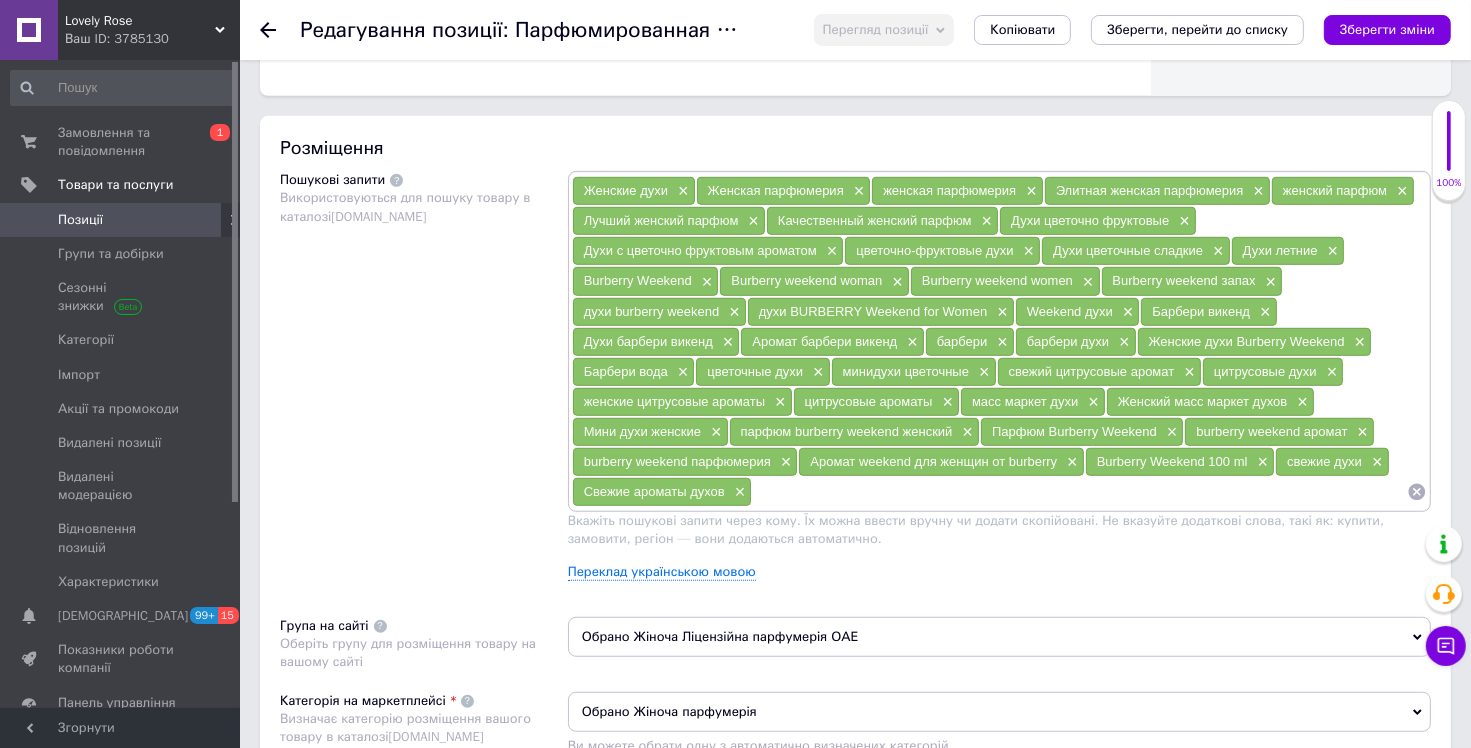 click at bounding box center [1079, 492] 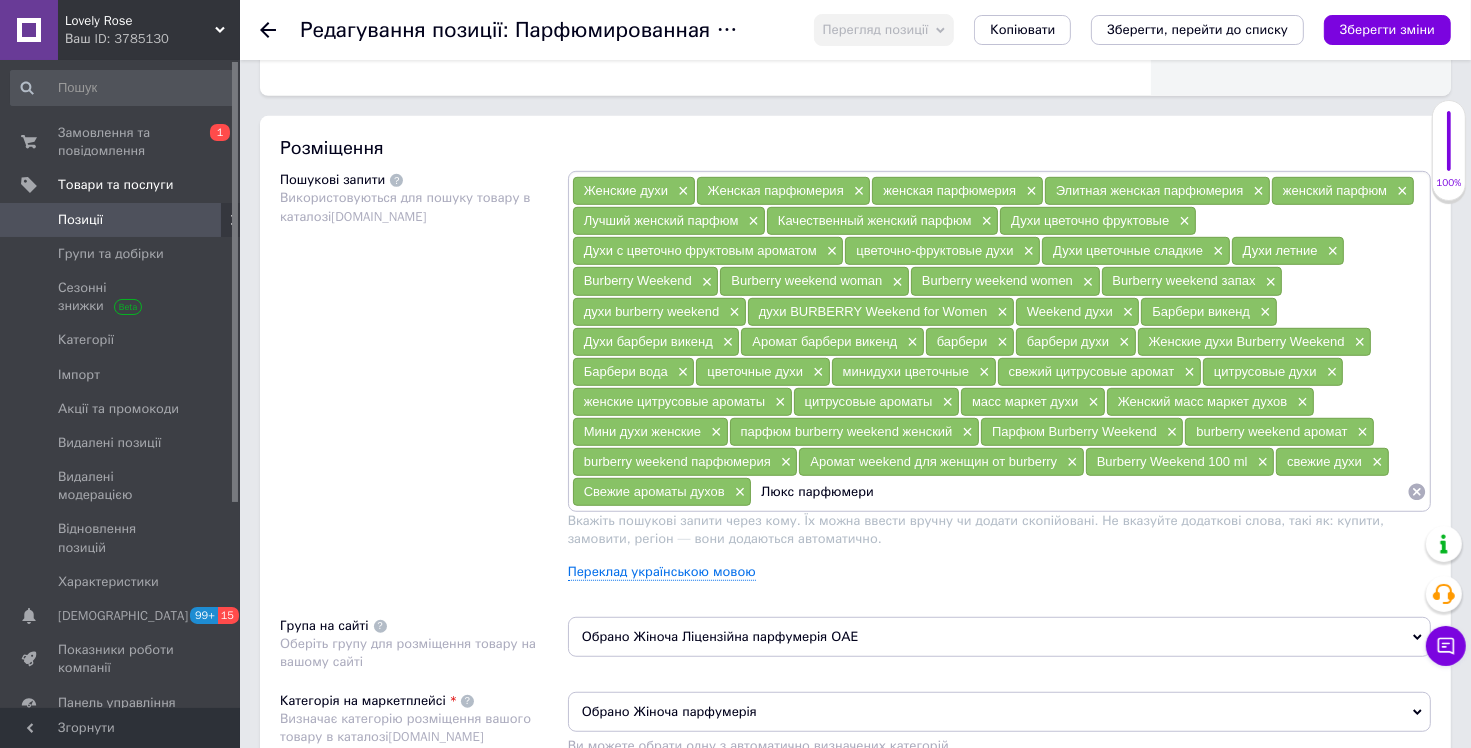 type on "Люкс парфюмерия" 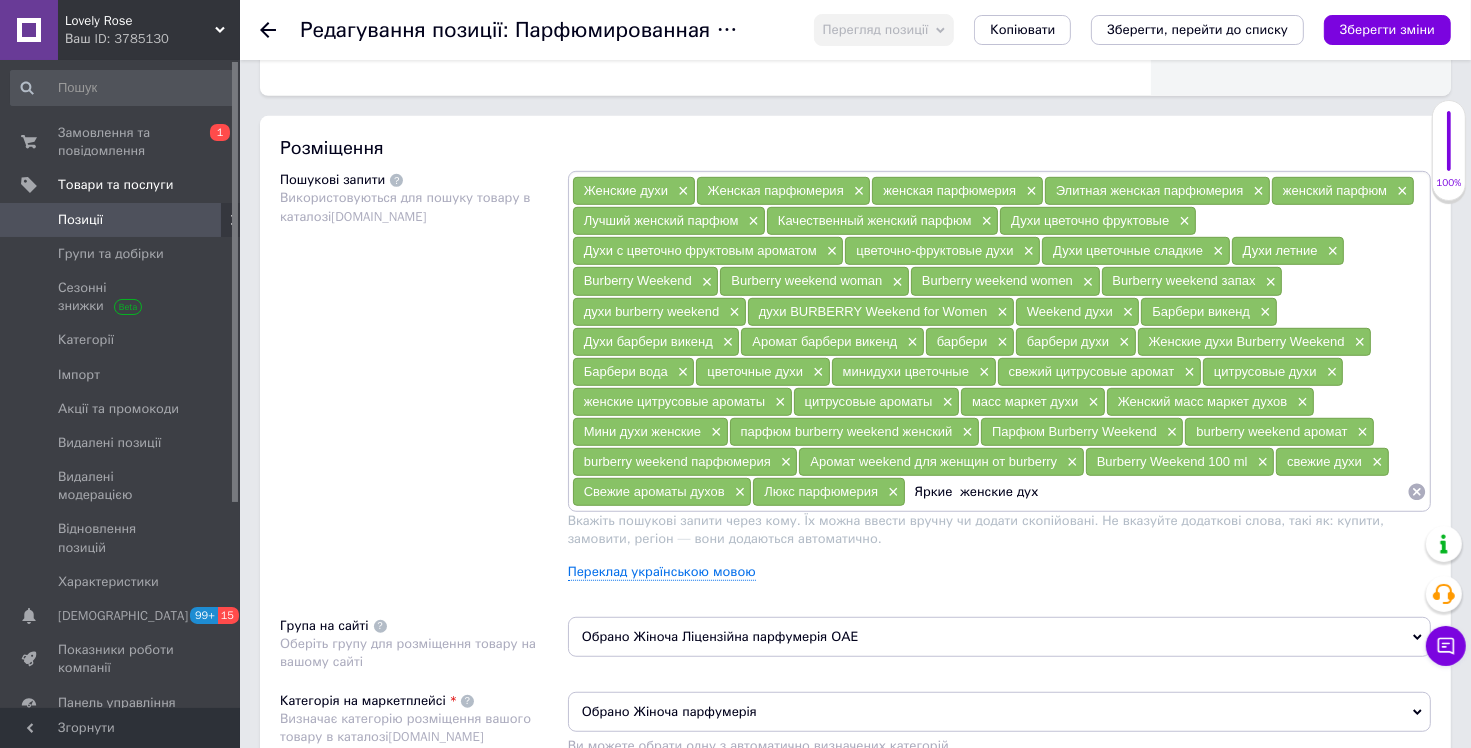 type on "Яркие  женские духи" 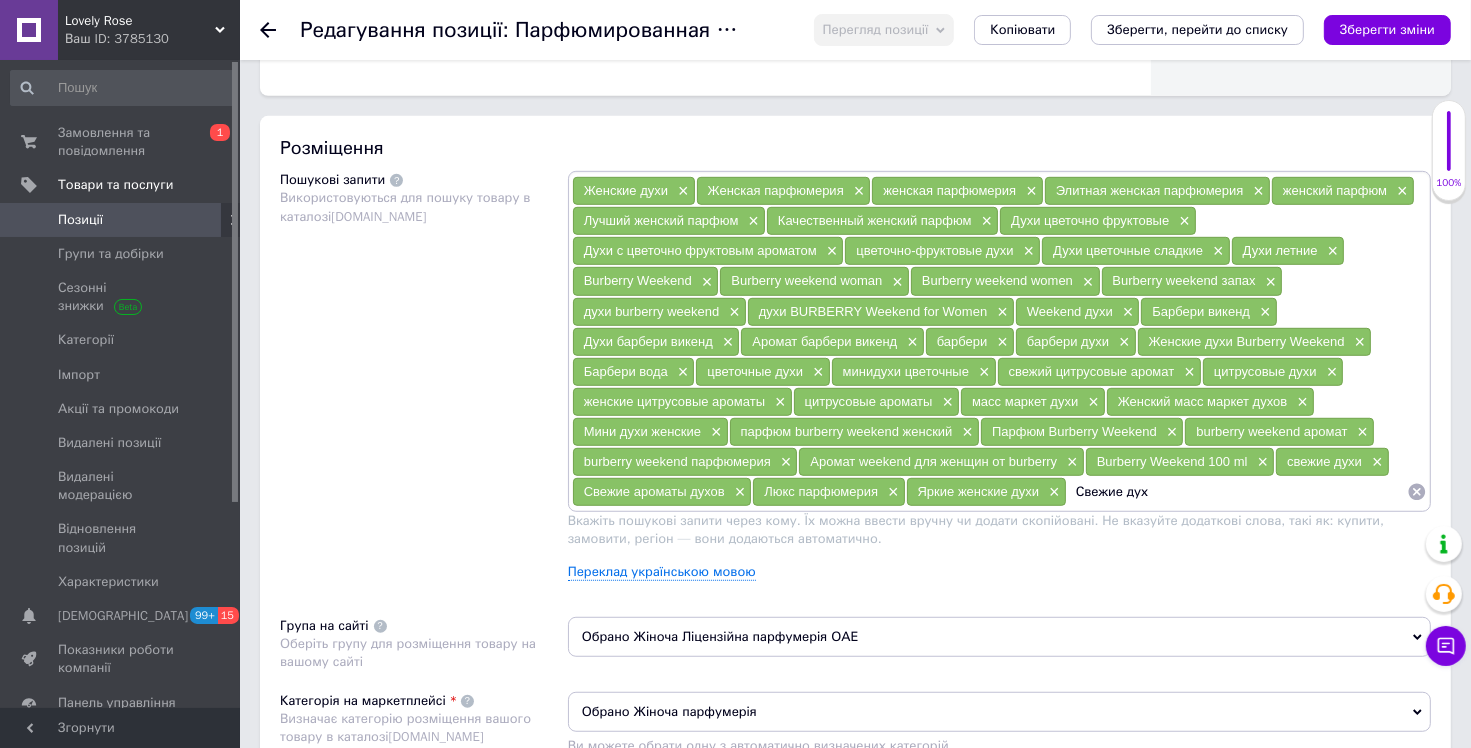 type on "Свежие духи" 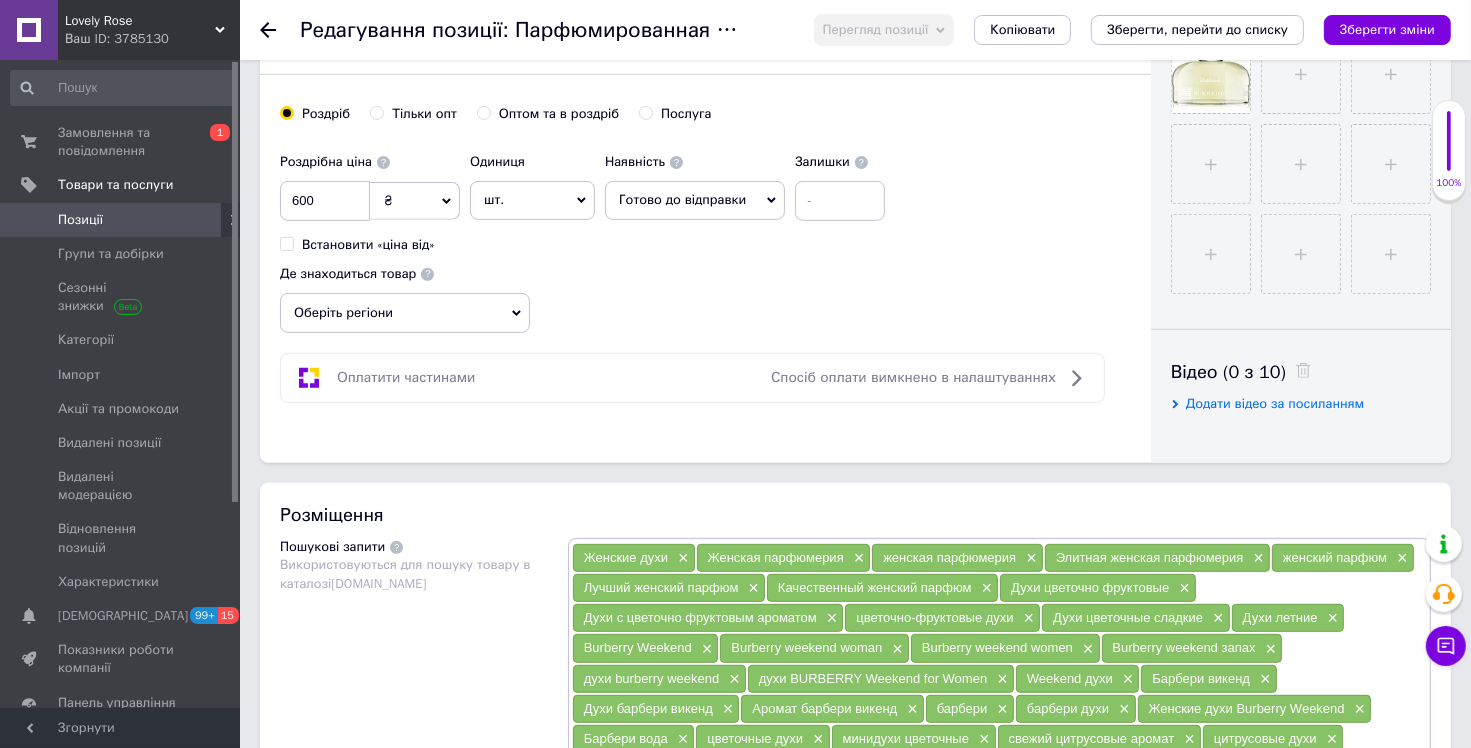 scroll, scrollTop: 400, scrollLeft: 0, axis: vertical 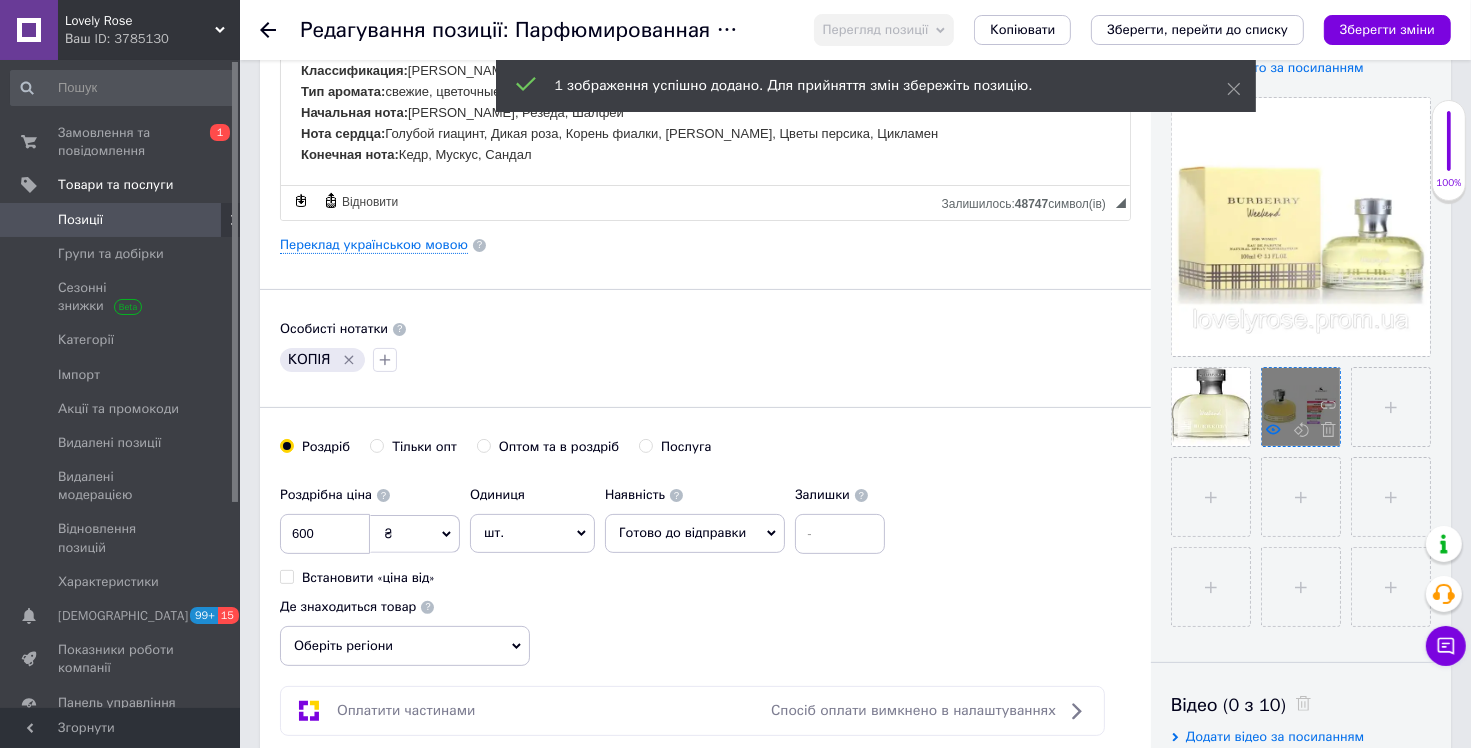 click 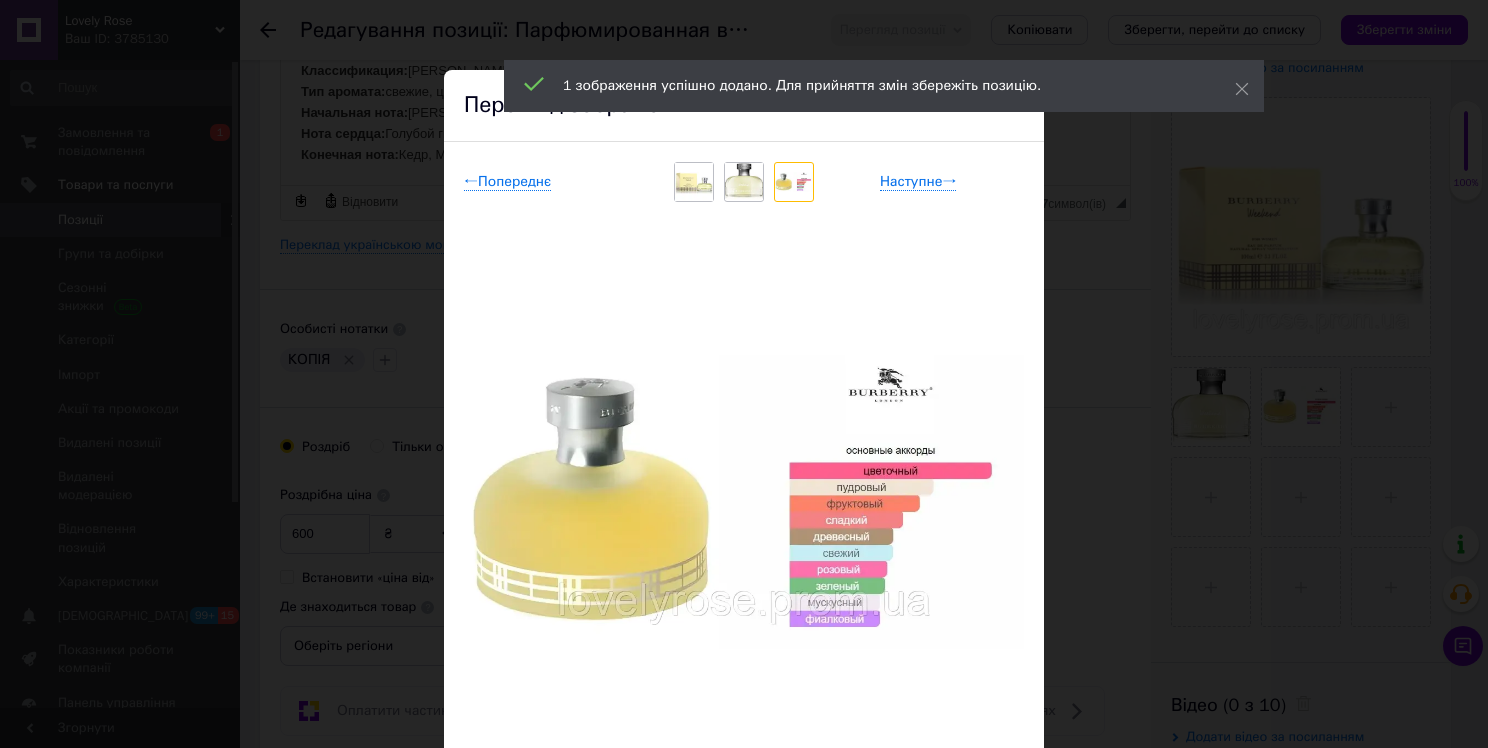 click on "× Перегляд зображення ← Попереднє Наступне → Видалити зображення Видалити всі зображення" at bounding box center [744, 374] 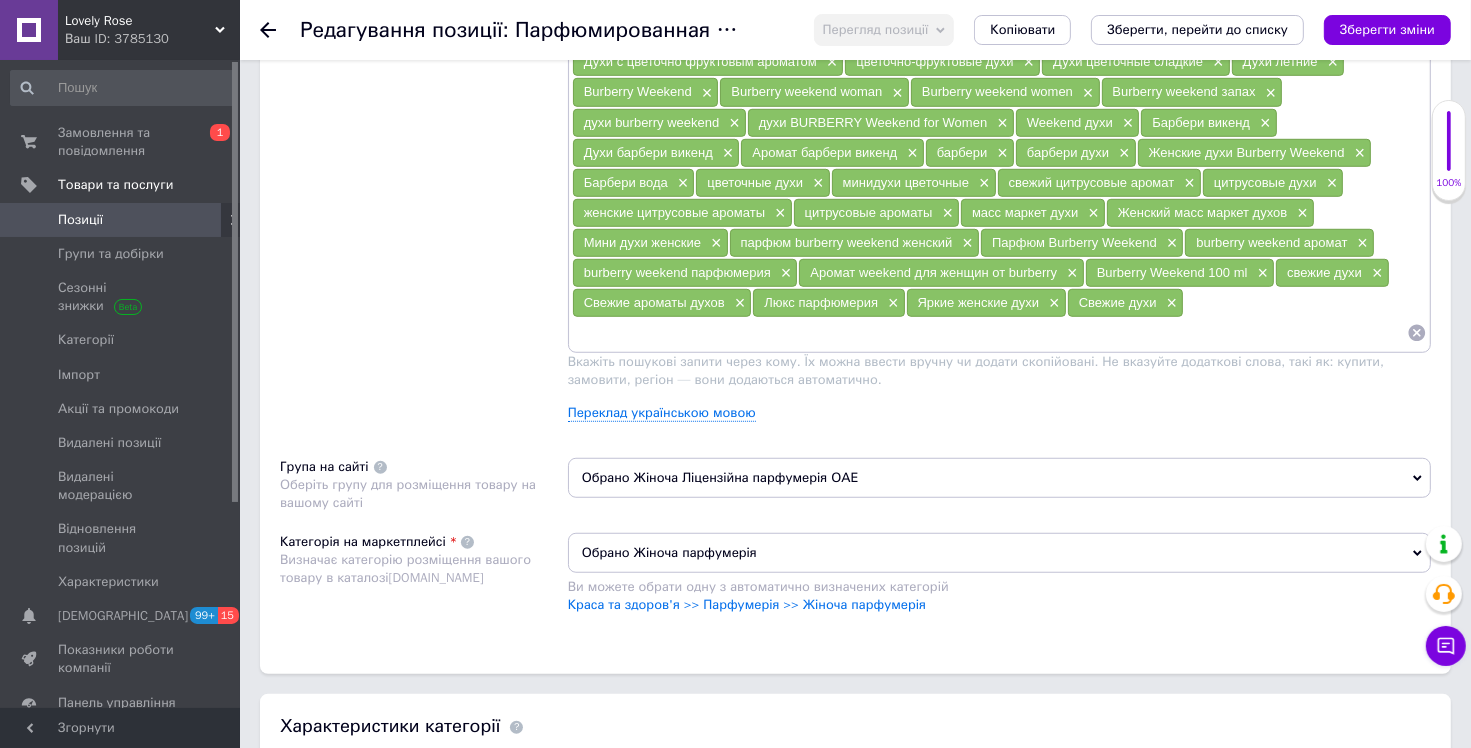 scroll, scrollTop: 1200, scrollLeft: 0, axis: vertical 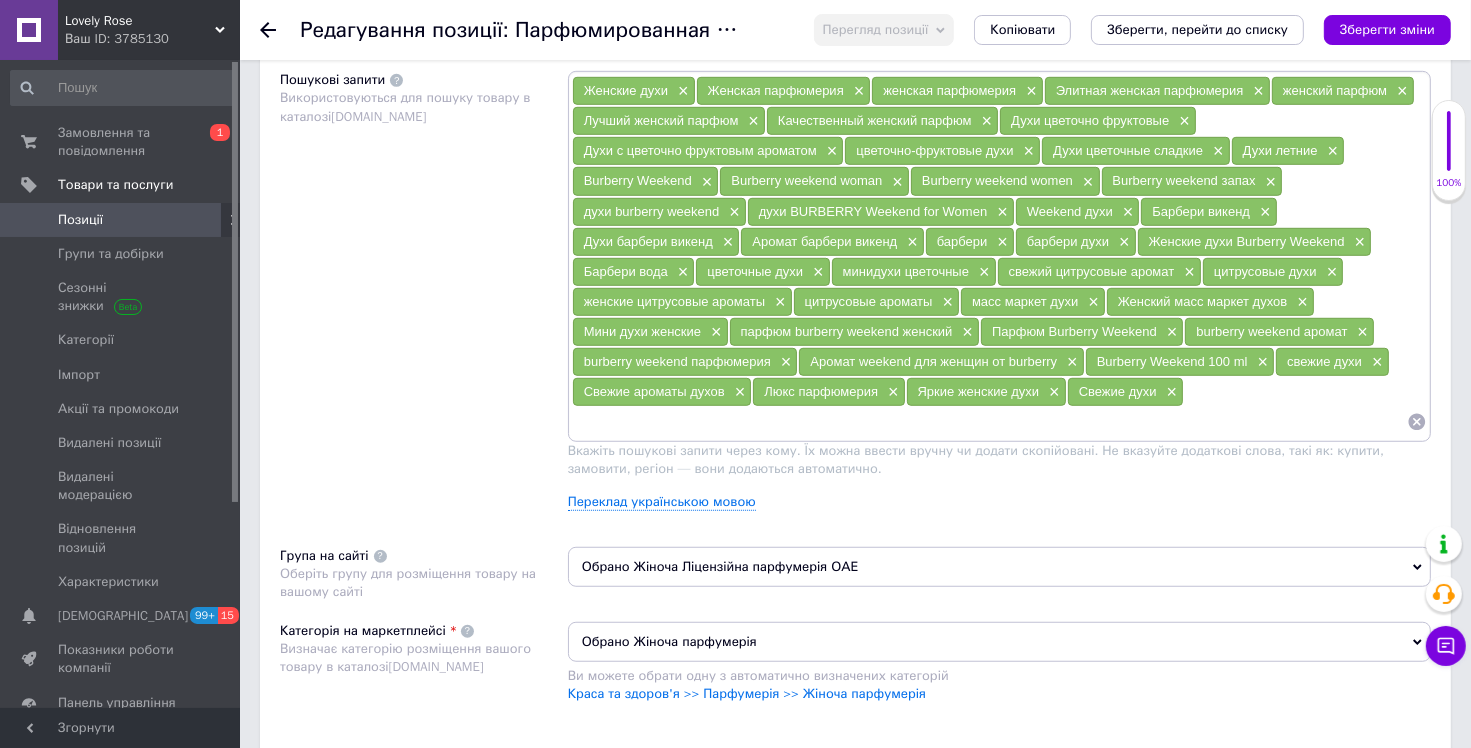 click at bounding box center [989, 422] 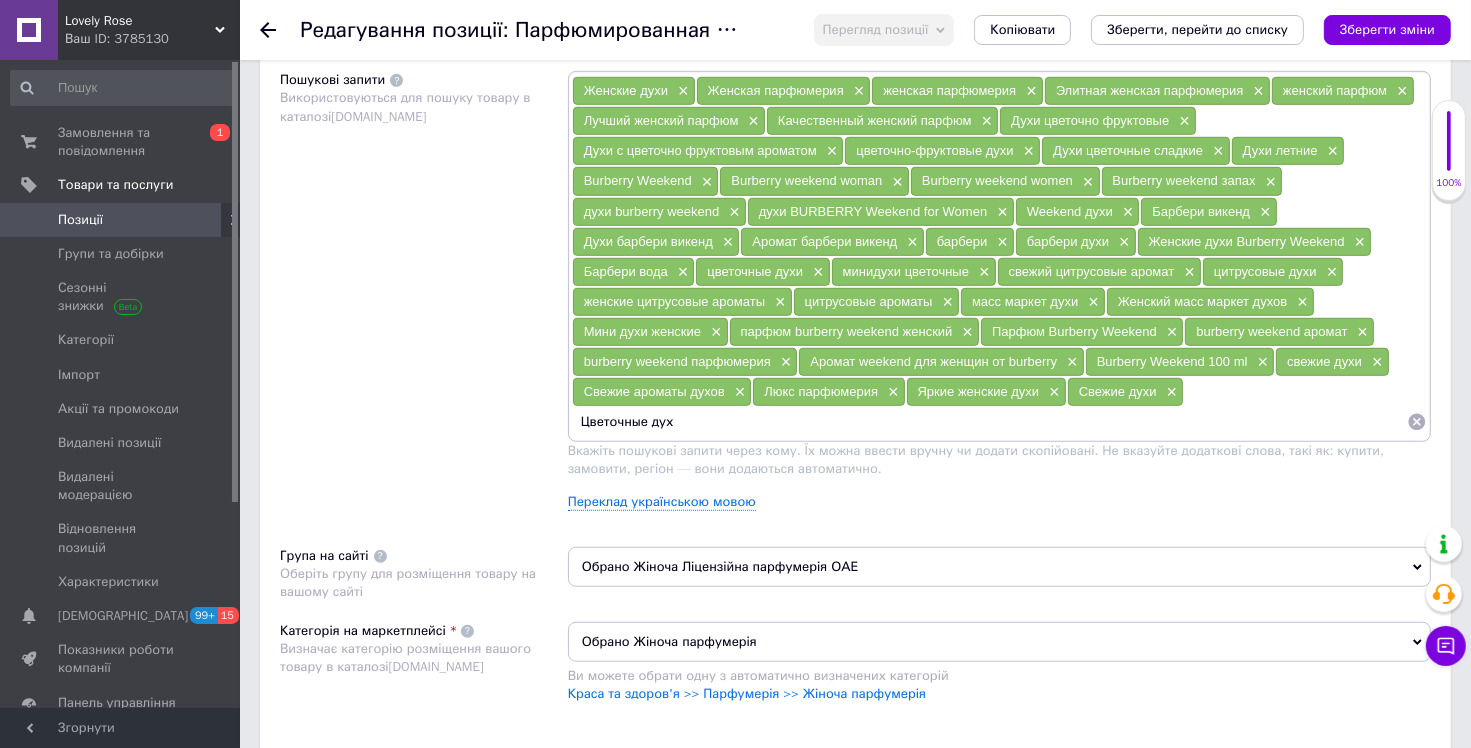 type on "Цветочные духи" 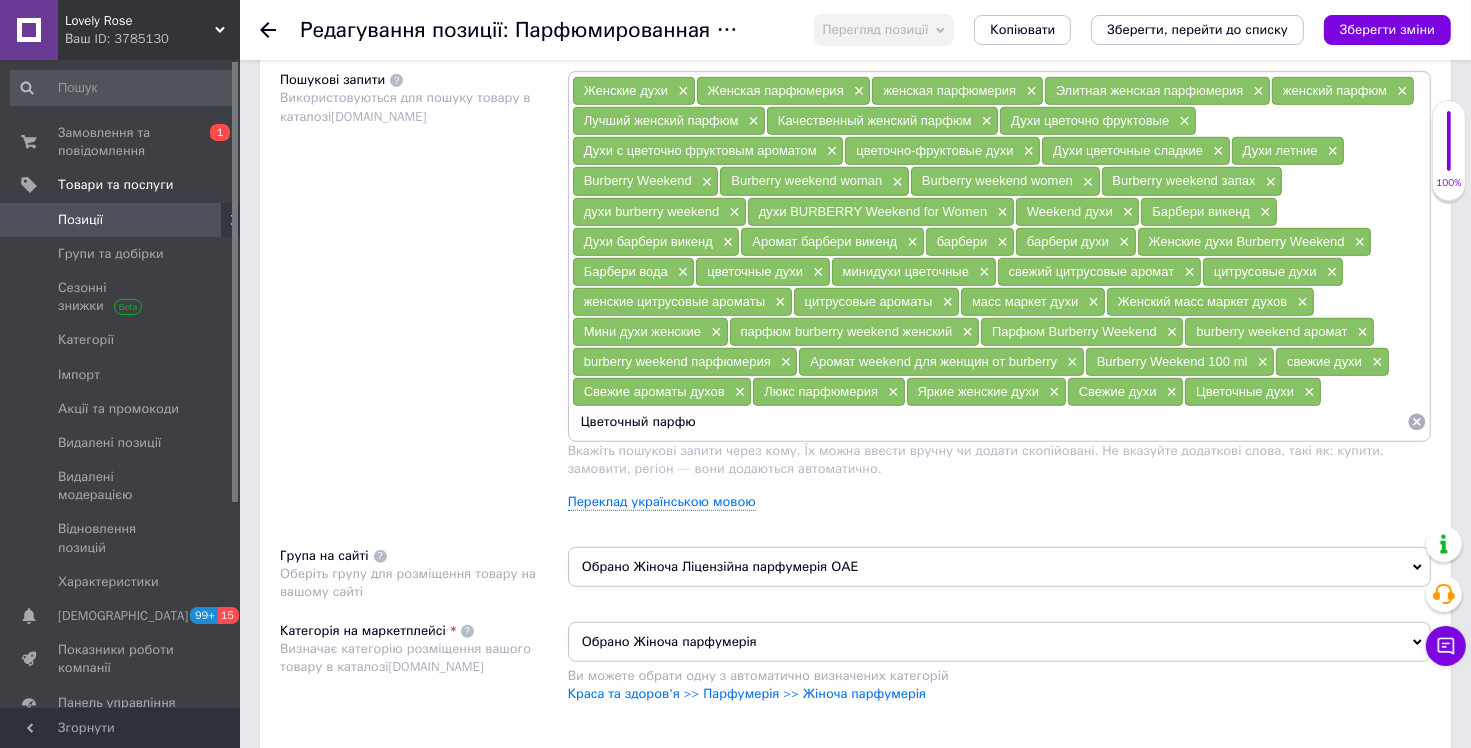 type on "Цветочный парфюм" 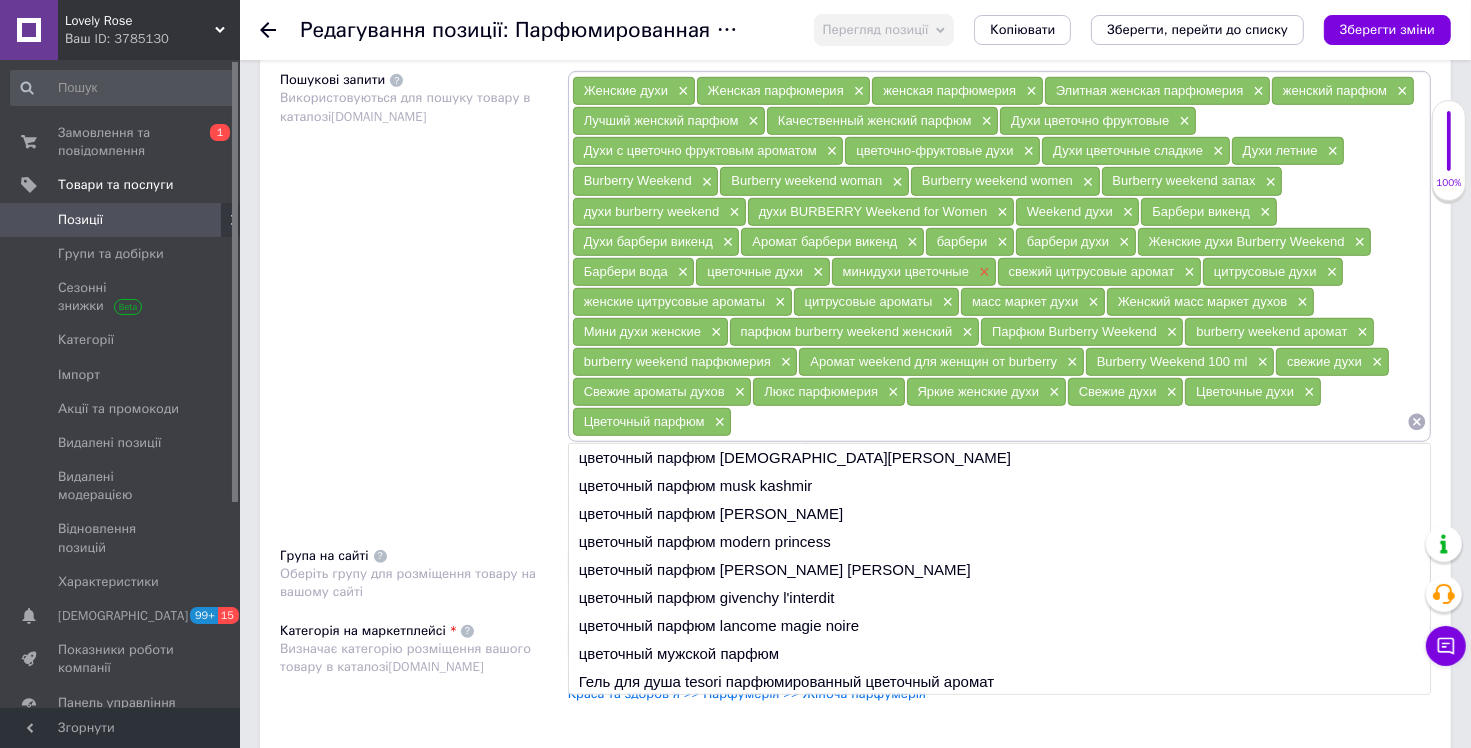 click on "×" at bounding box center (982, 272) 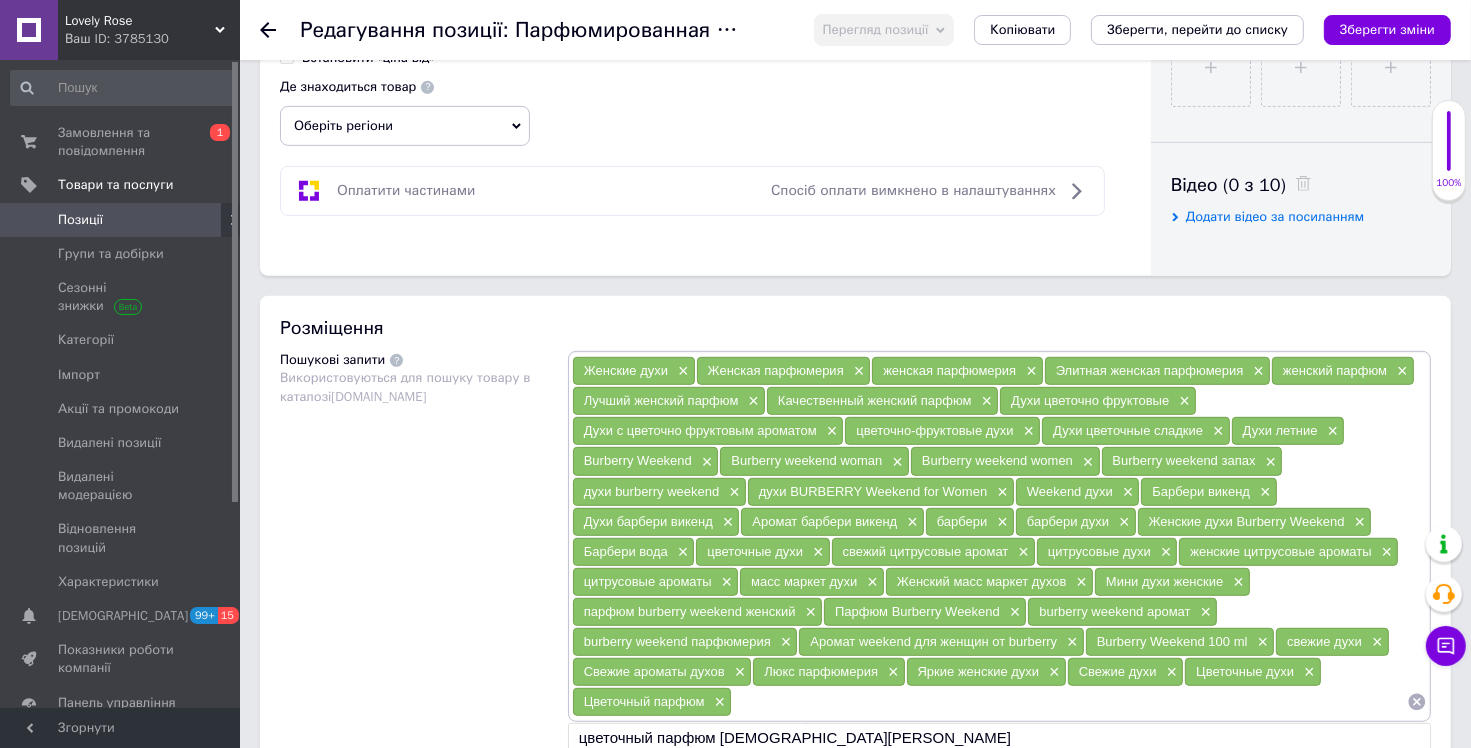 scroll, scrollTop: 900, scrollLeft: 0, axis: vertical 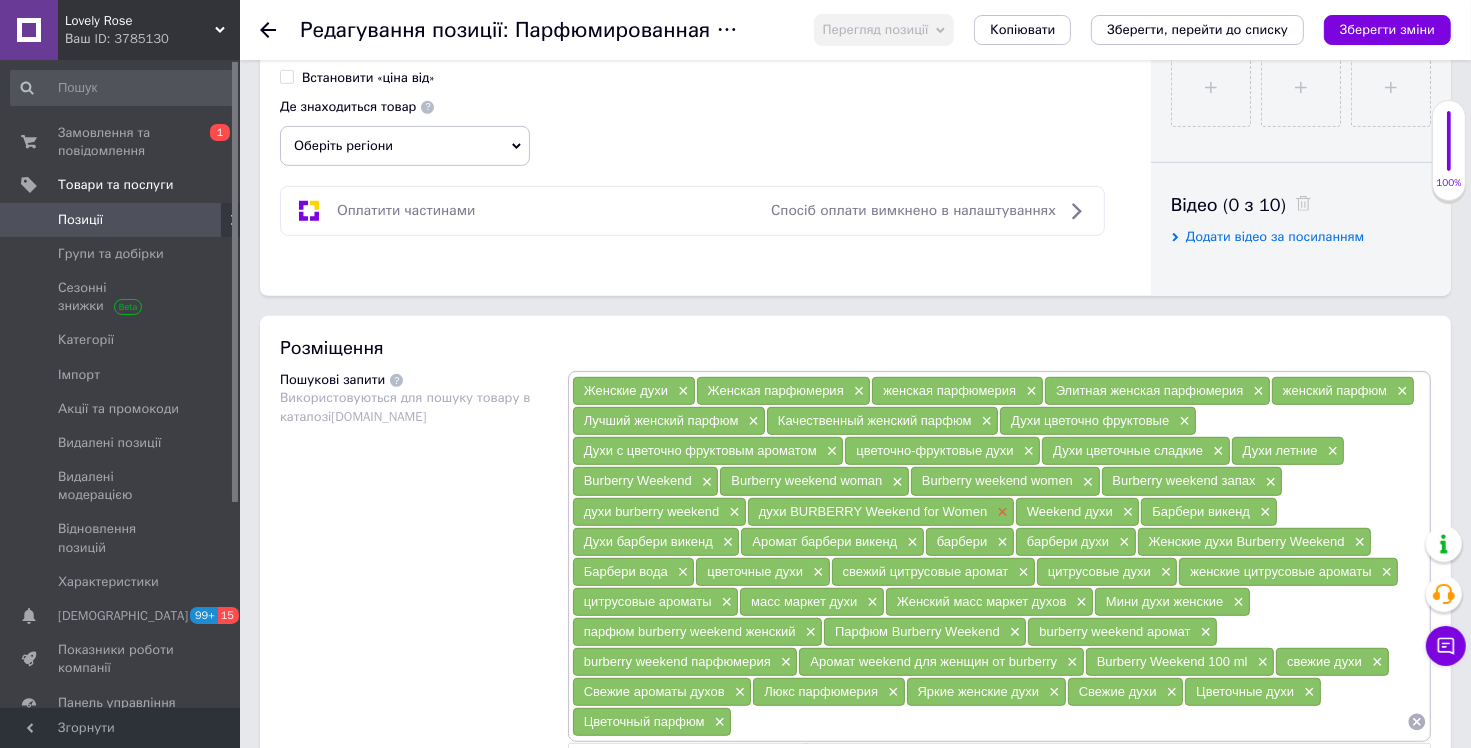 click on "×" at bounding box center [1000, 512] 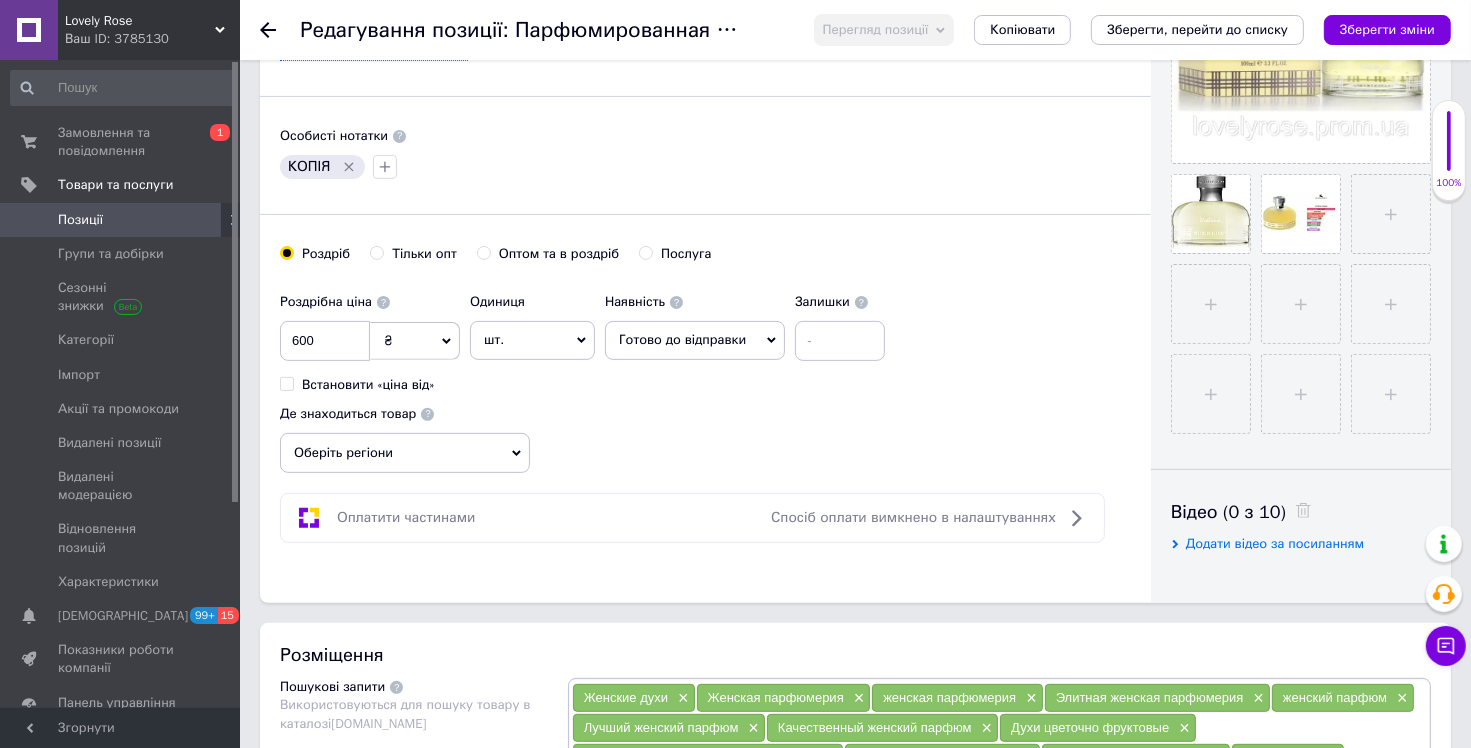 scroll, scrollTop: 0, scrollLeft: 0, axis: both 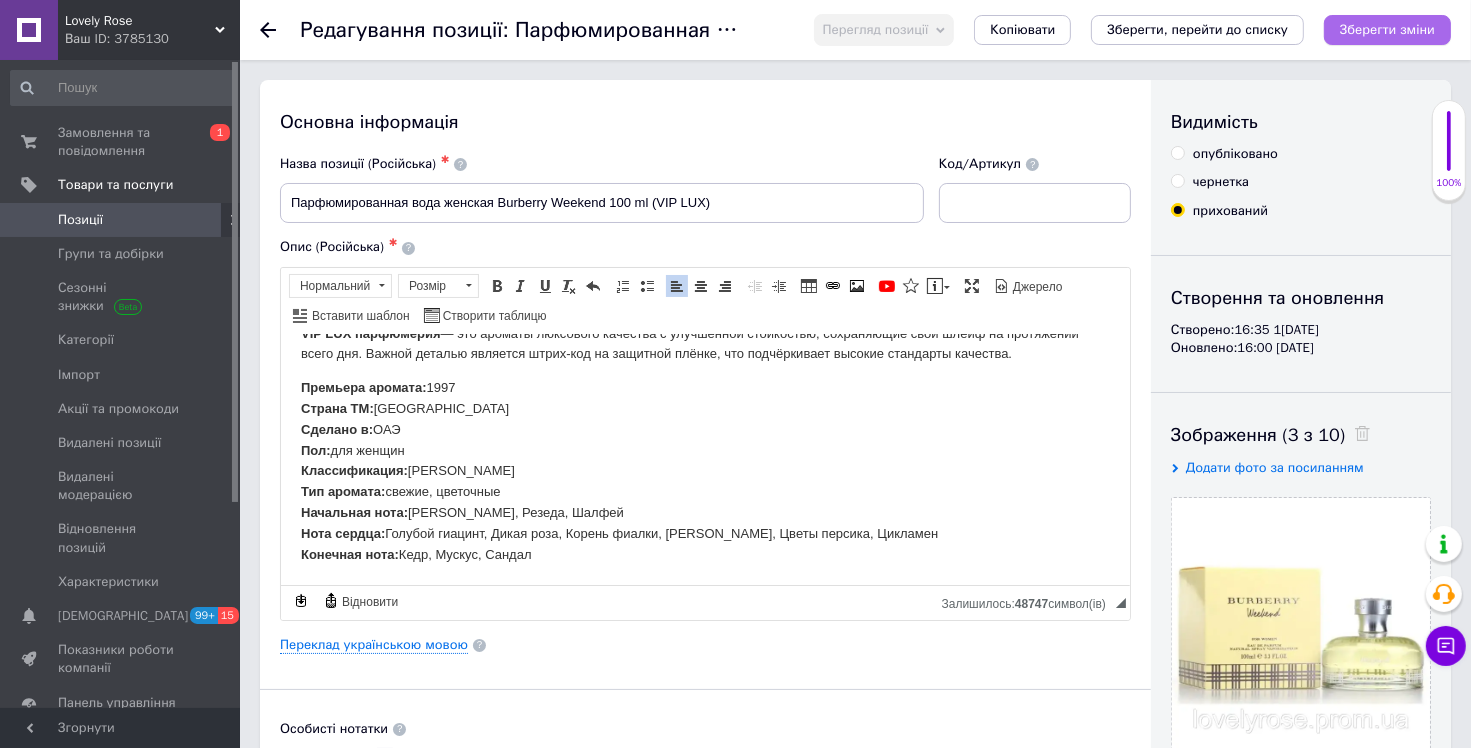 click on "Зберегти зміни" at bounding box center (1387, 29) 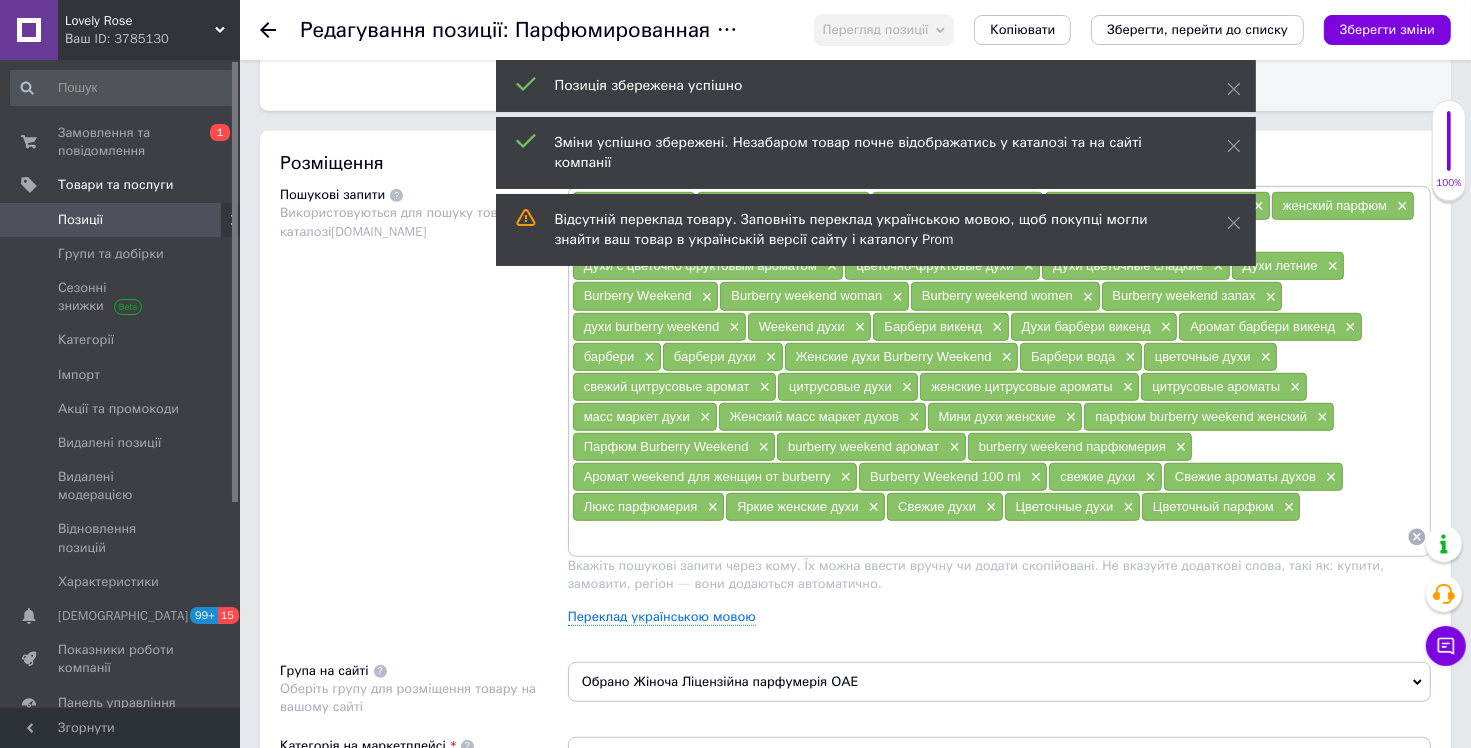 scroll, scrollTop: 1000, scrollLeft: 0, axis: vertical 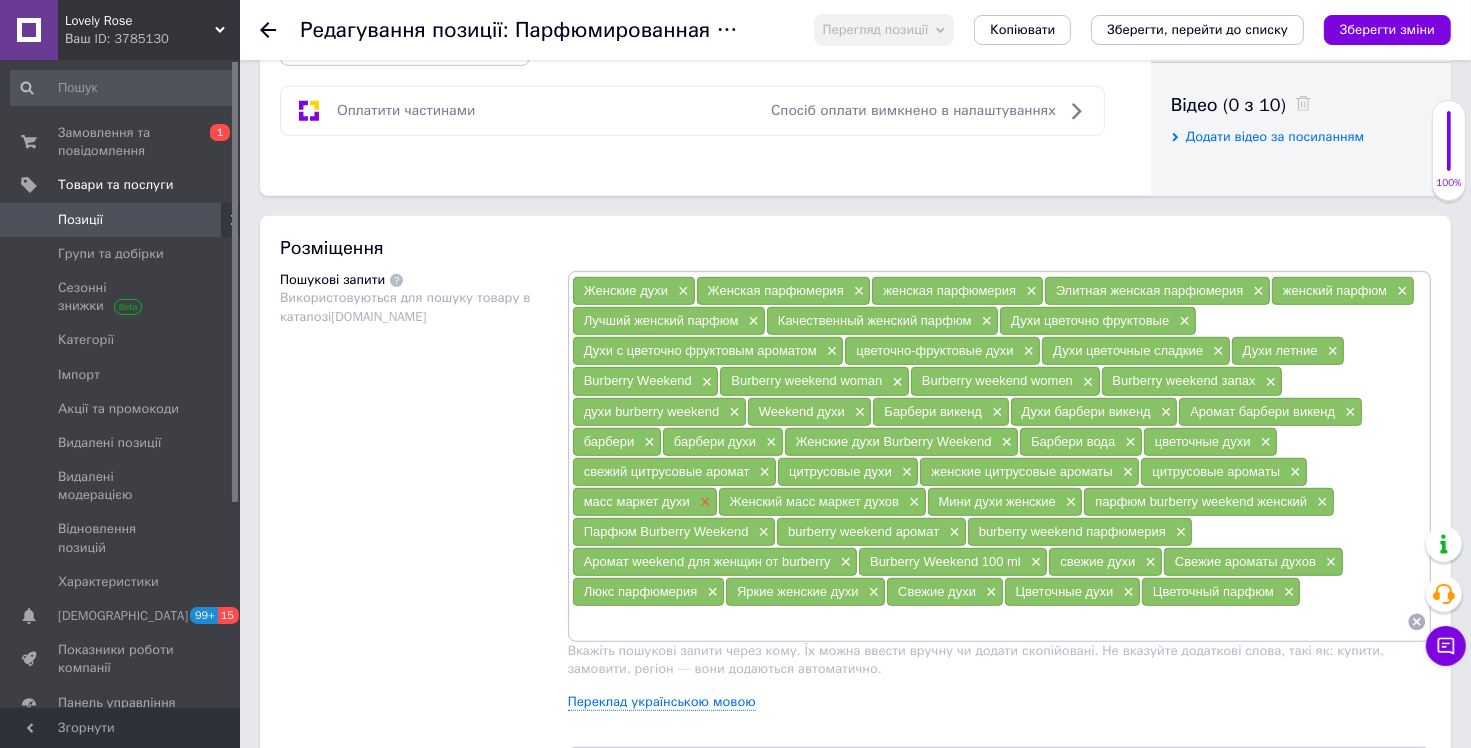 click on "×" at bounding box center [703, 502] 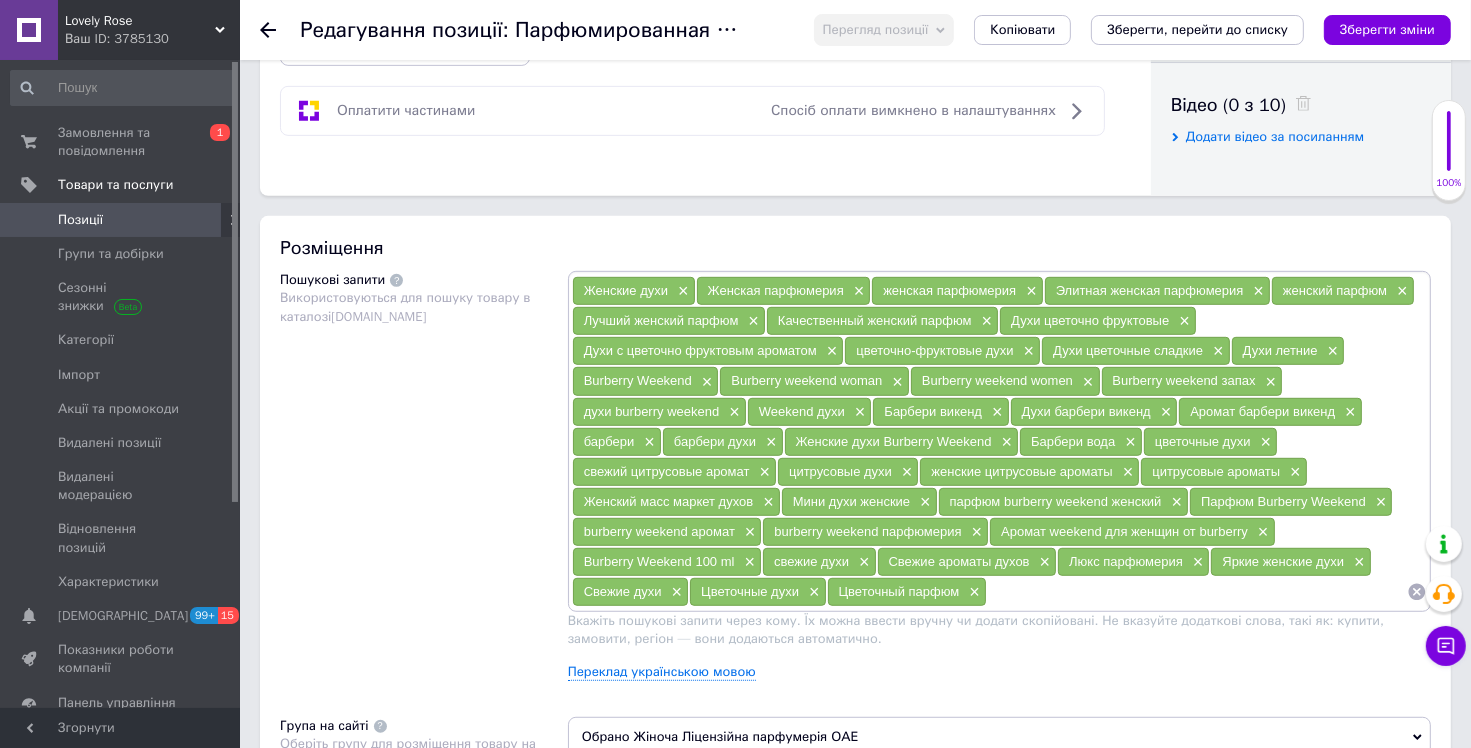 click at bounding box center [1197, 592] 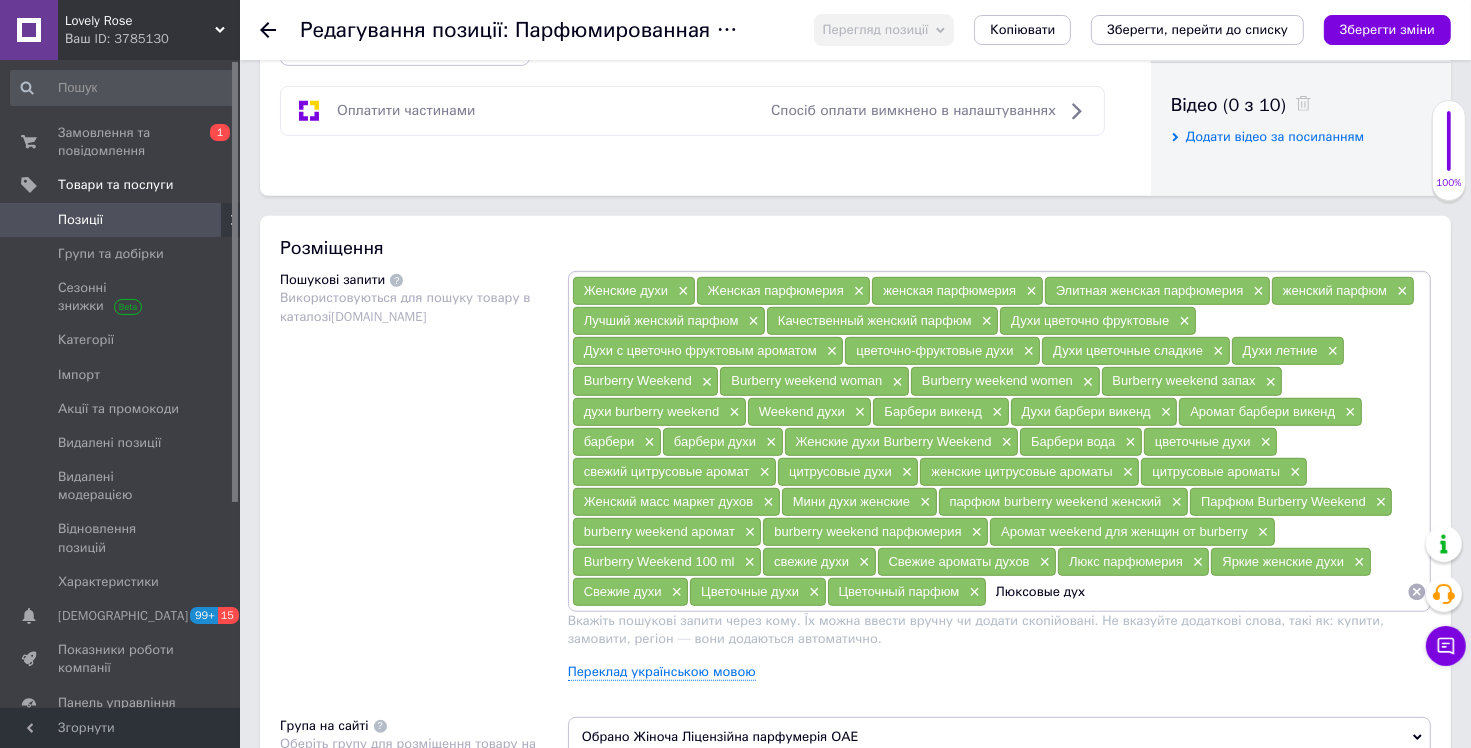 type on "Люксовые духи" 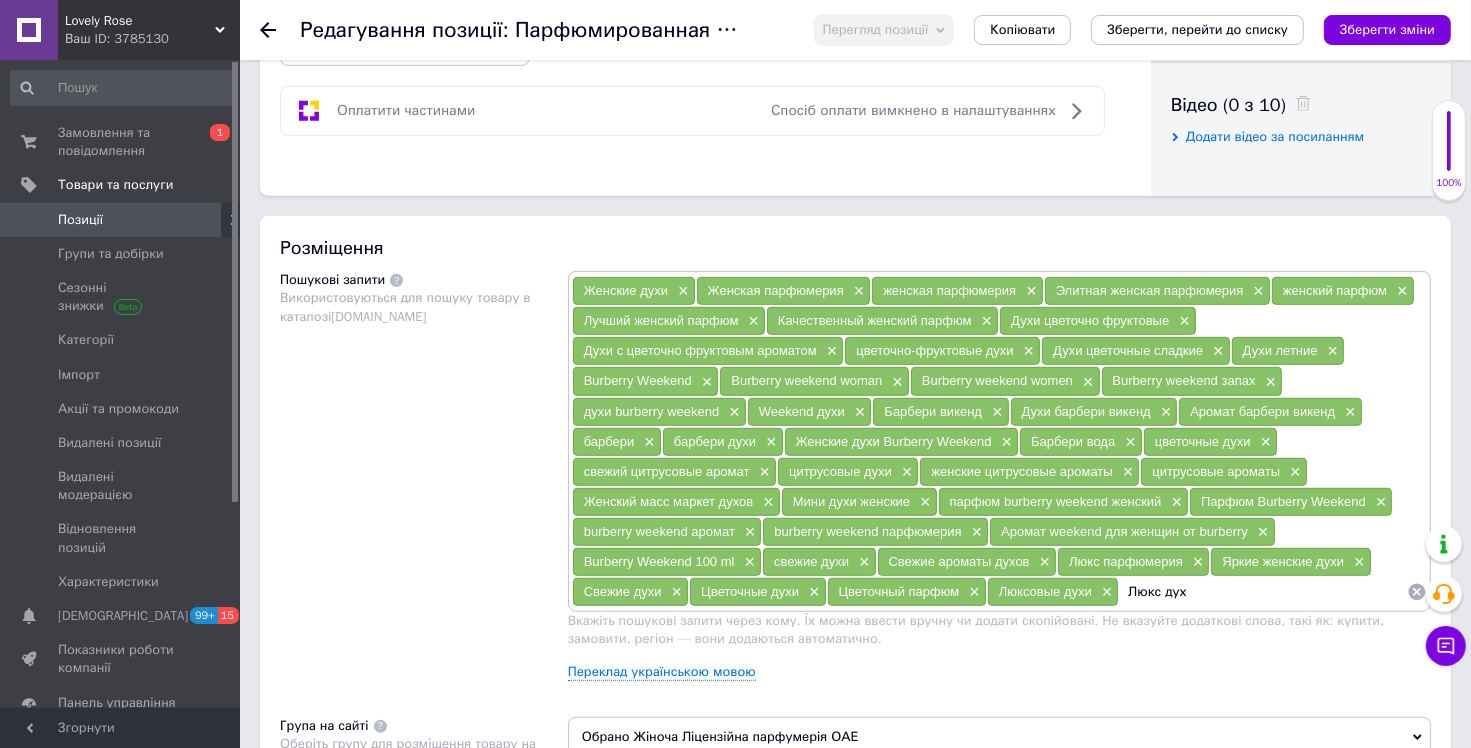 type on "Люкс духи" 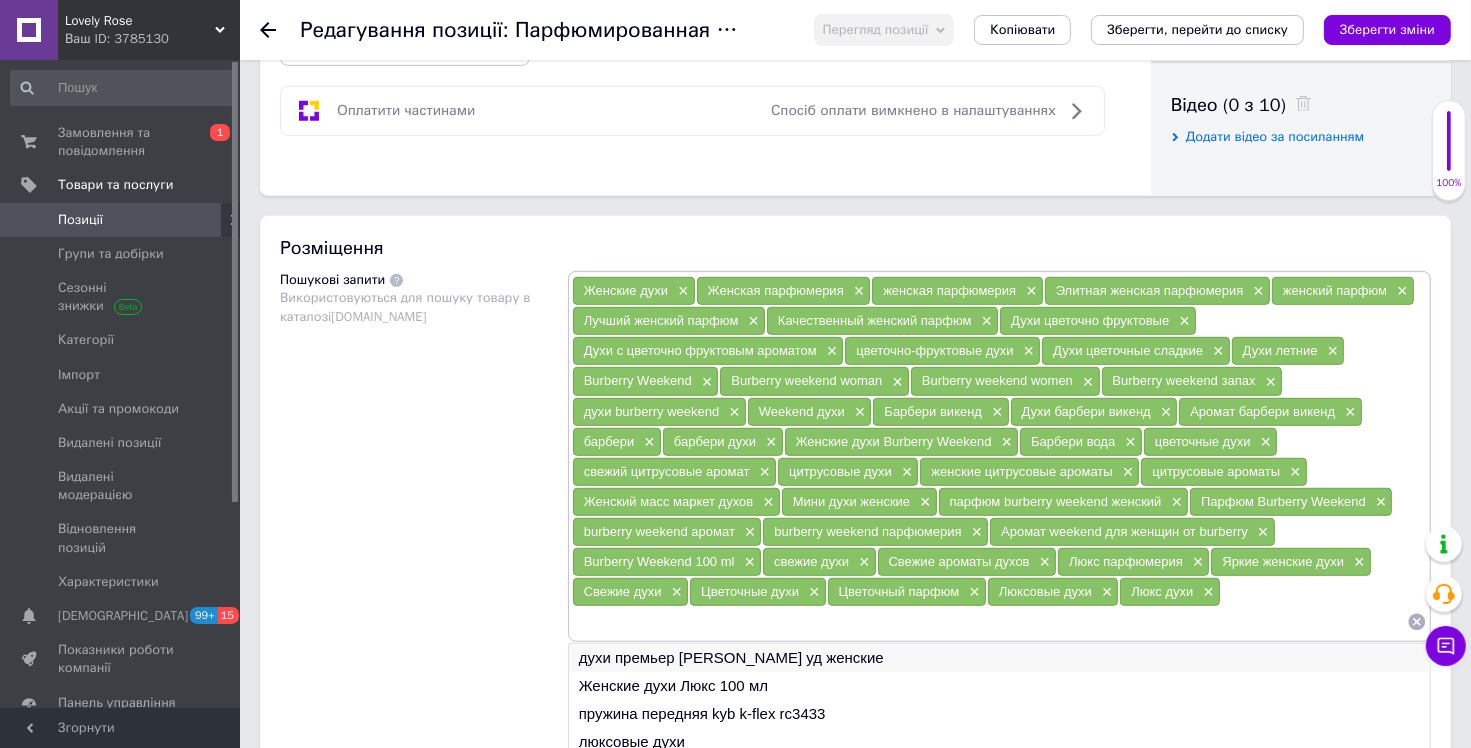 scroll, scrollTop: 1100, scrollLeft: 0, axis: vertical 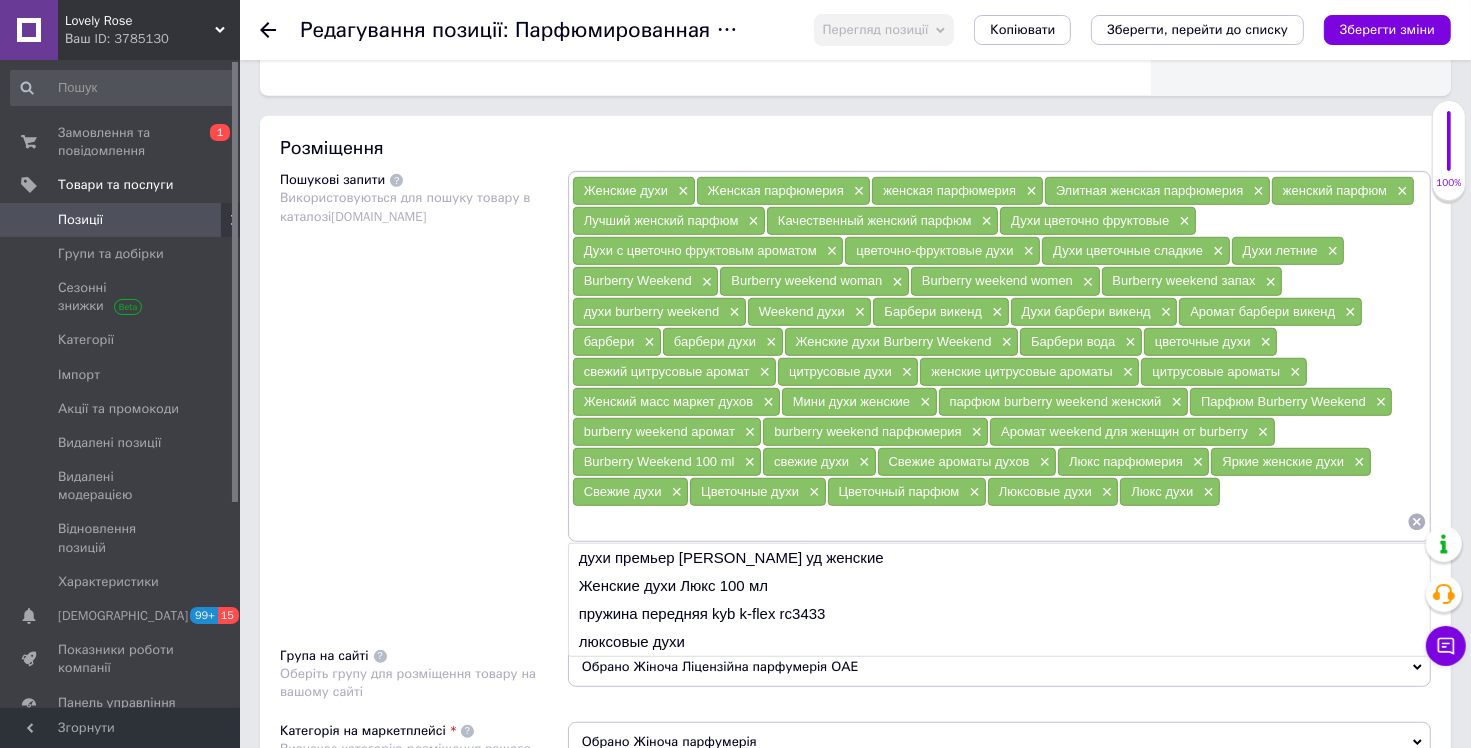 click on "люксовые духи" at bounding box center (999, 642) 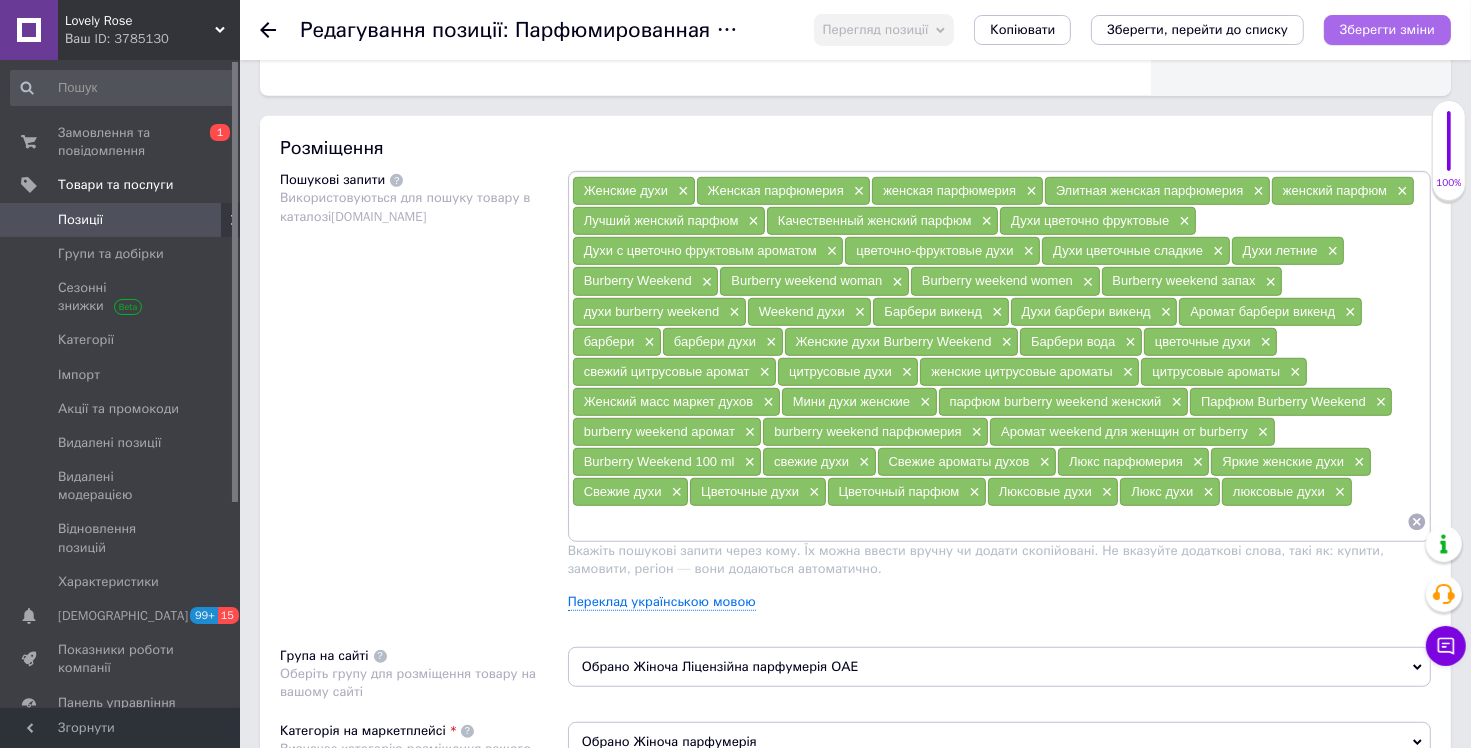 click on "Зберегти зміни" at bounding box center (1387, 30) 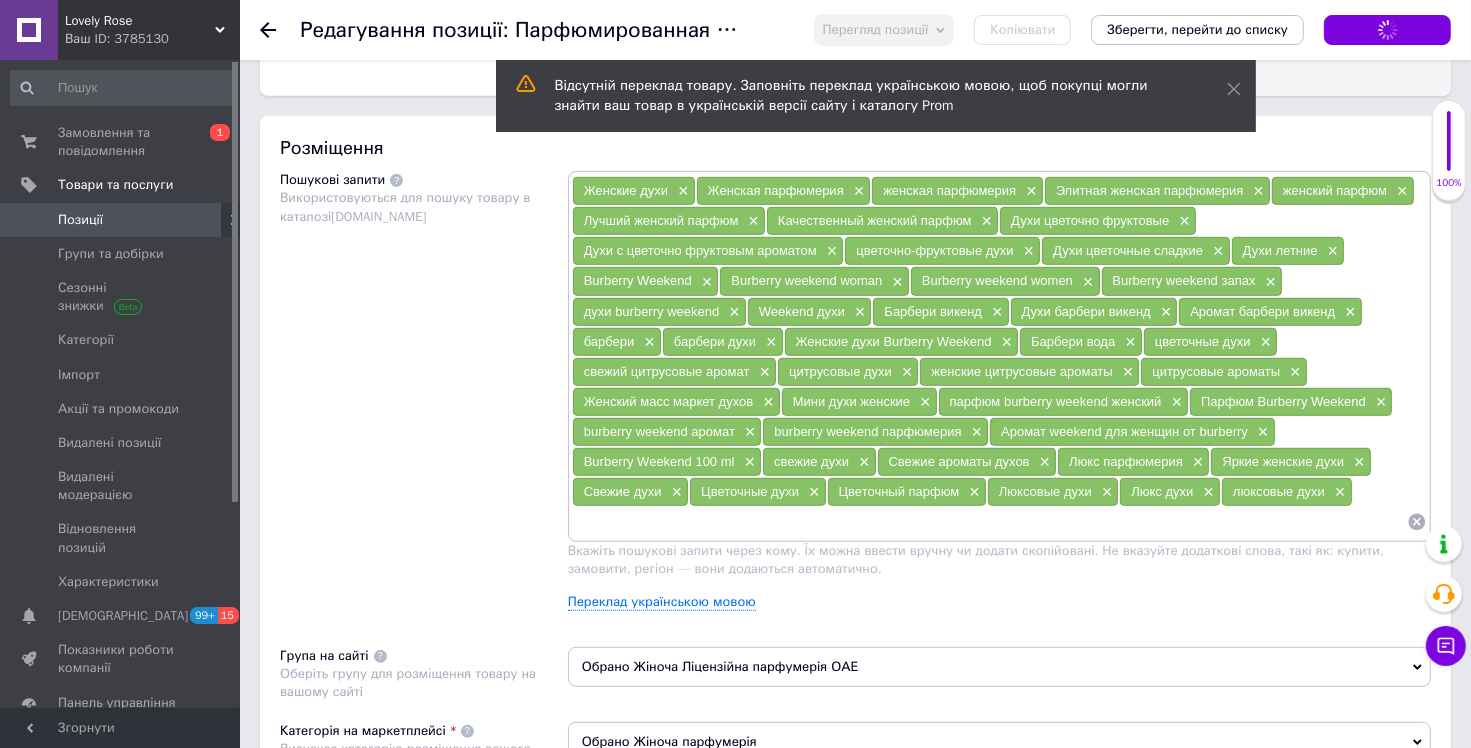 scroll, scrollTop: 800, scrollLeft: 0, axis: vertical 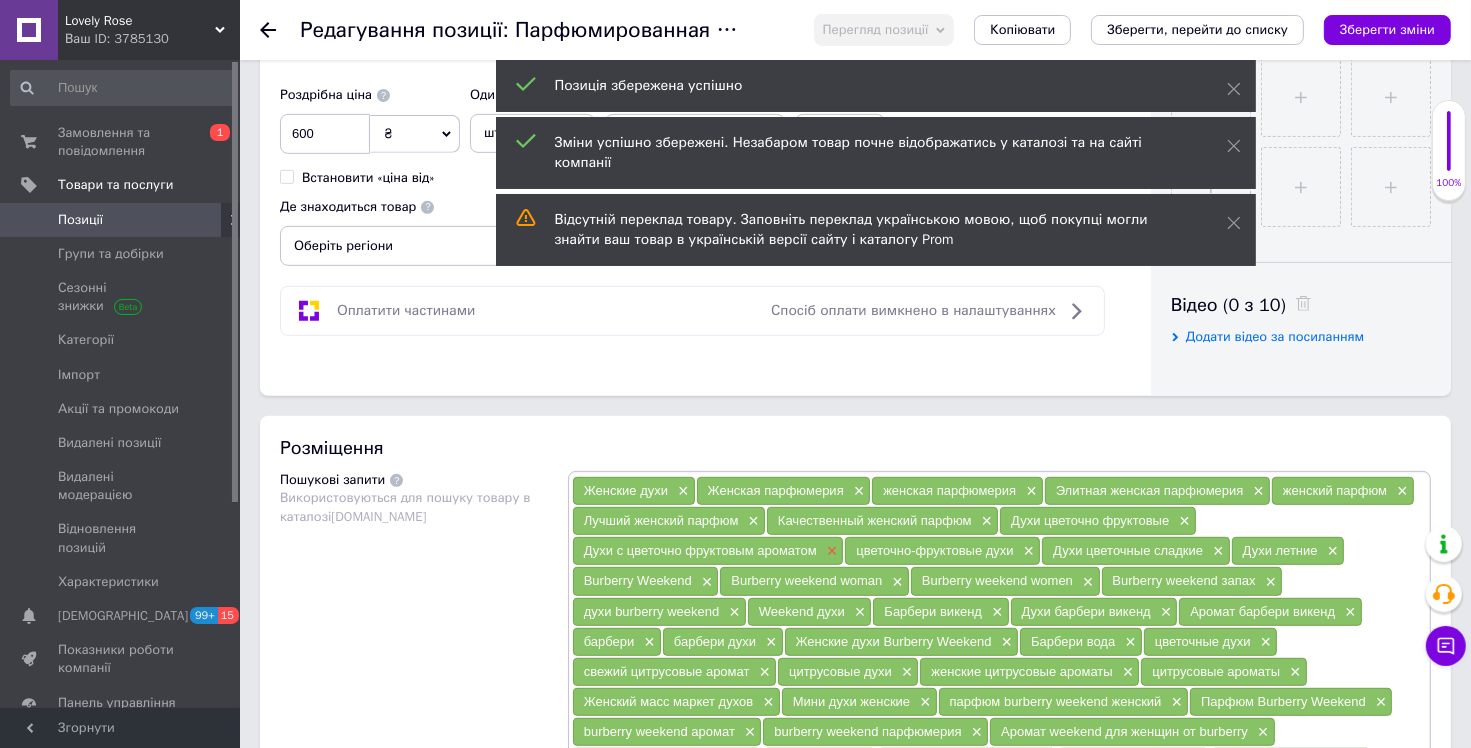 click on "×" at bounding box center (830, 551) 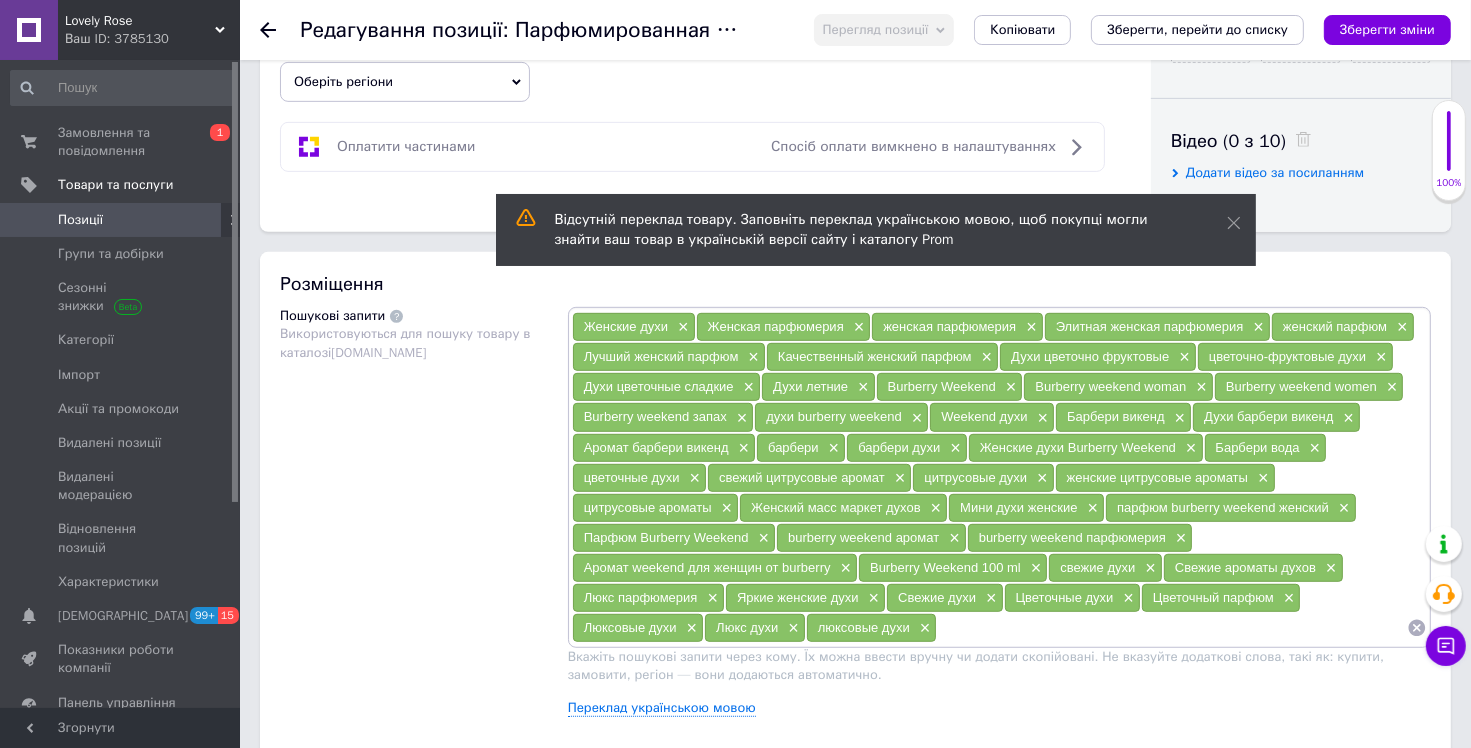 scroll, scrollTop: 900, scrollLeft: 0, axis: vertical 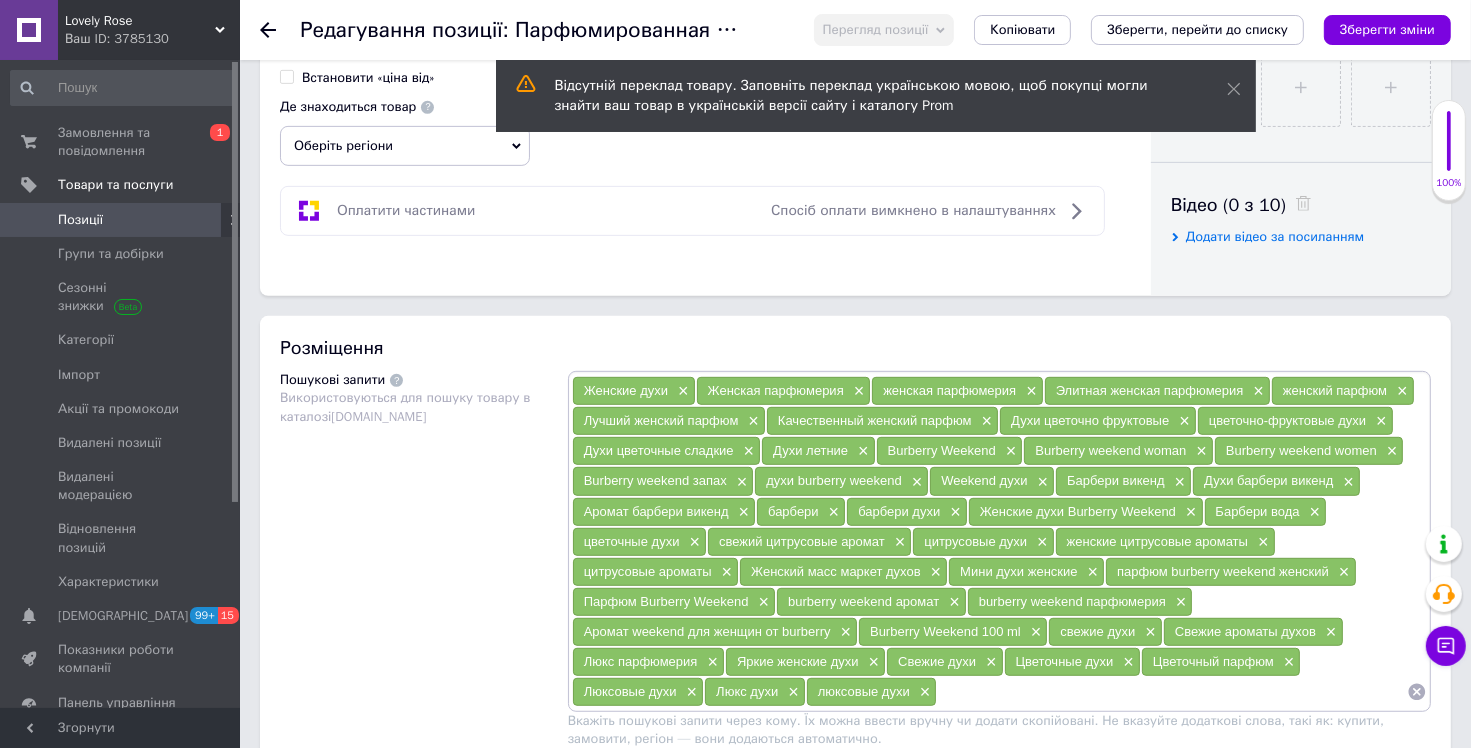 click at bounding box center [1172, 692] 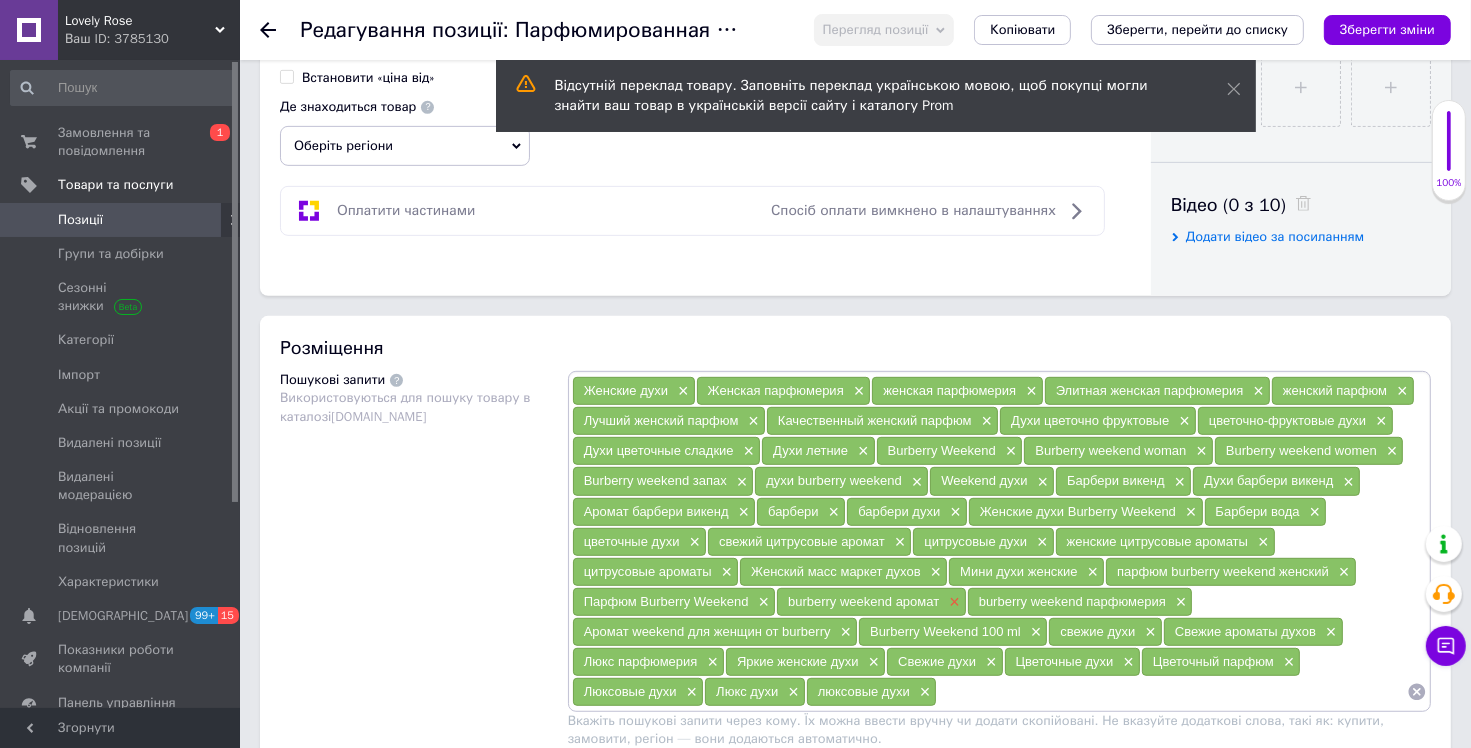 click on "×" at bounding box center [952, 602] 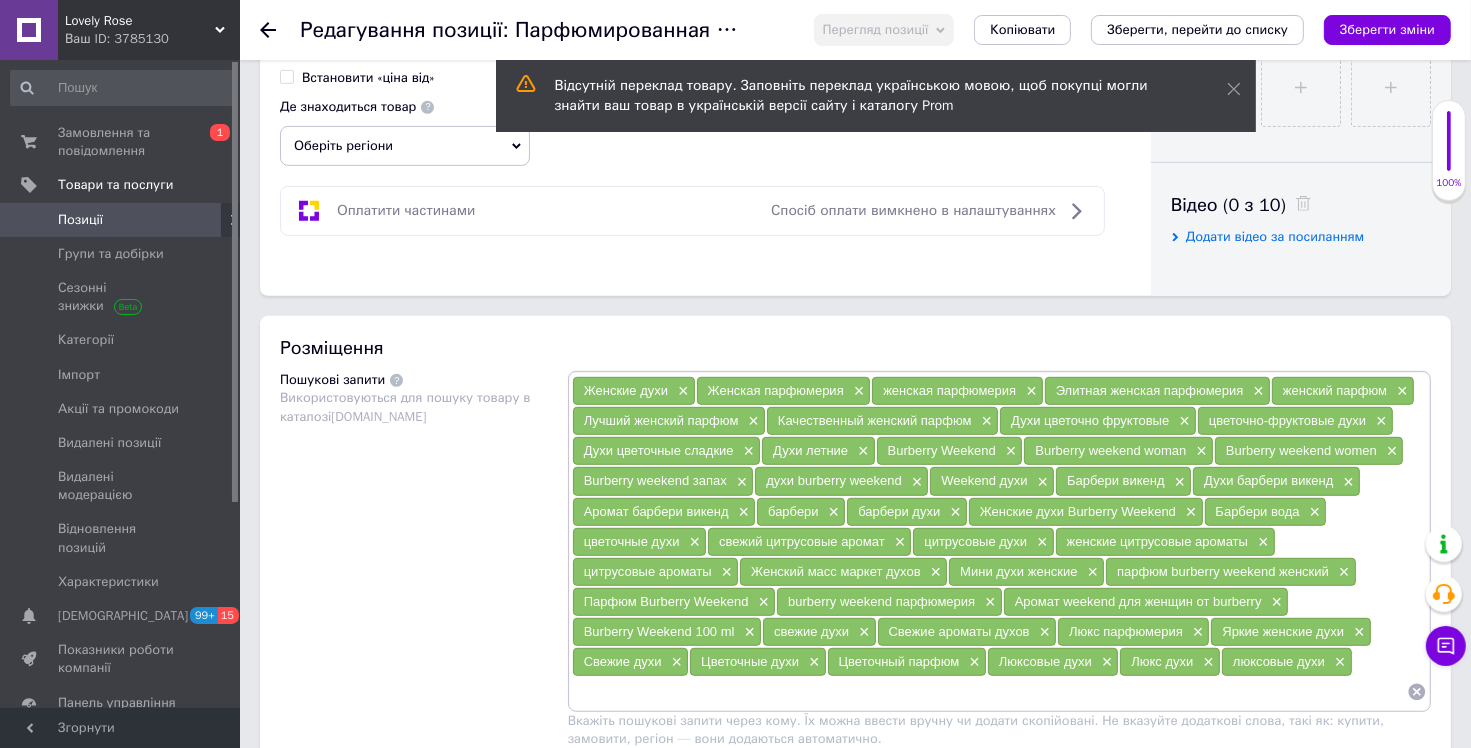 click at bounding box center (989, 692) 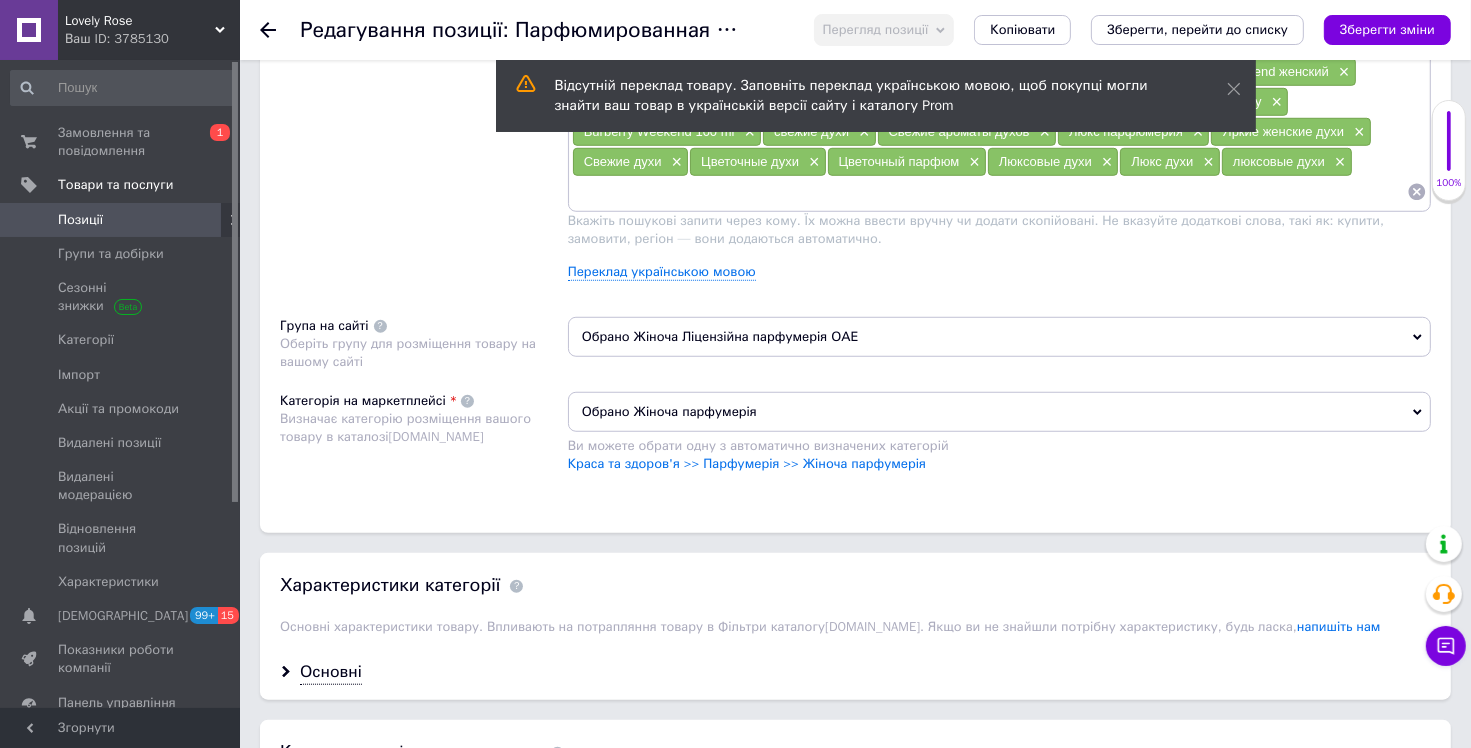 scroll, scrollTop: 1700, scrollLeft: 0, axis: vertical 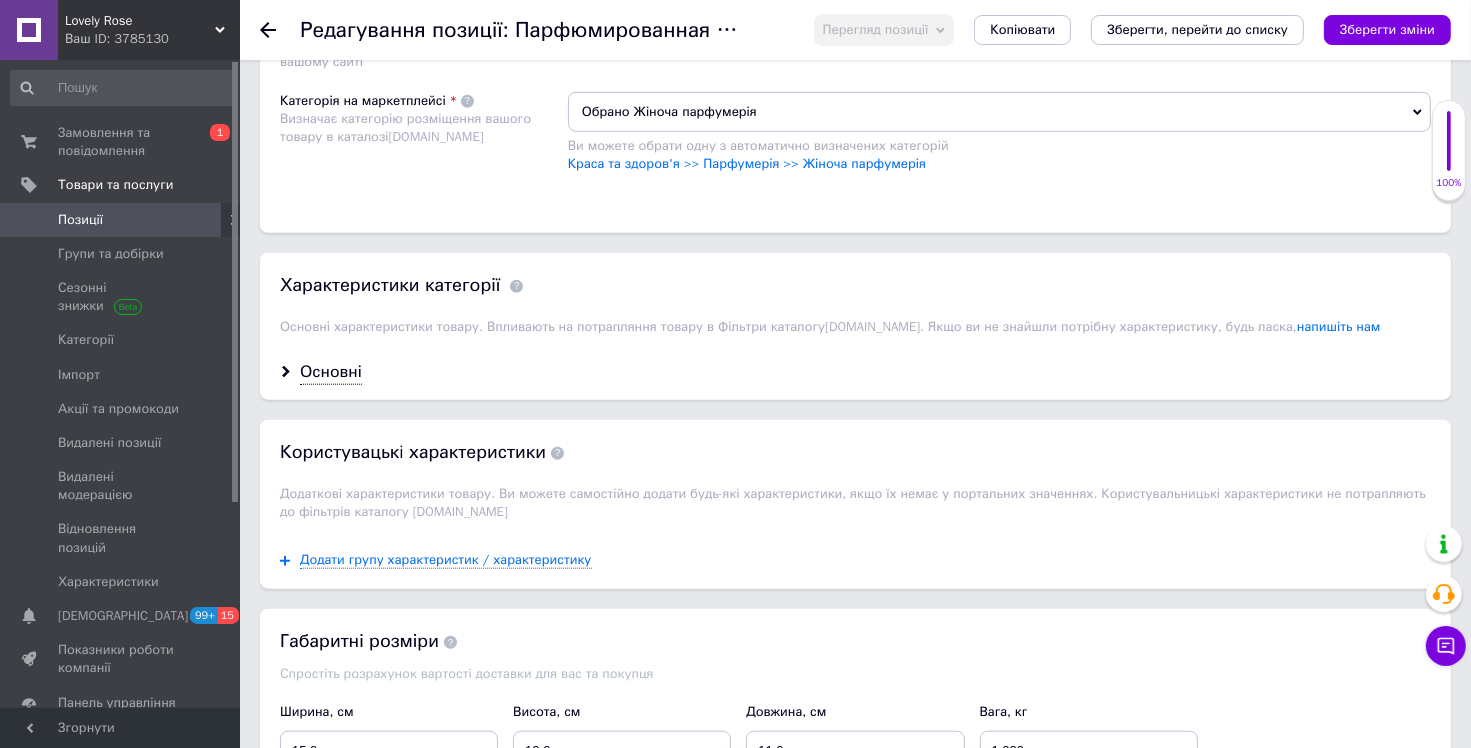 click on "Основні" at bounding box center [855, 372] 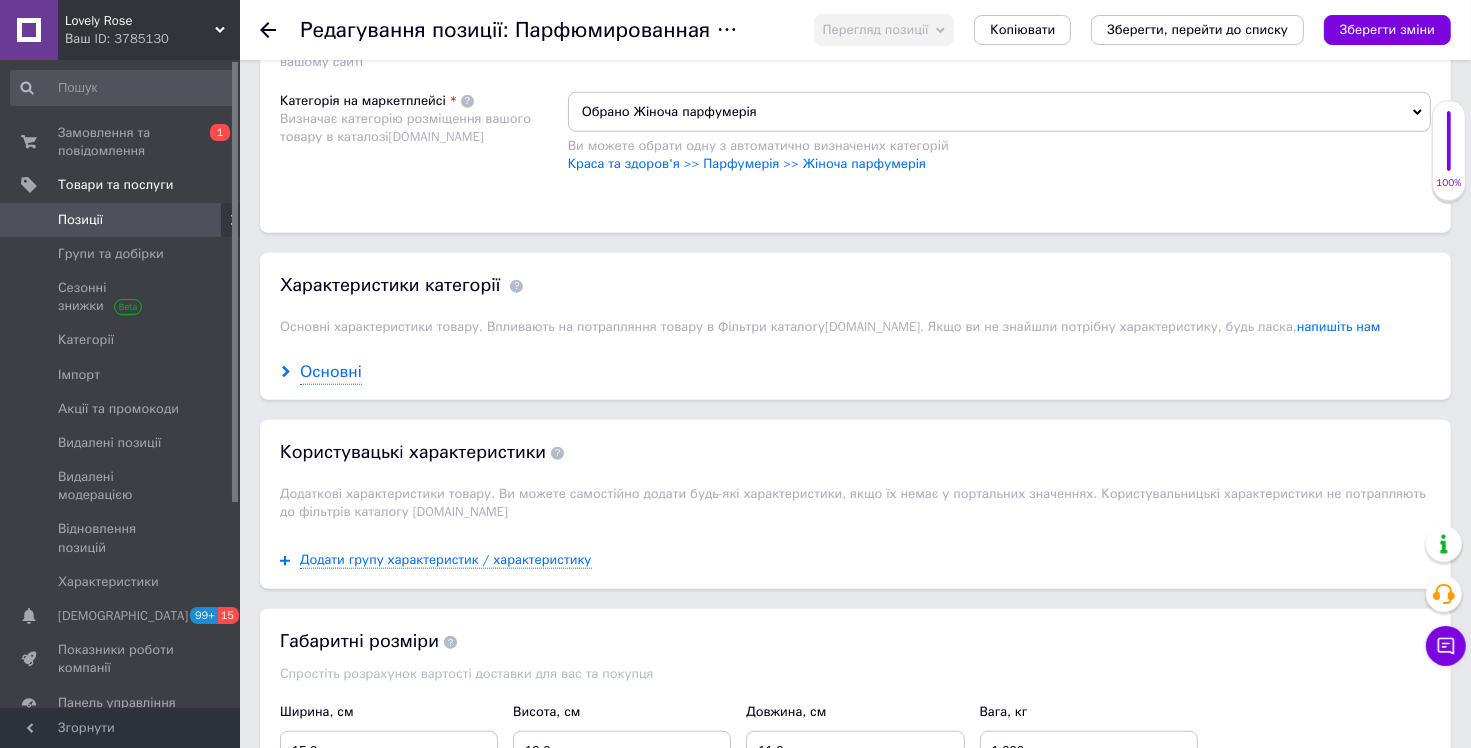 click on "Основні" at bounding box center (331, 372) 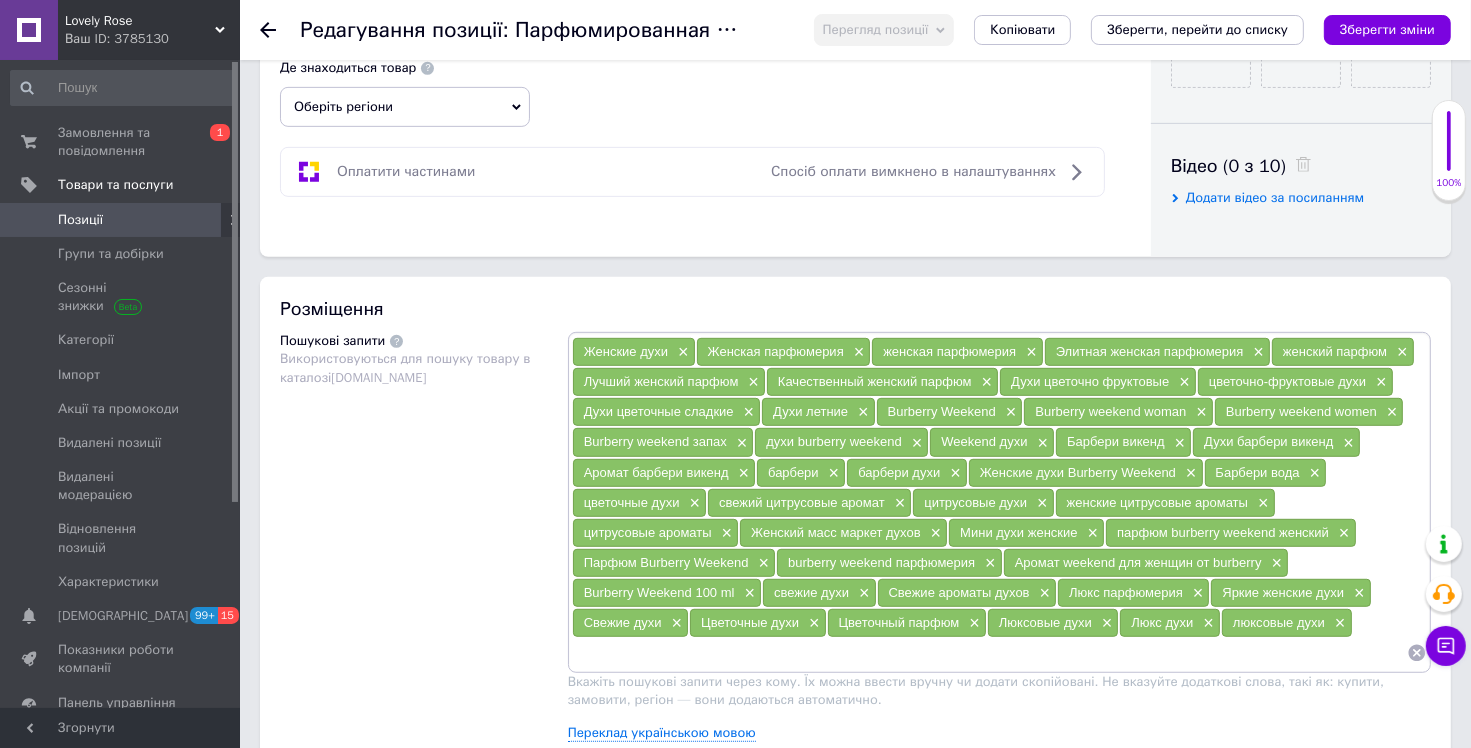 scroll, scrollTop: 1100, scrollLeft: 0, axis: vertical 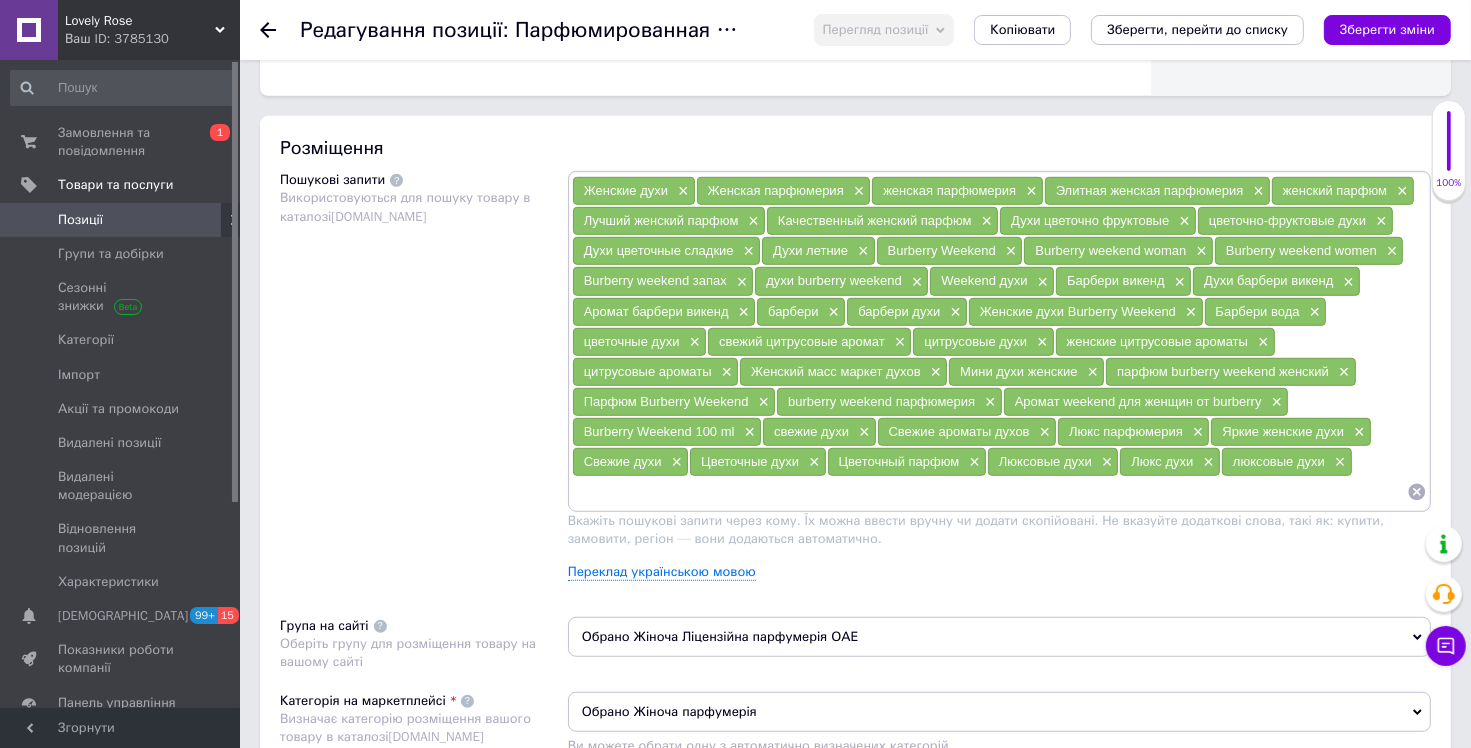 click on "Обрано Жіноча Ліцензійна парфумерія ОАЕ" at bounding box center [999, 637] 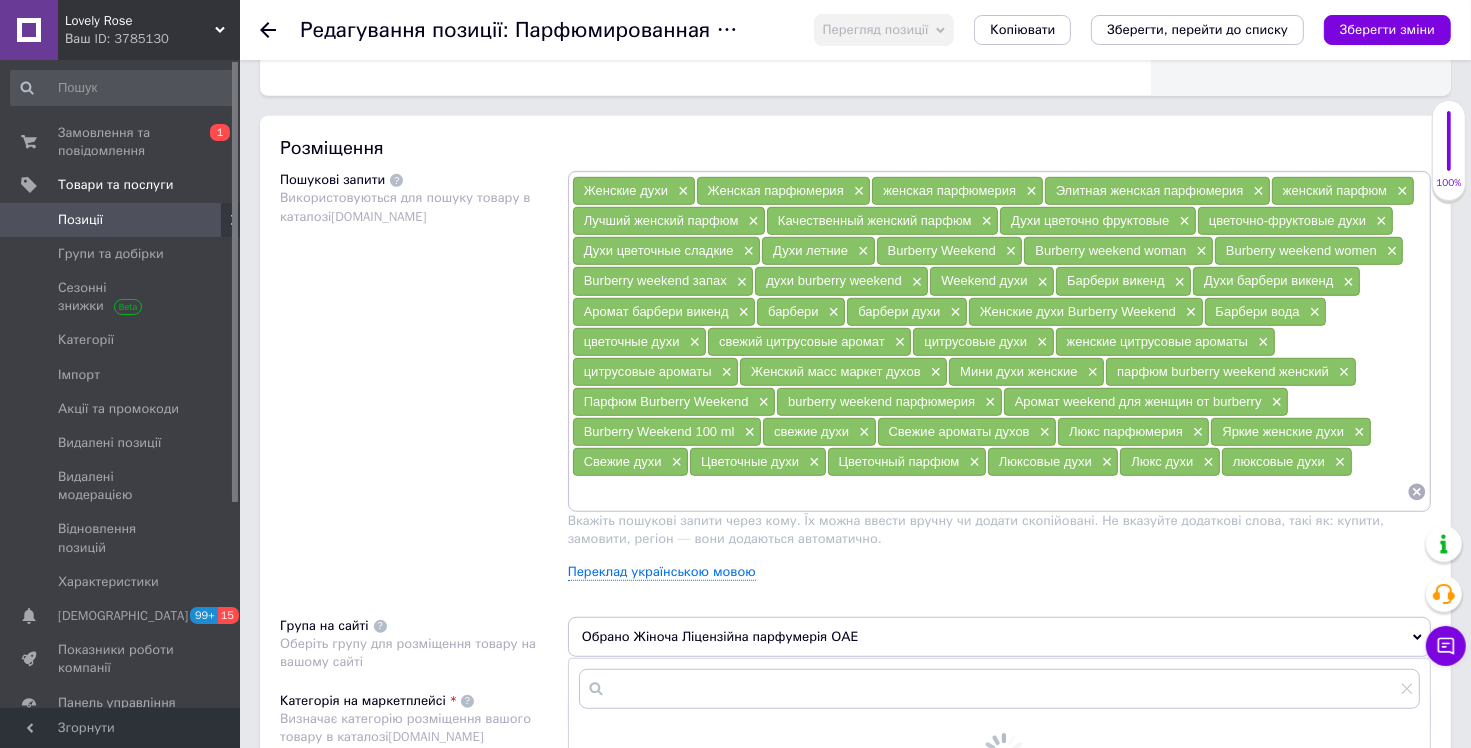scroll, scrollTop: 1300, scrollLeft: 0, axis: vertical 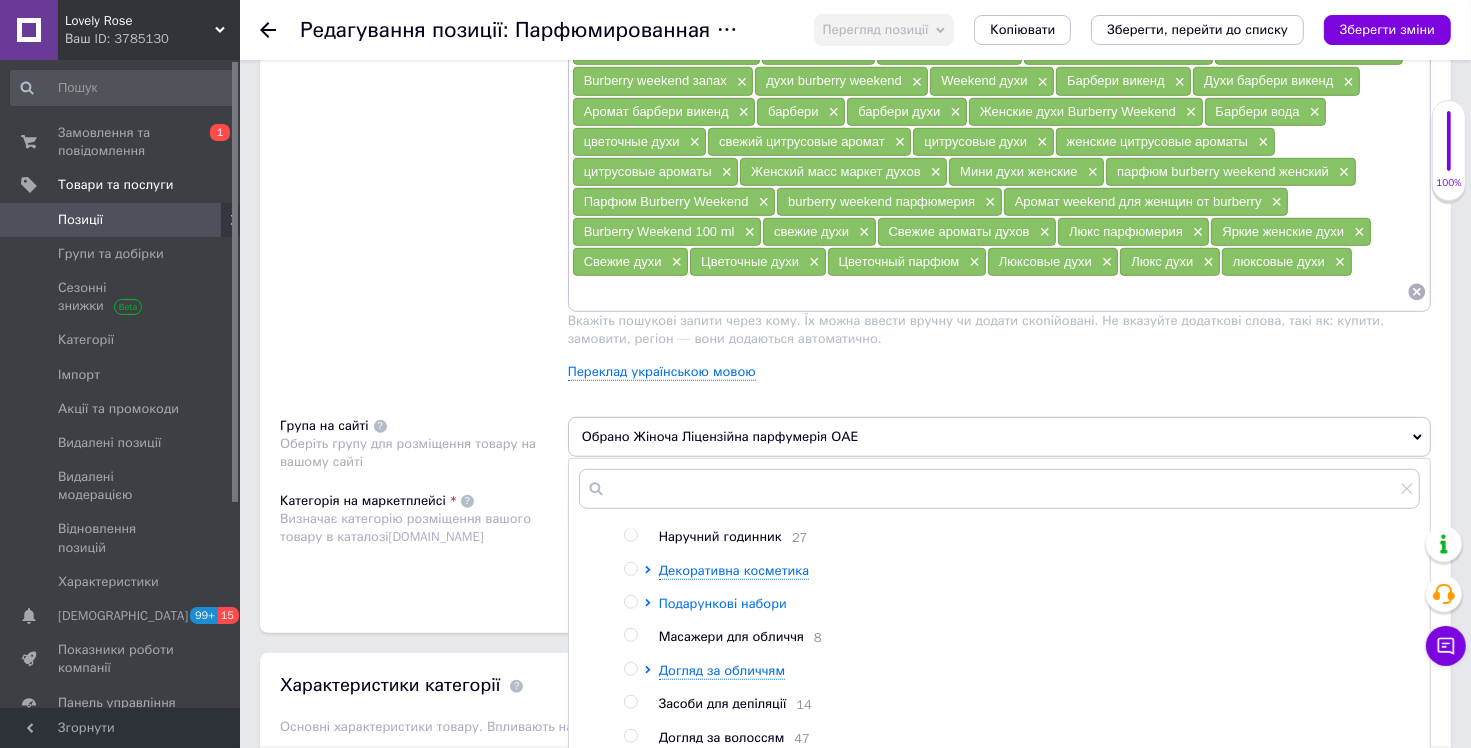 click on "Подарункові набори" at bounding box center [723, 603] 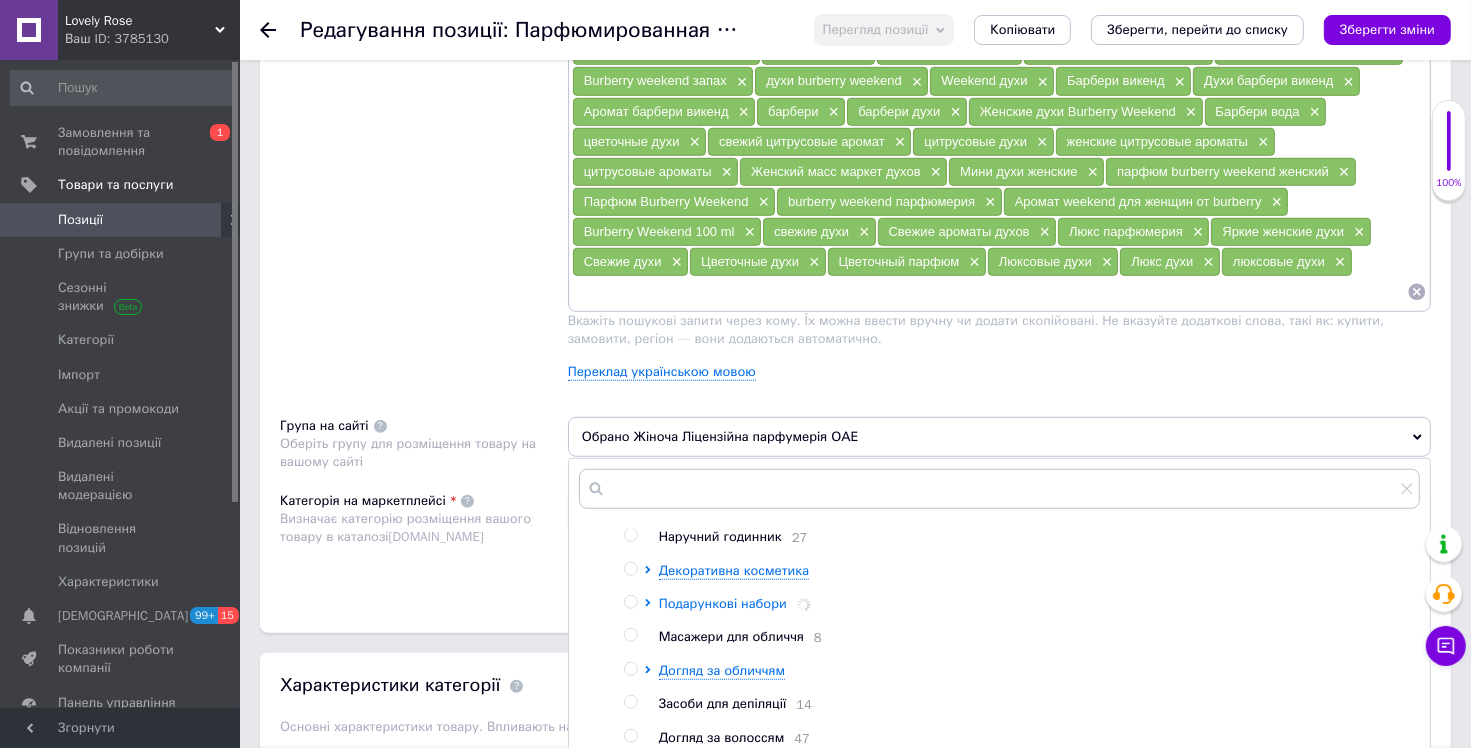click on "Подарункові набори" at bounding box center (723, 603) 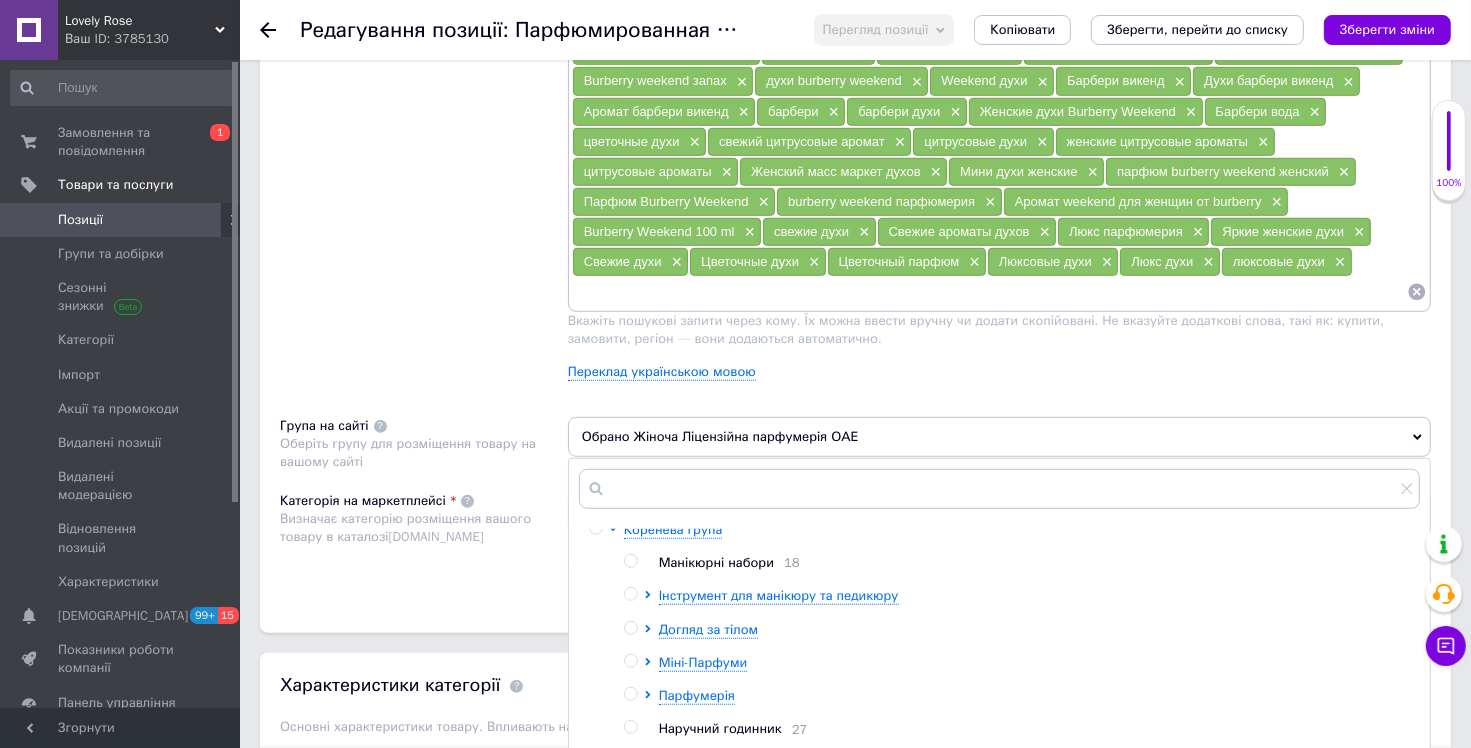 scroll, scrollTop: 0, scrollLeft: 0, axis: both 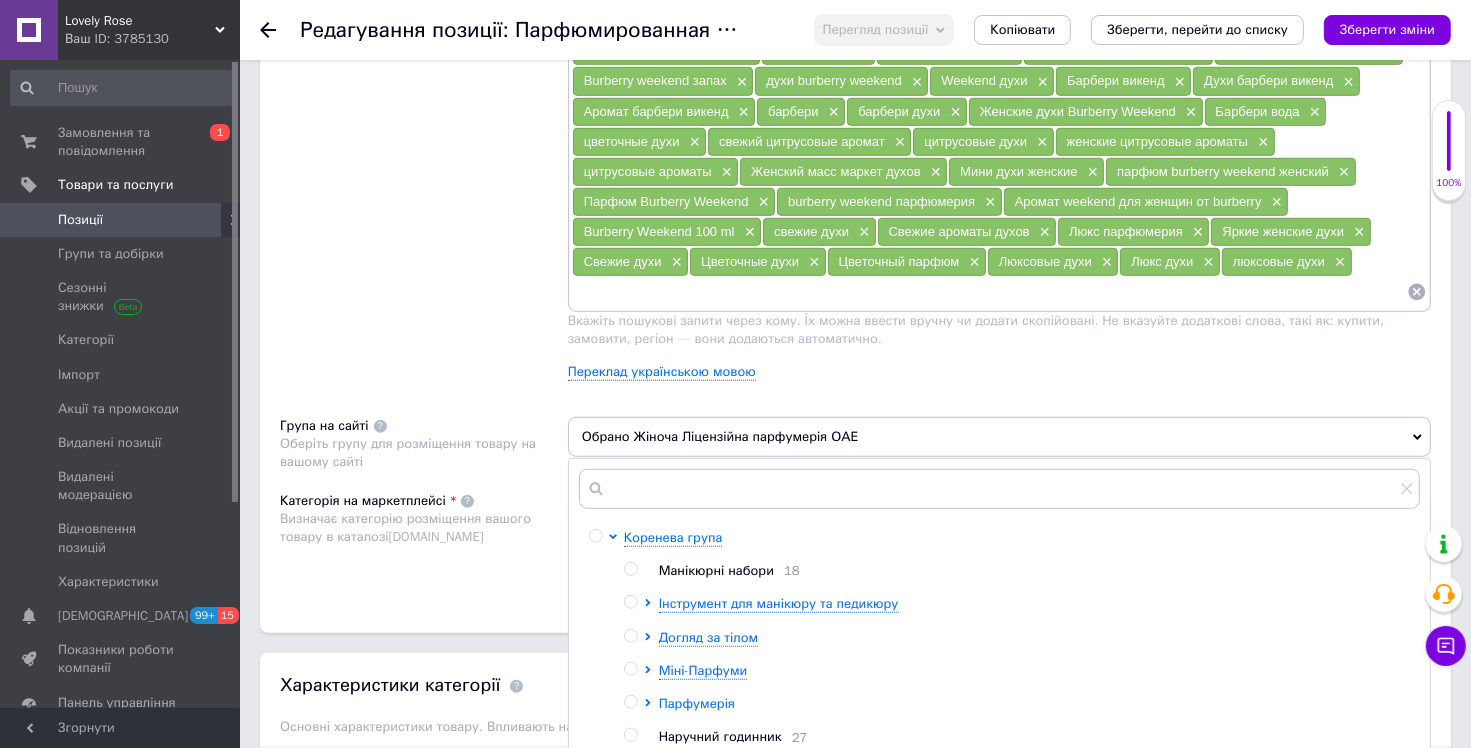 click on "Парфумерія" at bounding box center (697, 703) 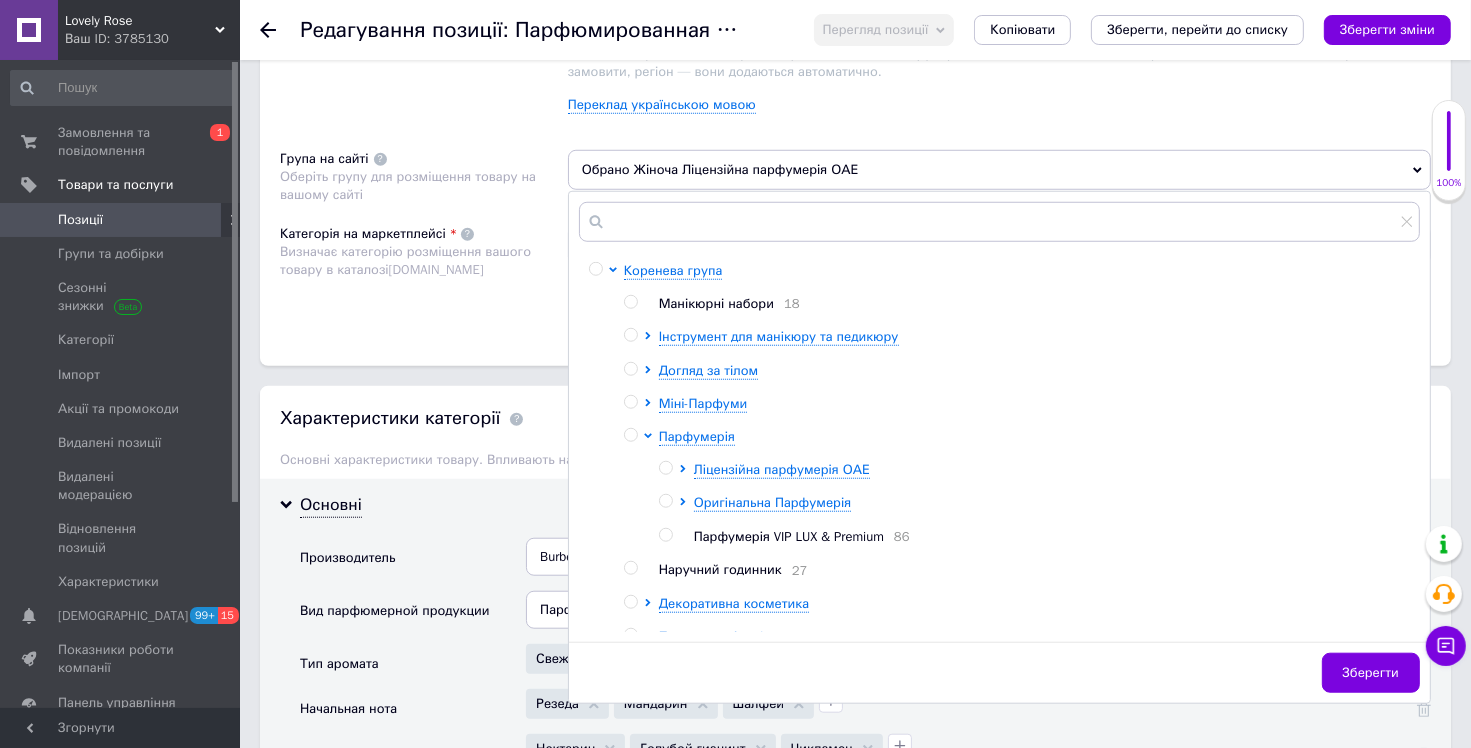 scroll, scrollTop: 1600, scrollLeft: 0, axis: vertical 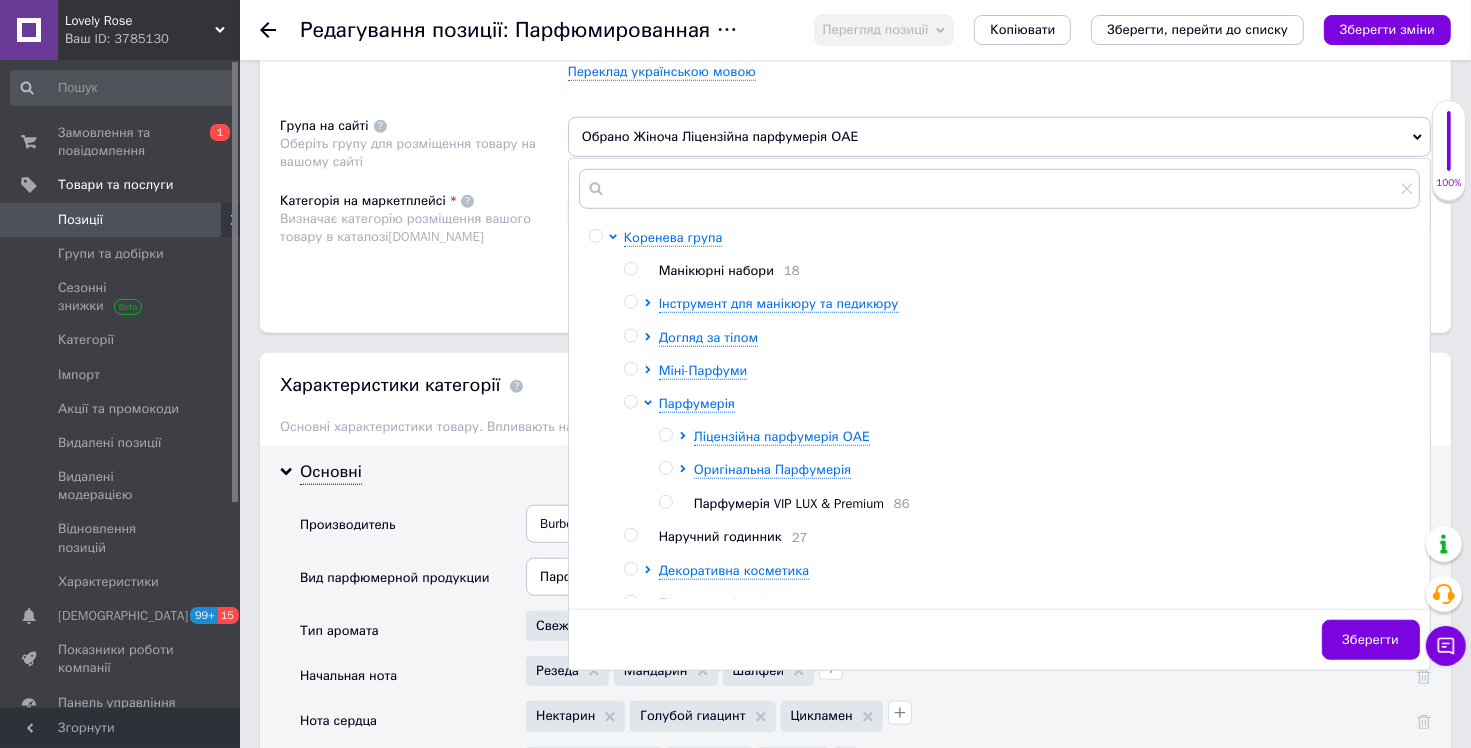 click at bounding box center [666, 502] 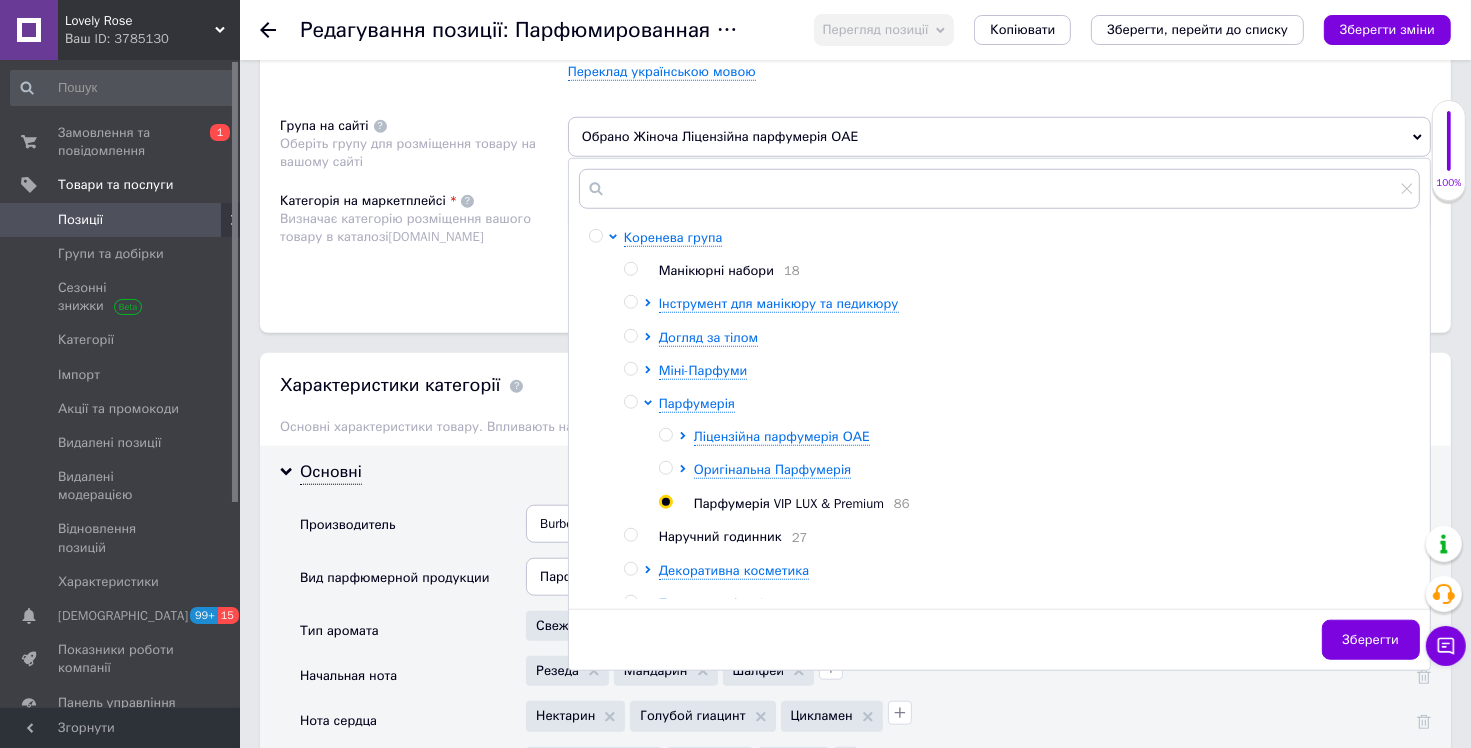 radio on "true" 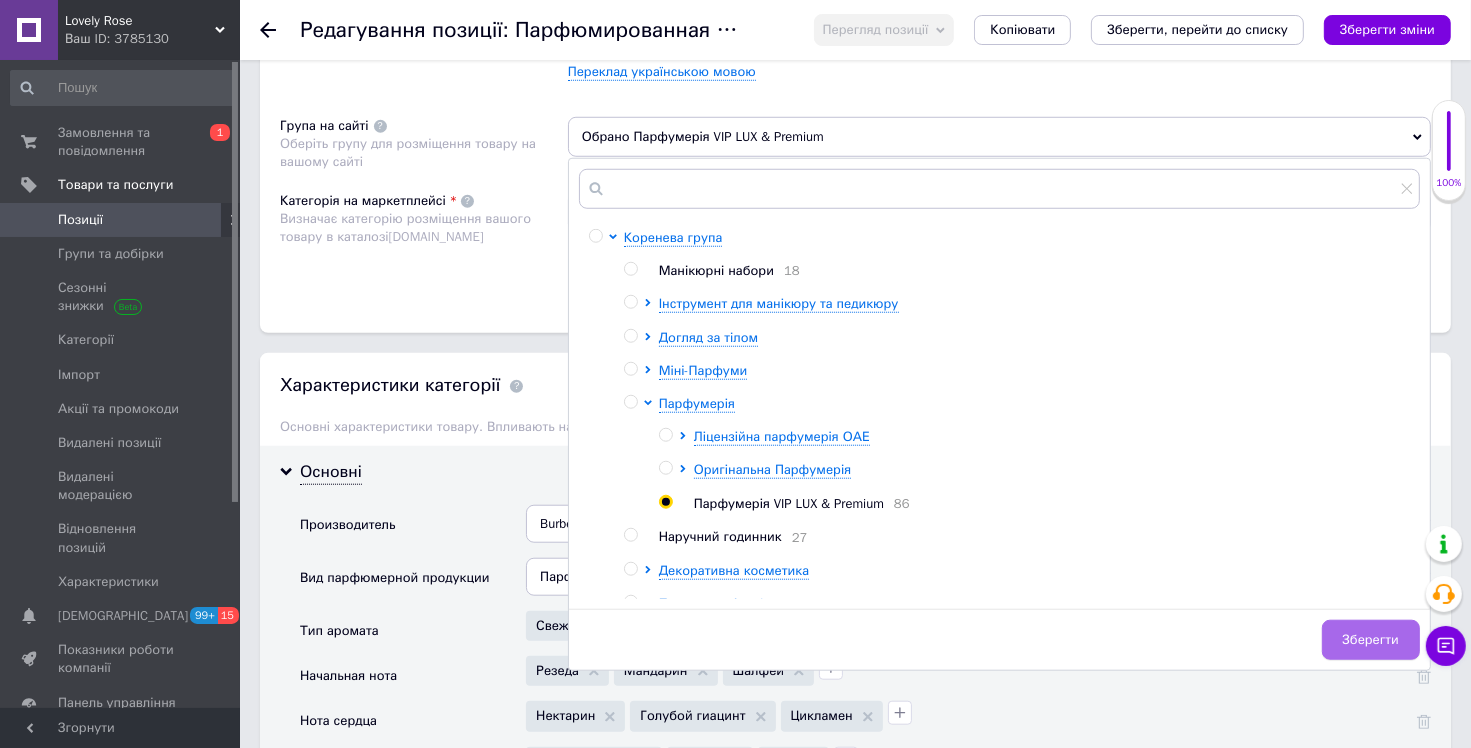 click on "Зберегти" at bounding box center (1371, 640) 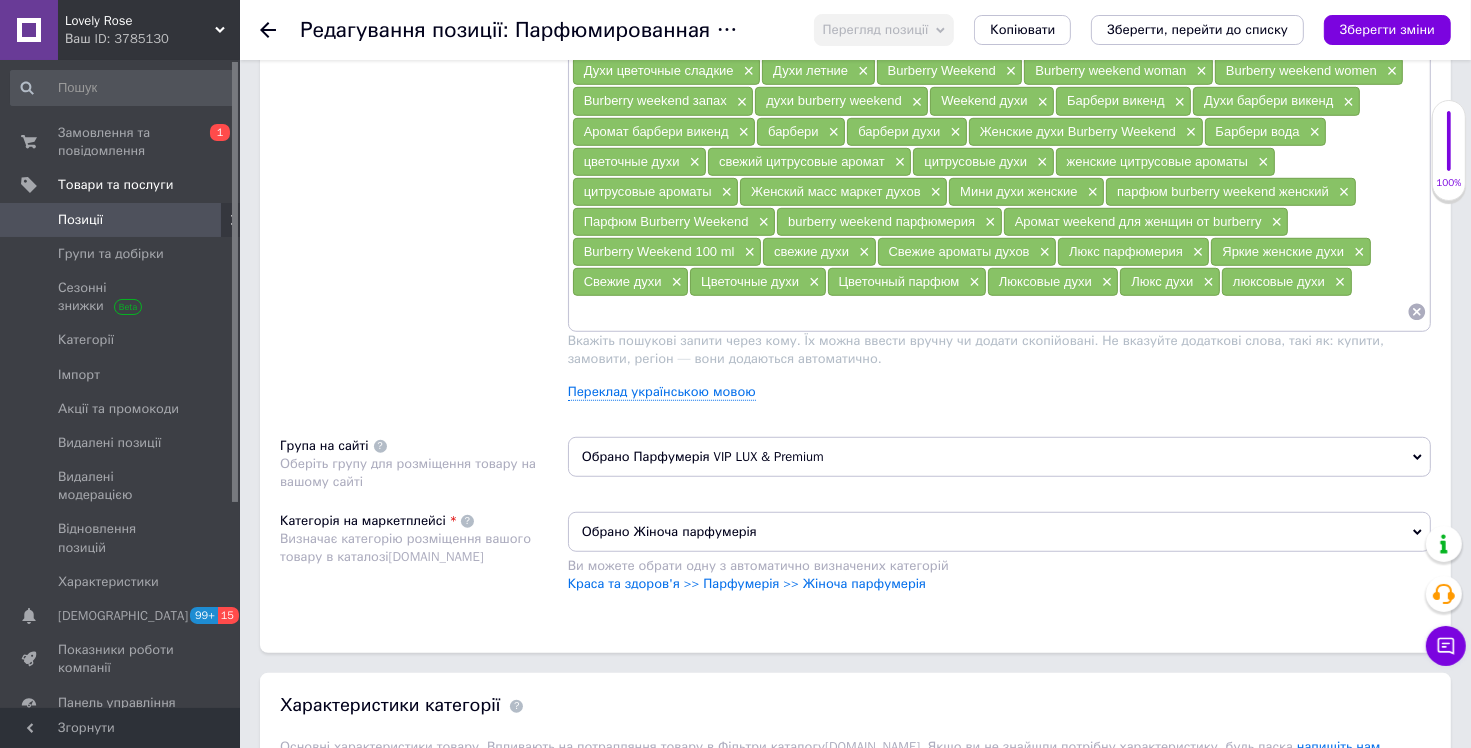 scroll, scrollTop: 1100, scrollLeft: 0, axis: vertical 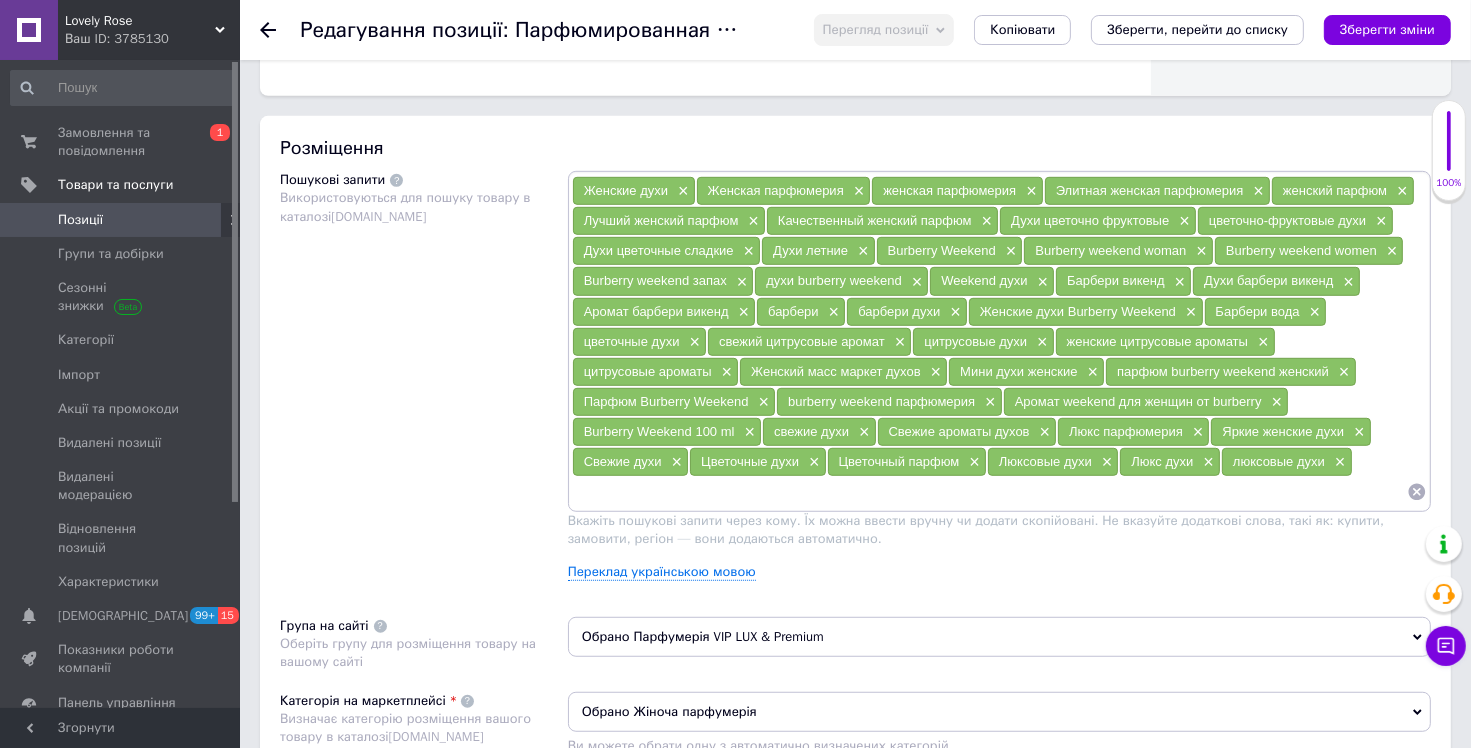 click at bounding box center (989, 492) 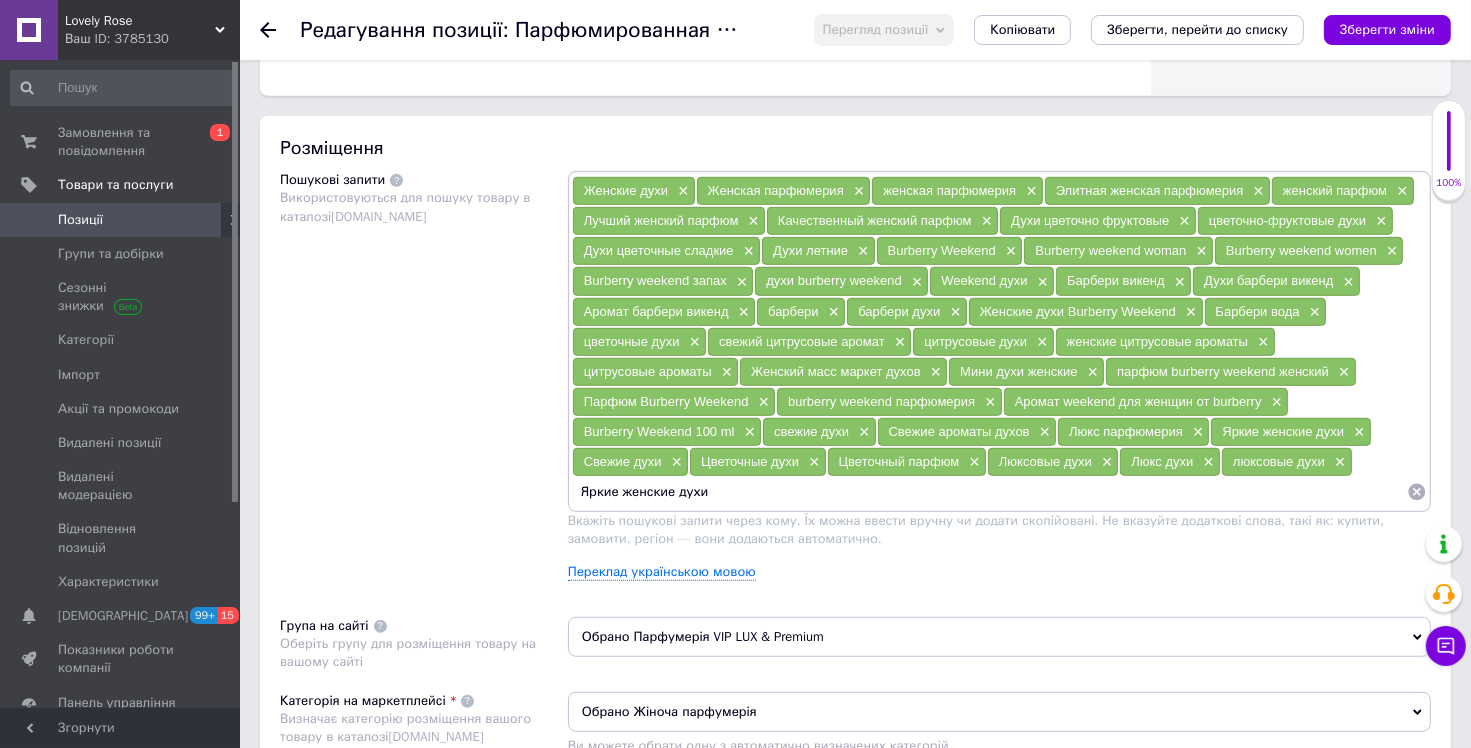 type on "Яркие женские духи\" 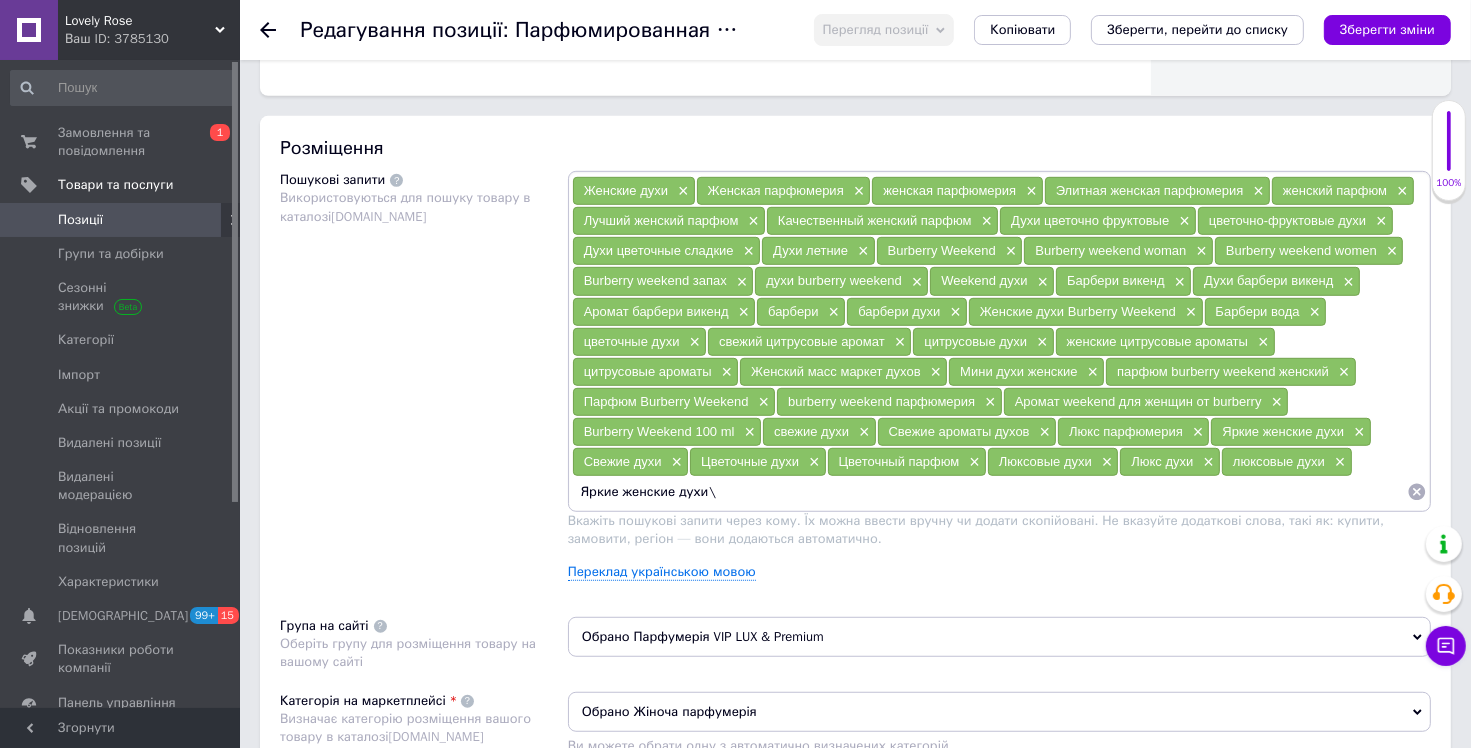 type on "Яркие женские духи" 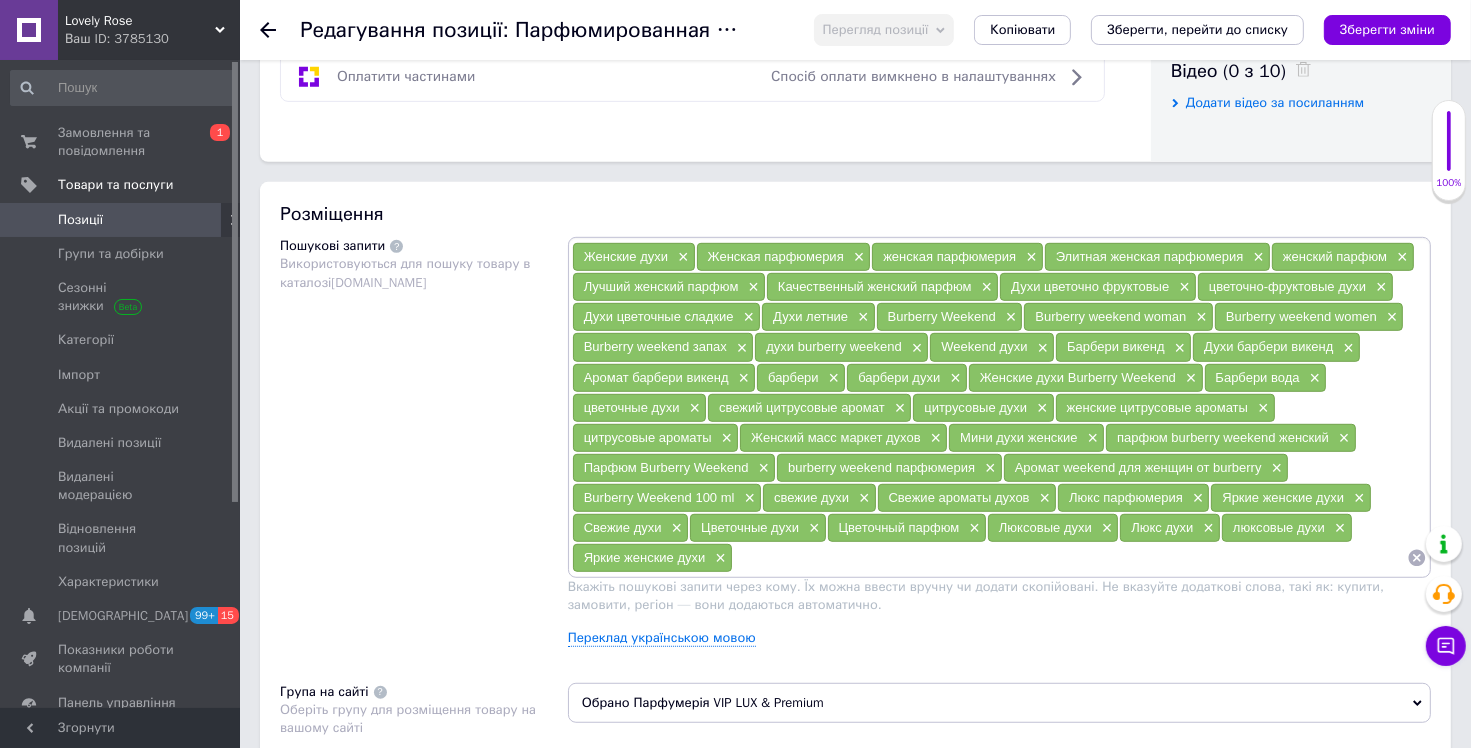 scroll, scrollTop: 1000, scrollLeft: 0, axis: vertical 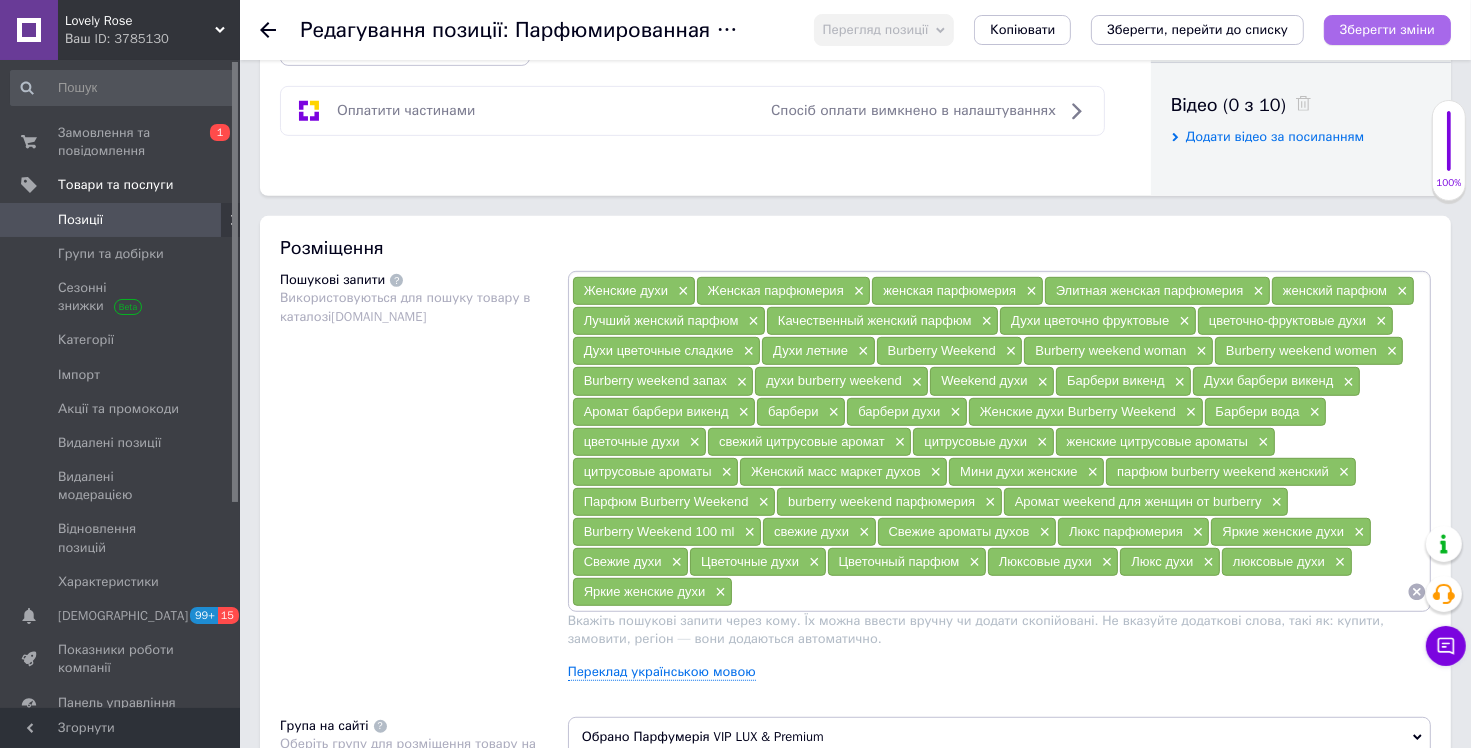 click on "Зберегти зміни" at bounding box center [1387, 30] 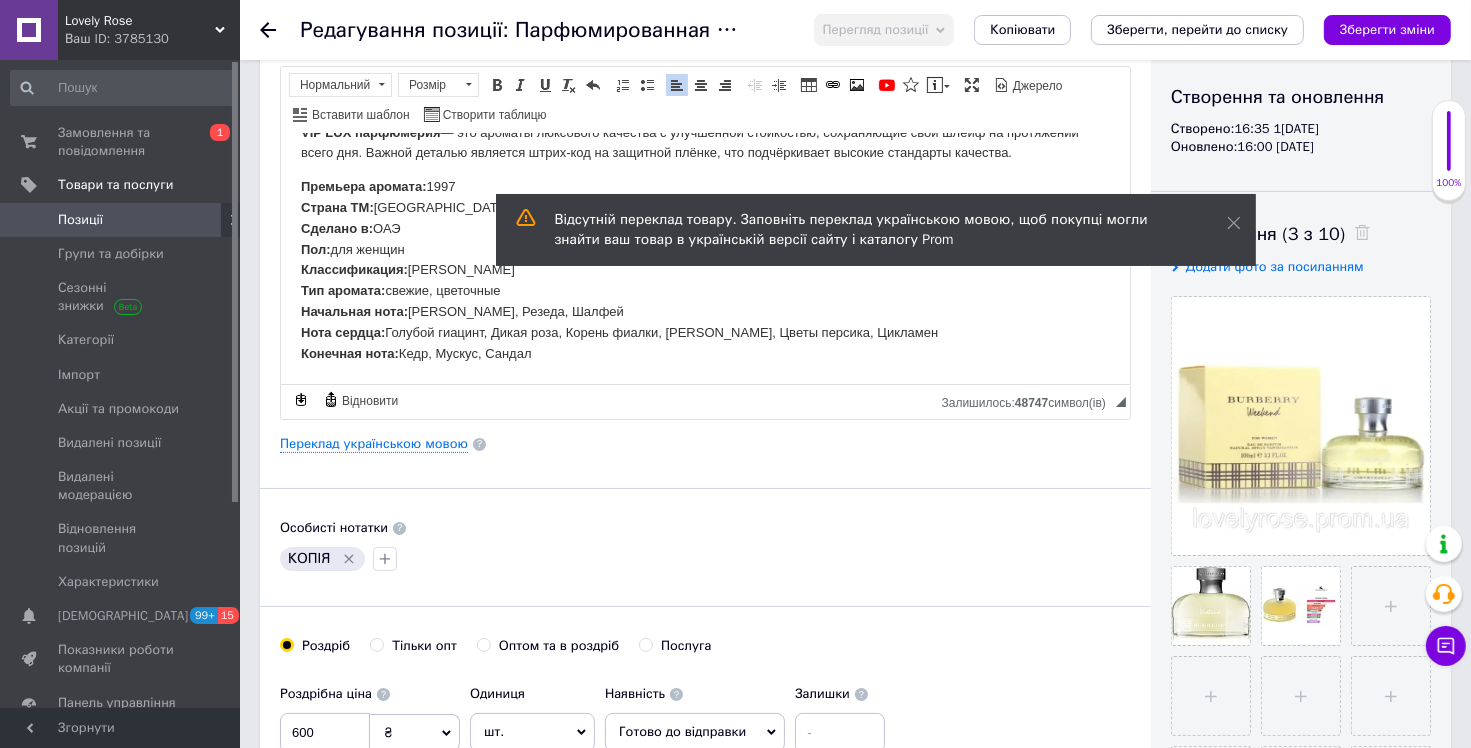 scroll, scrollTop: 400, scrollLeft: 0, axis: vertical 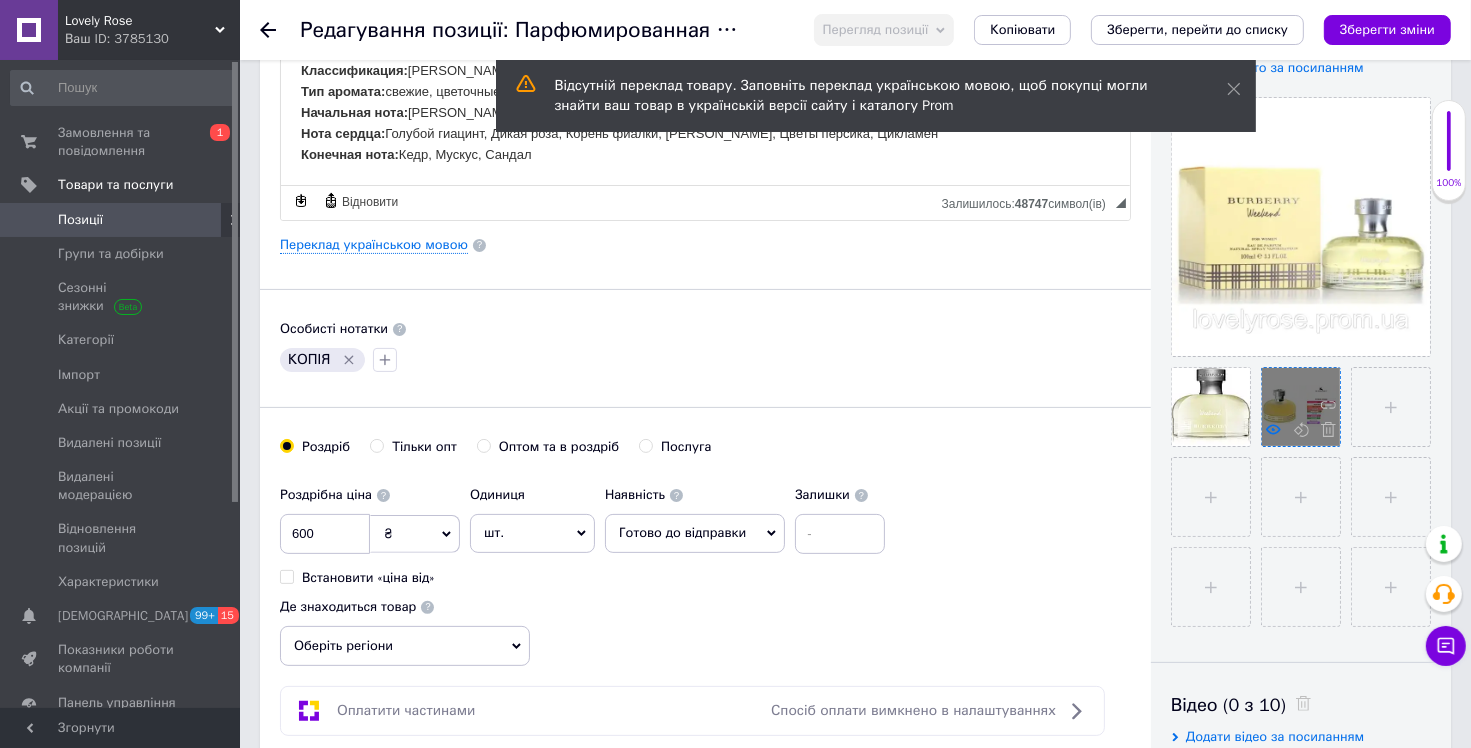 click 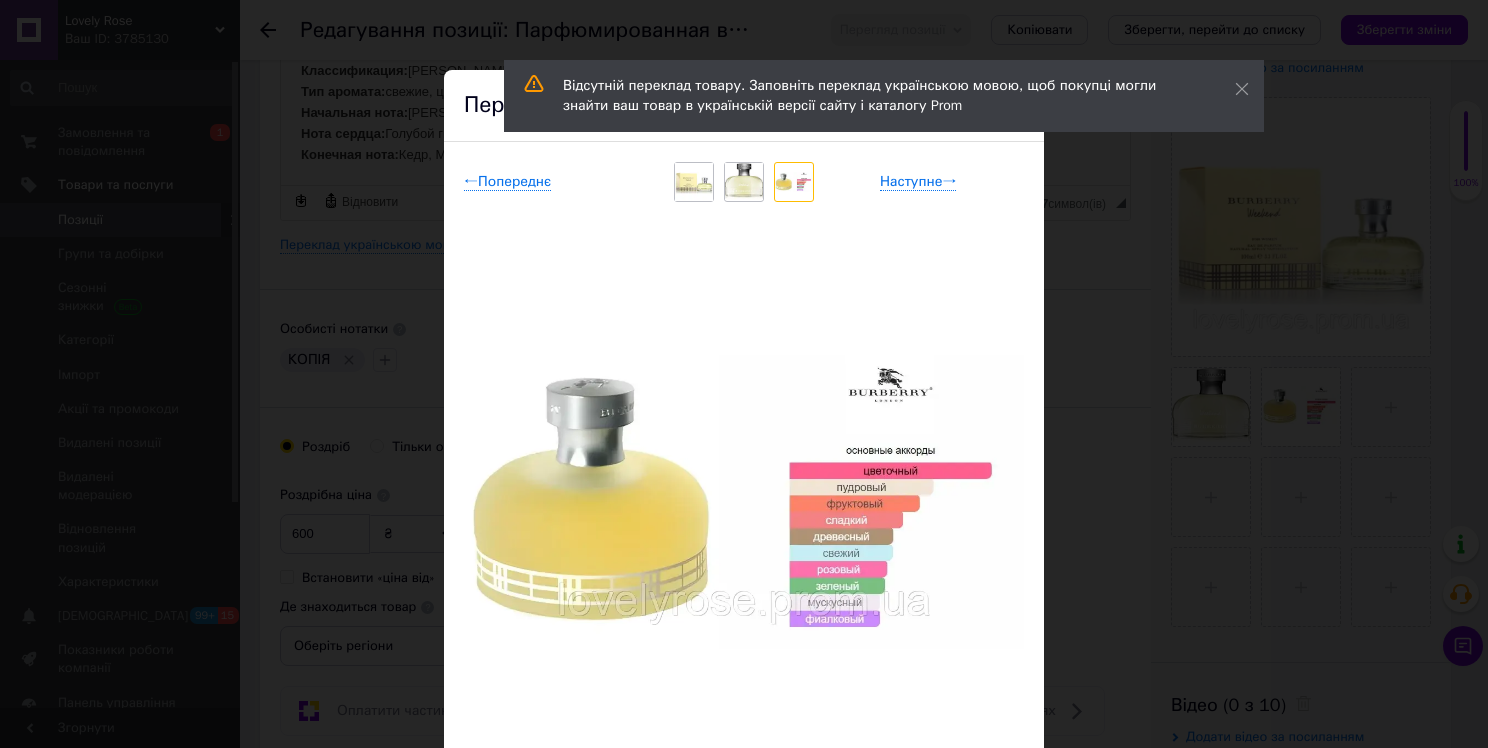 click on "× Перегляд зображення ← Попереднє Наступне → Видалити зображення Видалити всі зображення" at bounding box center [744, 374] 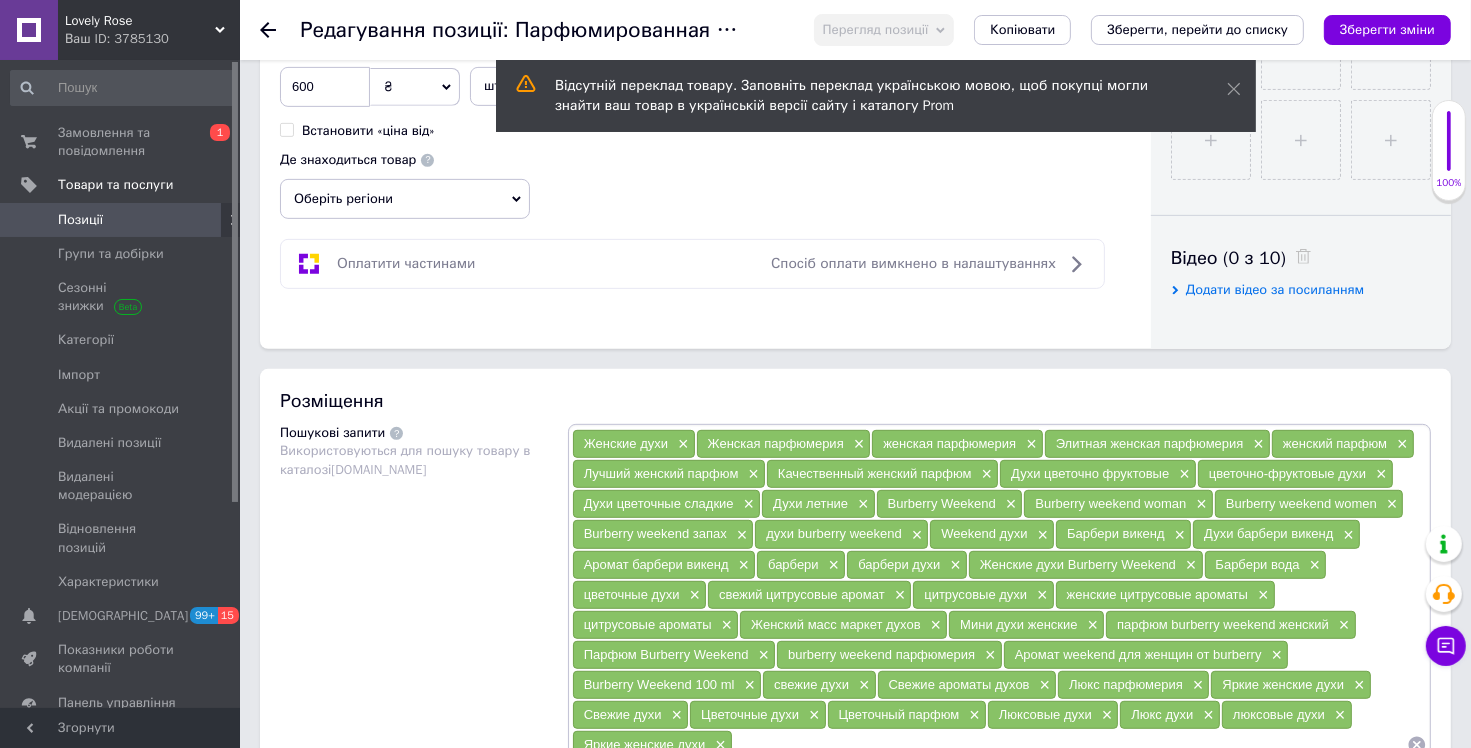 scroll, scrollTop: 1000, scrollLeft: 0, axis: vertical 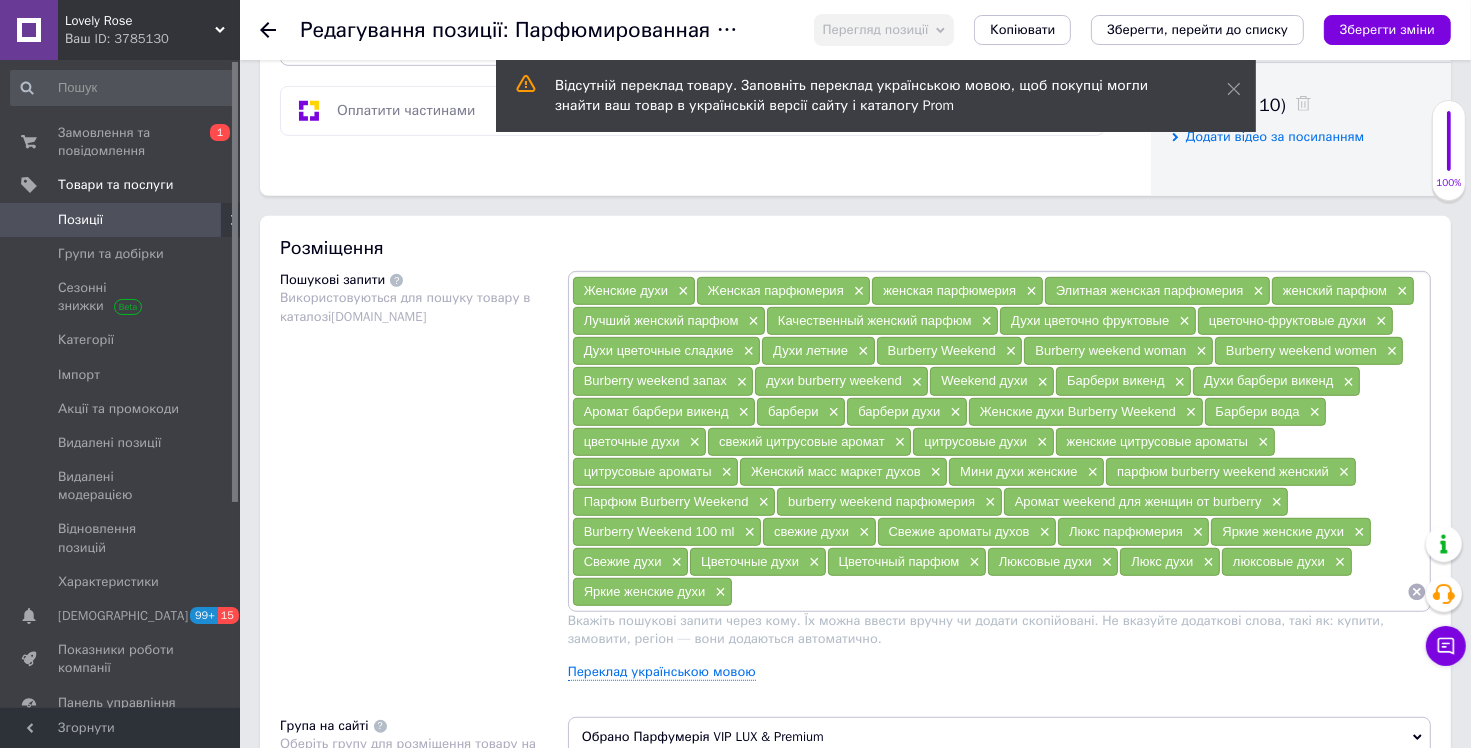 click at bounding box center (1070, 592) 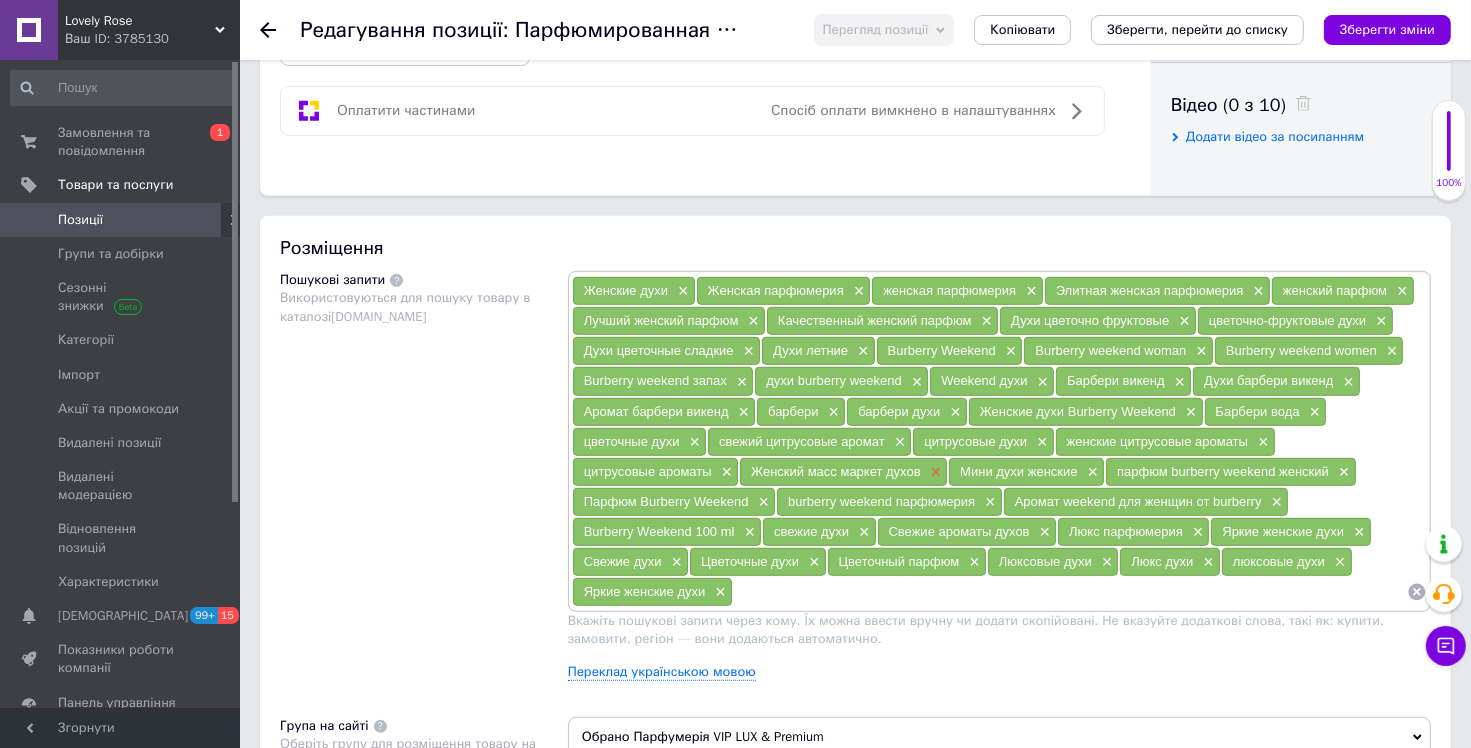 click on "×" at bounding box center (934, 472) 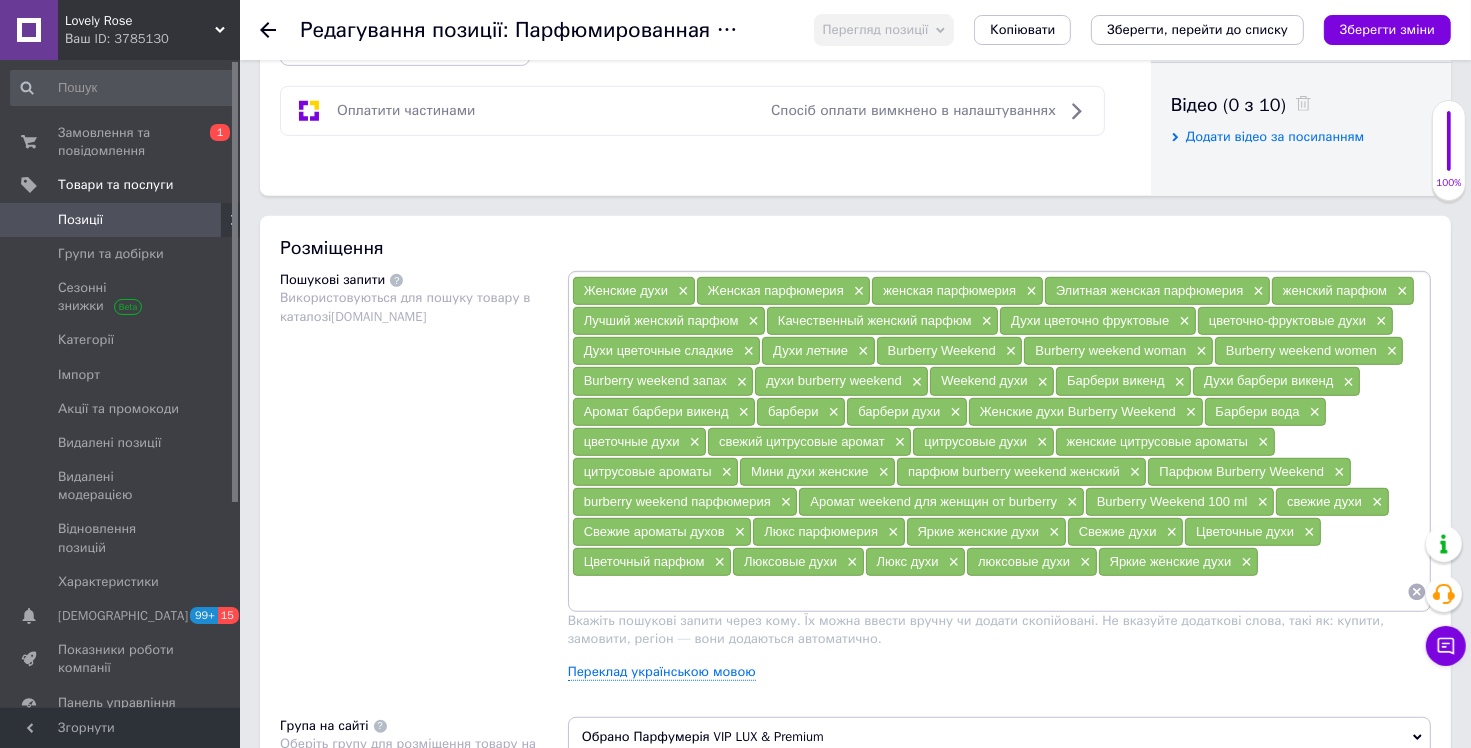 click at bounding box center (989, 592) 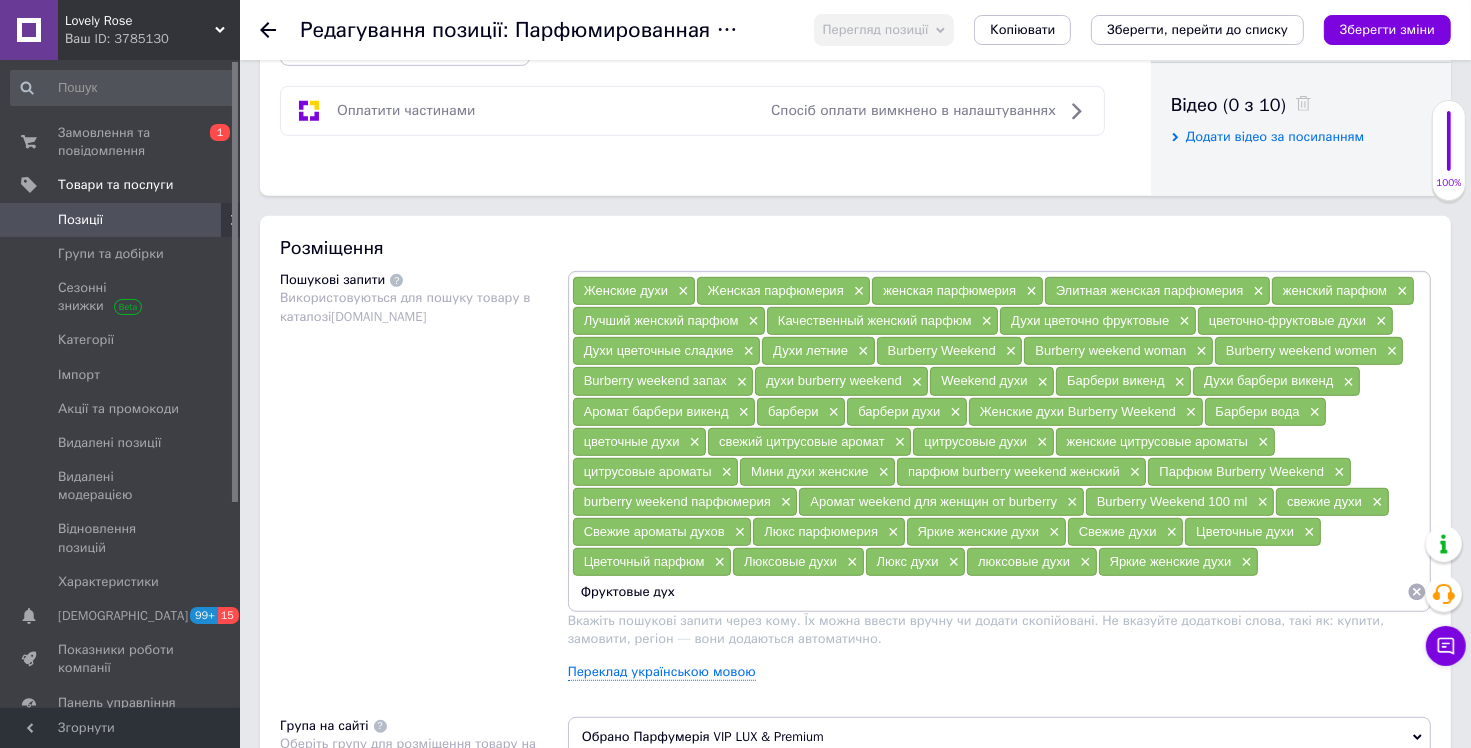 type on "Фруктовые духи" 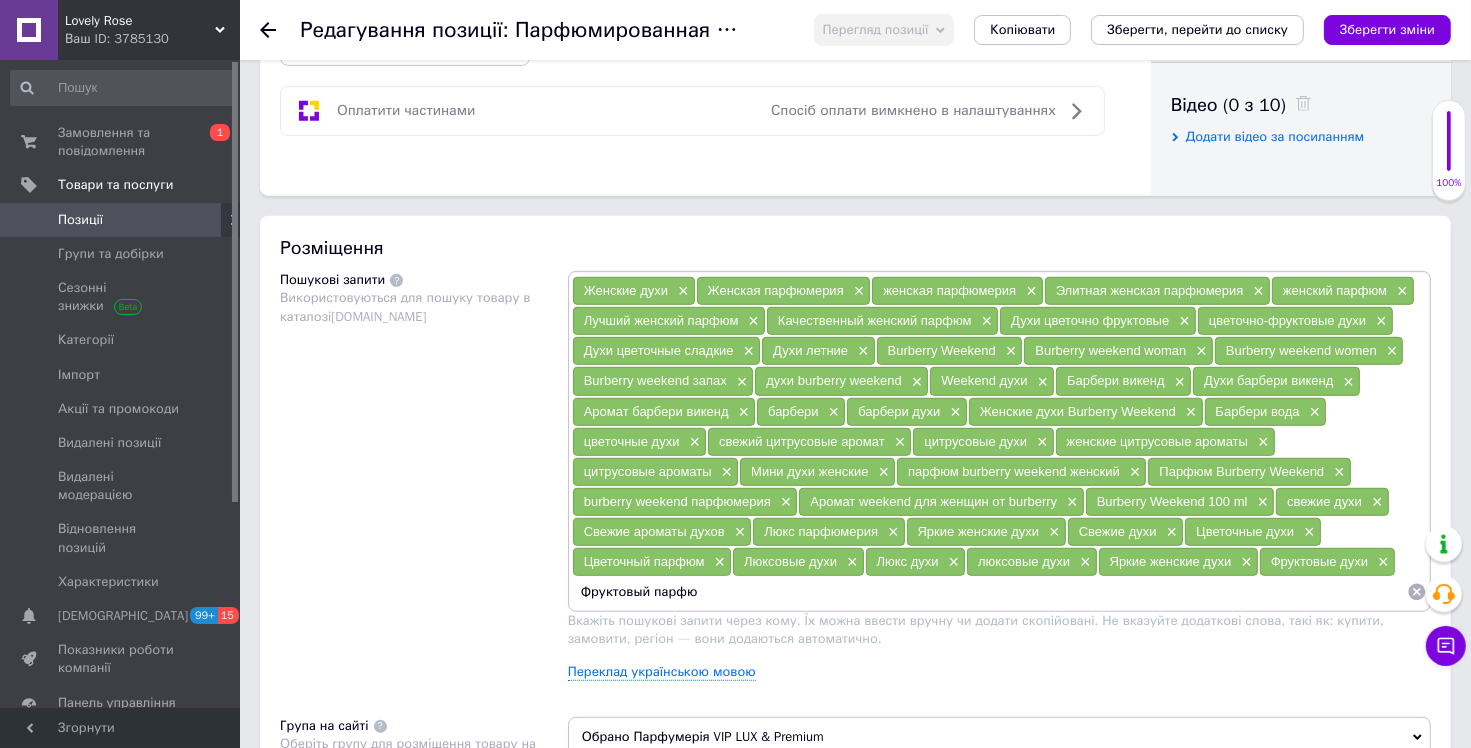 type on "Фруктовый парфюм" 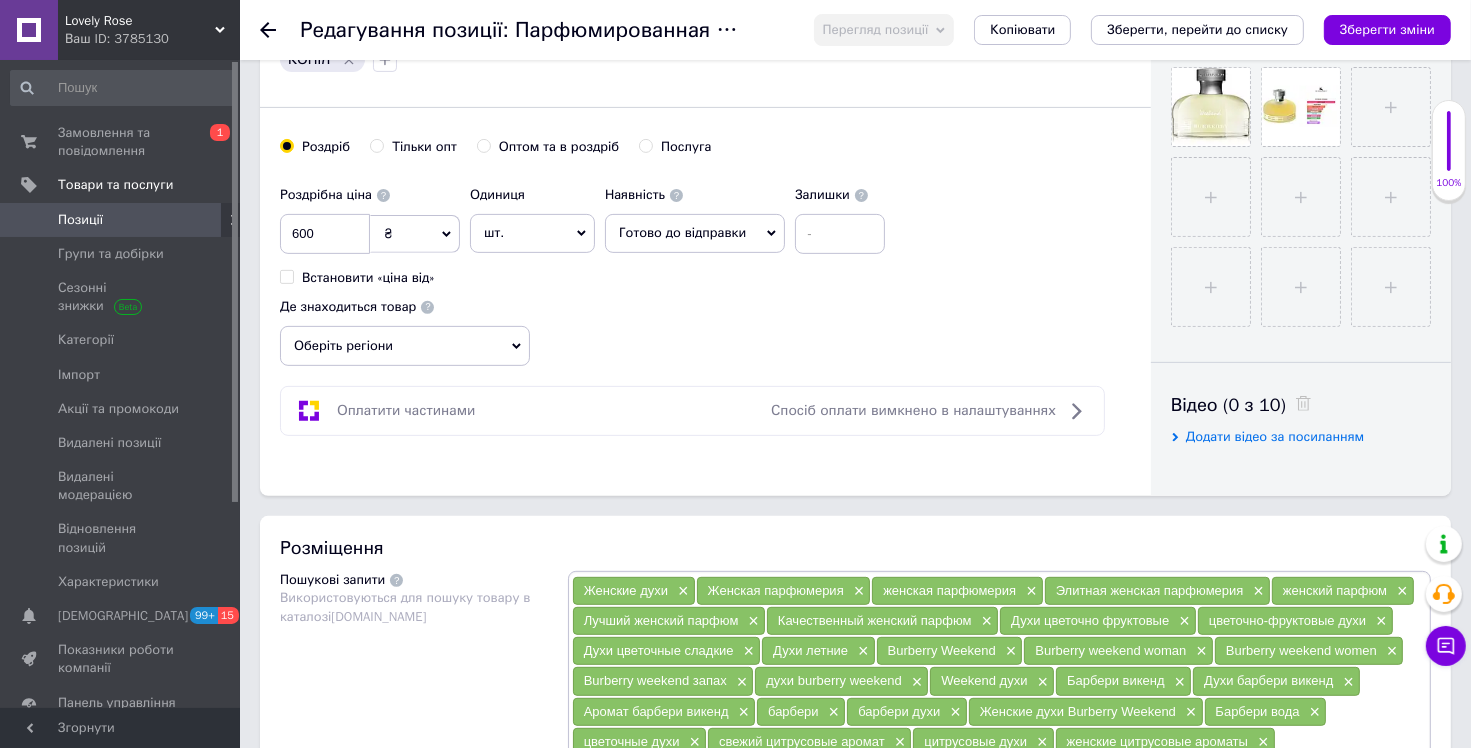 click on "Зберегти зміни" at bounding box center (1387, 29) 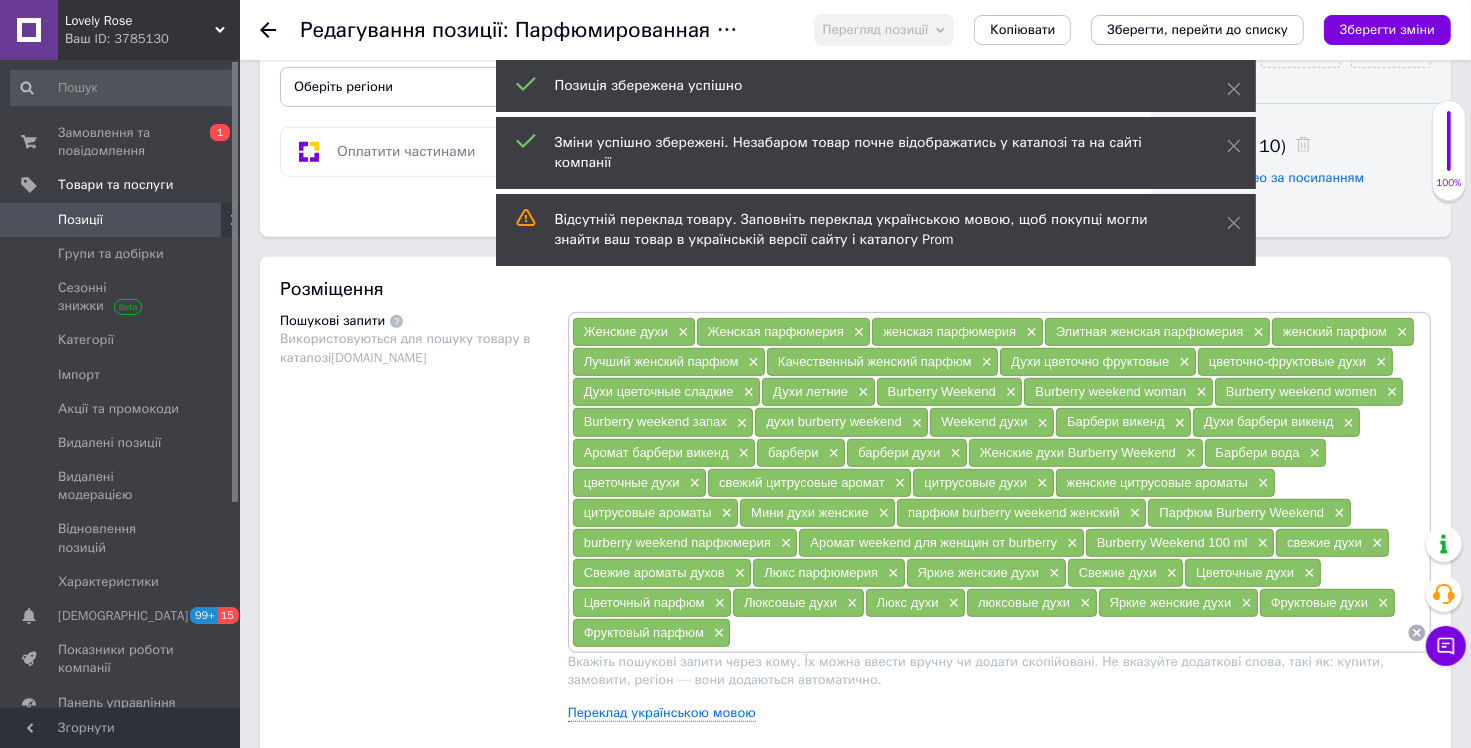 scroll, scrollTop: 1300, scrollLeft: 0, axis: vertical 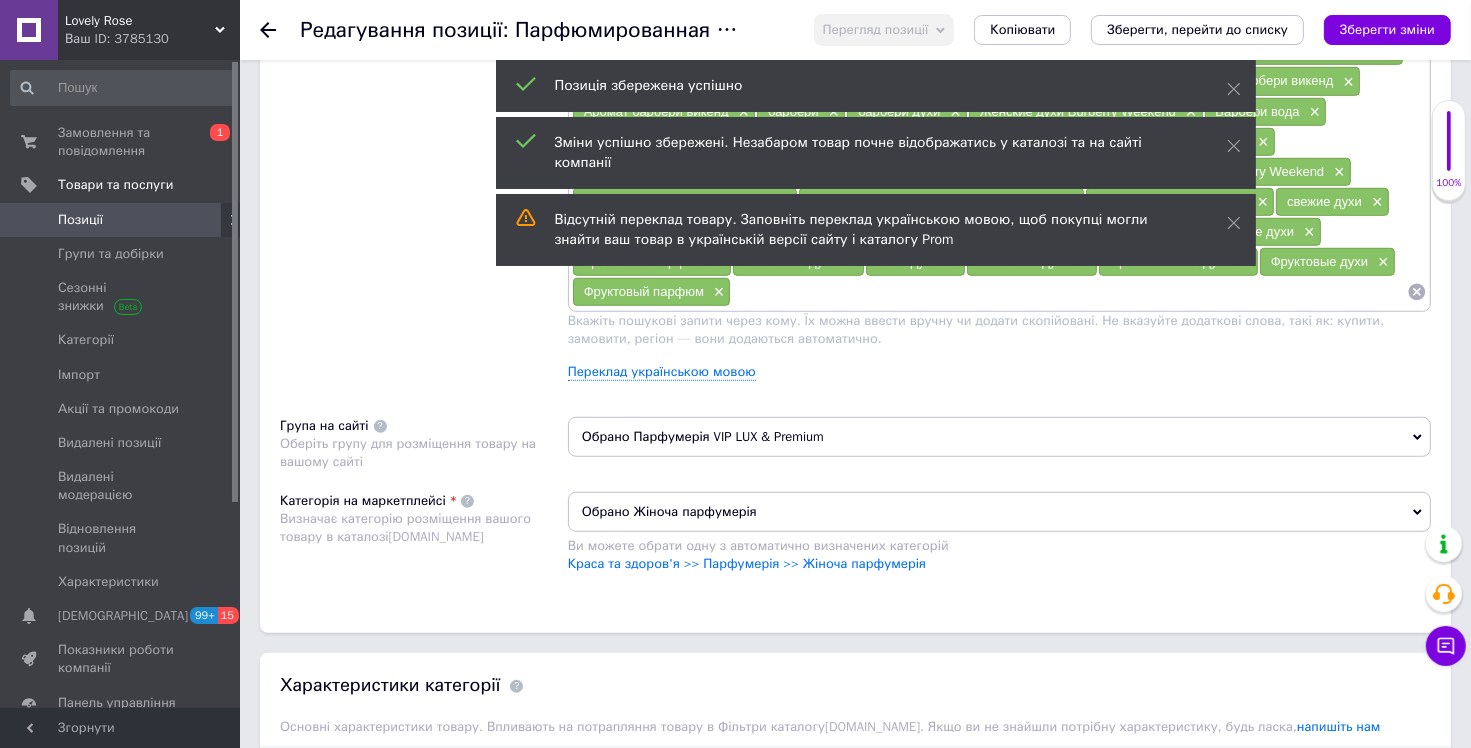 click at bounding box center [1069, 292] 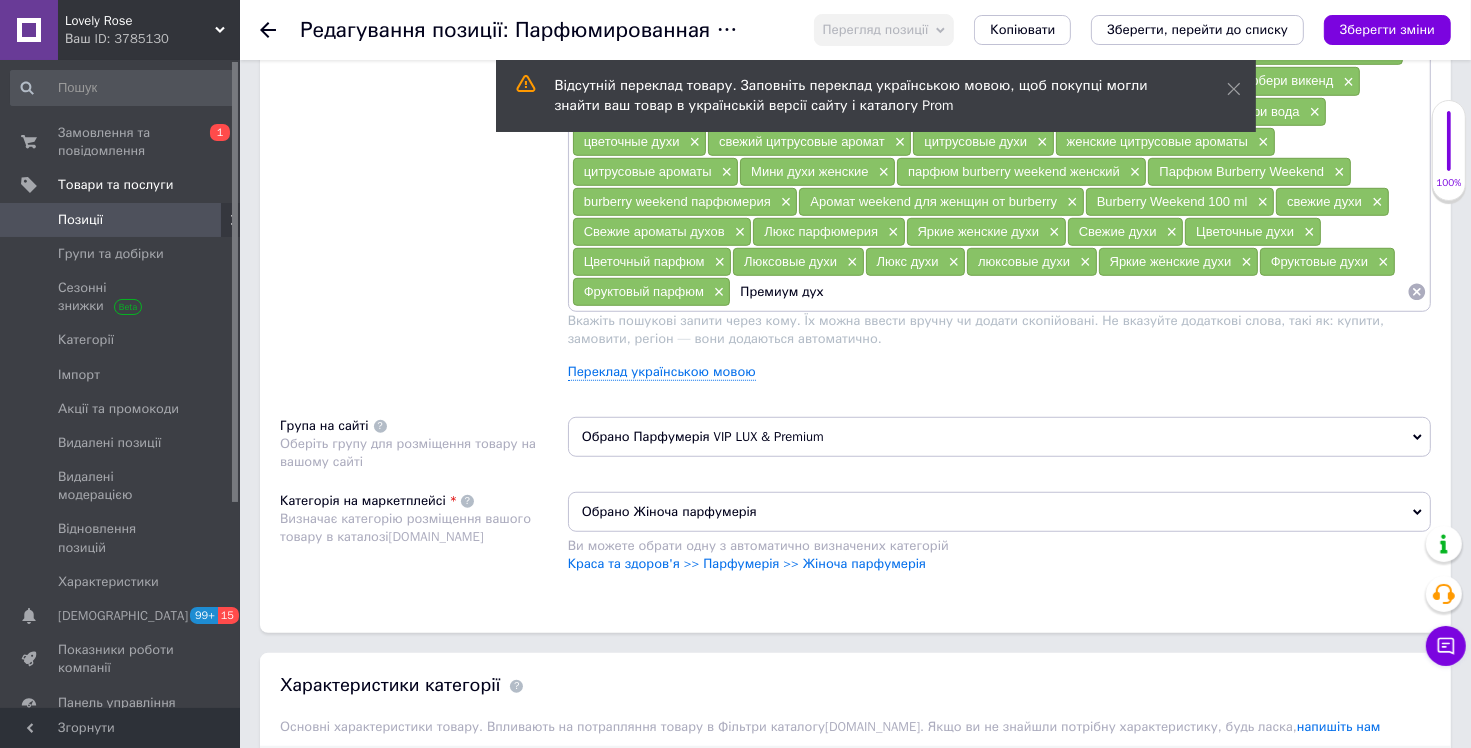 type on "Премиум духи" 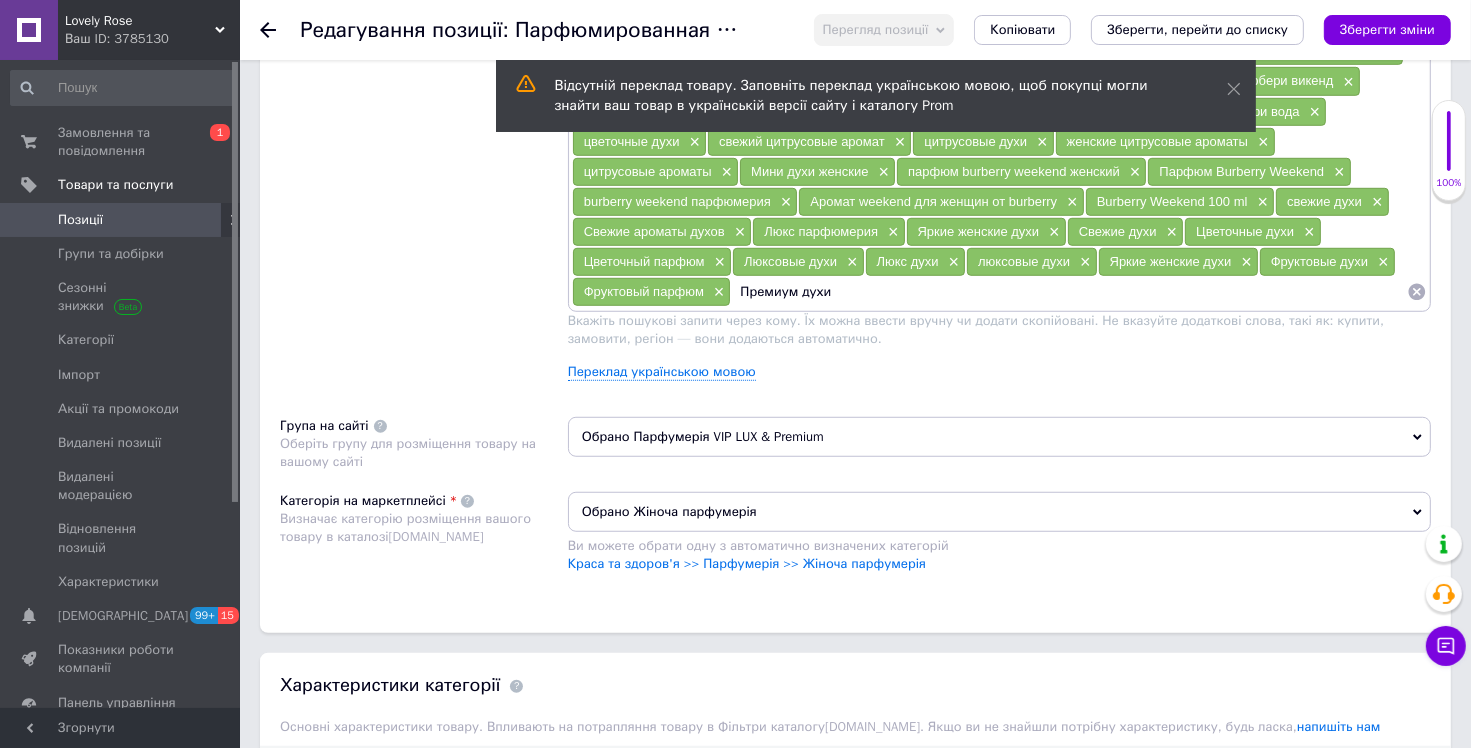 type 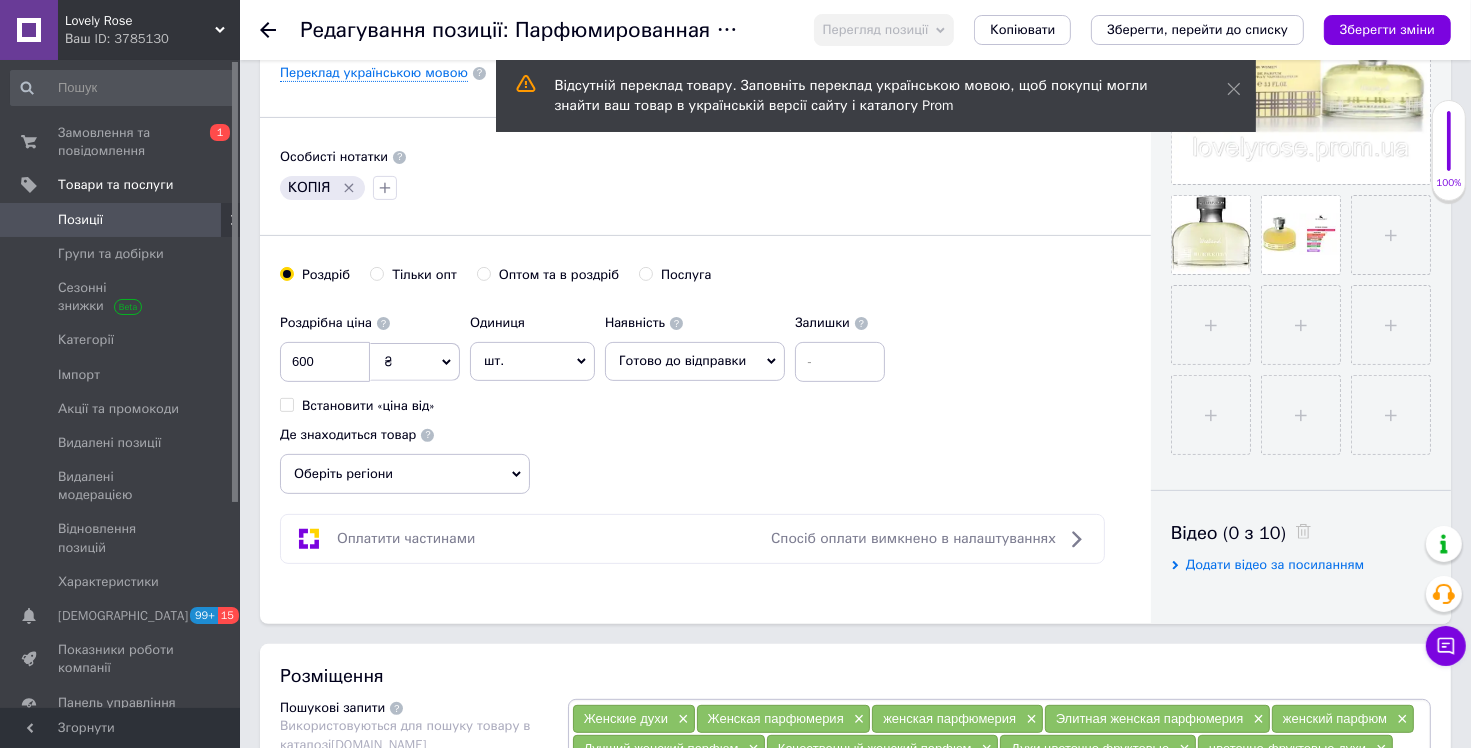 scroll, scrollTop: 0, scrollLeft: 0, axis: both 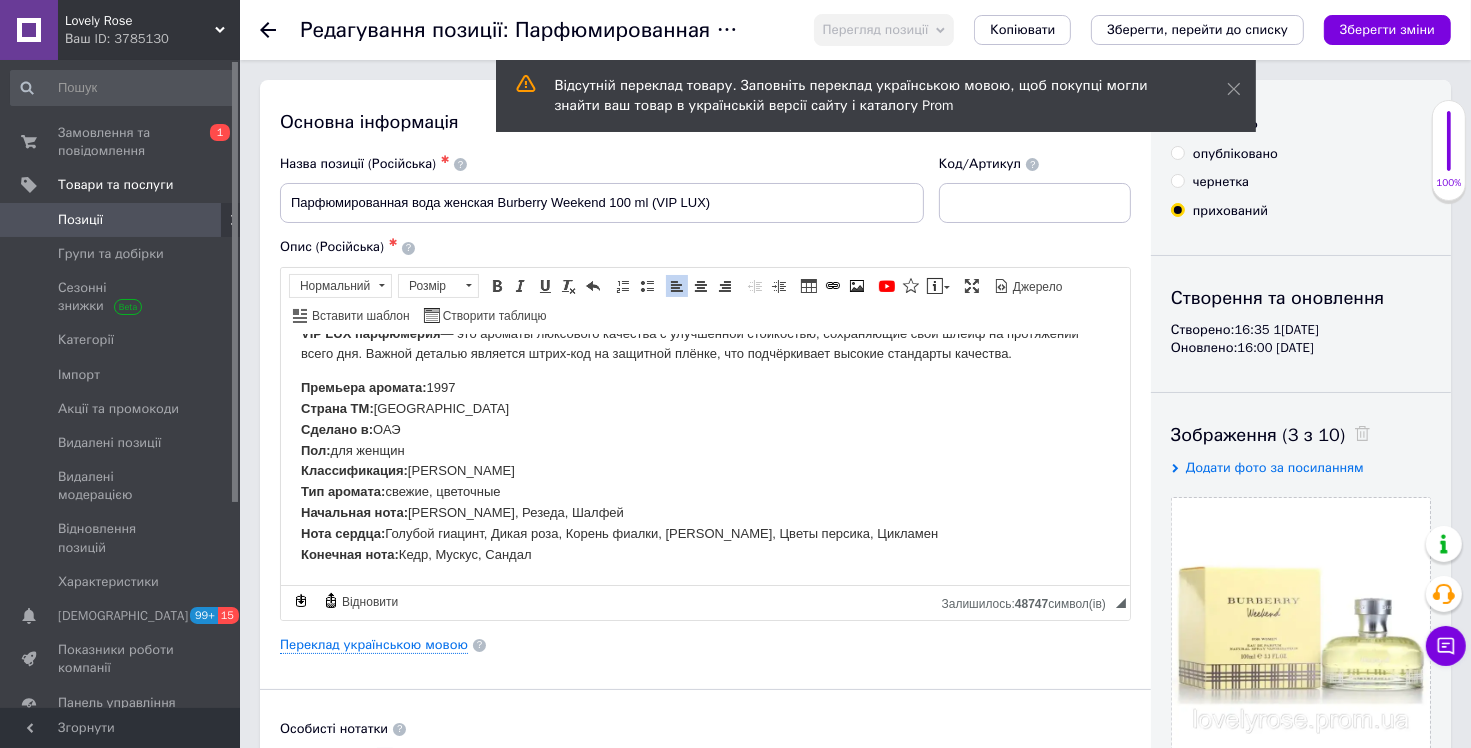 drag, startPoint x: 1405, startPoint y: 21, endPoint x: 1403, endPoint y: 58, distance: 37.054016 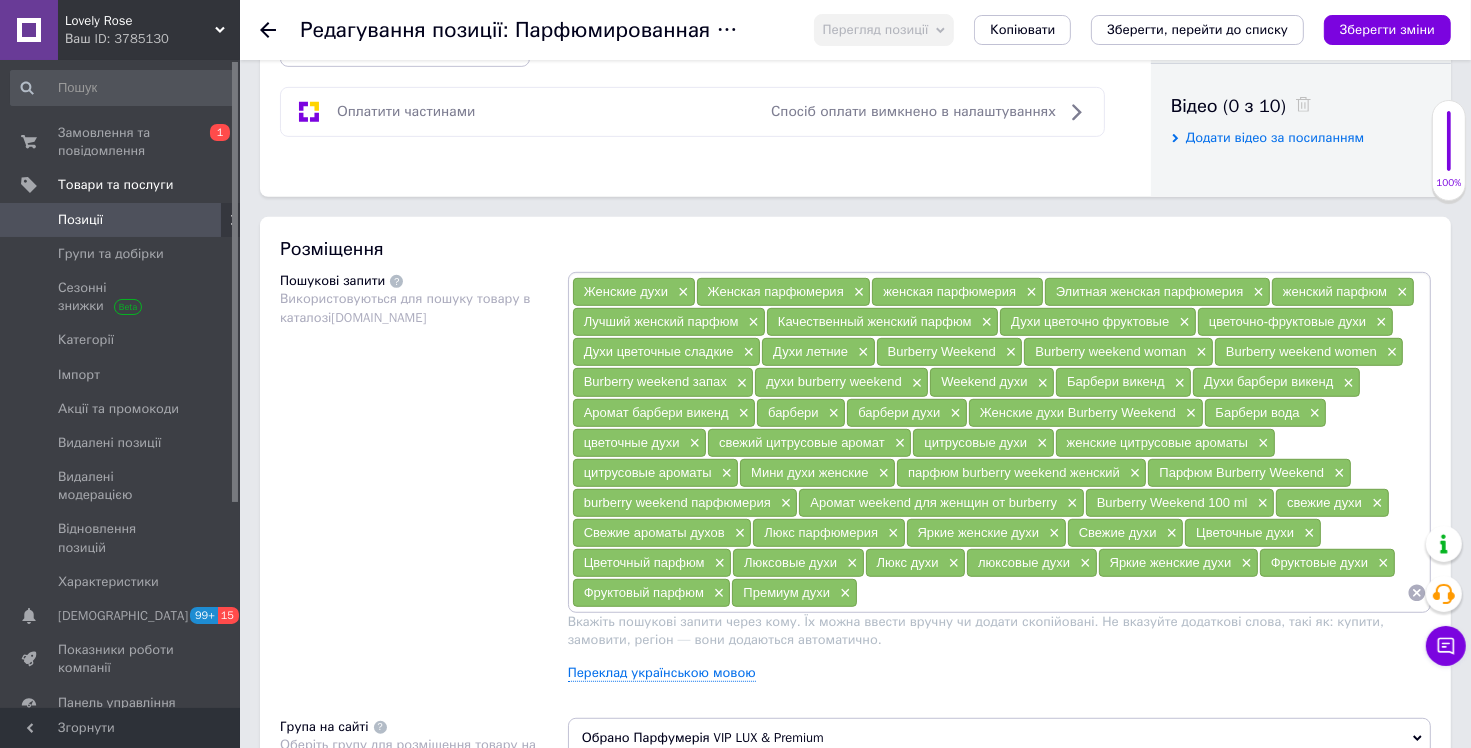 scroll, scrollTop: 1100, scrollLeft: 0, axis: vertical 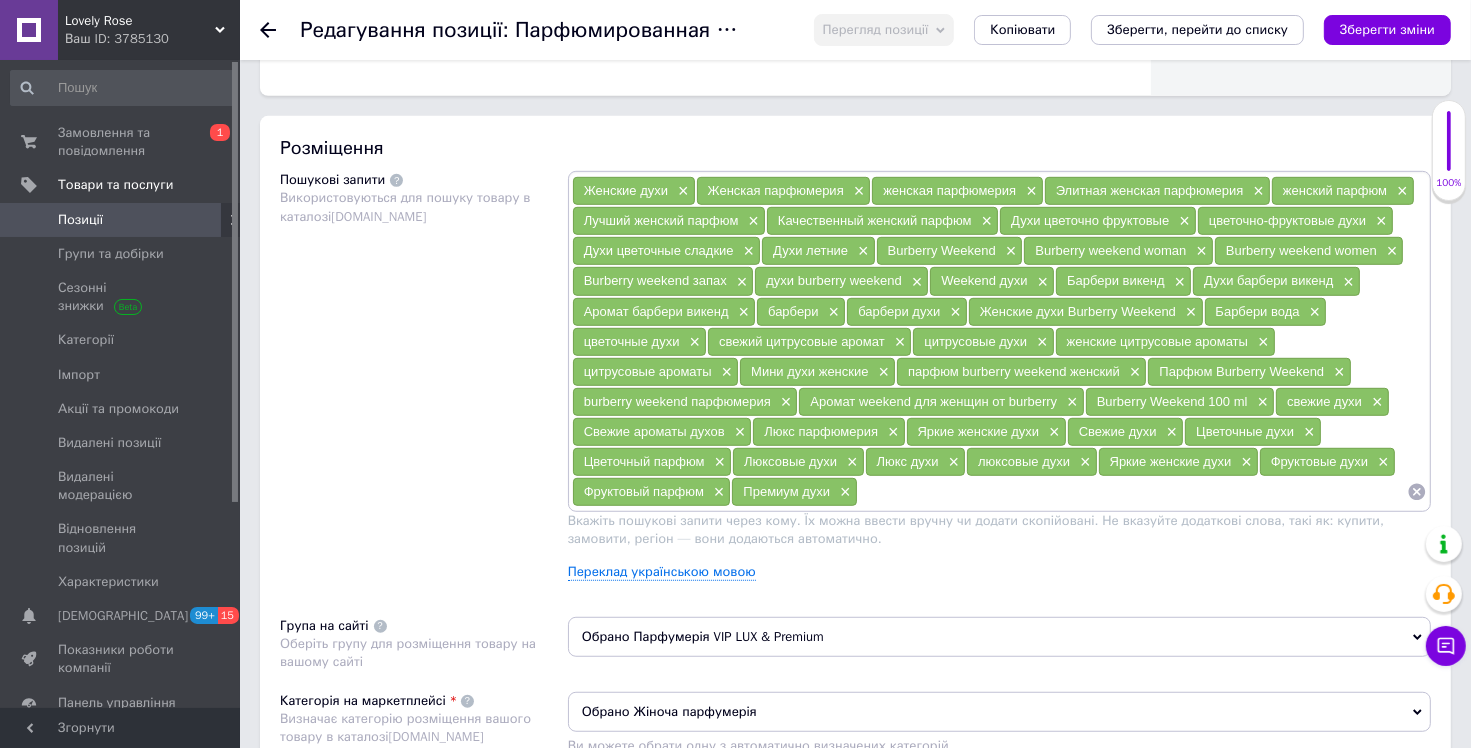 click at bounding box center [1132, 492] 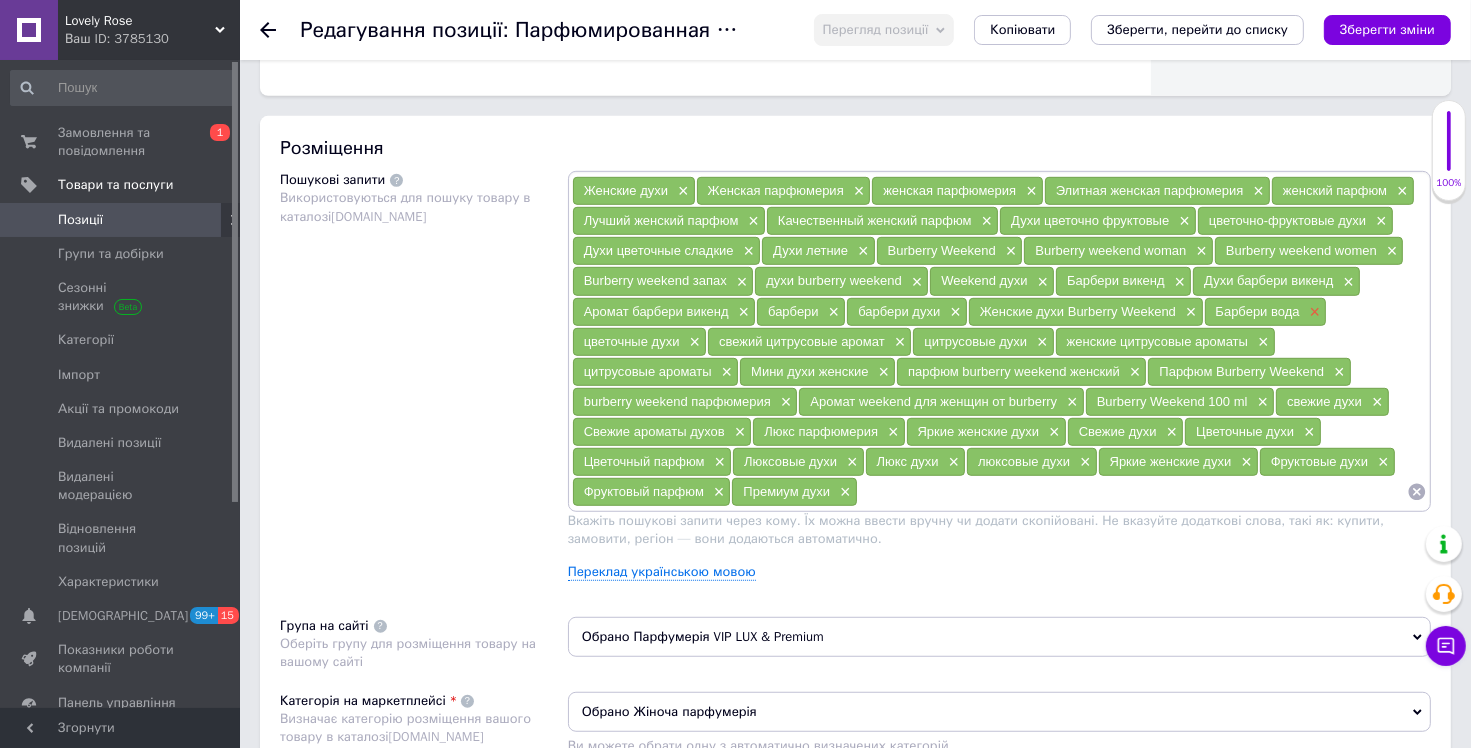 click on "×" at bounding box center (1313, 312) 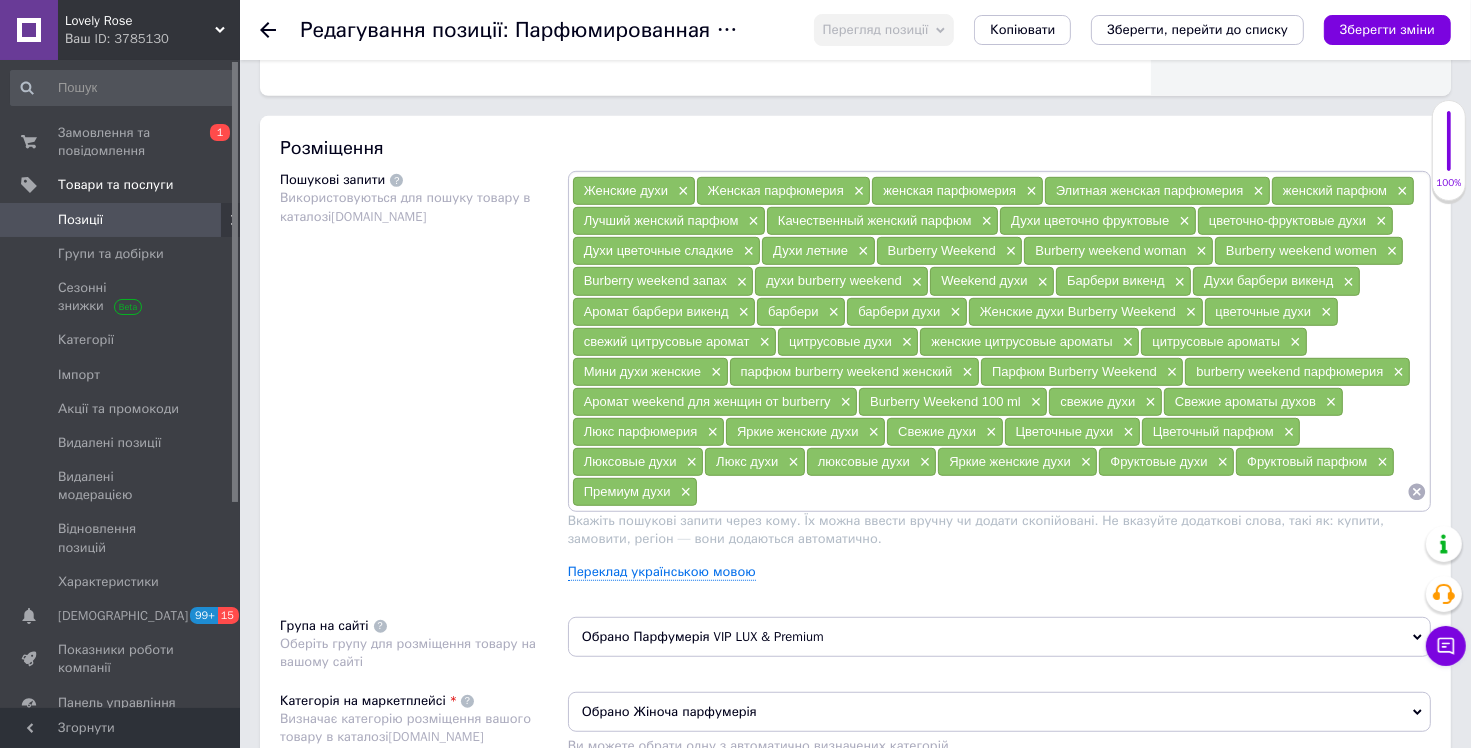 click at bounding box center (1052, 492) 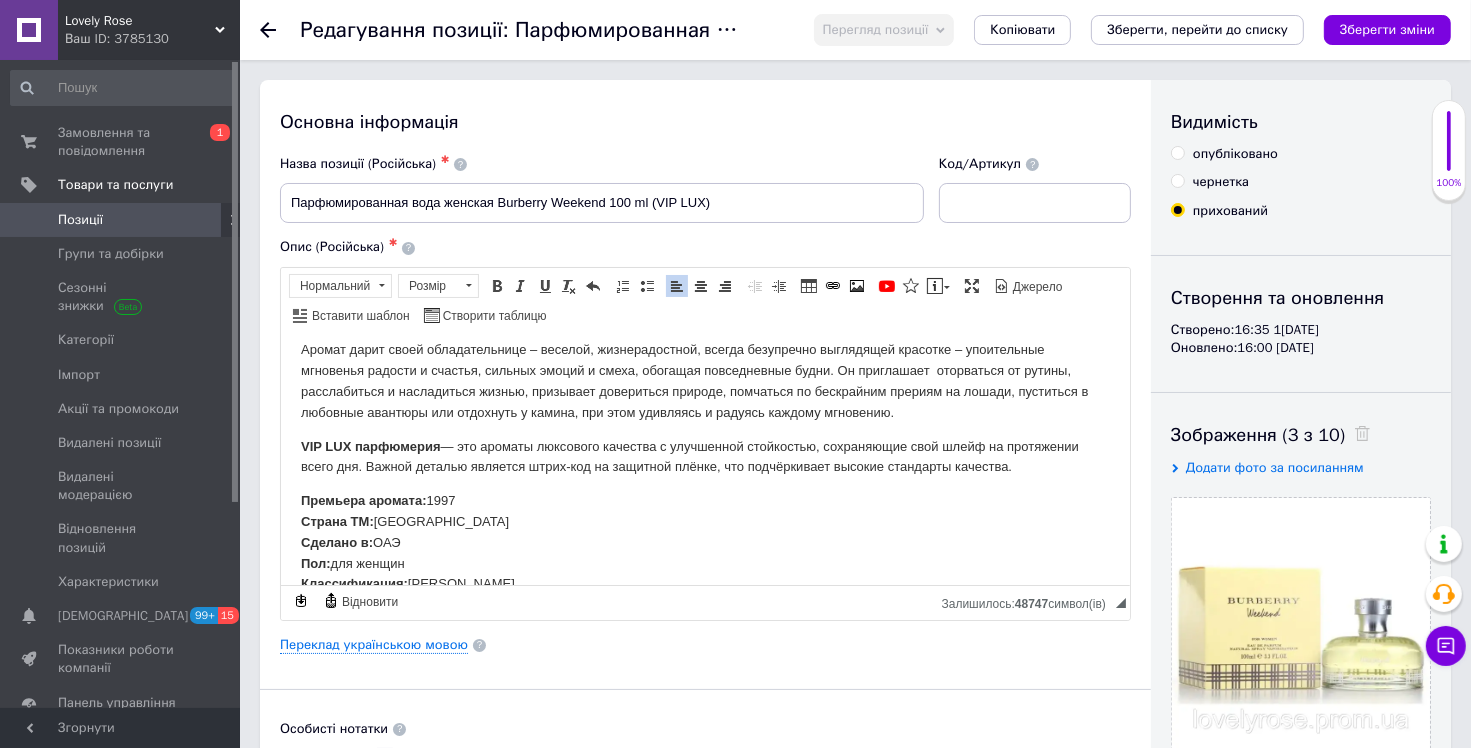 scroll, scrollTop: 0, scrollLeft: 0, axis: both 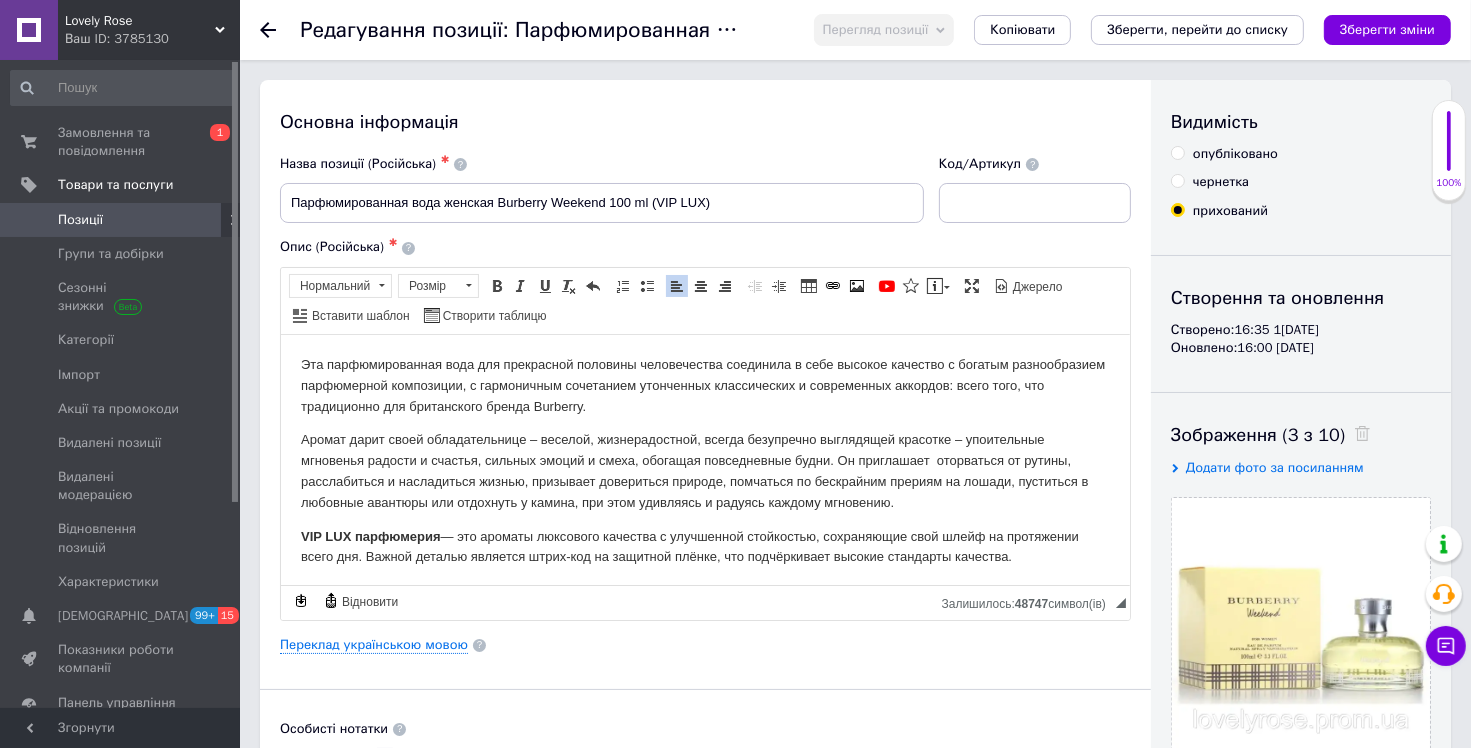 click on "Эта парфюмированная вода для прекрасной половины человечества соединила в себе высокое качество с богатым разнообразием парфюмерной композиции, с гармоничным сочетанием утонченных классических и современных аккордов: всего того, что традиционно для британского бренда Burberry." at bounding box center (704, 385) 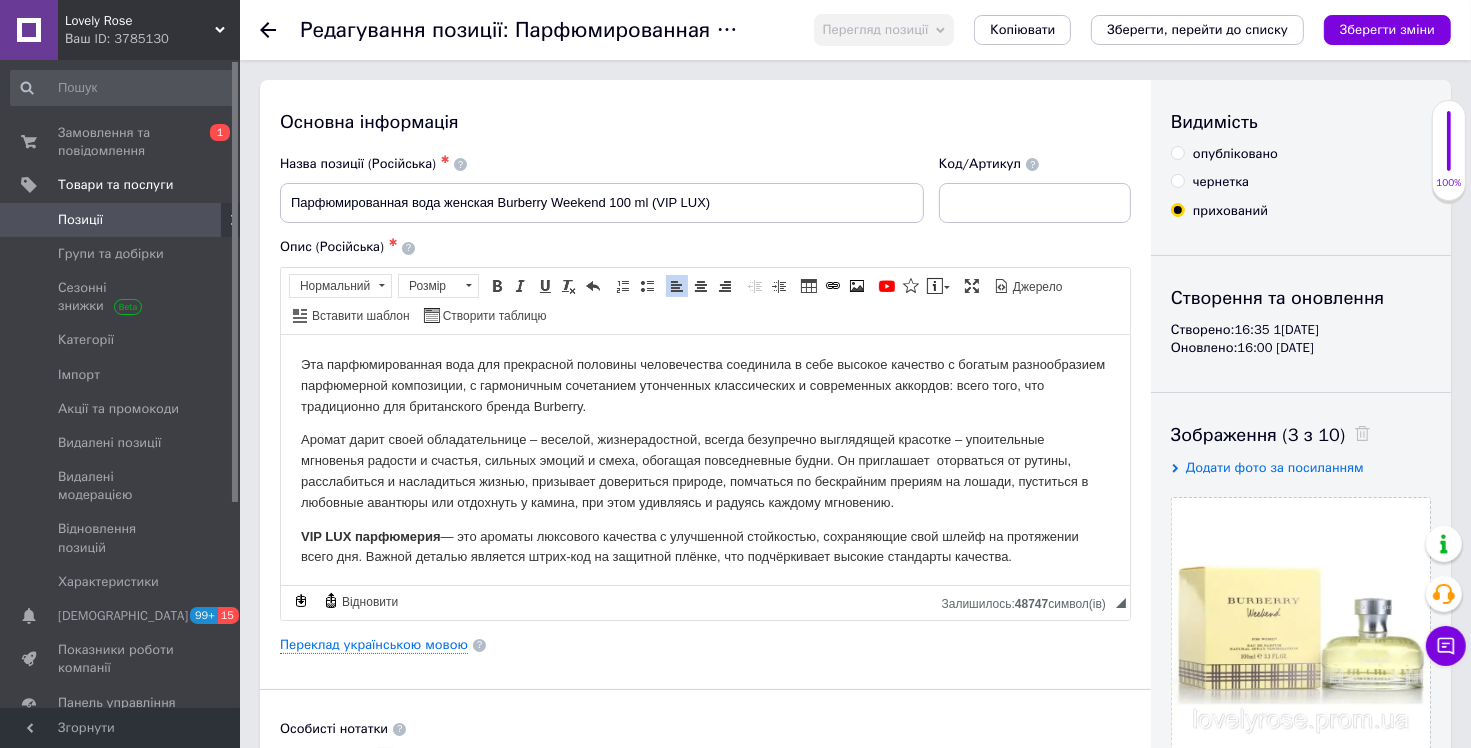 click on "Эта парфюмированная вода для прекрасной половины человечества соединила в себе высокое качество с богатым разнообразием парфюмерной композиции, с гармоничным сочетанием утонченных классических и современных аккордов: всего того, что традиционно для британского бренда Burberry." at bounding box center [704, 385] 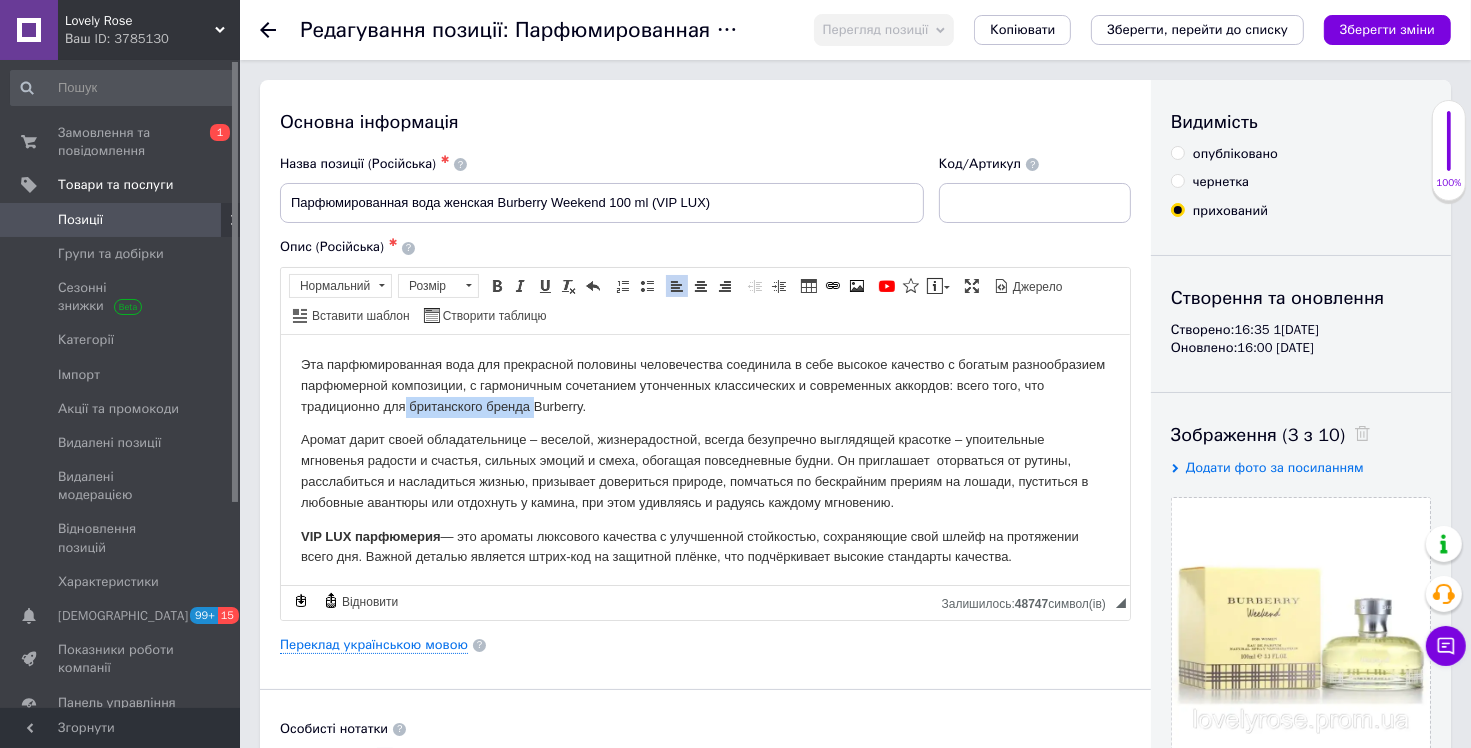 drag, startPoint x: 588, startPoint y: 406, endPoint x: 461, endPoint y: 402, distance: 127.06297 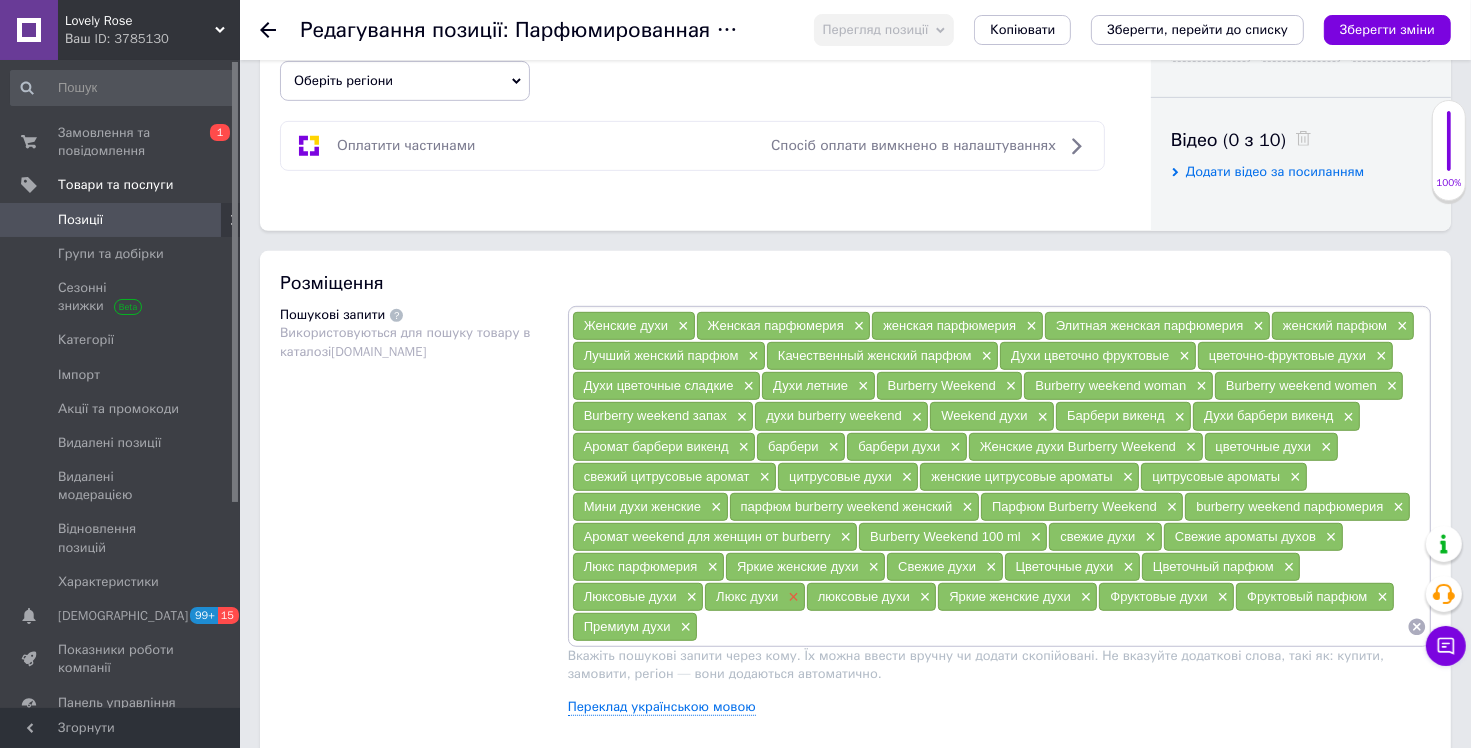 scroll, scrollTop: 1000, scrollLeft: 0, axis: vertical 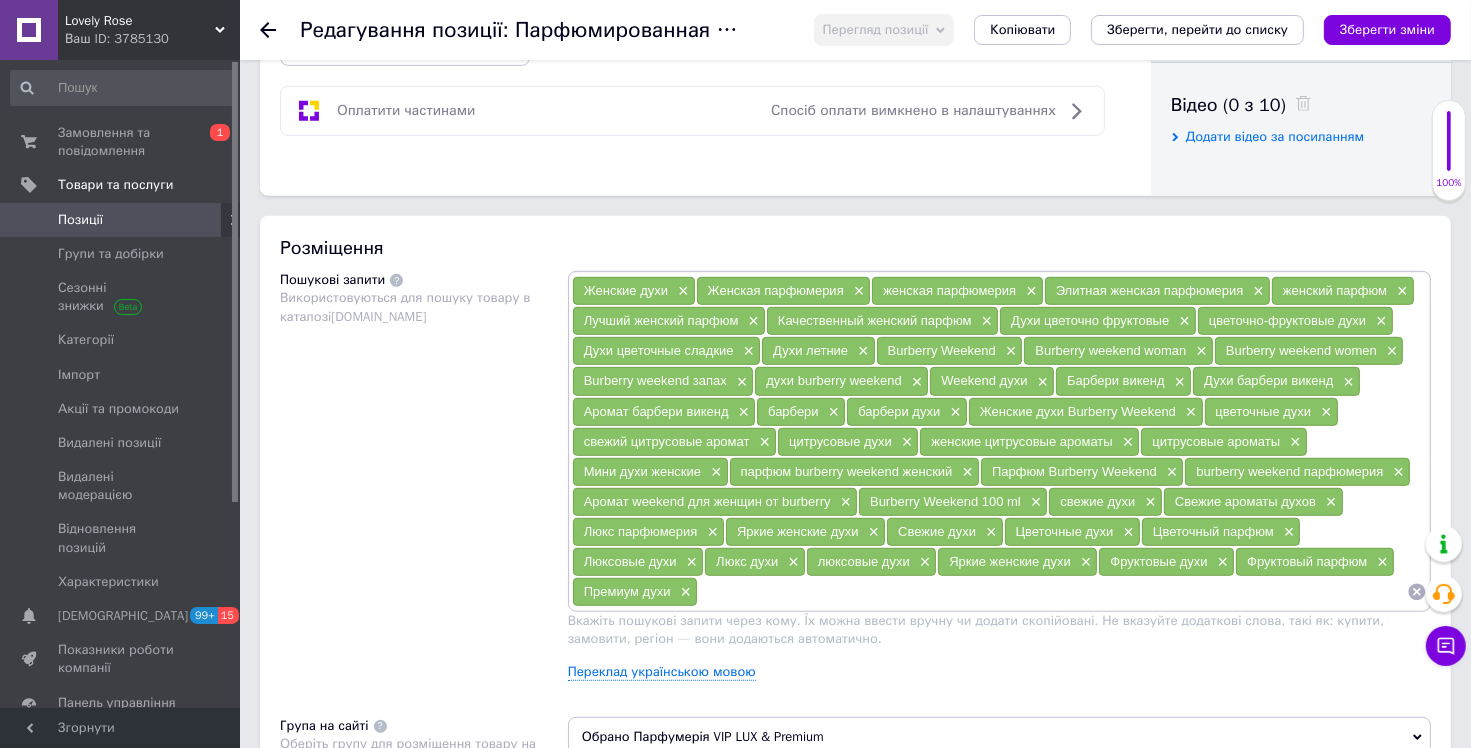 click at bounding box center [1052, 592] 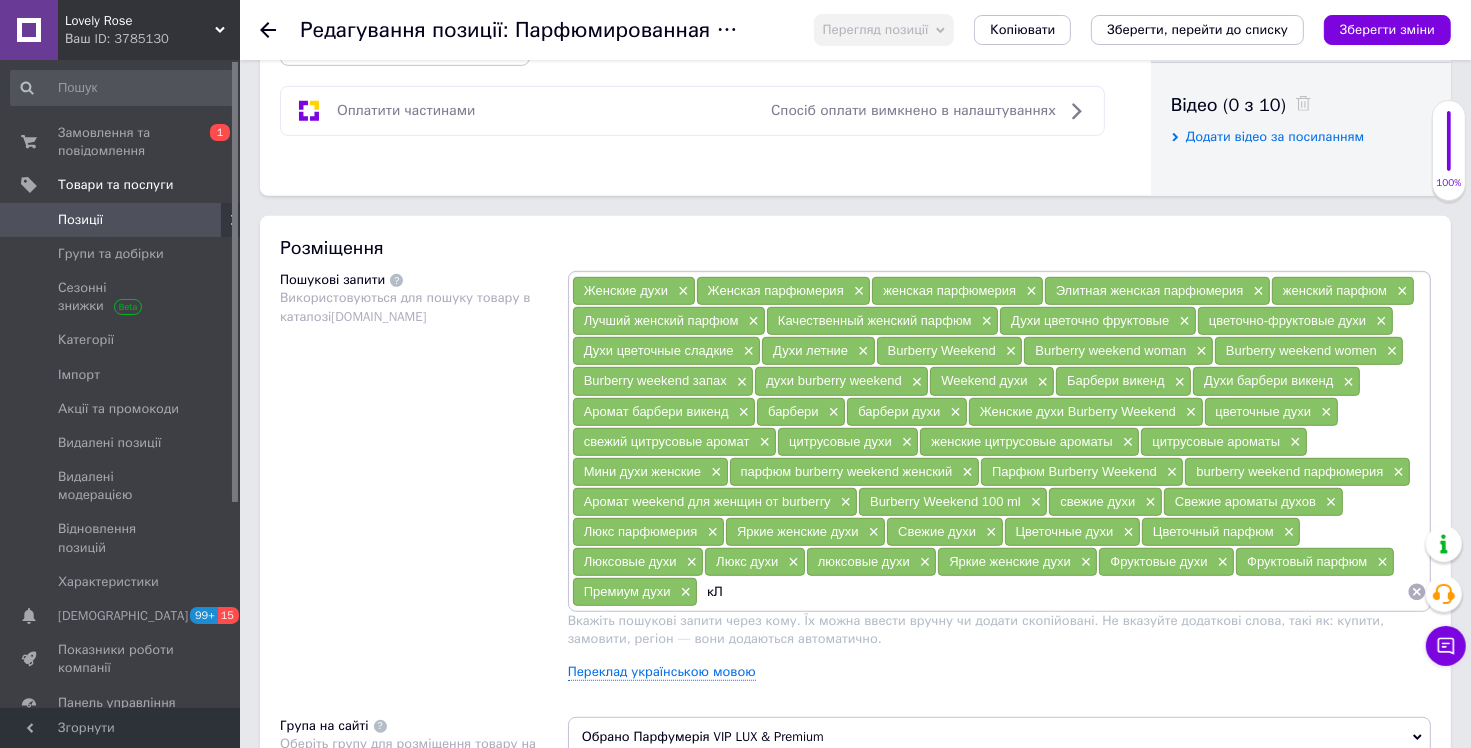 type on "к" 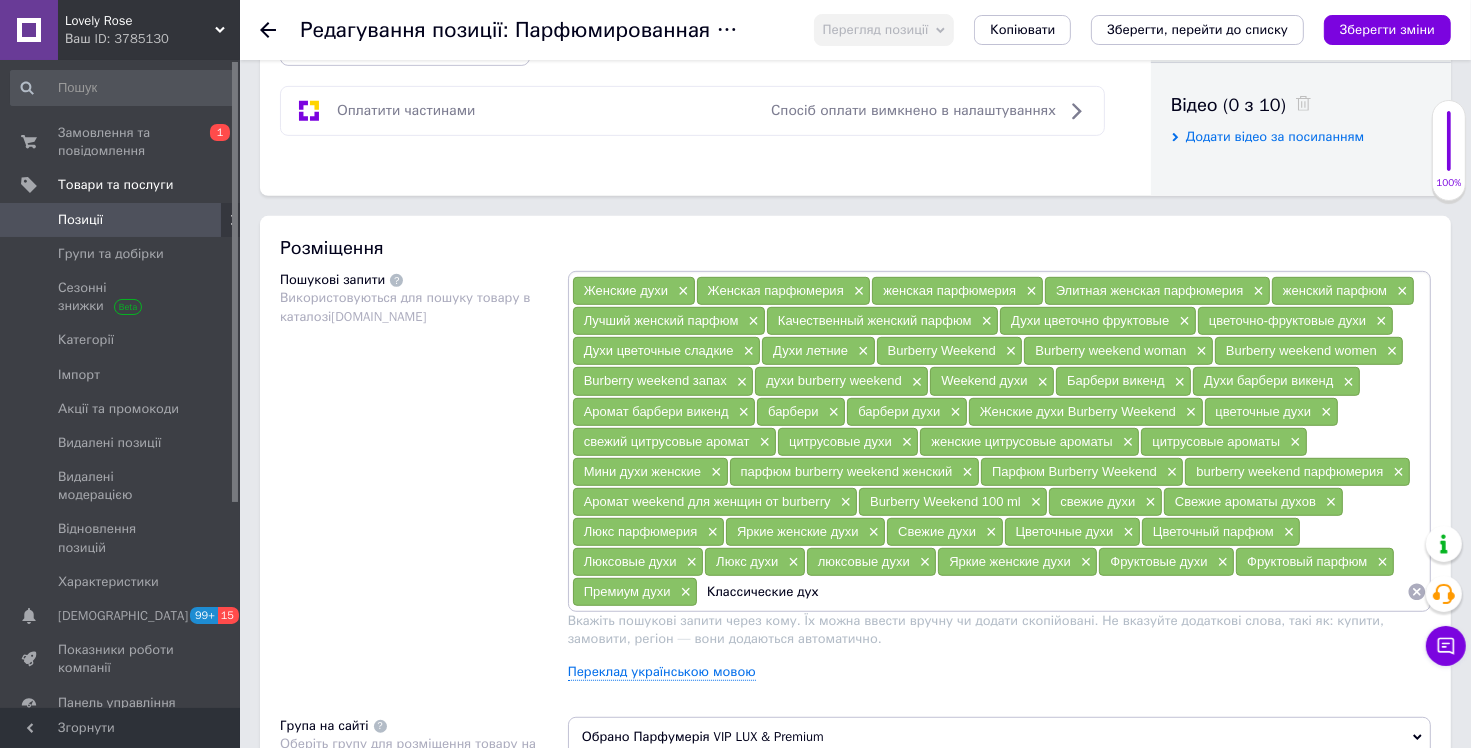 type on "Классические духи" 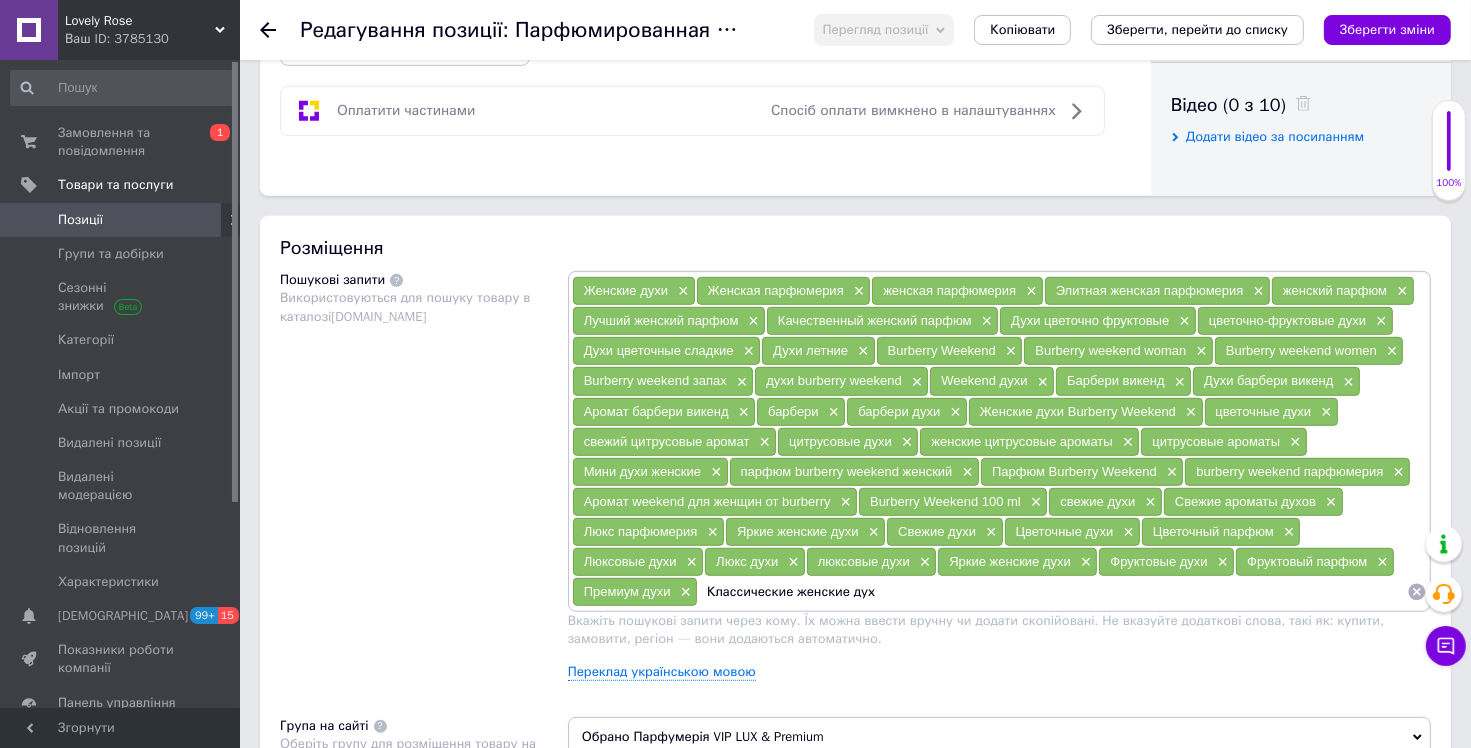 type on "Классические женские духи" 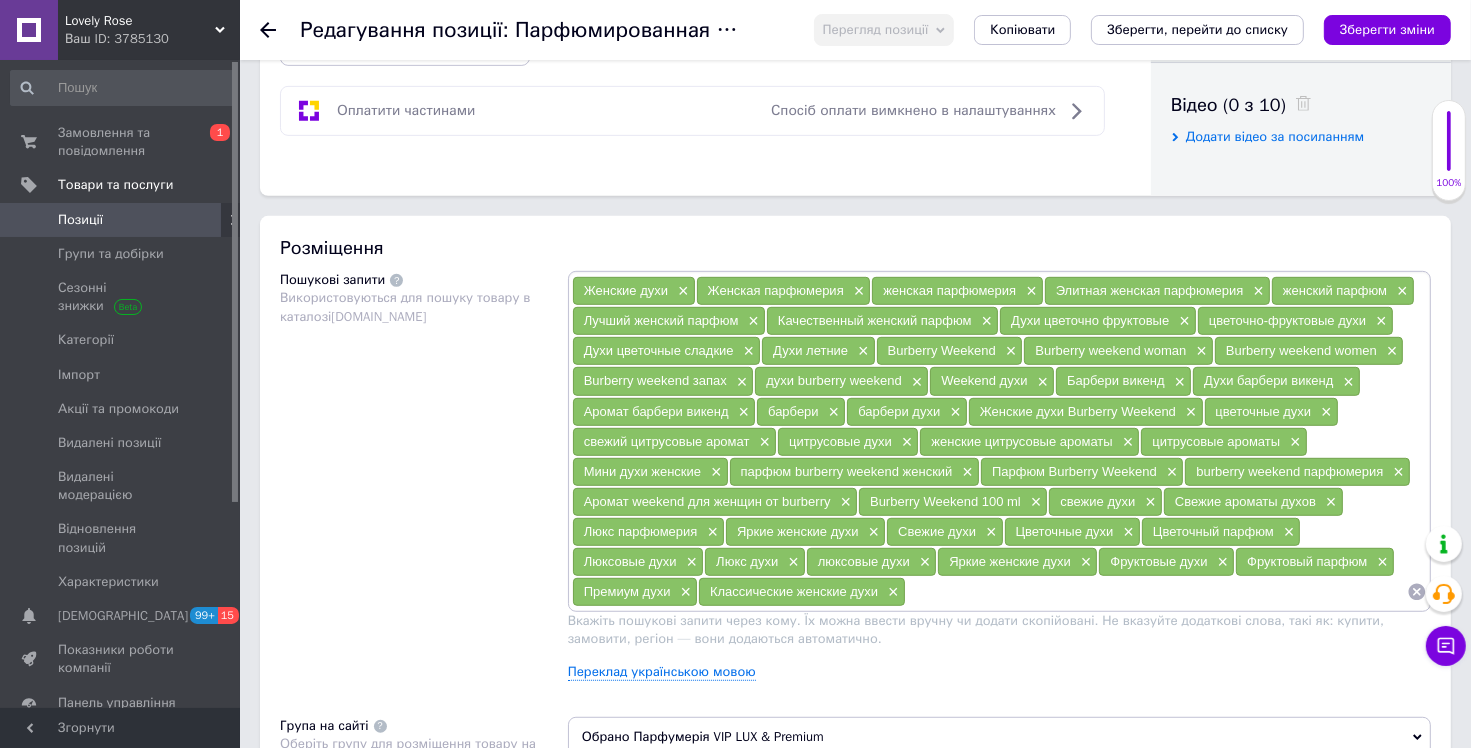 click on "Зберегти зміни" at bounding box center [1387, 29] 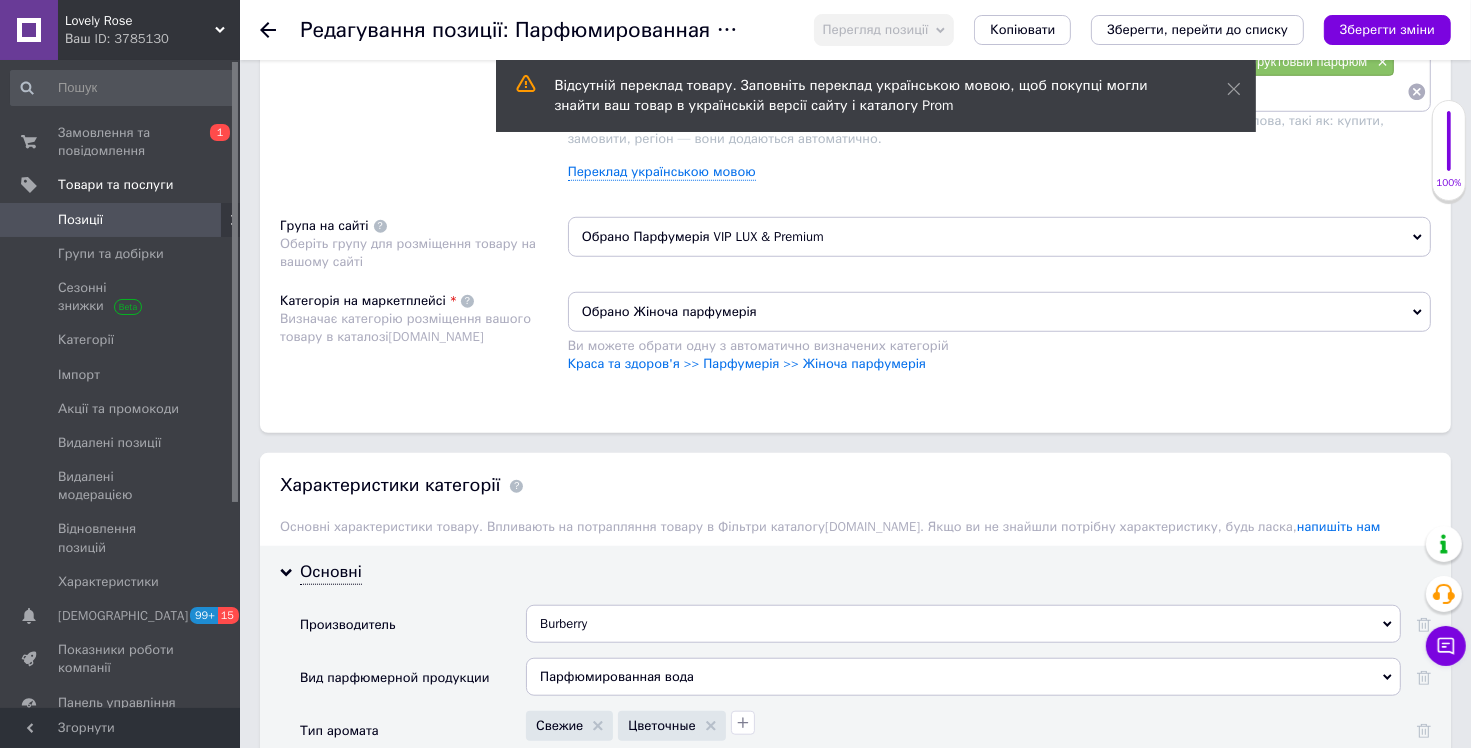 scroll, scrollTop: 1400, scrollLeft: 0, axis: vertical 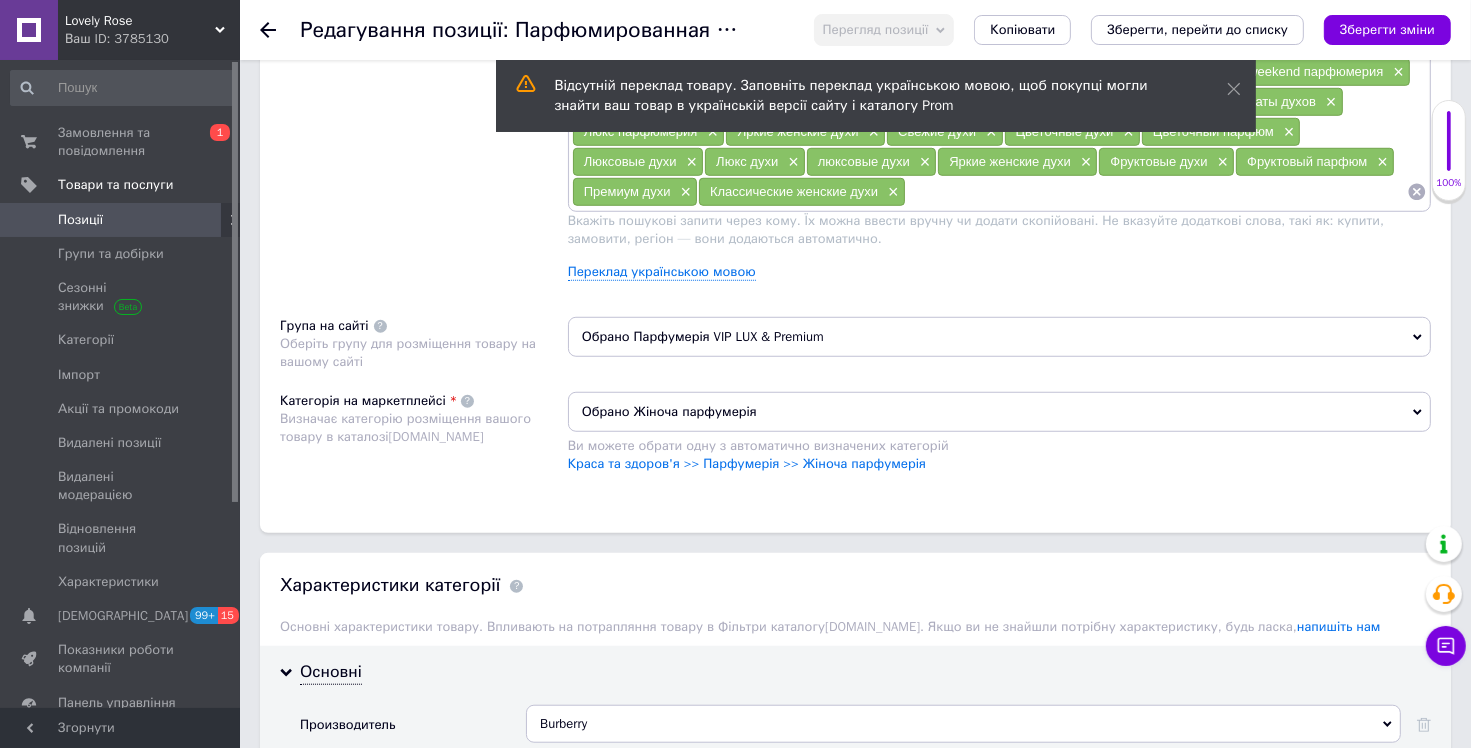 click at bounding box center [1156, 192] 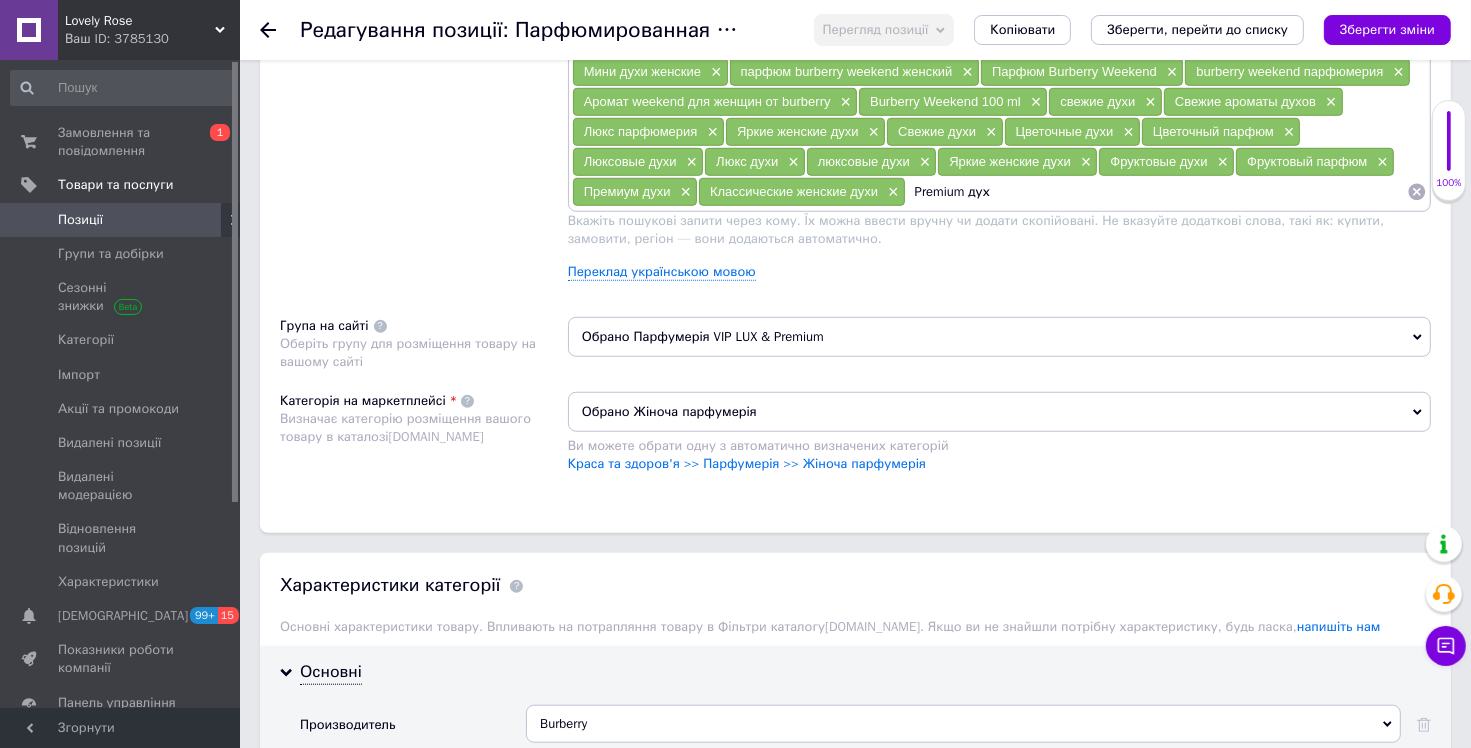 type on "Premium духи" 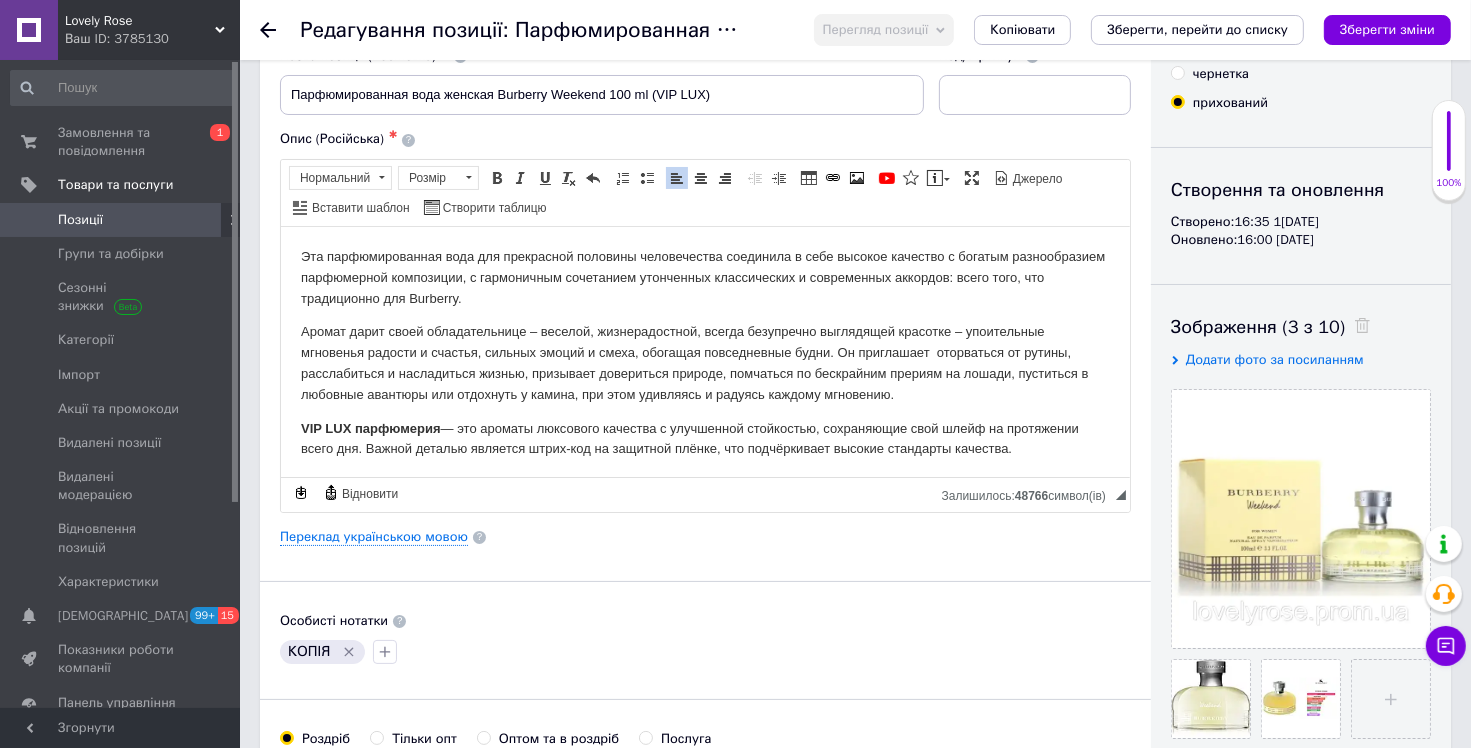scroll, scrollTop: 0, scrollLeft: 0, axis: both 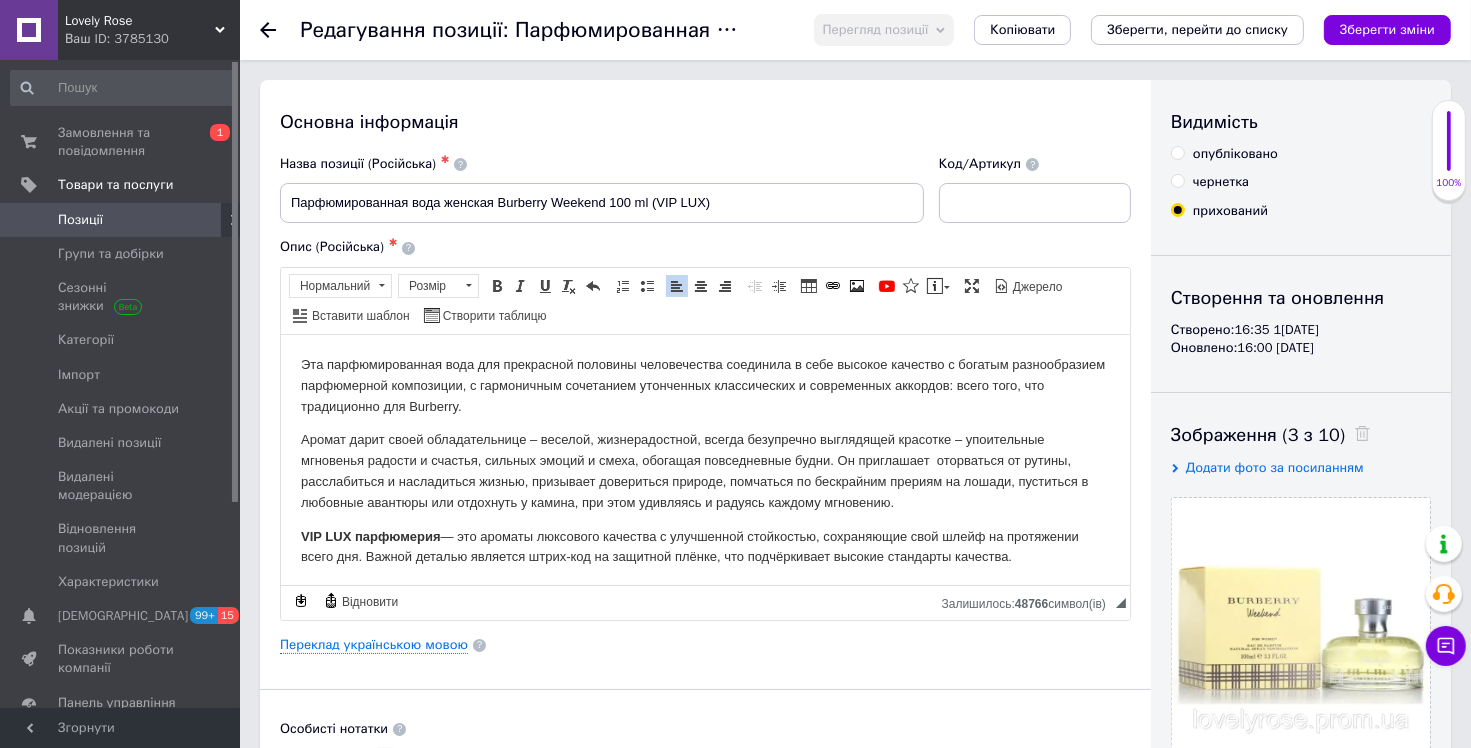 click on "Зберегти зміни" at bounding box center (1387, 29) 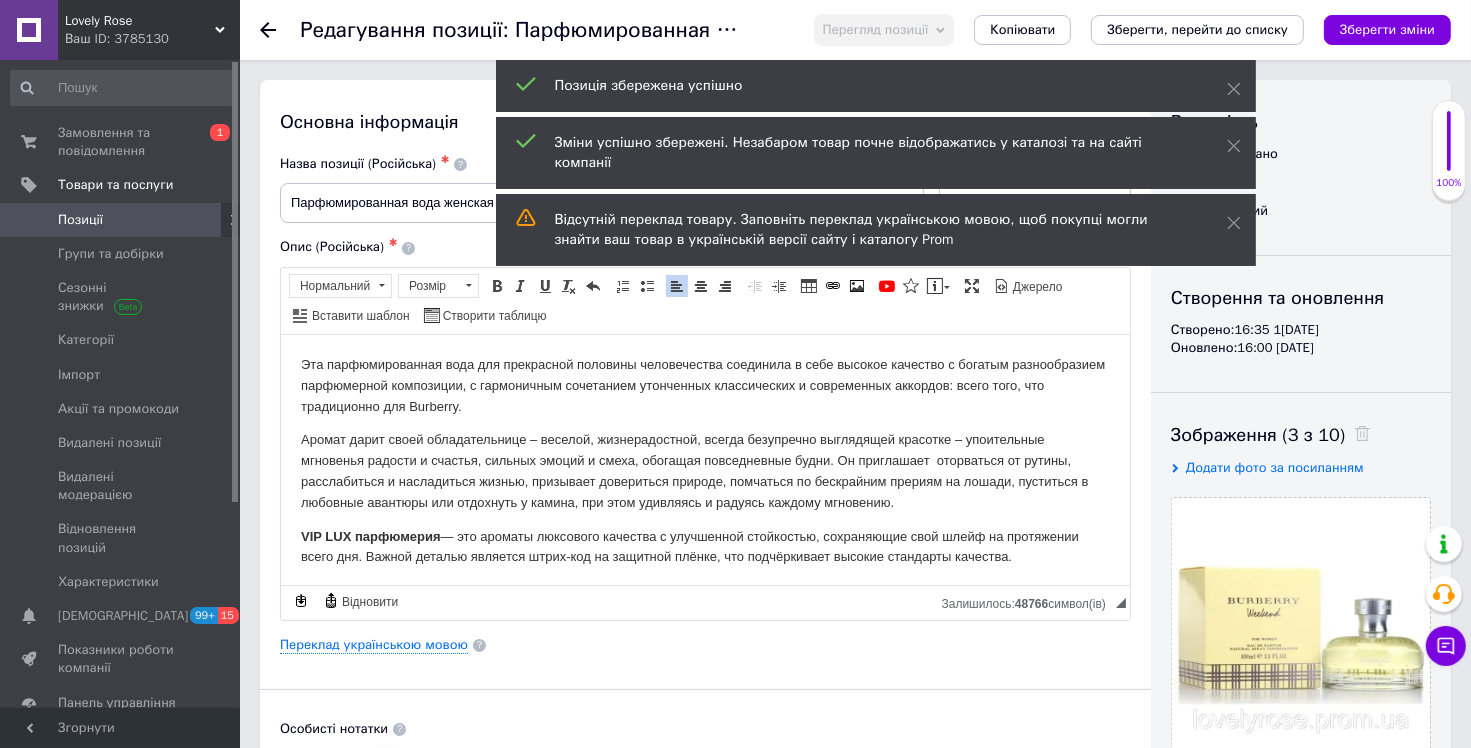click on "Відсутній переклад товару. Заповніть переклад українською мовою, щоб покупці
могли знайти ваш товар в українській версії сайту і каталогу Prom" at bounding box center [876, 230] 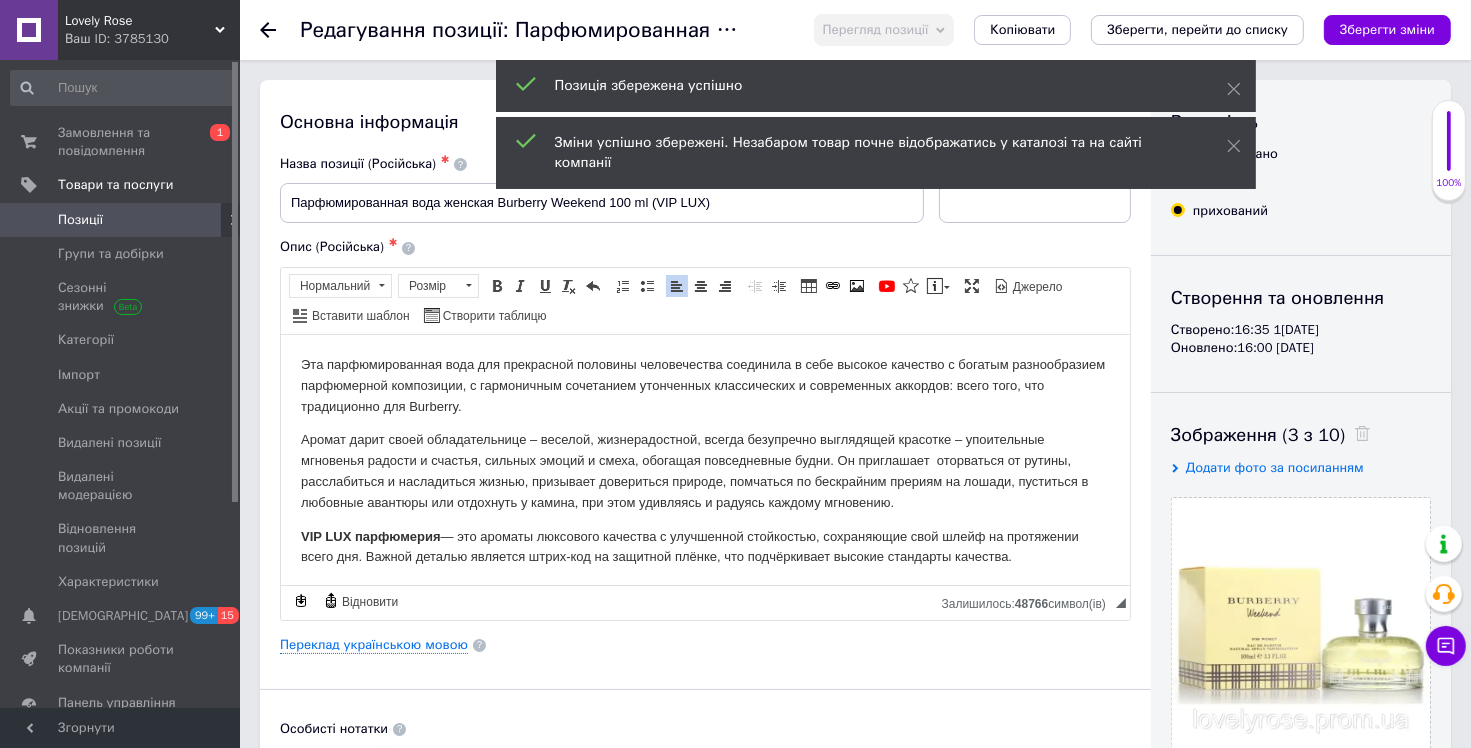 click on "Зміни успішно збережені. Незабаром товар почне відображатись у каталозі та на сайті компанії" at bounding box center (876, 153) 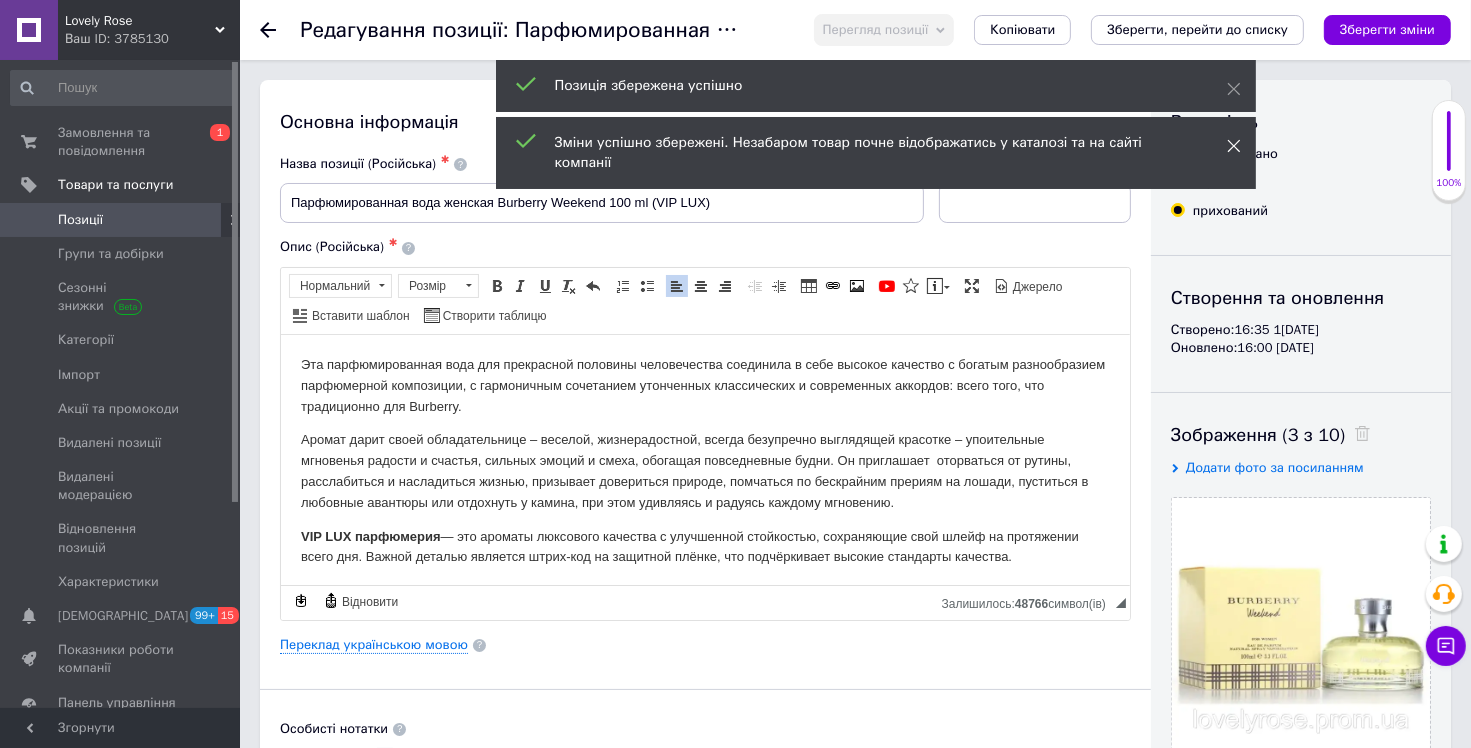 click 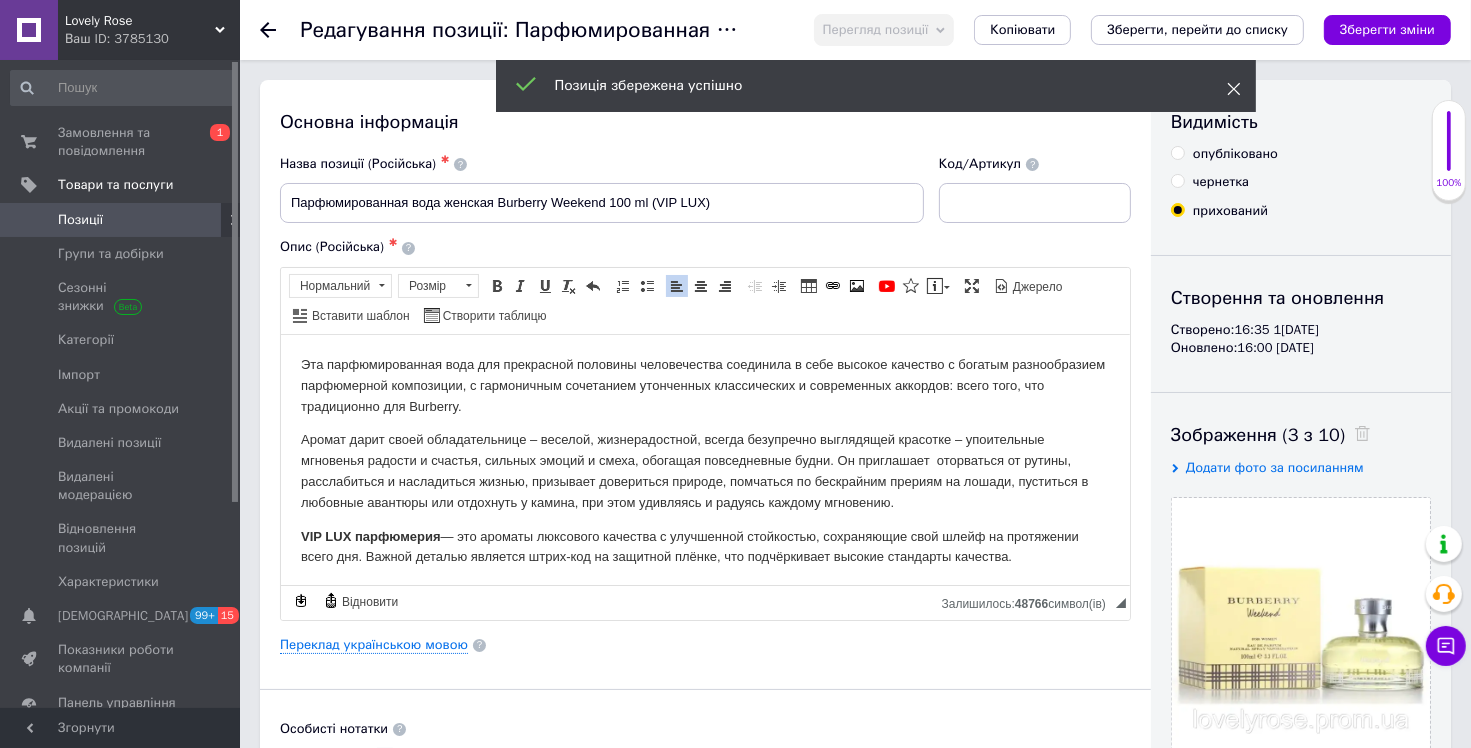click at bounding box center [1234, 89] 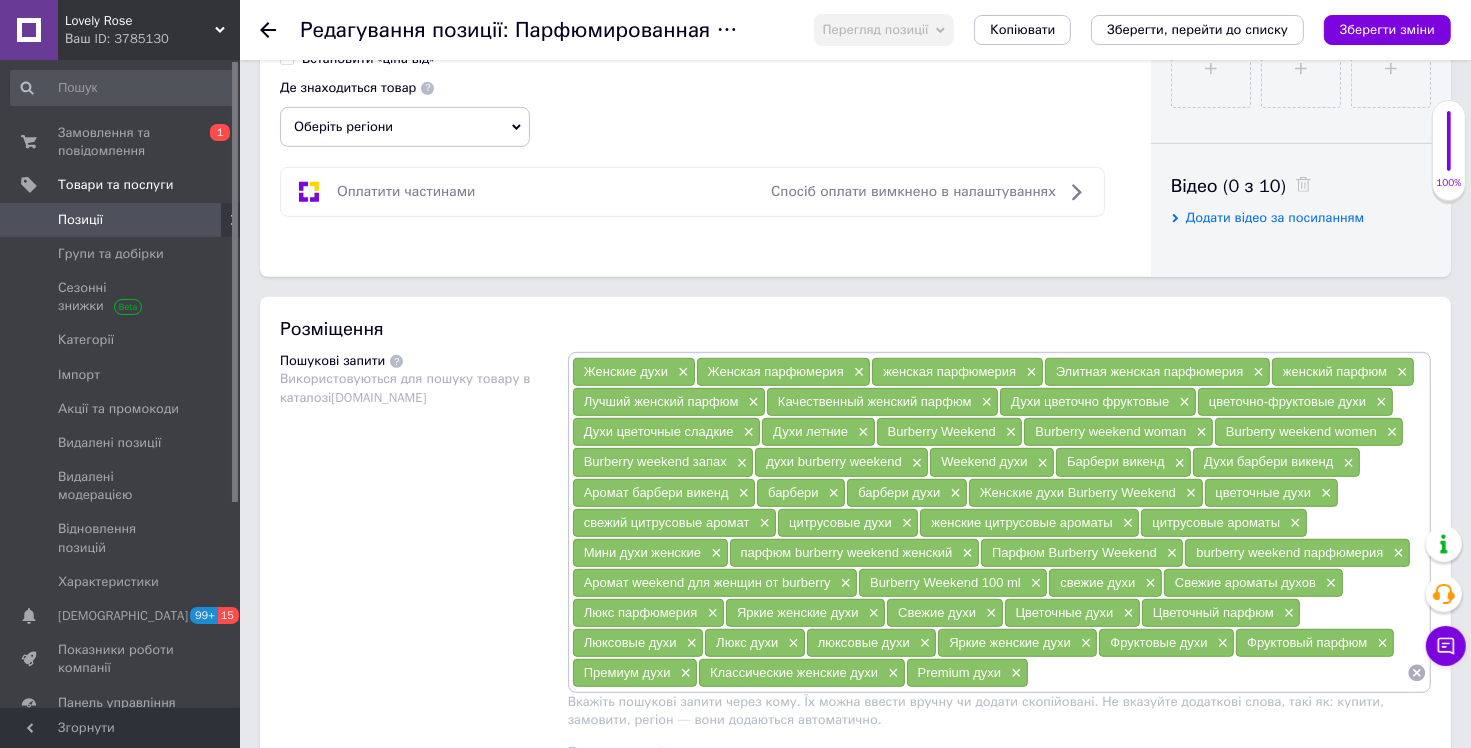 scroll, scrollTop: 1000, scrollLeft: 0, axis: vertical 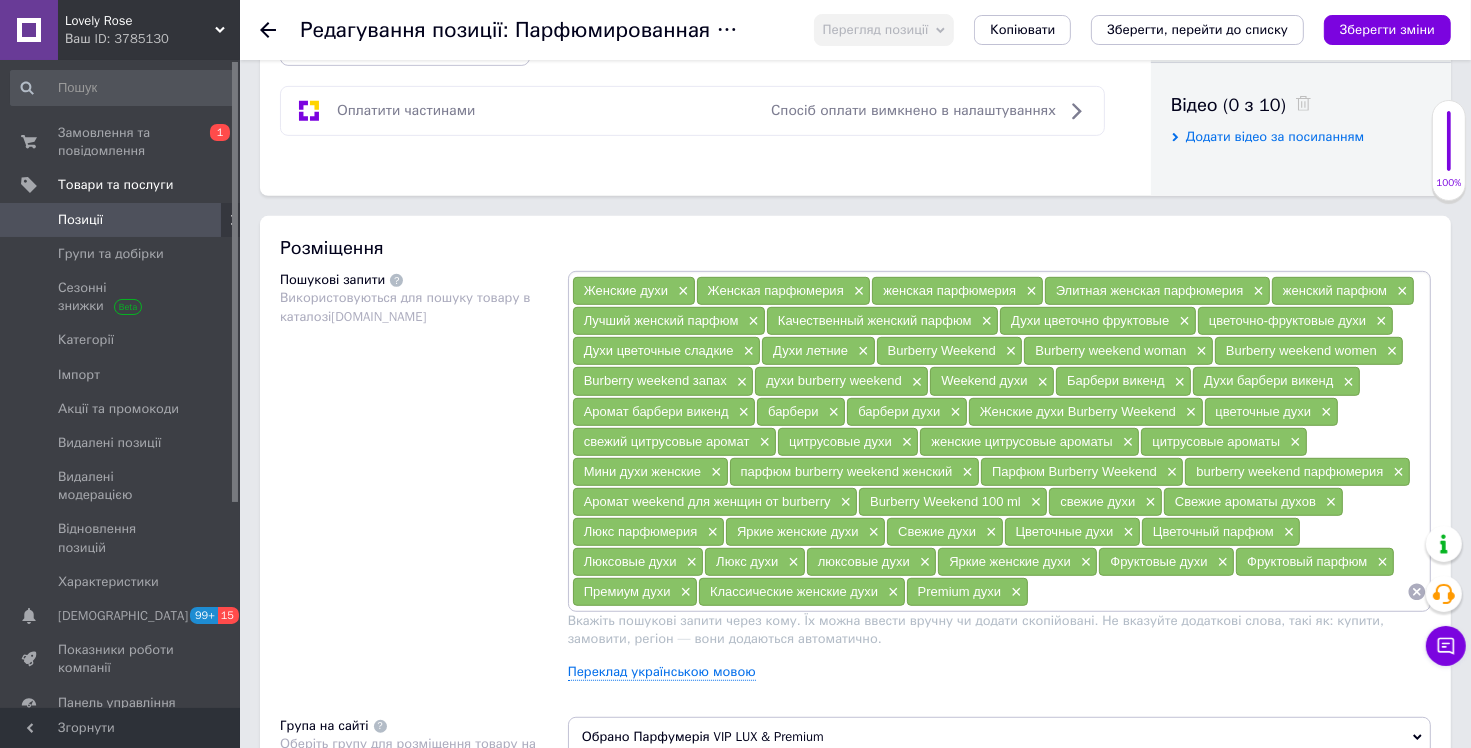 click at bounding box center (1218, 592) 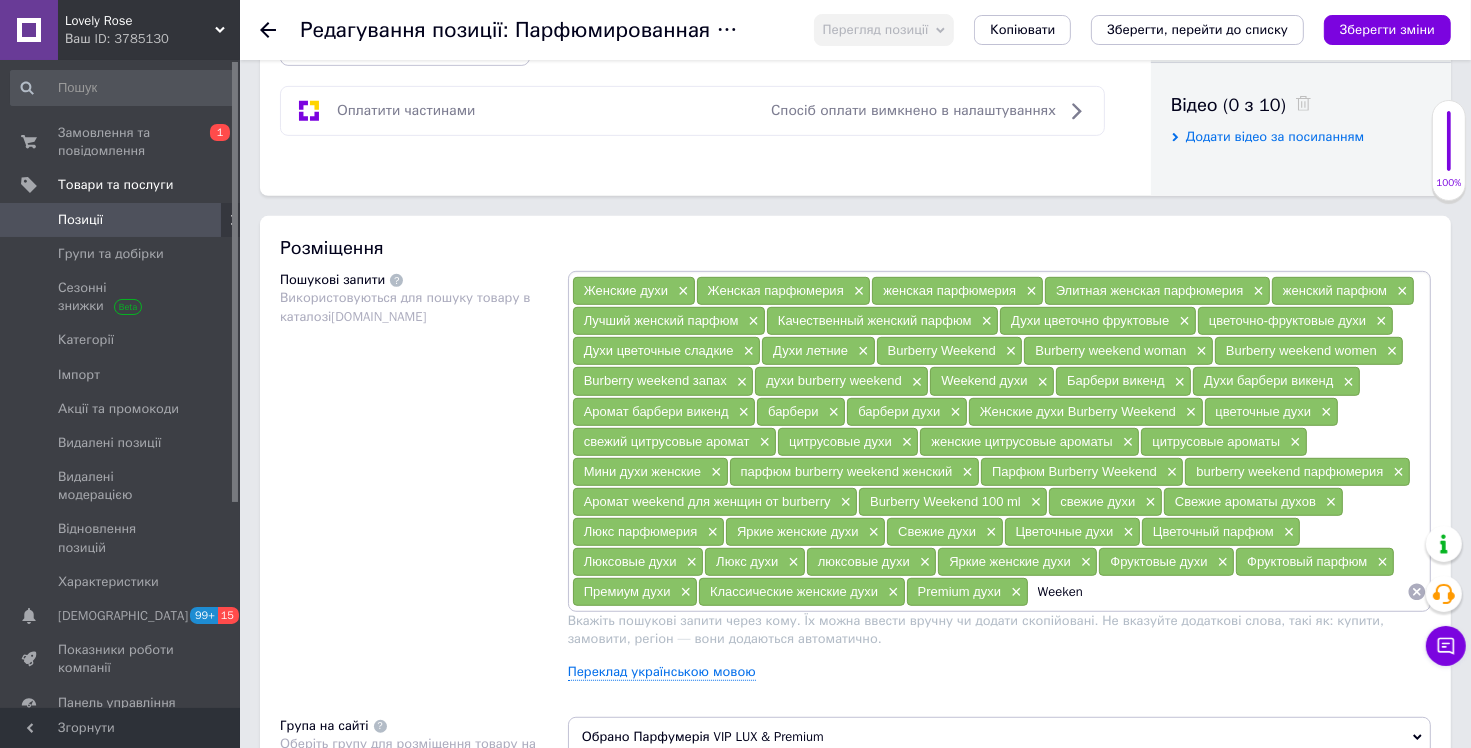 type on "Weekend" 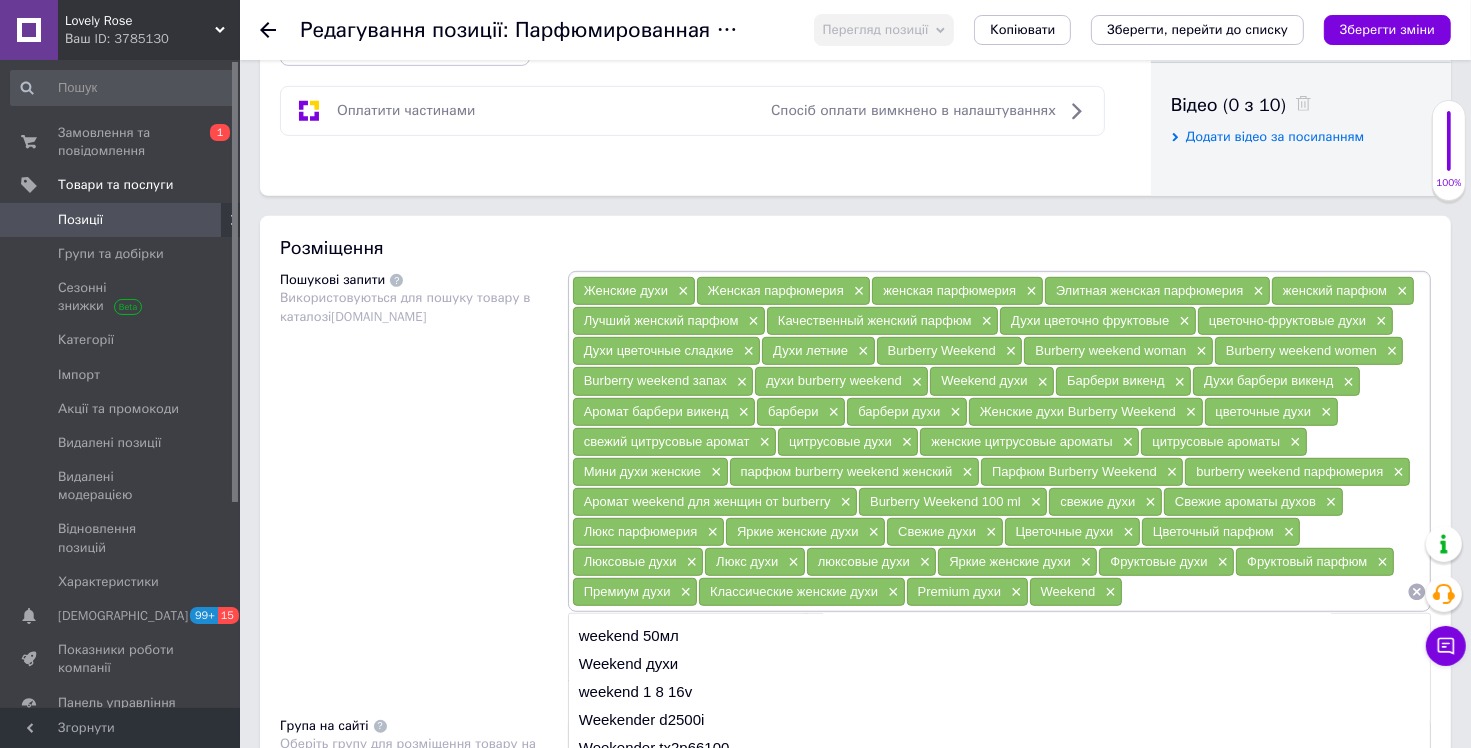 scroll, scrollTop: 29, scrollLeft: 0, axis: vertical 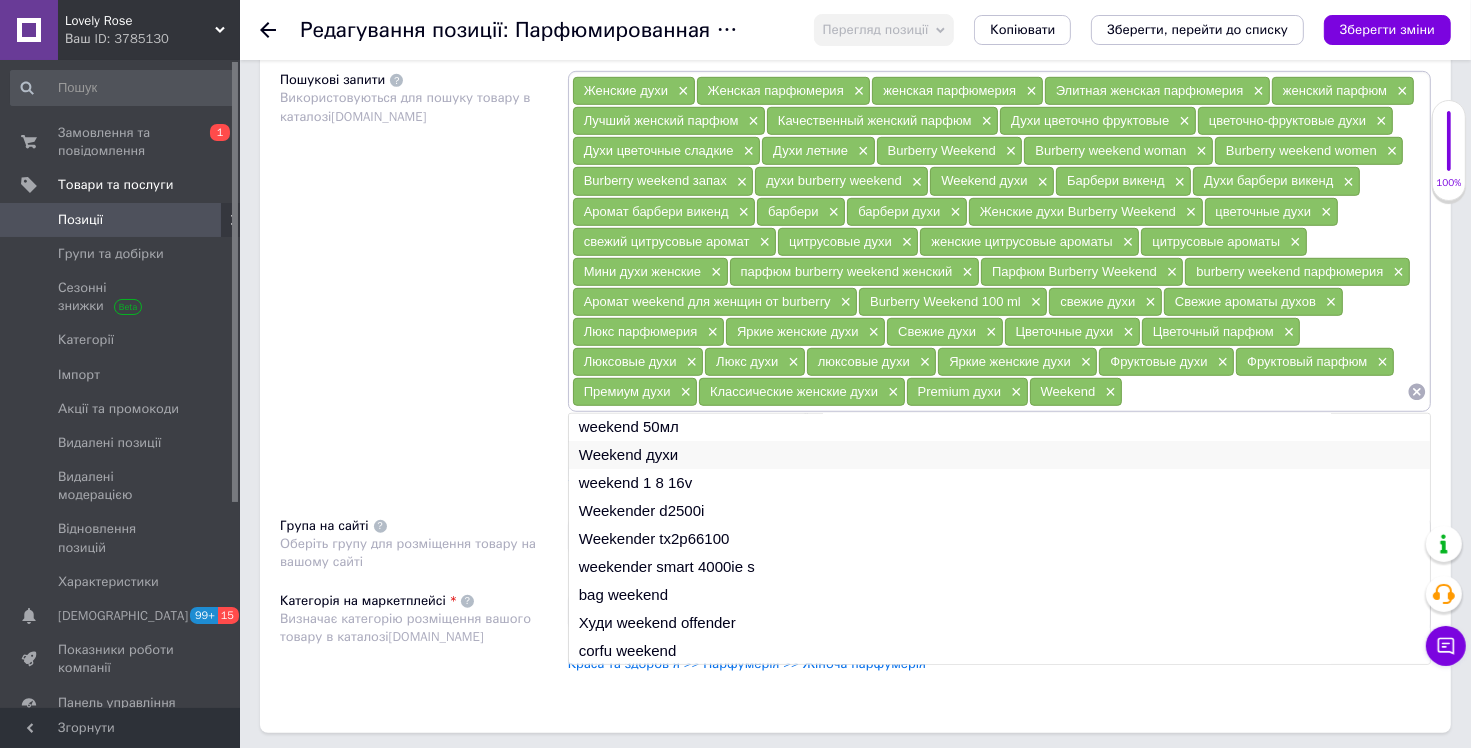 click on "Weekend духи" at bounding box center [999, 455] 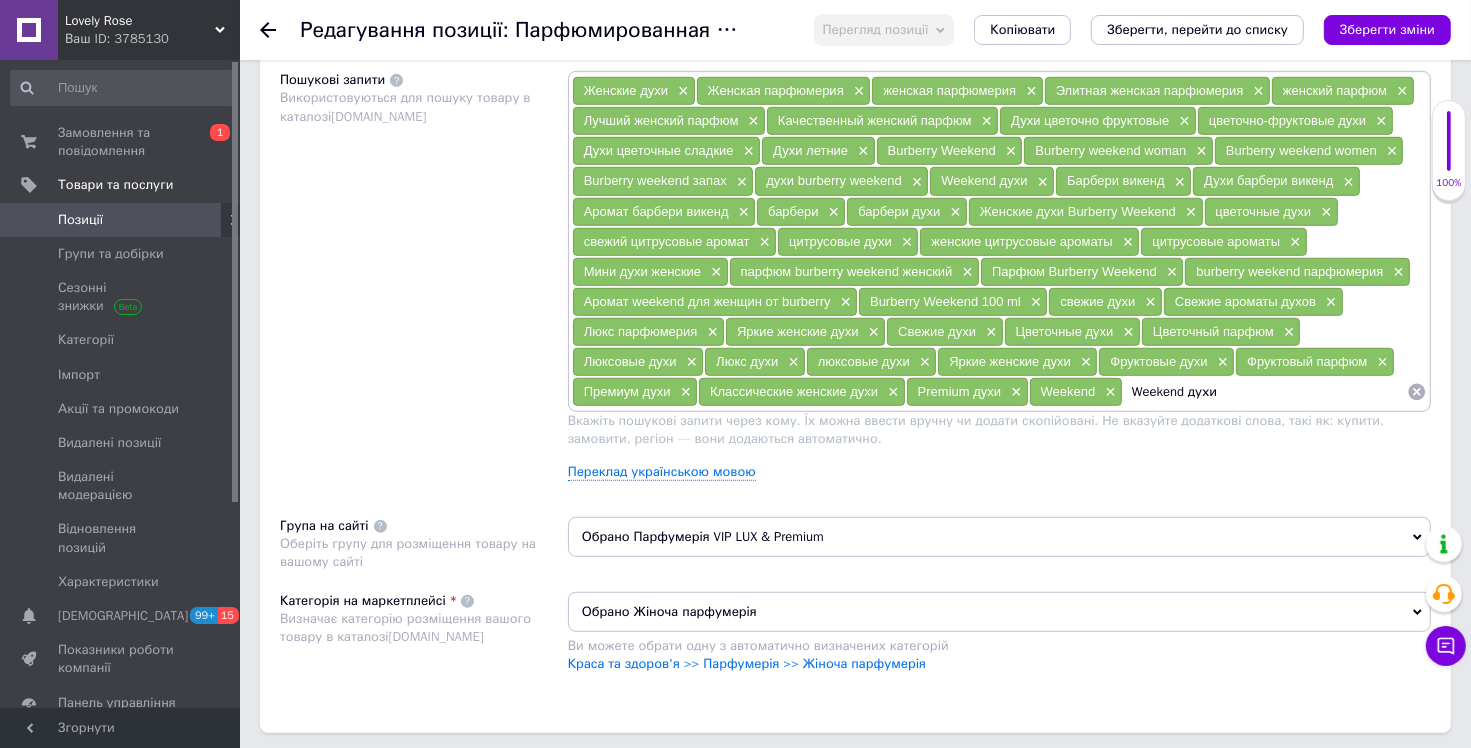 drag, startPoint x: 1091, startPoint y: 377, endPoint x: 1071, endPoint y: 384, distance: 21.189621 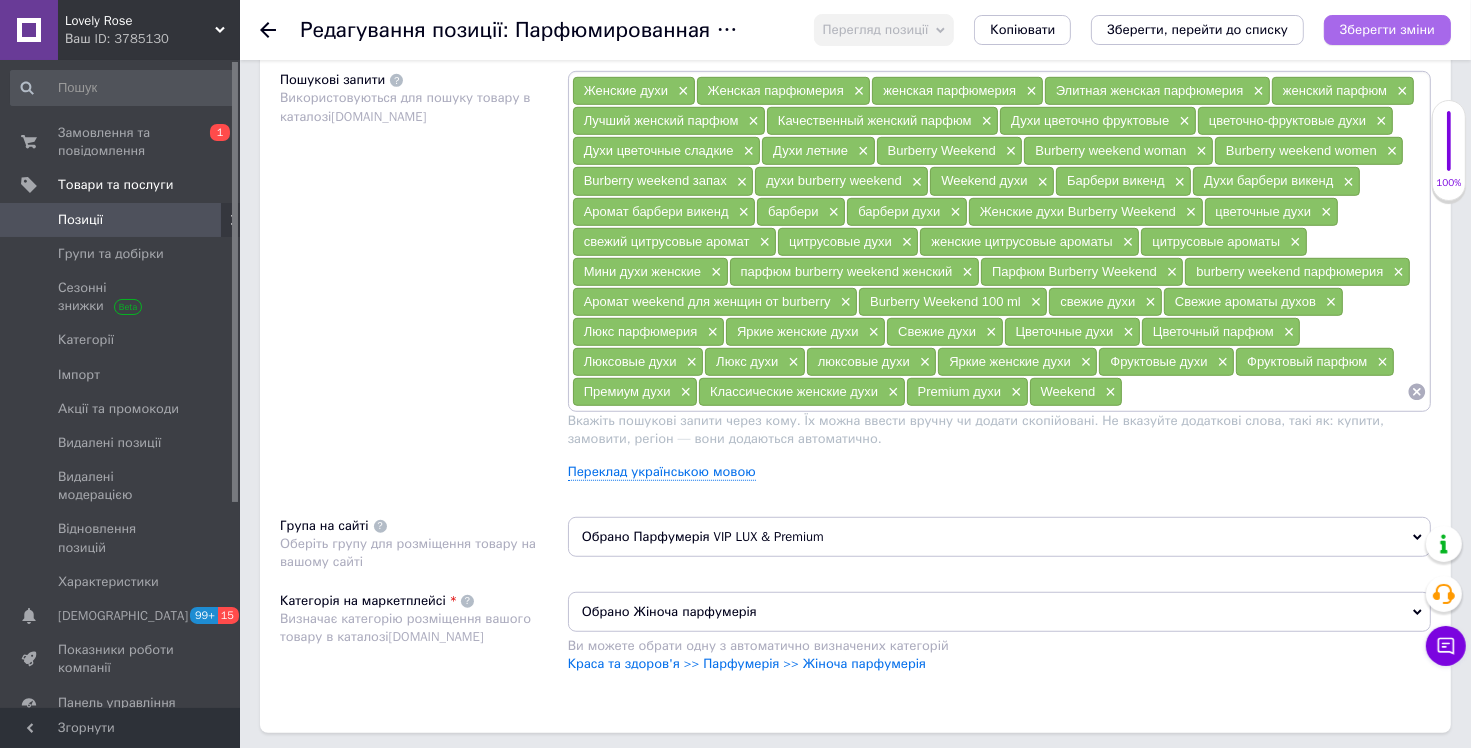 click on "Зберегти зміни" at bounding box center [1387, 29] 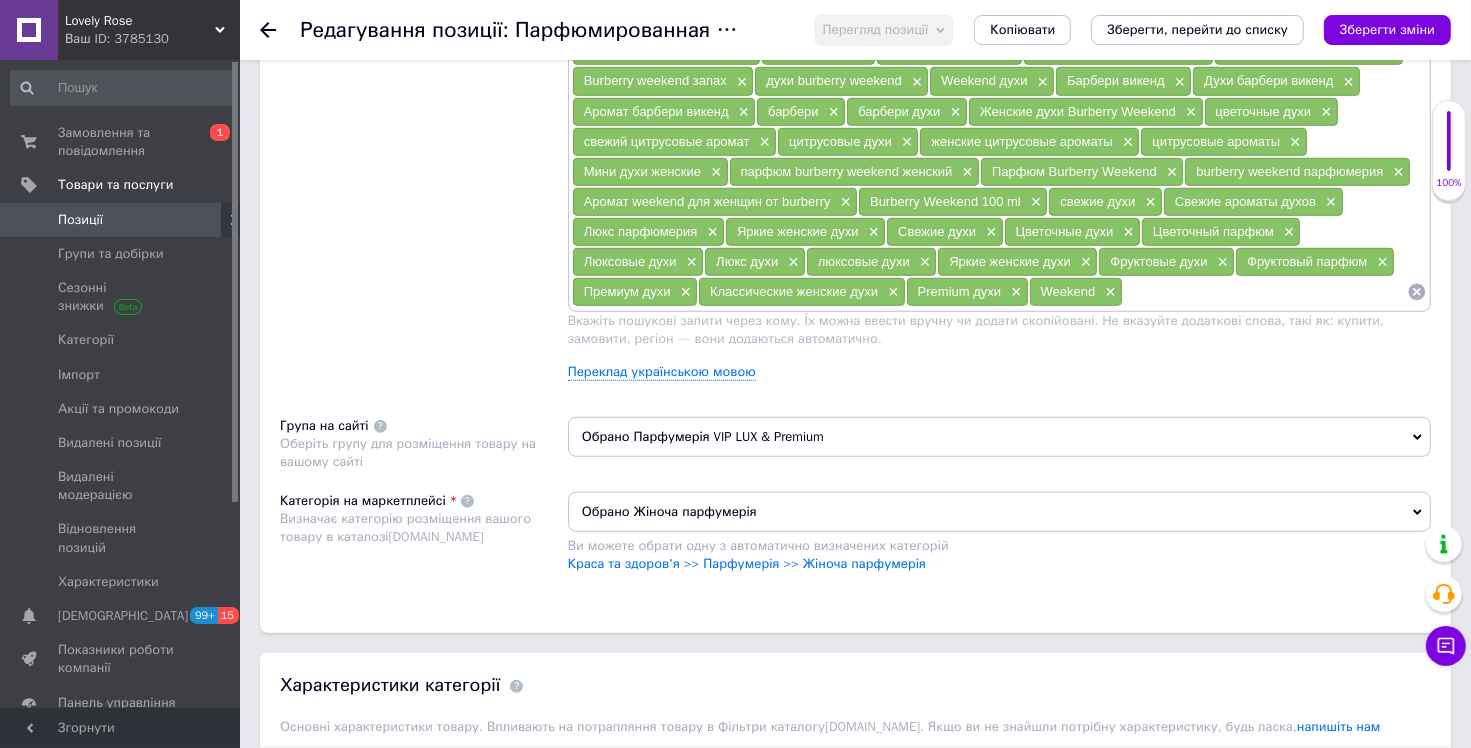 scroll, scrollTop: 1000, scrollLeft: 0, axis: vertical 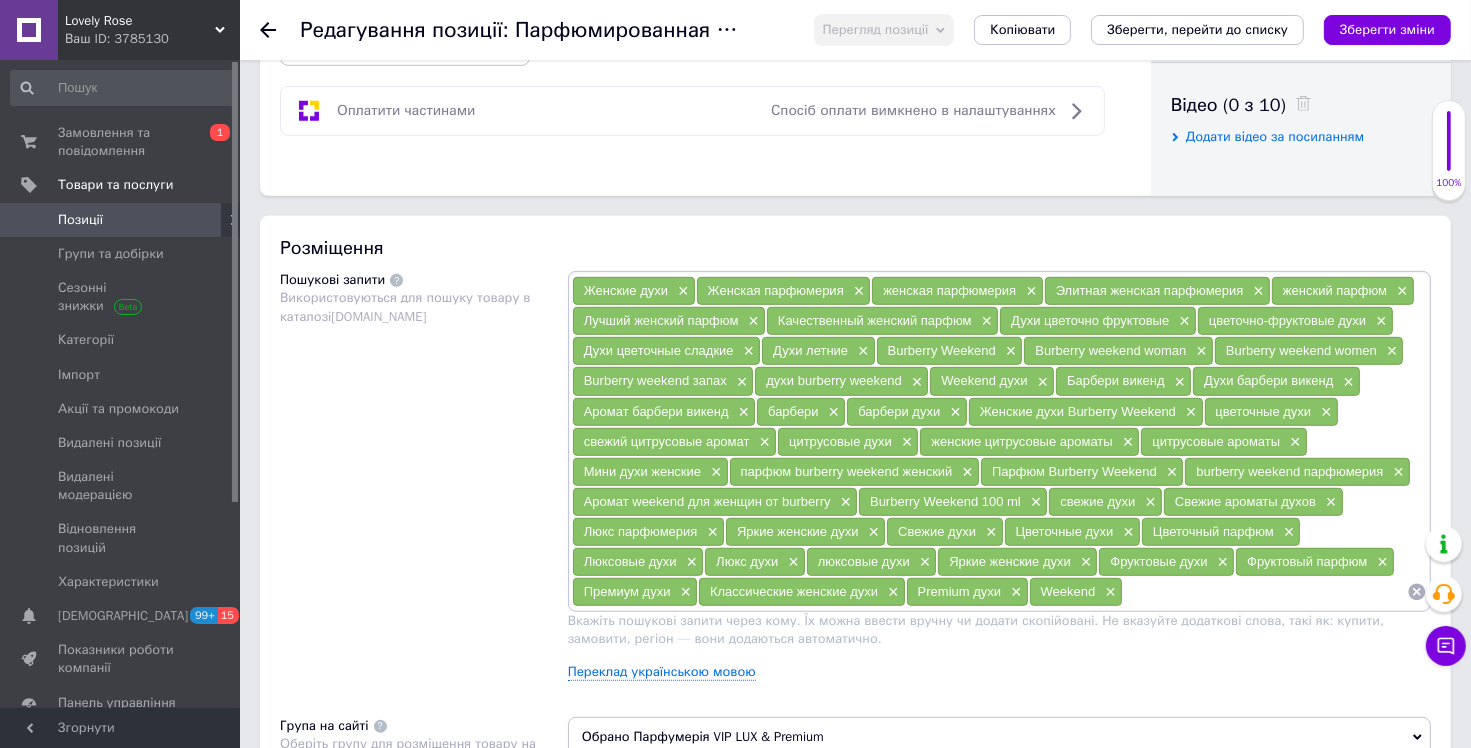 click at bounding box center [1265, 592] 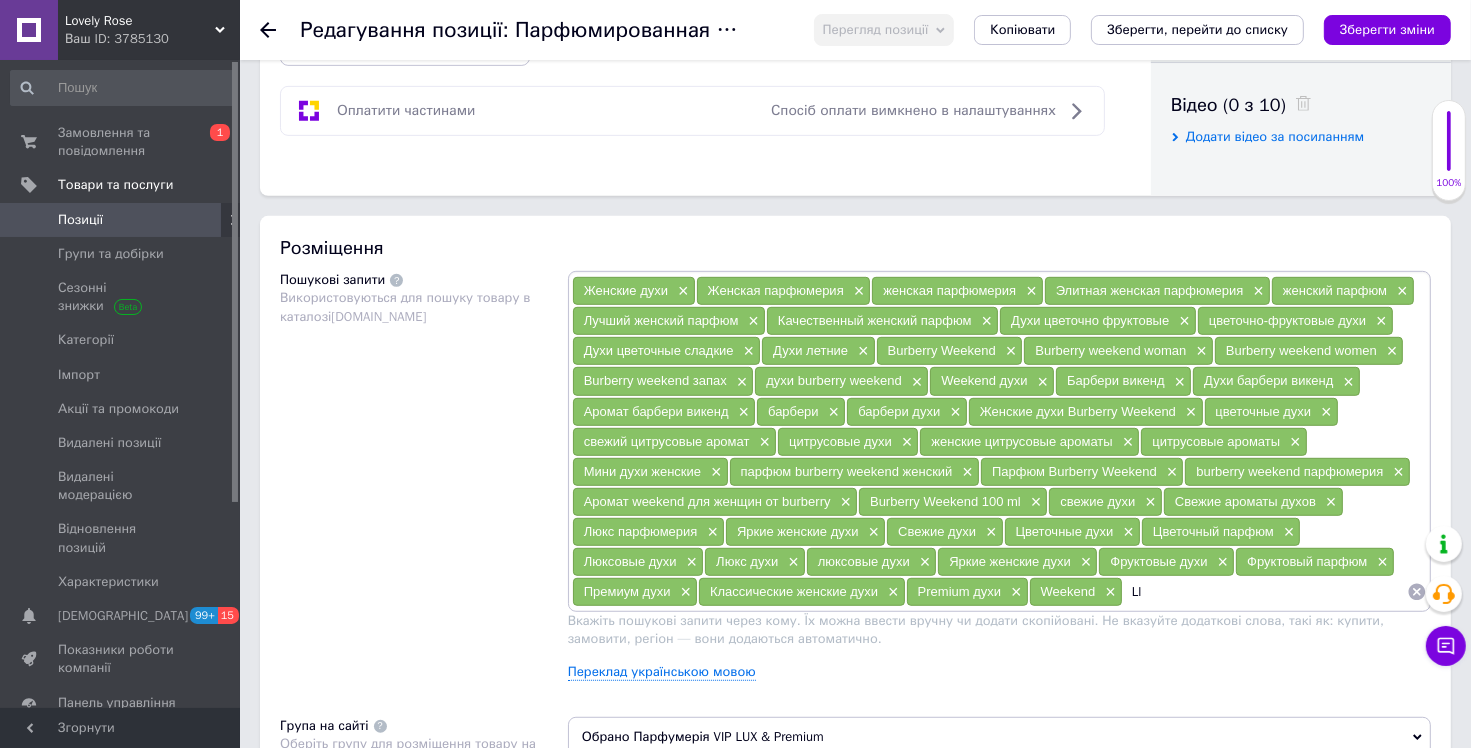 type on "L" 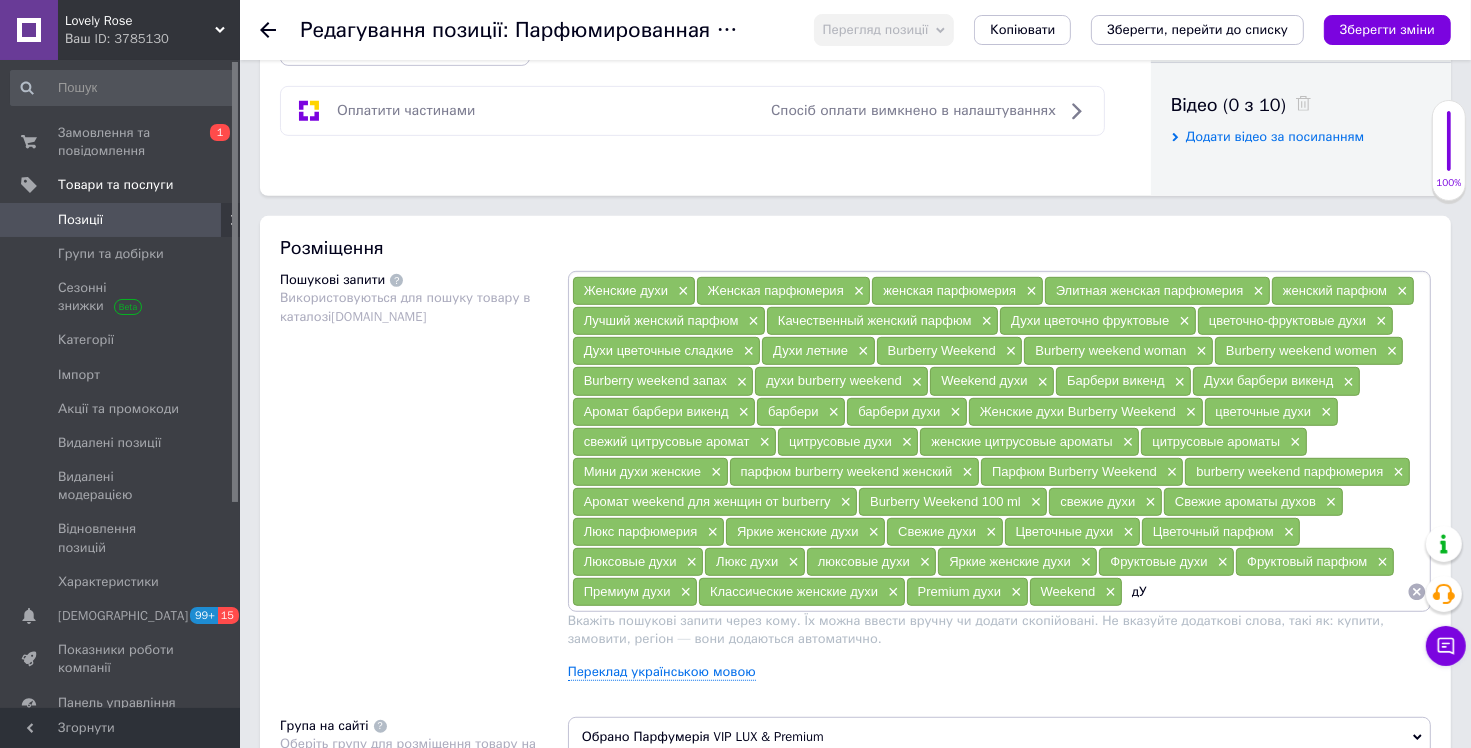 type on "д" 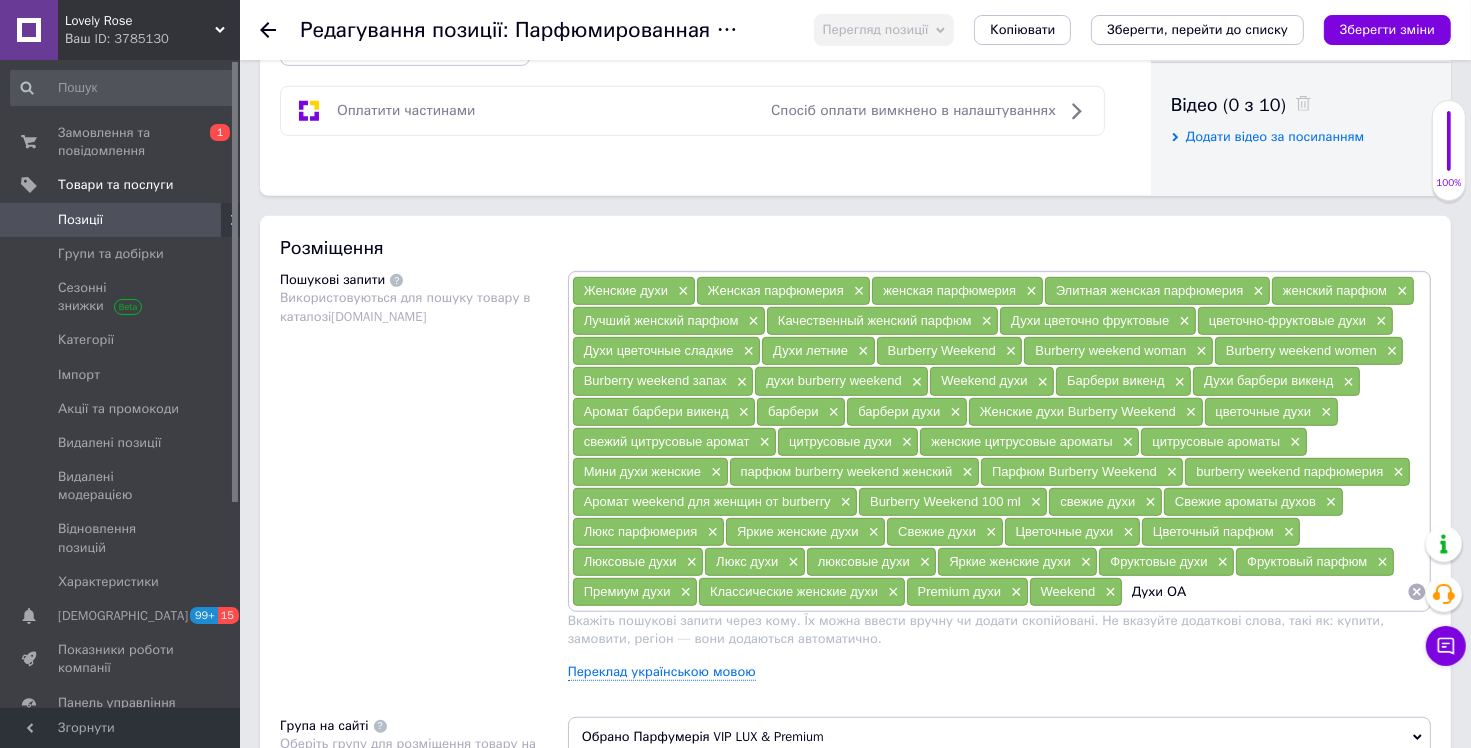 type on "Духи ОАЄ" 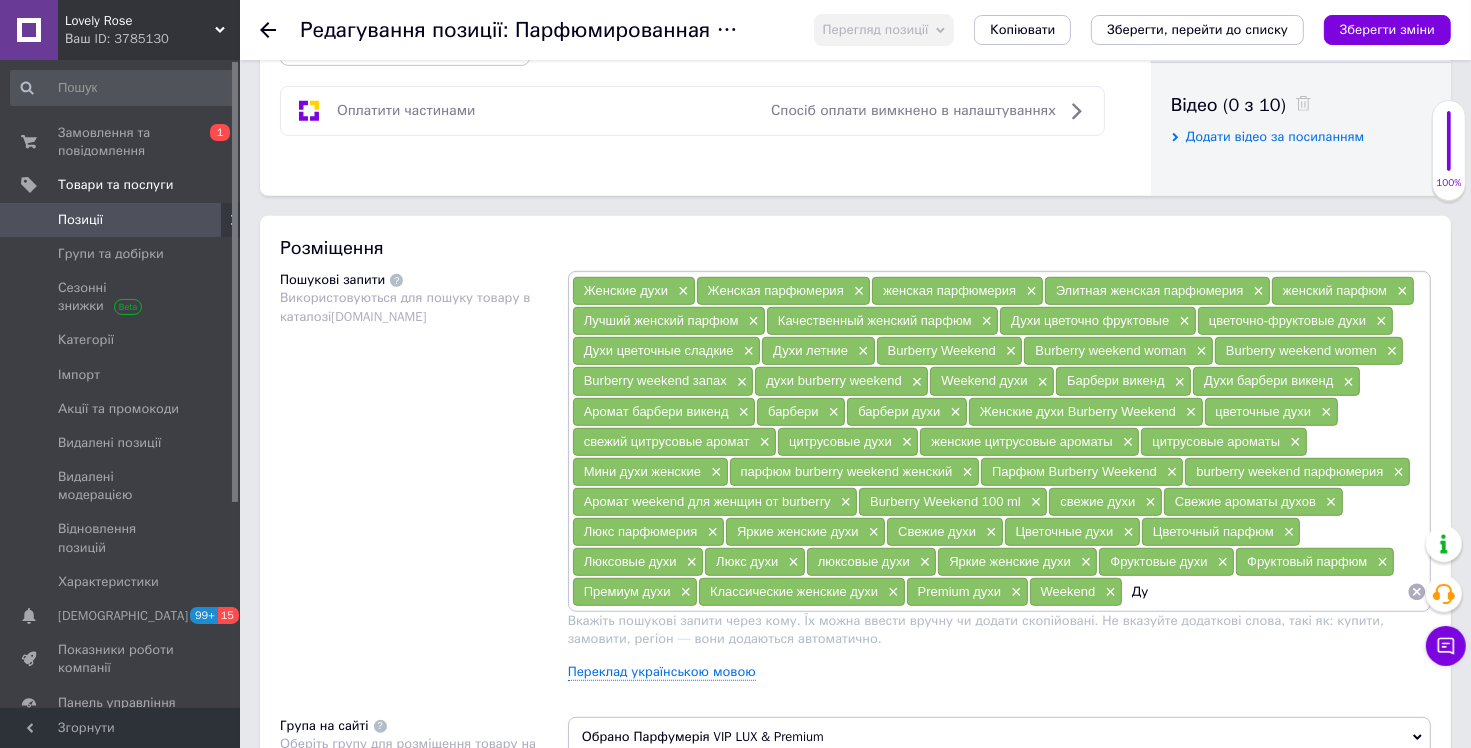 type on "Д" 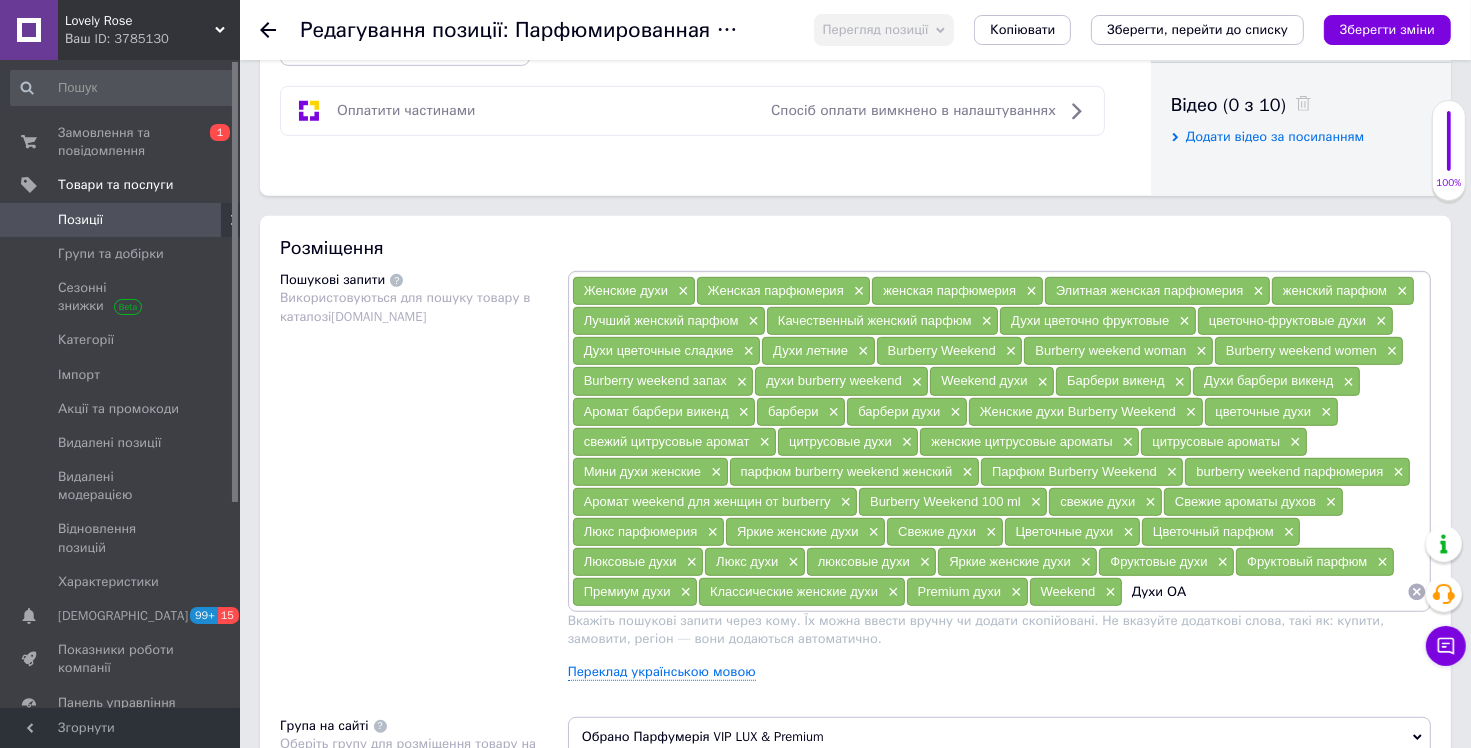type on "Духи ОАЭ" 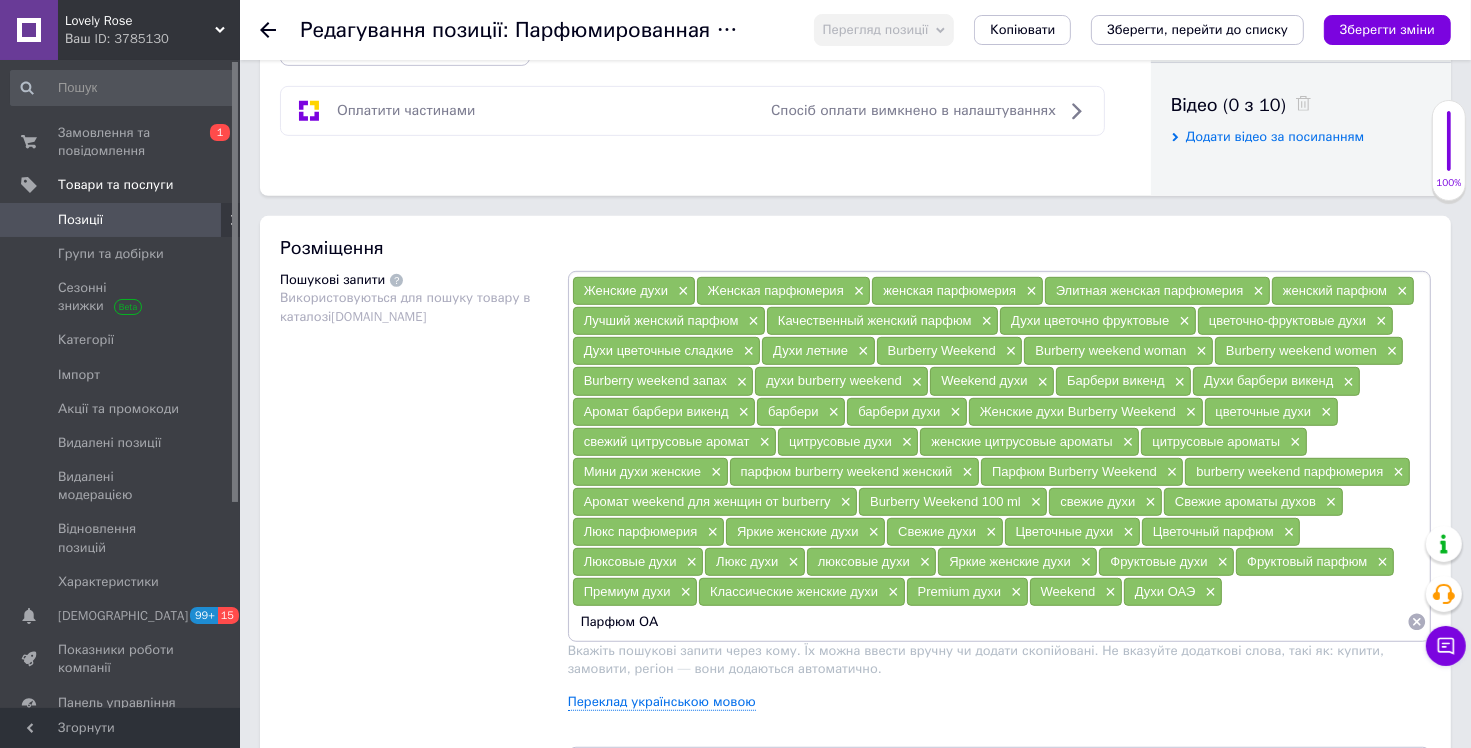 type on "Парфюм ОАЭ" 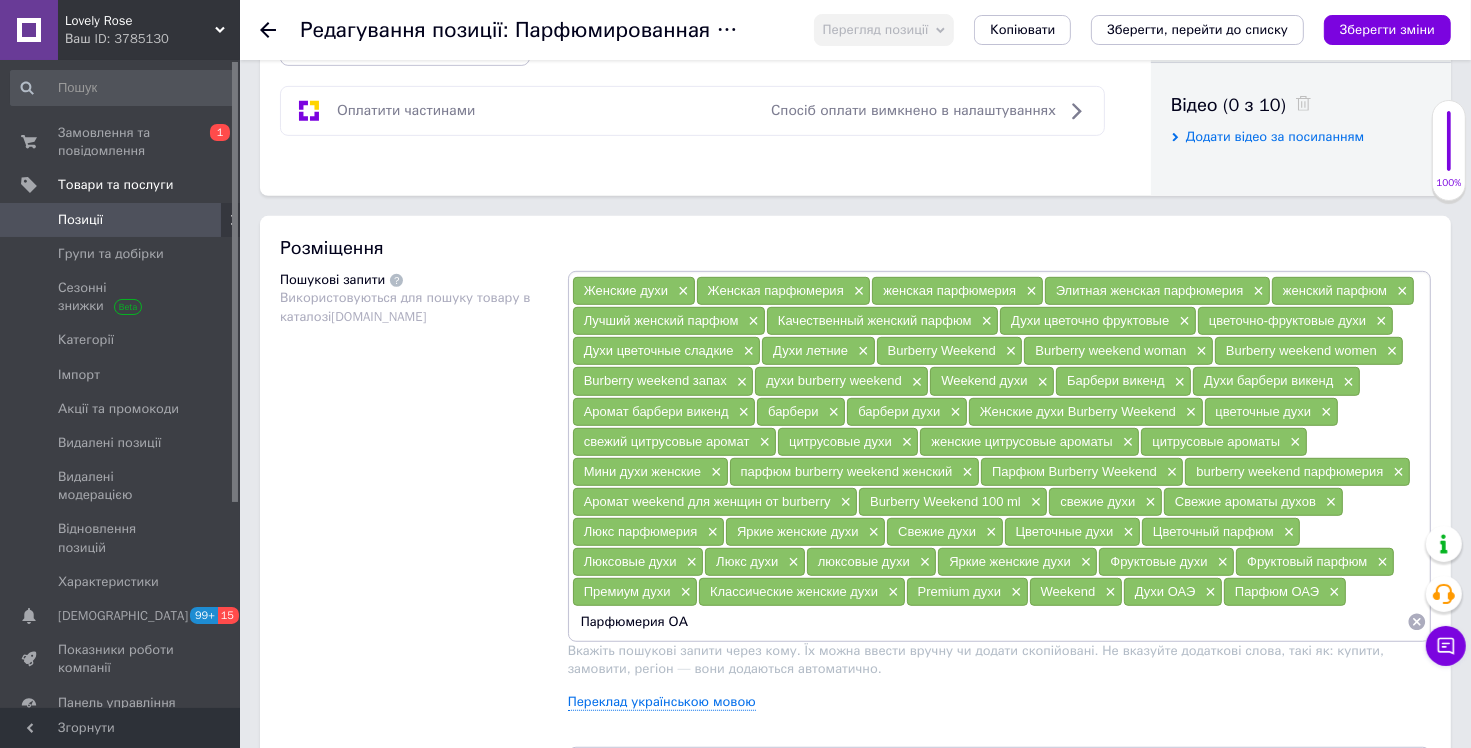 type on "Парфюмерия ОАЭ" 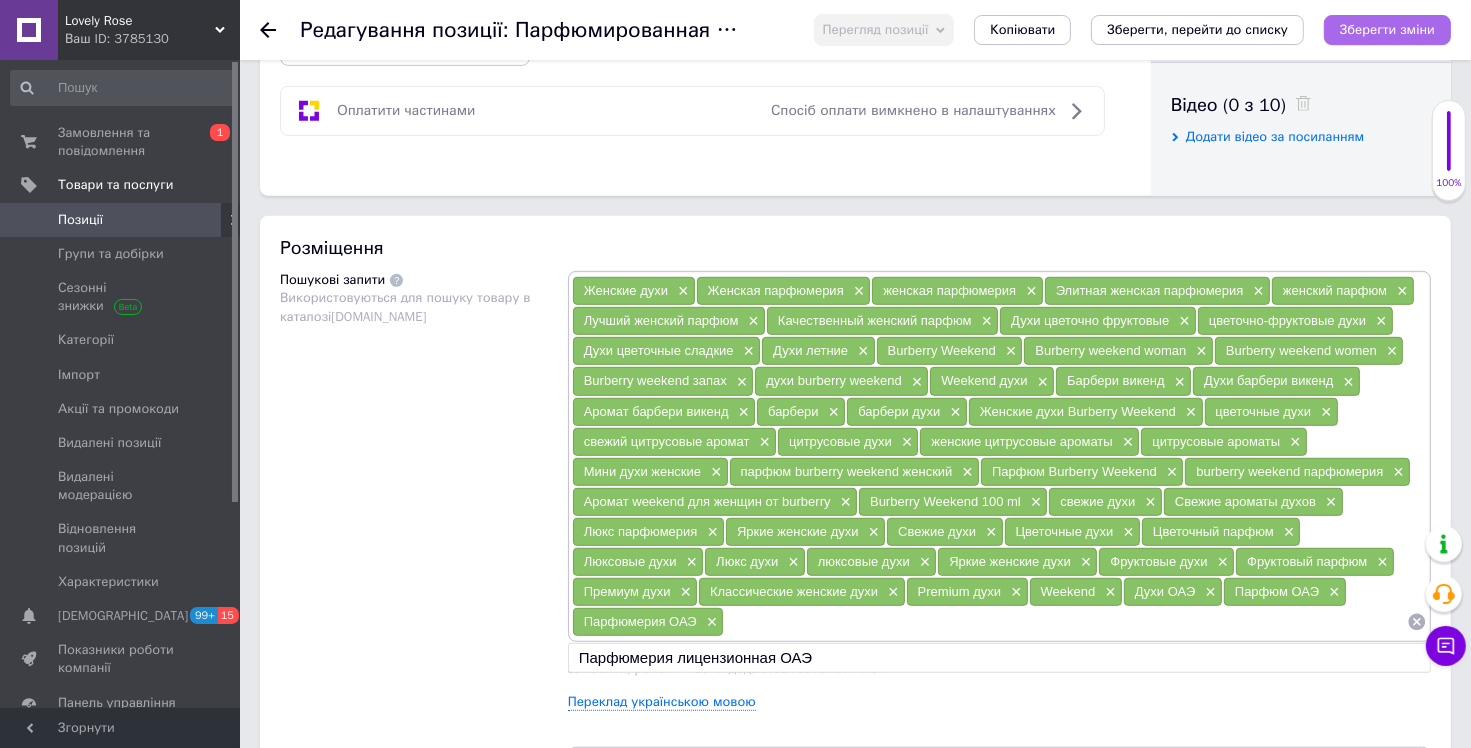 click on "Зберегти зміни" at bounding box center (1387, 30) 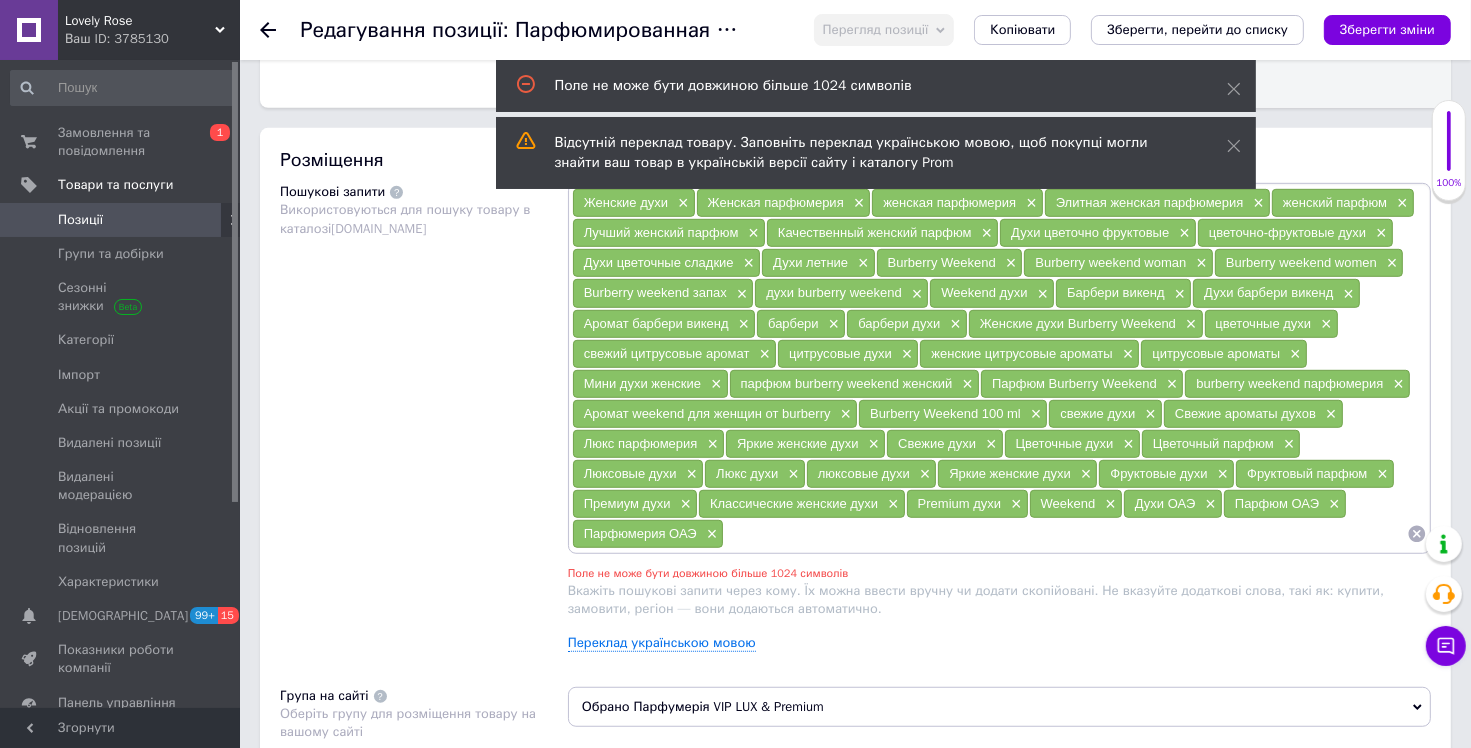 scroll, scrollTop: 1078, scrollLeft: 0, axis: vertical 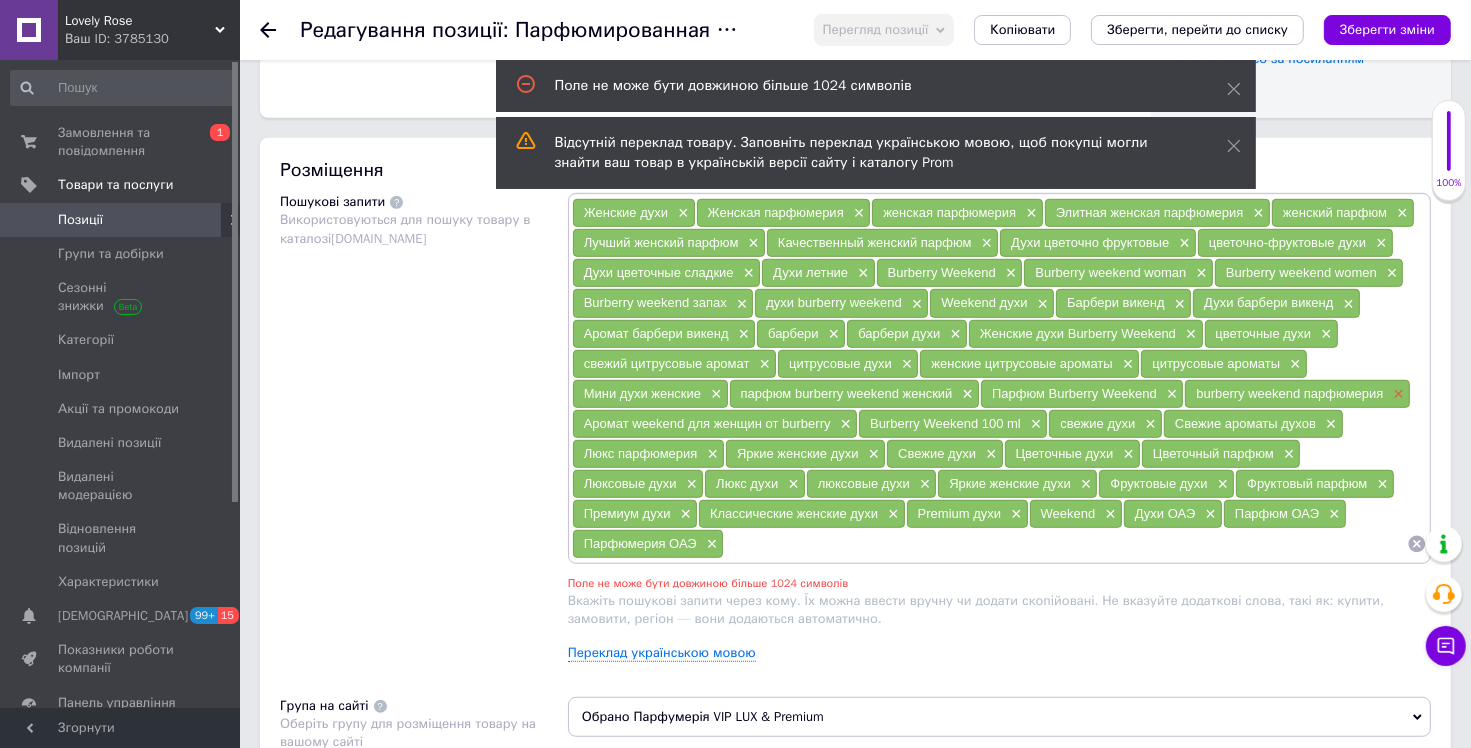 click on "×" at bounding box center [1397, 394] 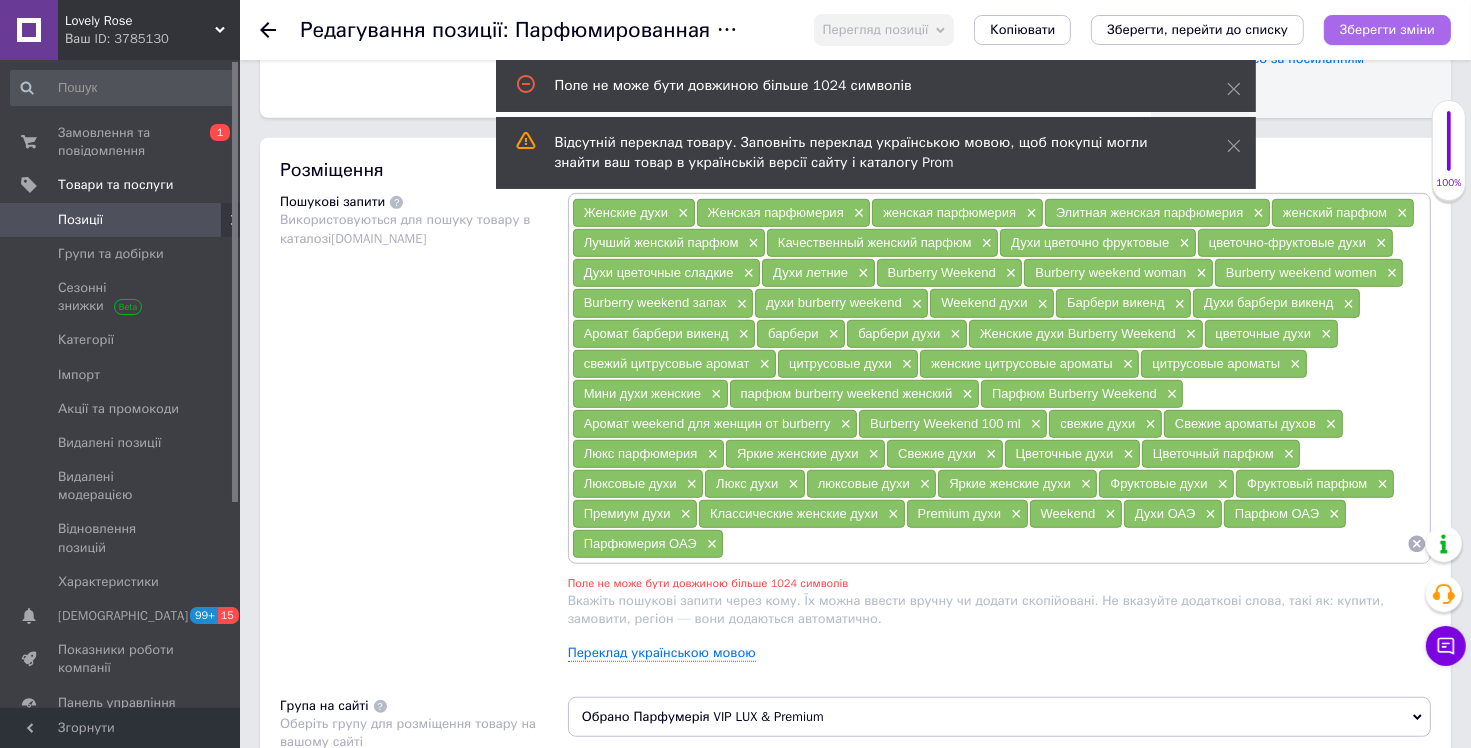 click on "Зберегти зміни" at bounding box center [1387, 29] 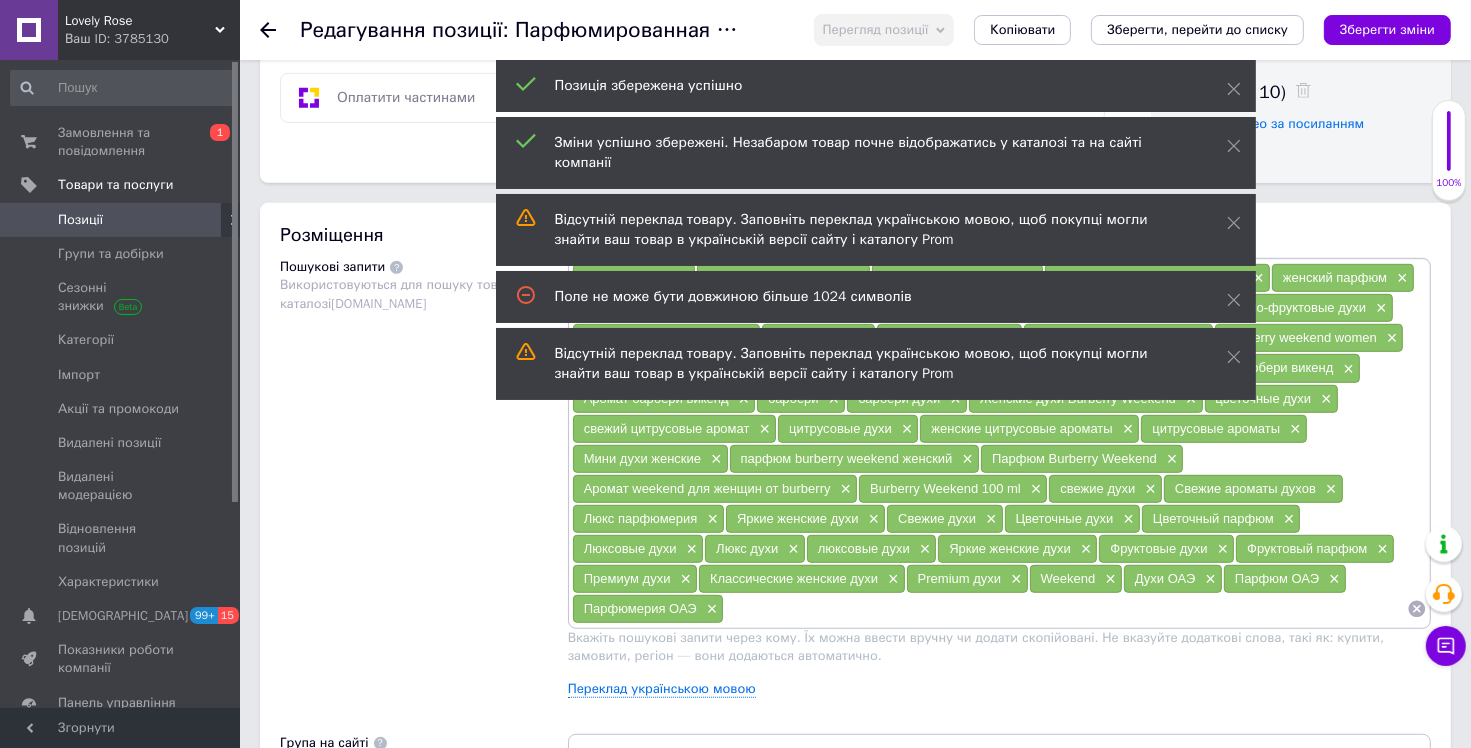 scroll, scrollTop: 978, scrollLeft: 0, axis: vertical 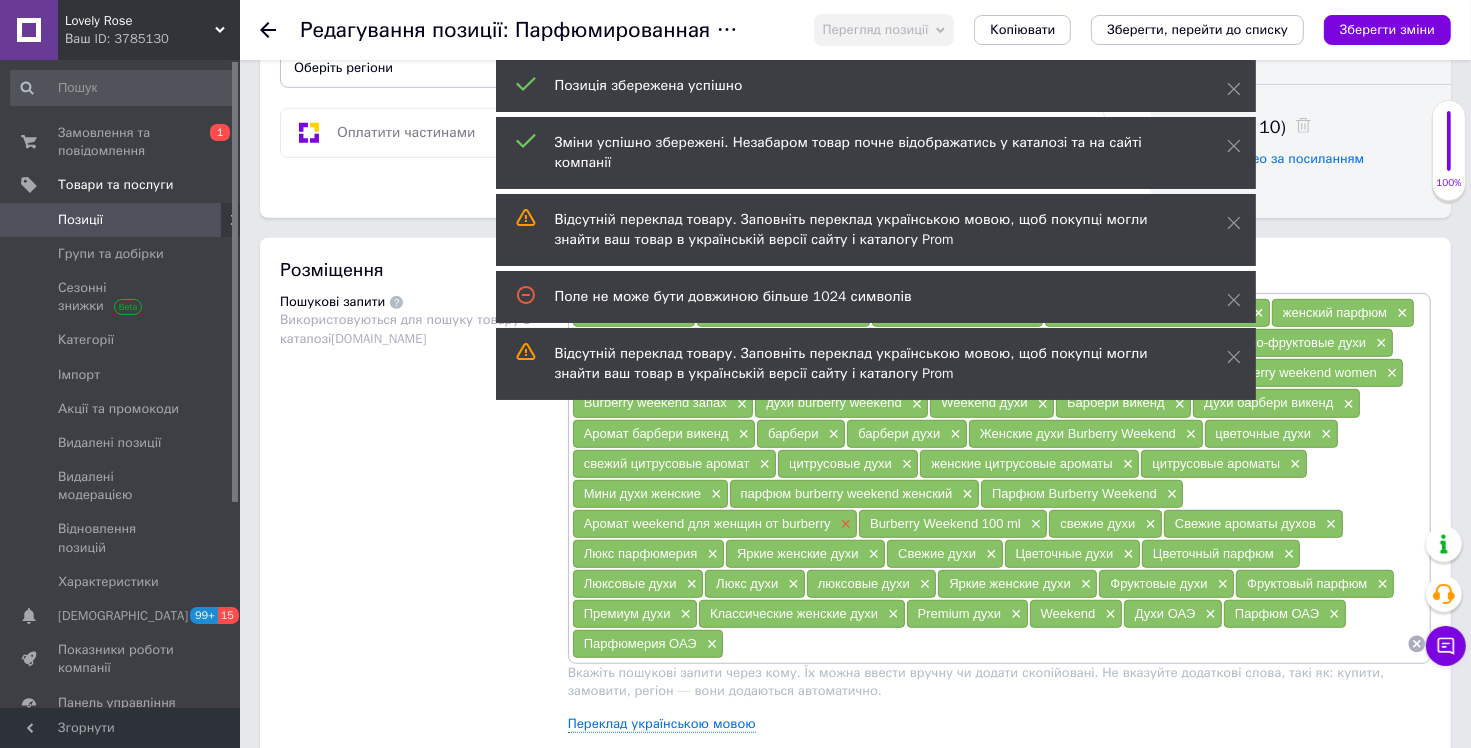 click on "×" at bounding box center (844, 524) 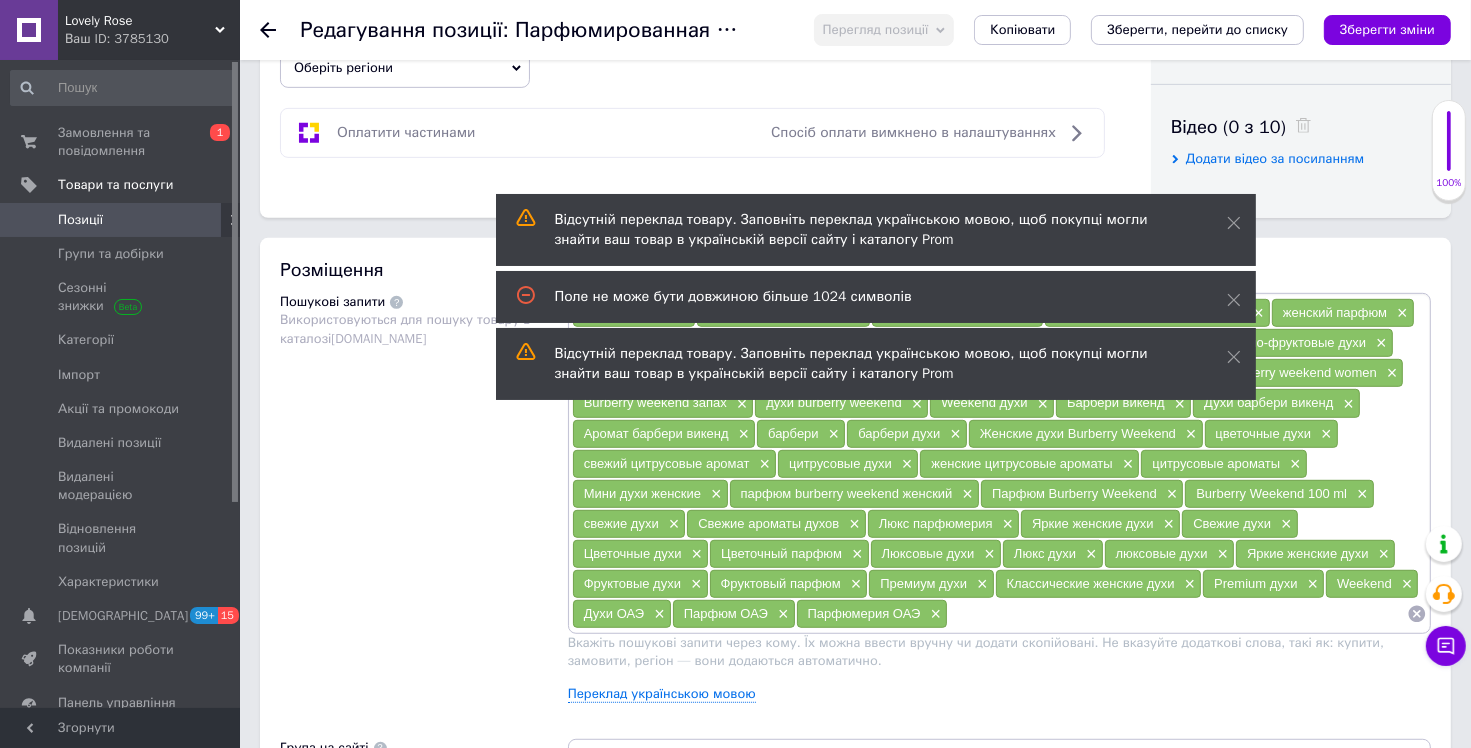 click at bounding box center (1177, 614) 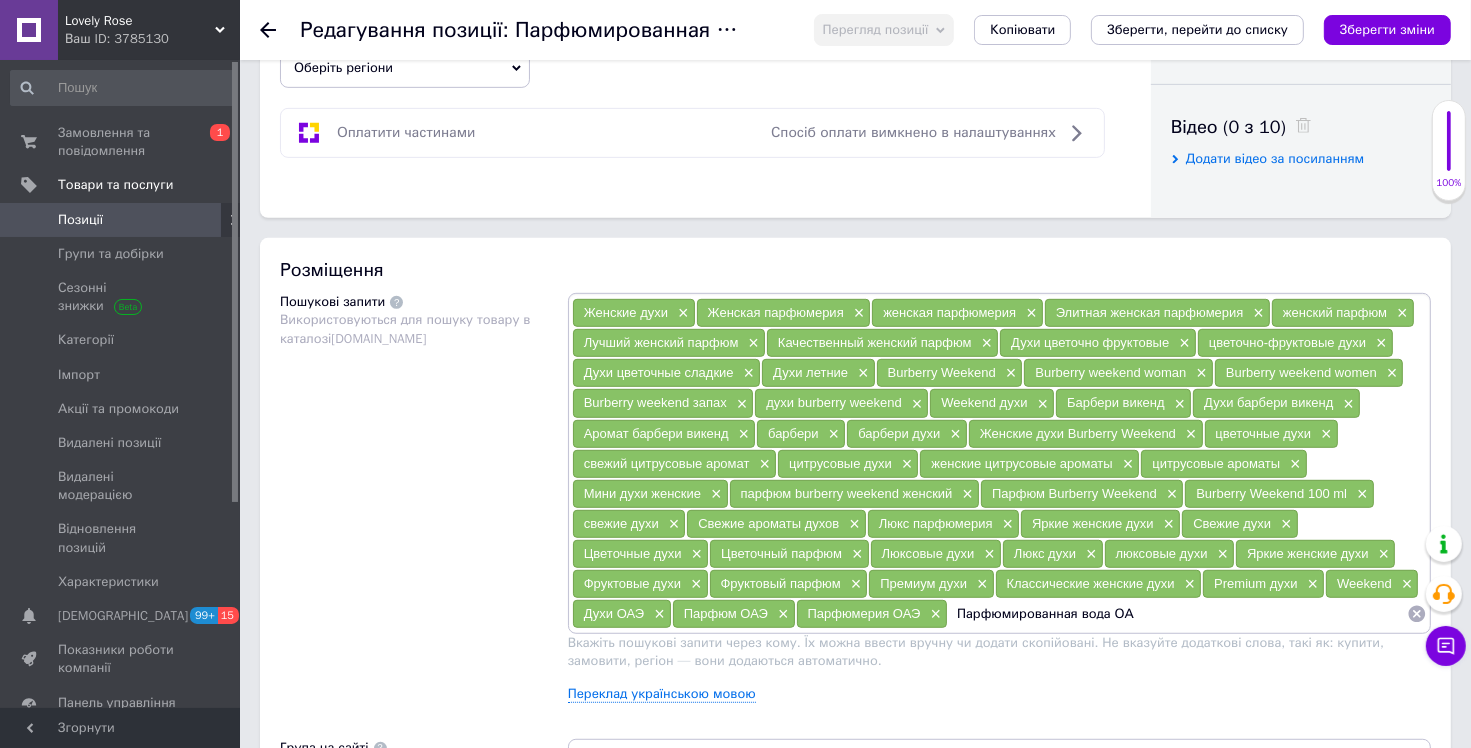 type on "Парфюмированная вода ОАЭ" 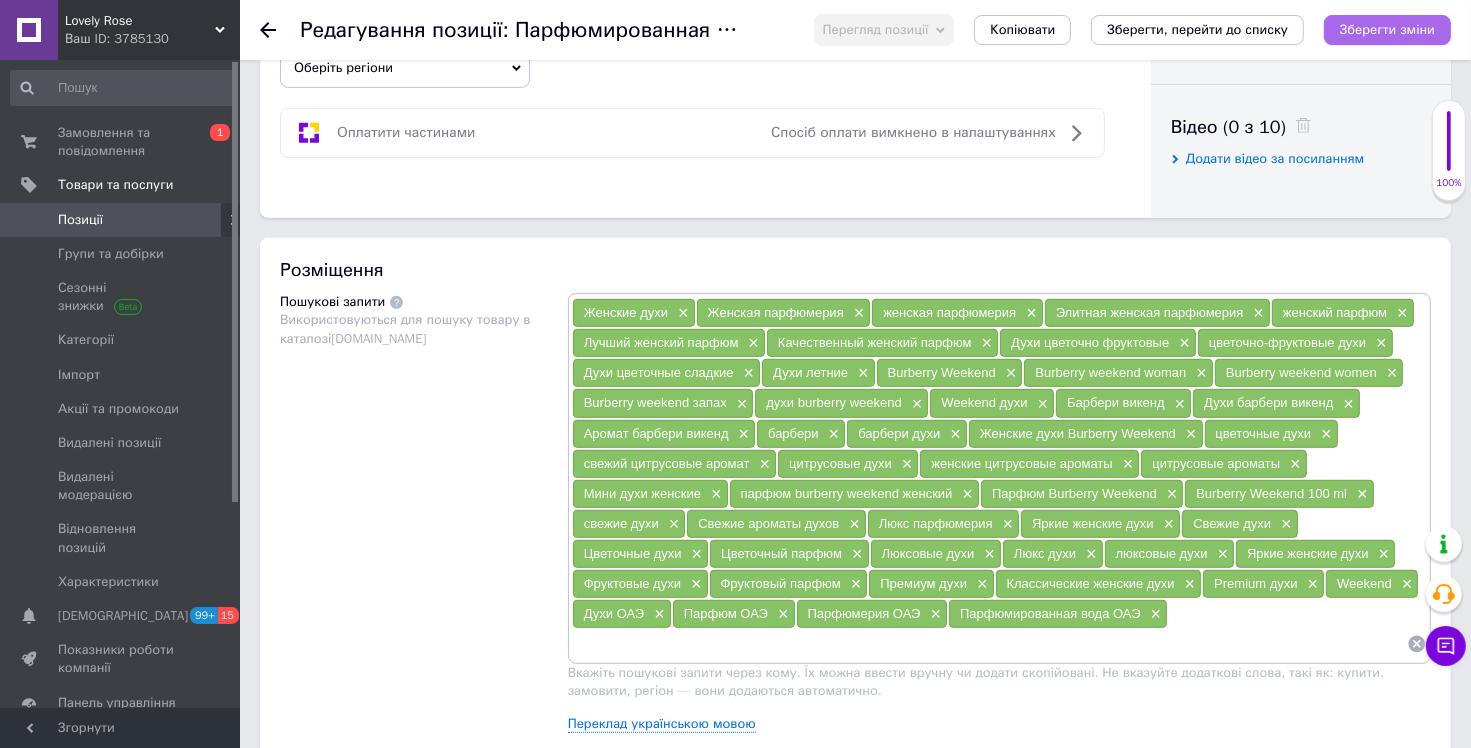 click on "Зберегти зміни" at bounding box center [1387, 29] 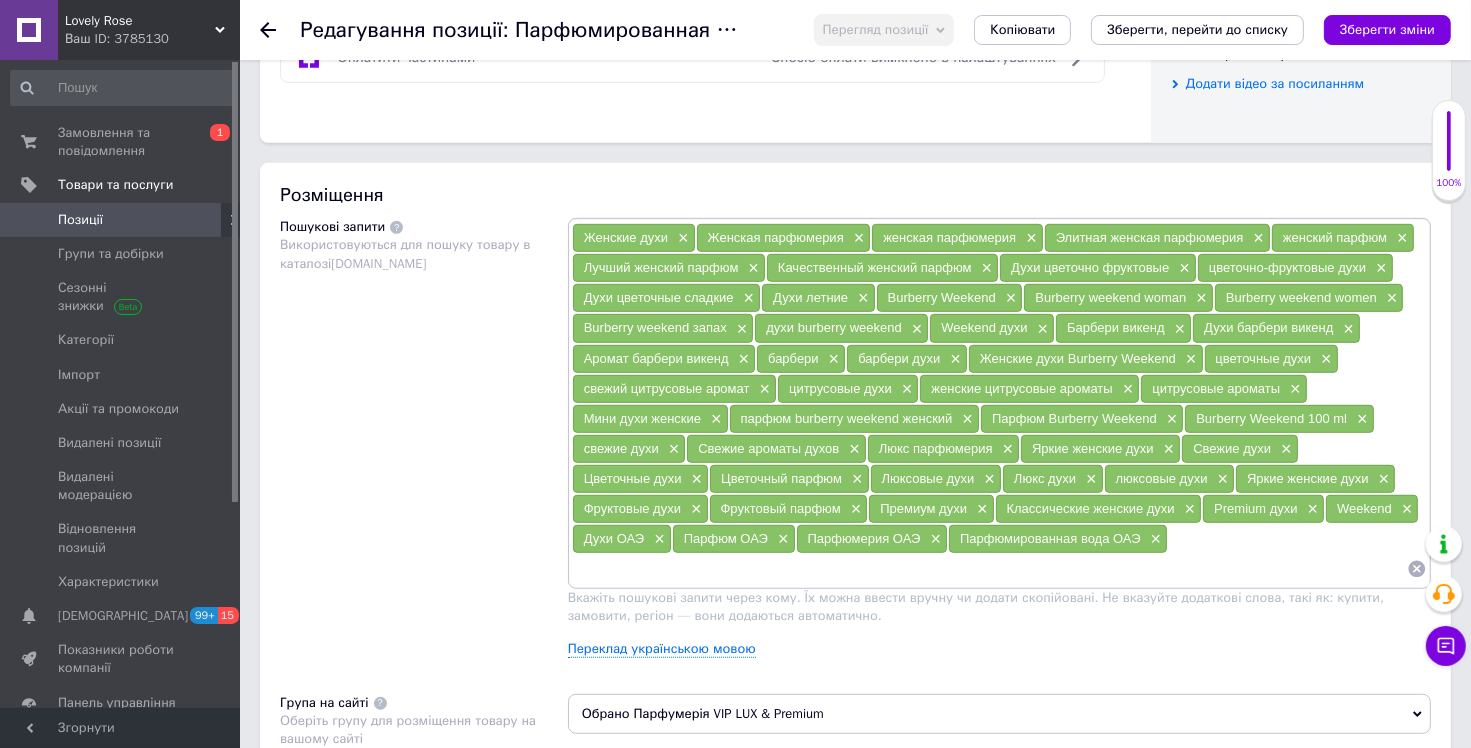 scroll, scrollTop: 1200, scrollLeft: 0, axis: vertical 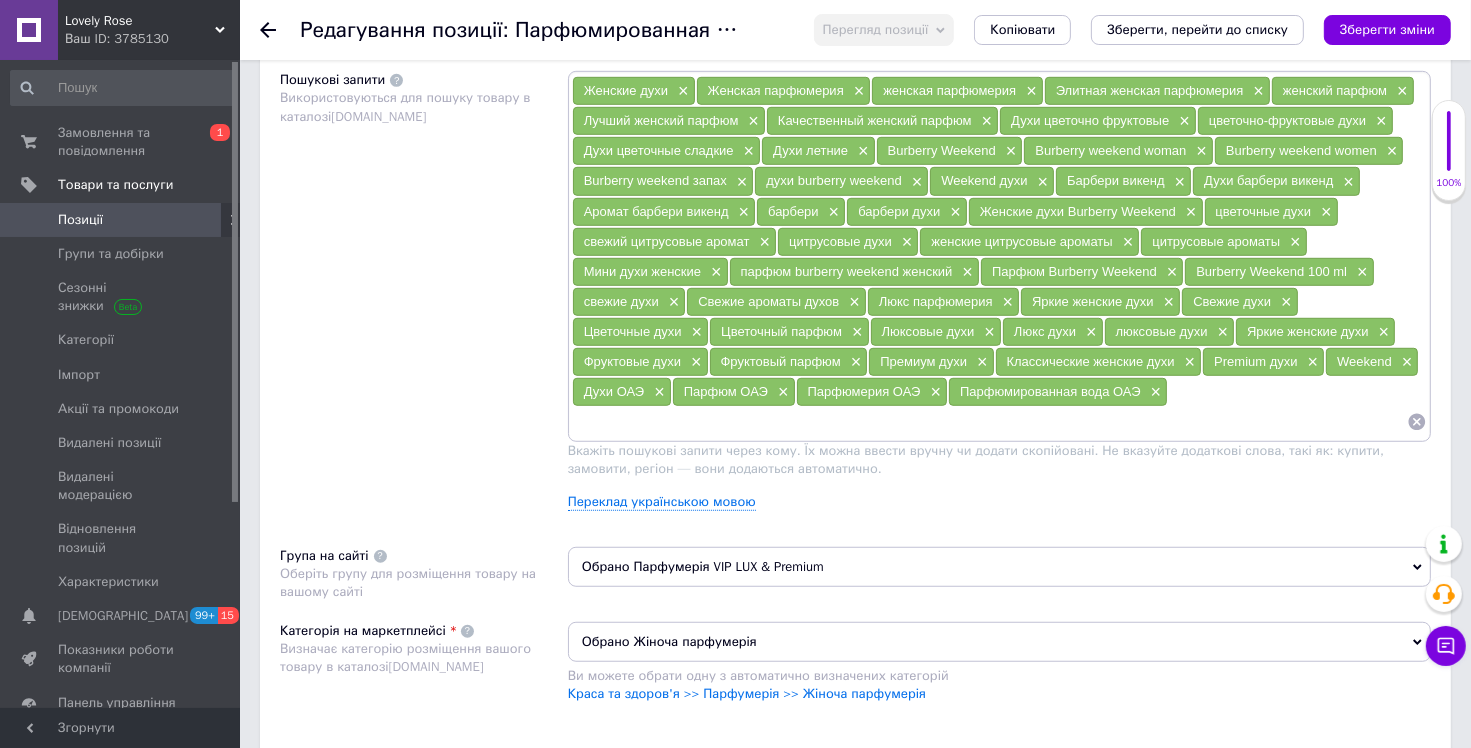 click at bounding box center (989, 422) 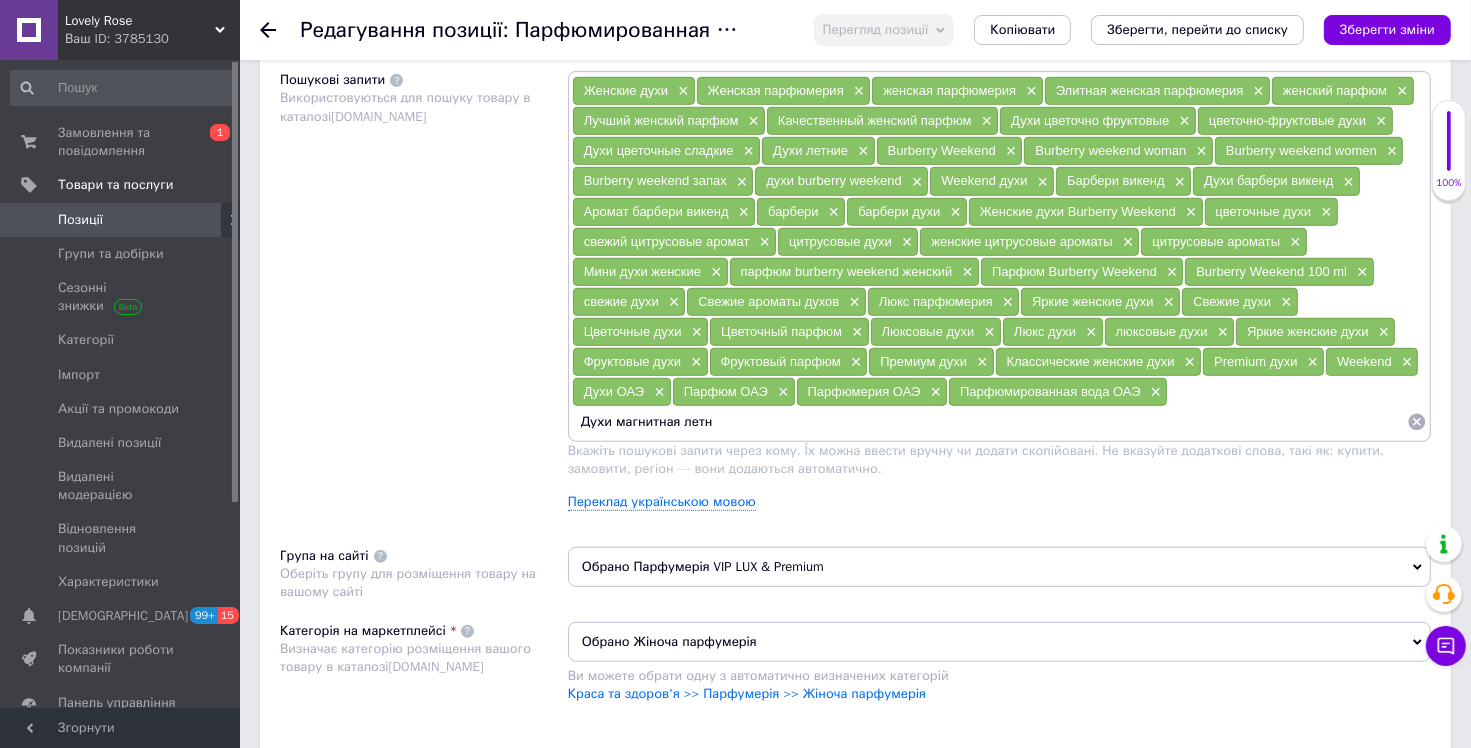 type on "Духи магнитная летна" 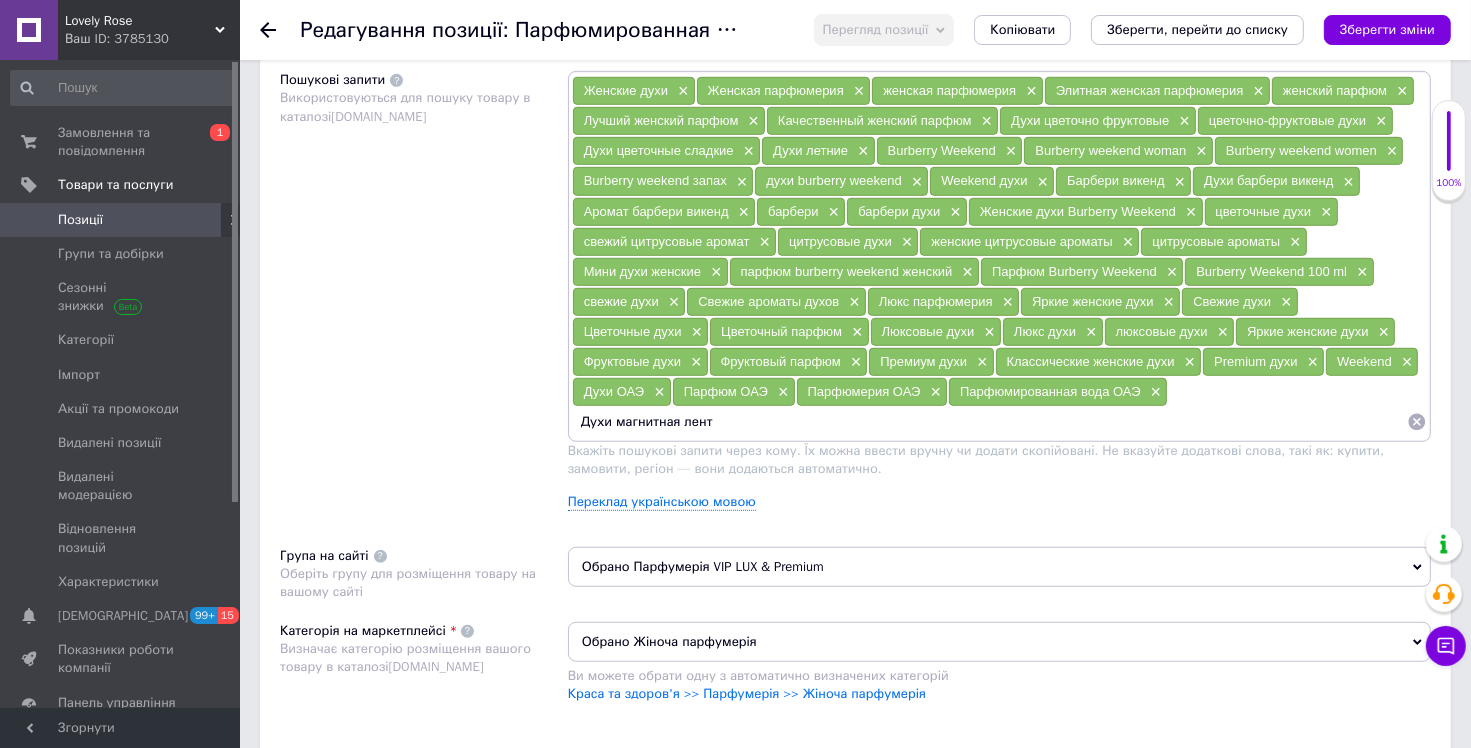 type on "Духи магнитная лента" 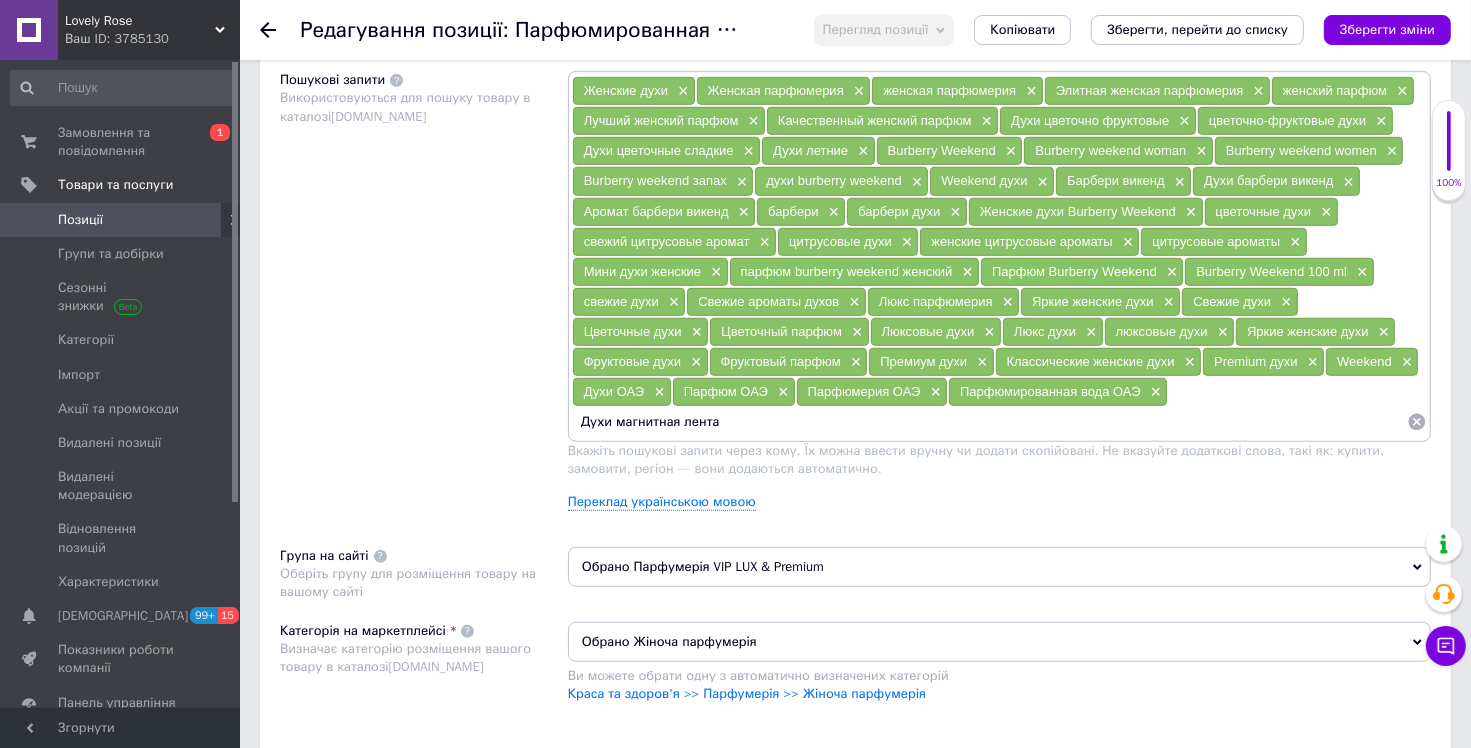 type 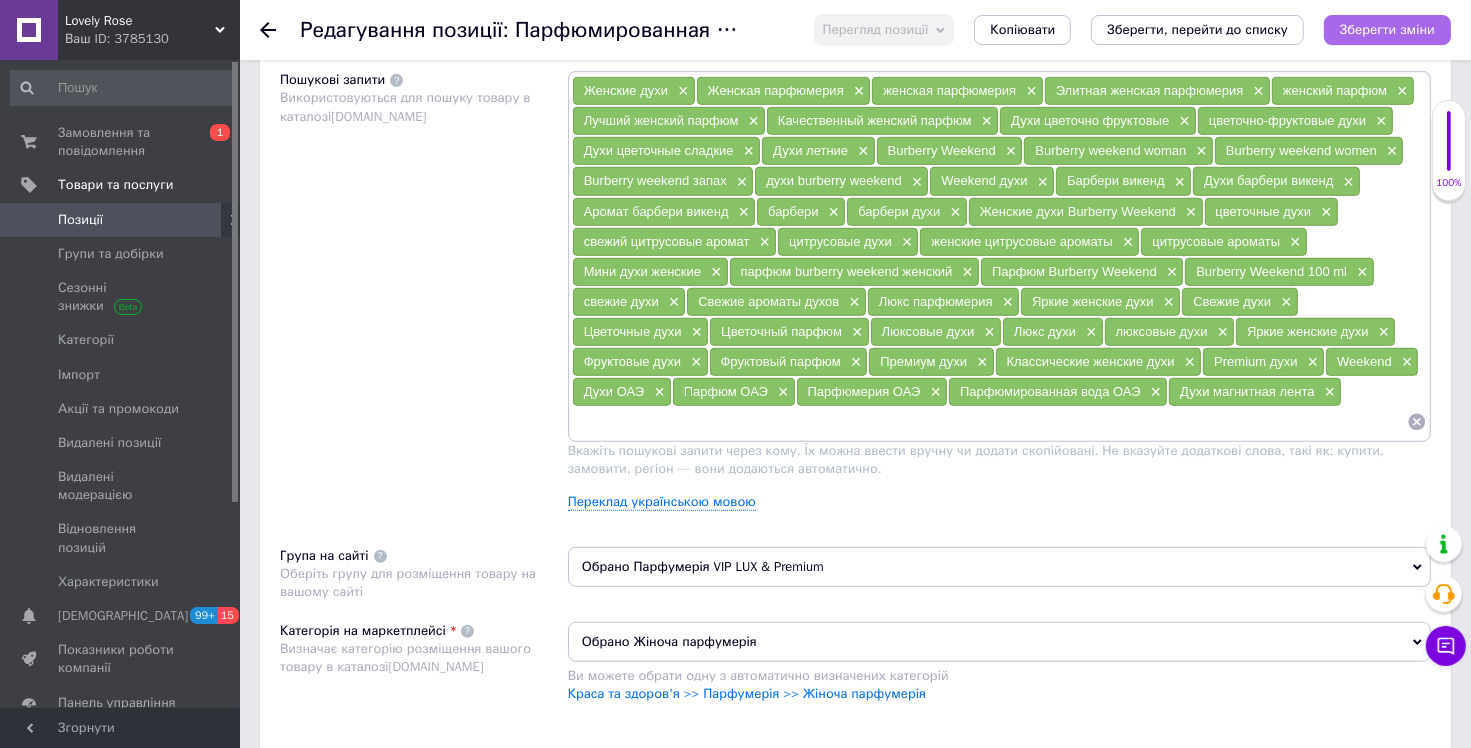 click on "Зберегти зміни" at bounding box center (1387, 29) 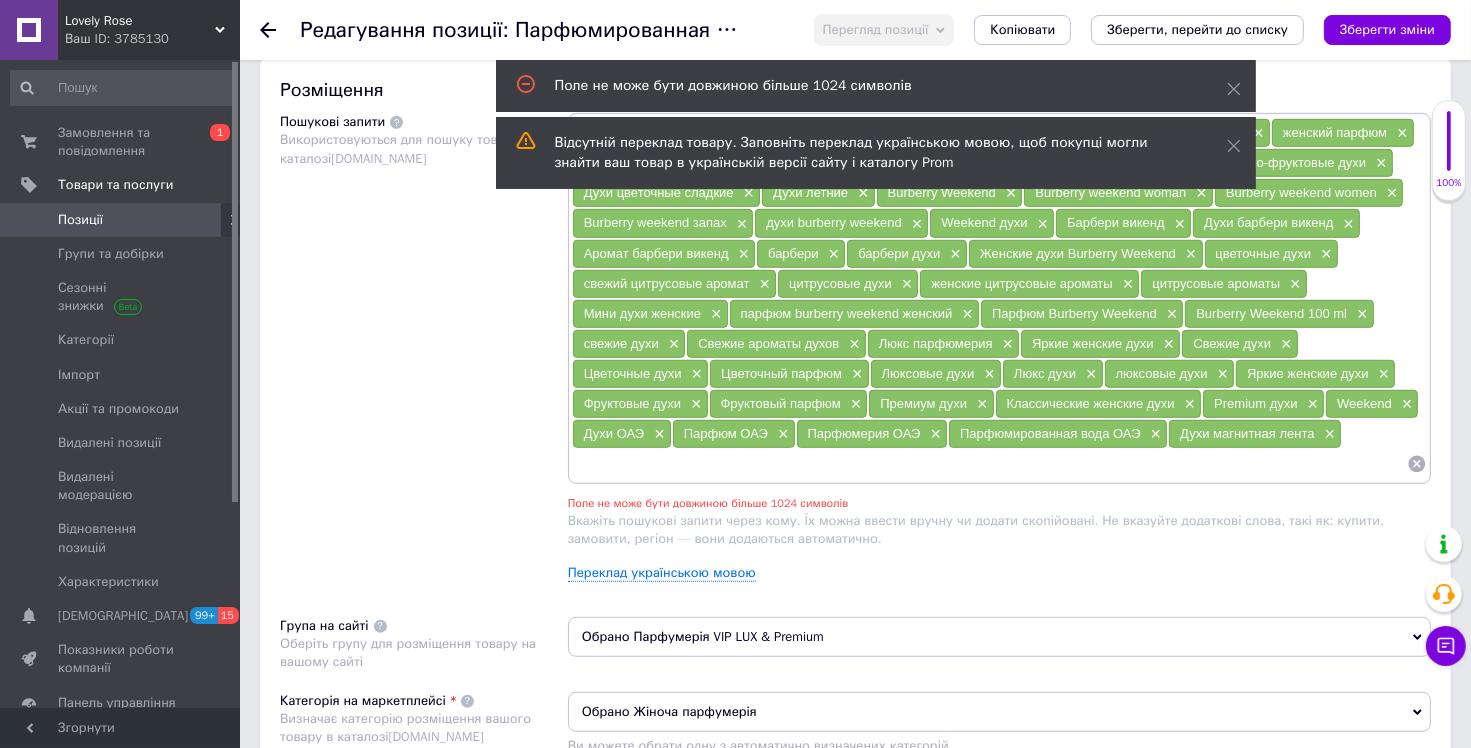 scroll, scrollTop: 979, scrollLeft: 0, axis: vertical 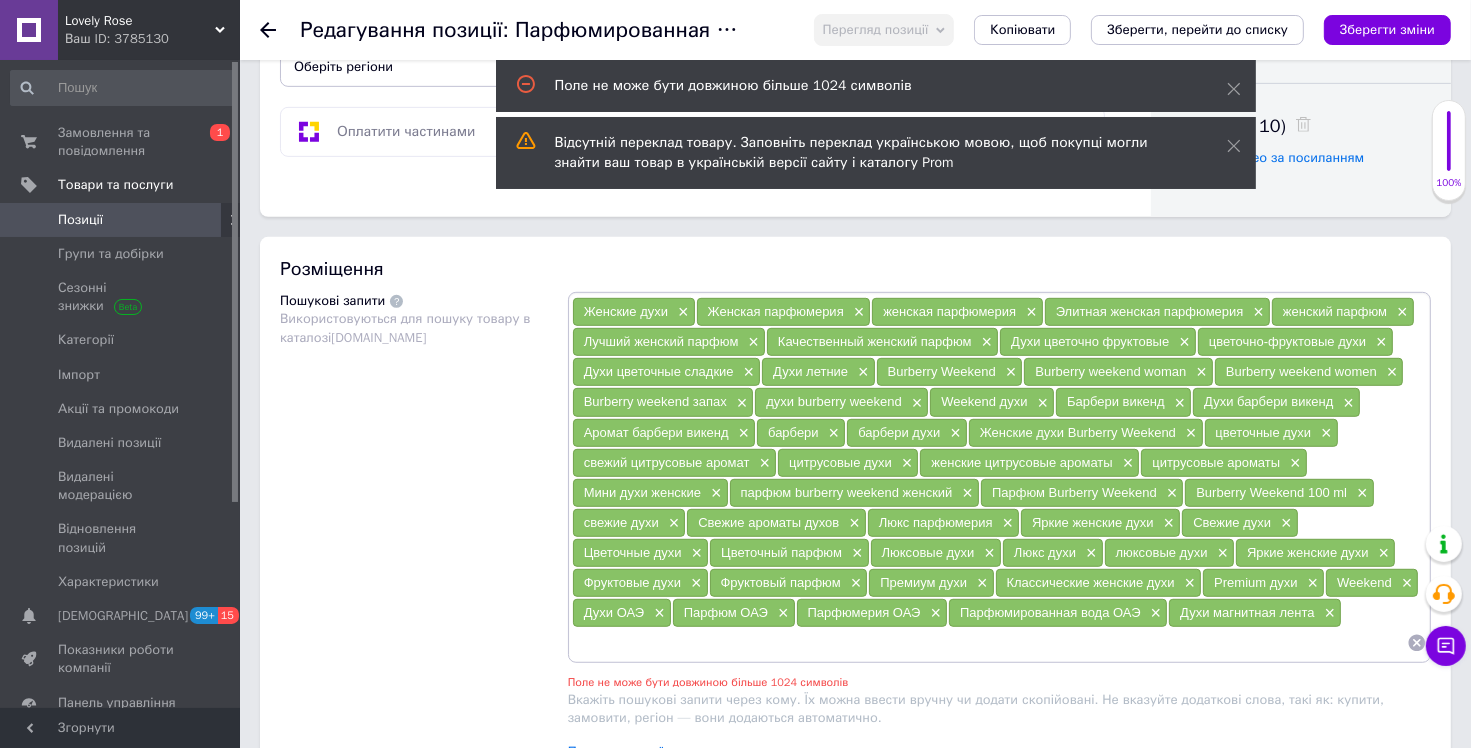 click on "×" at bounding box center [1328, 613] 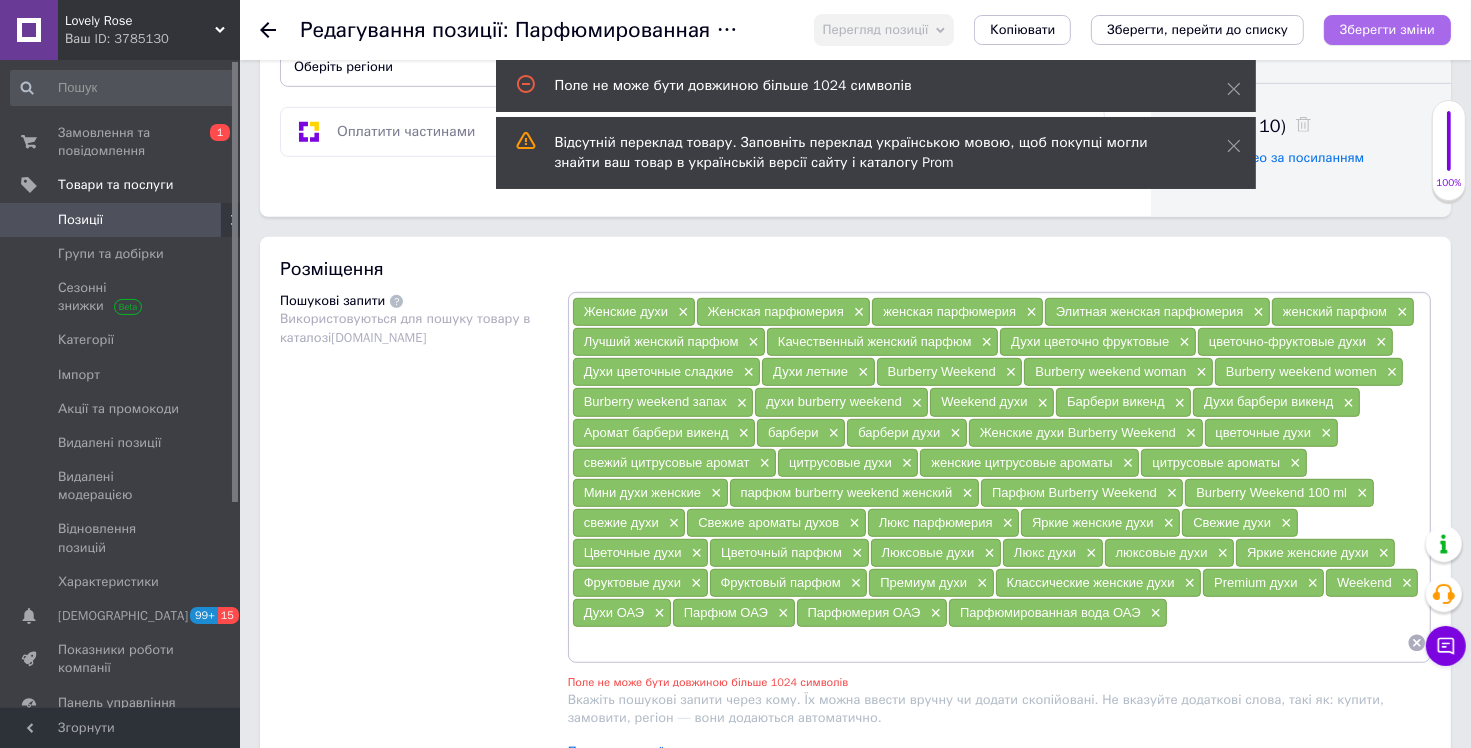 click on "Зберегти зміни" at bounding box center [1387, 29] 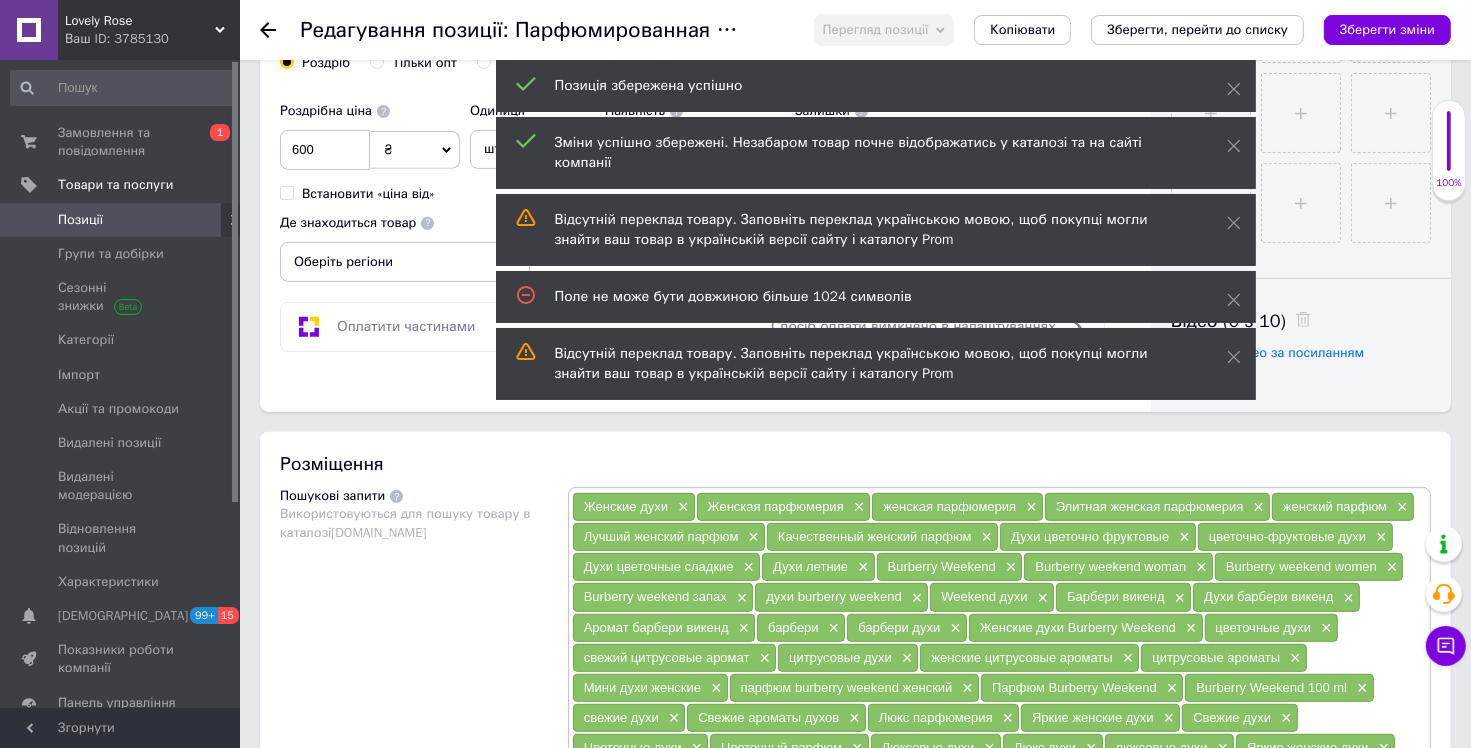 scroll, scrollTop: 779, scrollLeft: 0, axis: vertical 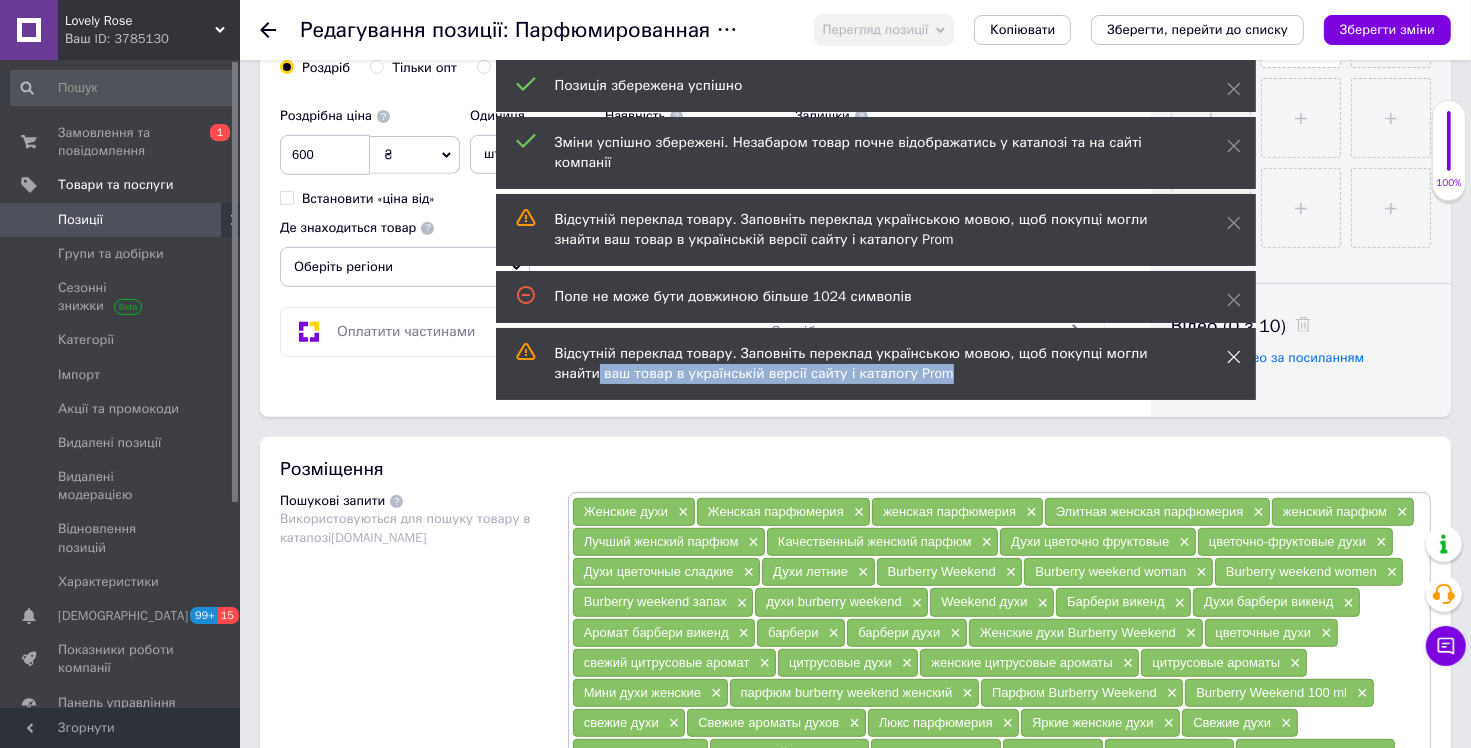 click on "Відсутній переклад товару. Заповніть переклад українською мовою, щоб покупці
могли знайти ваш товар в українській версії сайту і каталогу Prom" at bounding box center (876, 364) 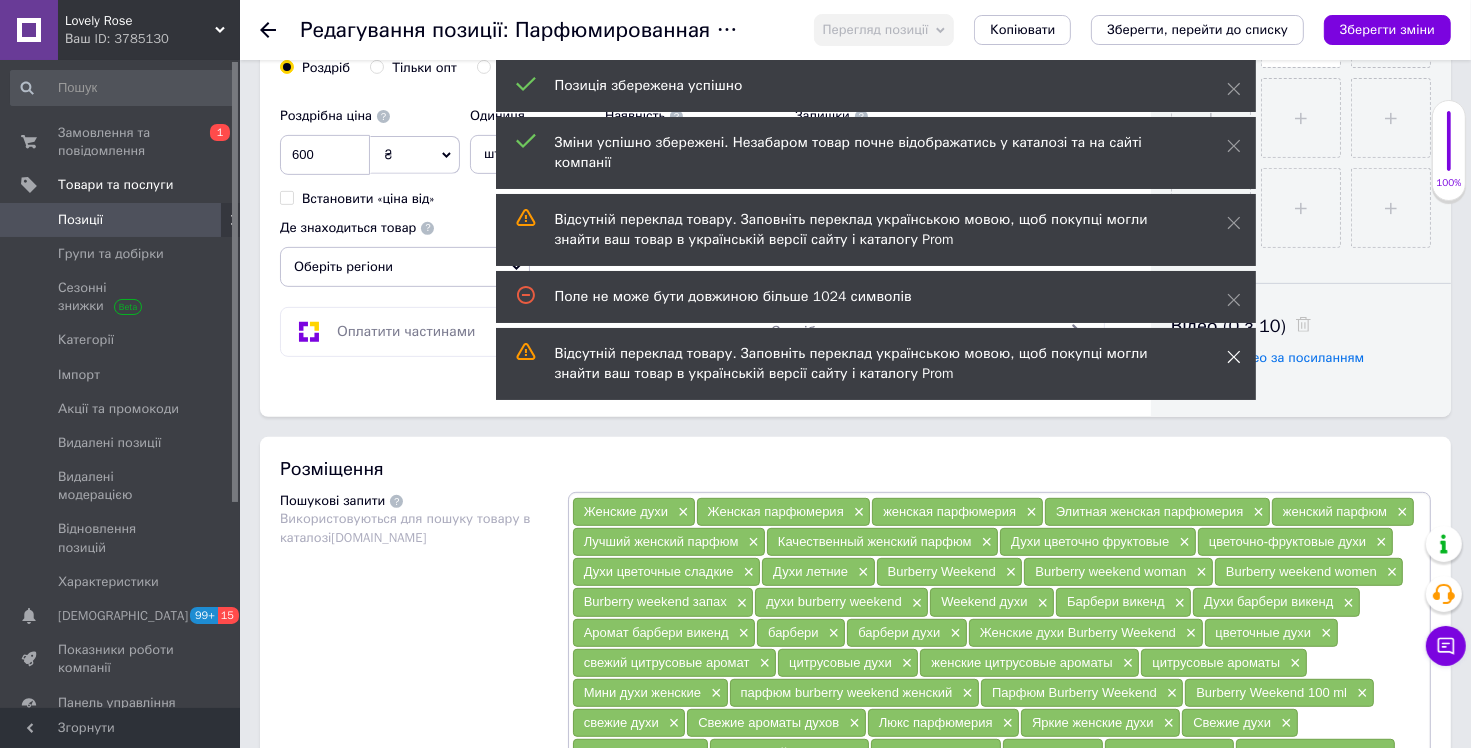 click at bounding box center [1234, 357] 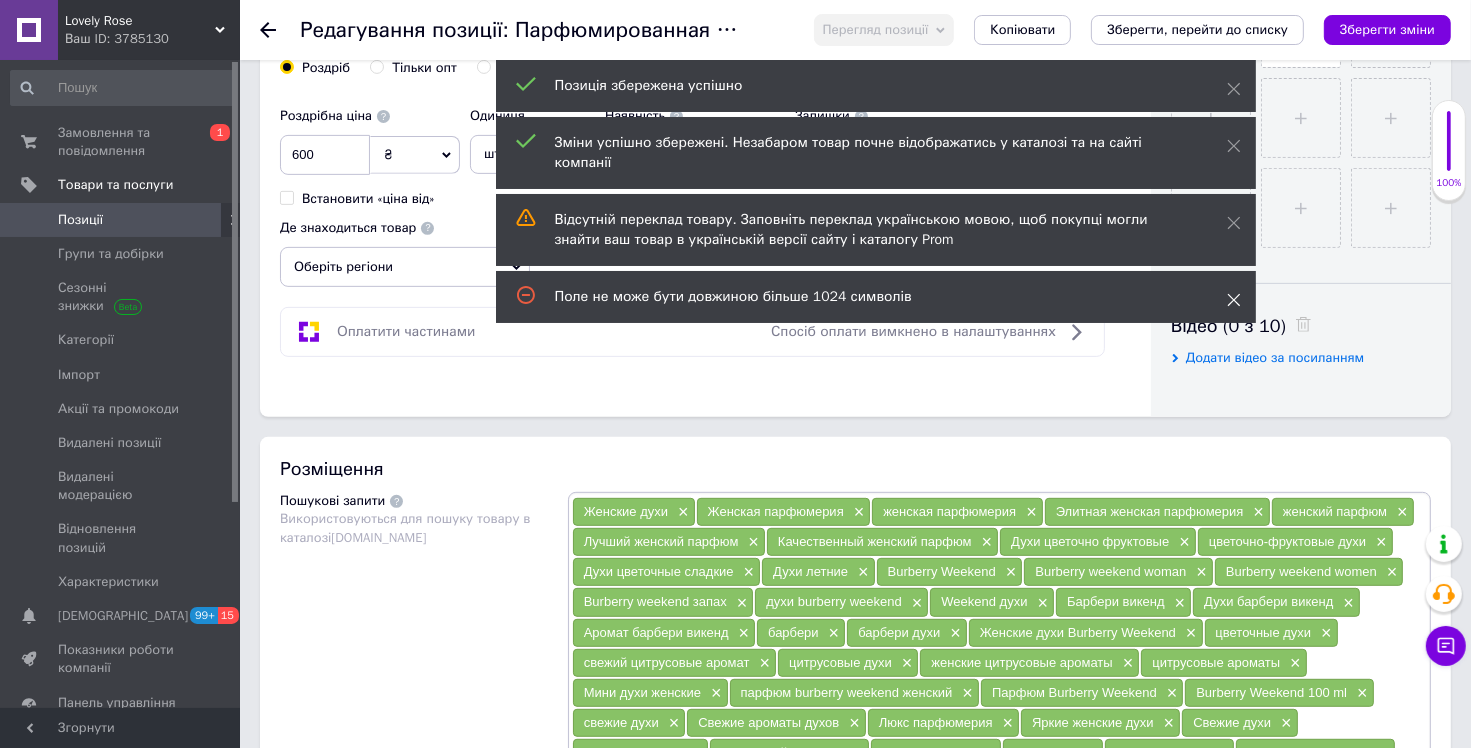 click 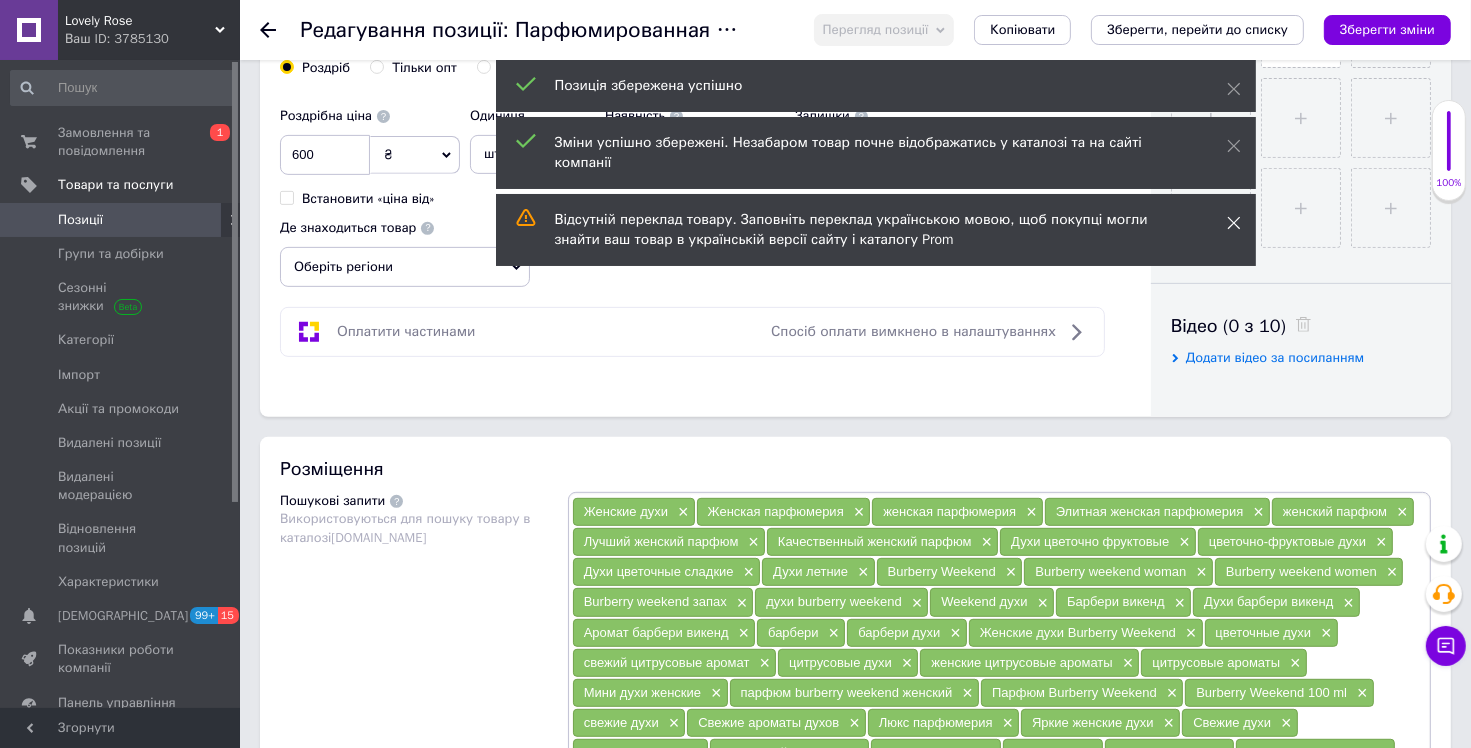 click 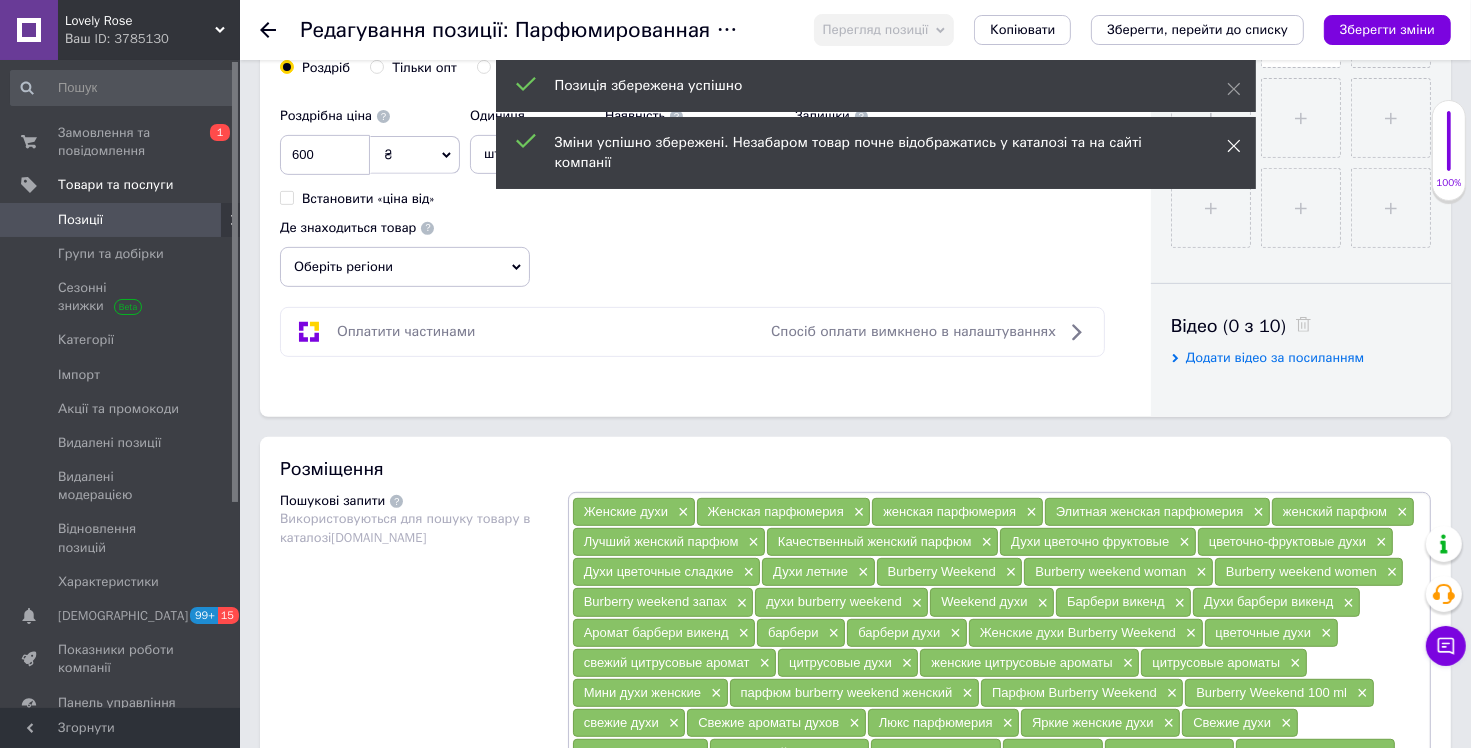 click on "Зміни успішно збережені. Незабаром товар почне відображатись у каталозі та на сайті компанії" at bounding box center [876, 153] 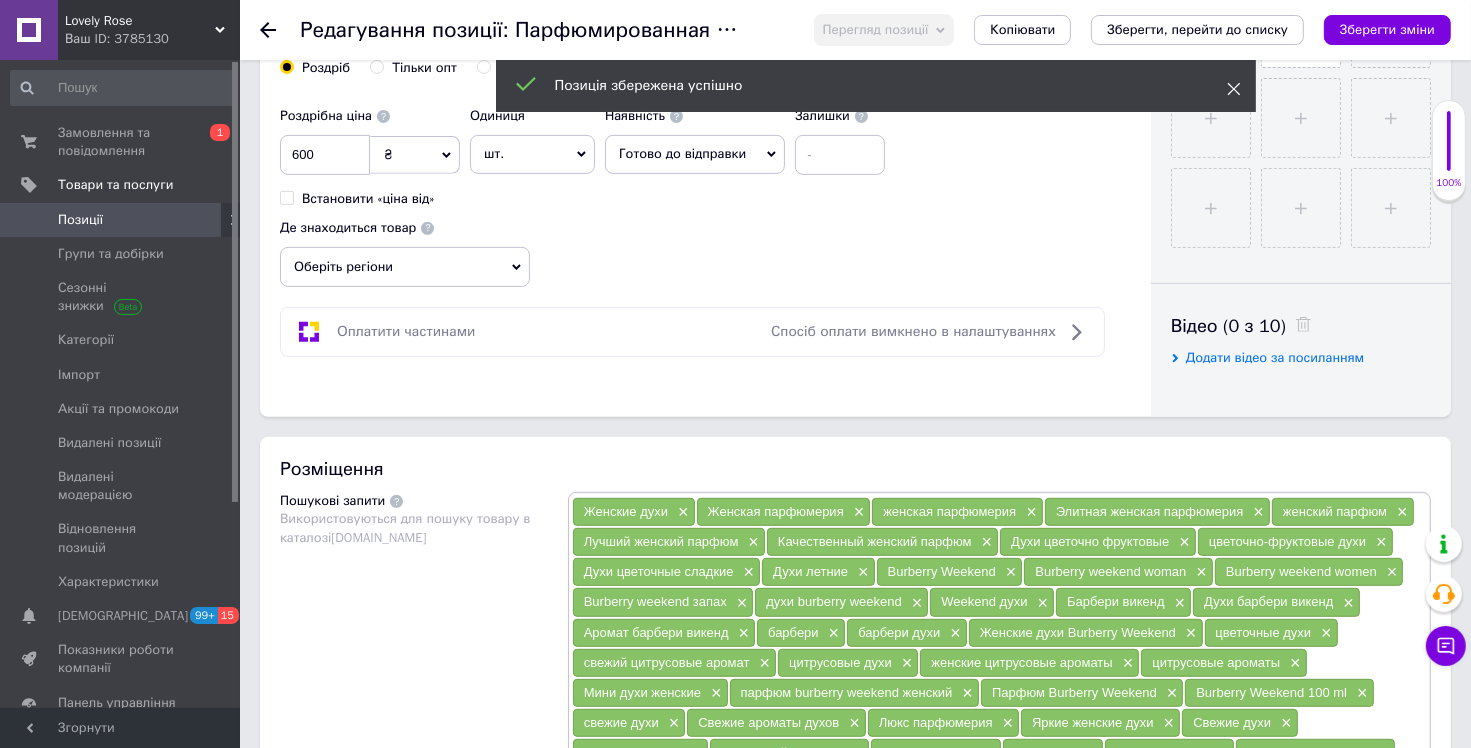 click 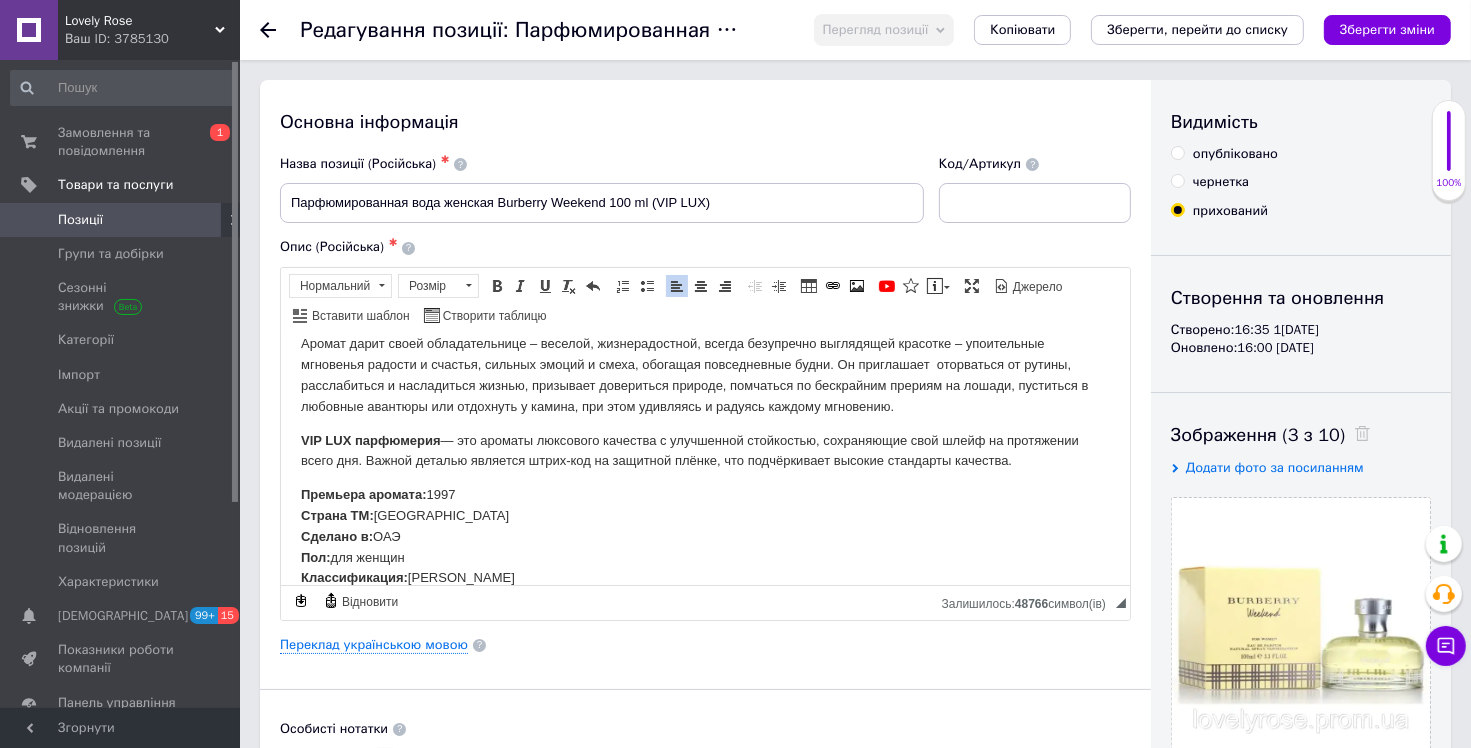 scroll, scrollTop: 0, scrollLeft: 0, axis: both 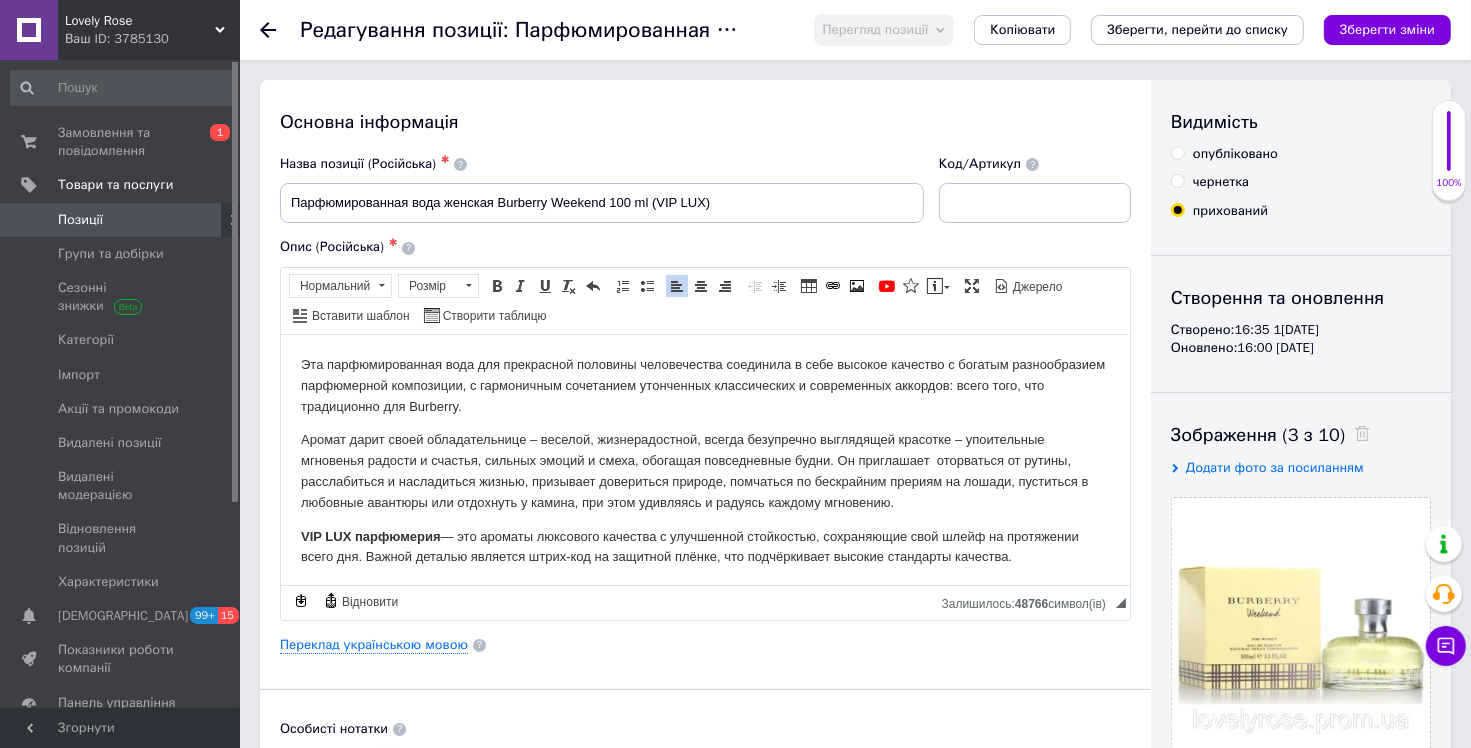 click on "опубліковано" at bounding box center (1177, 152) 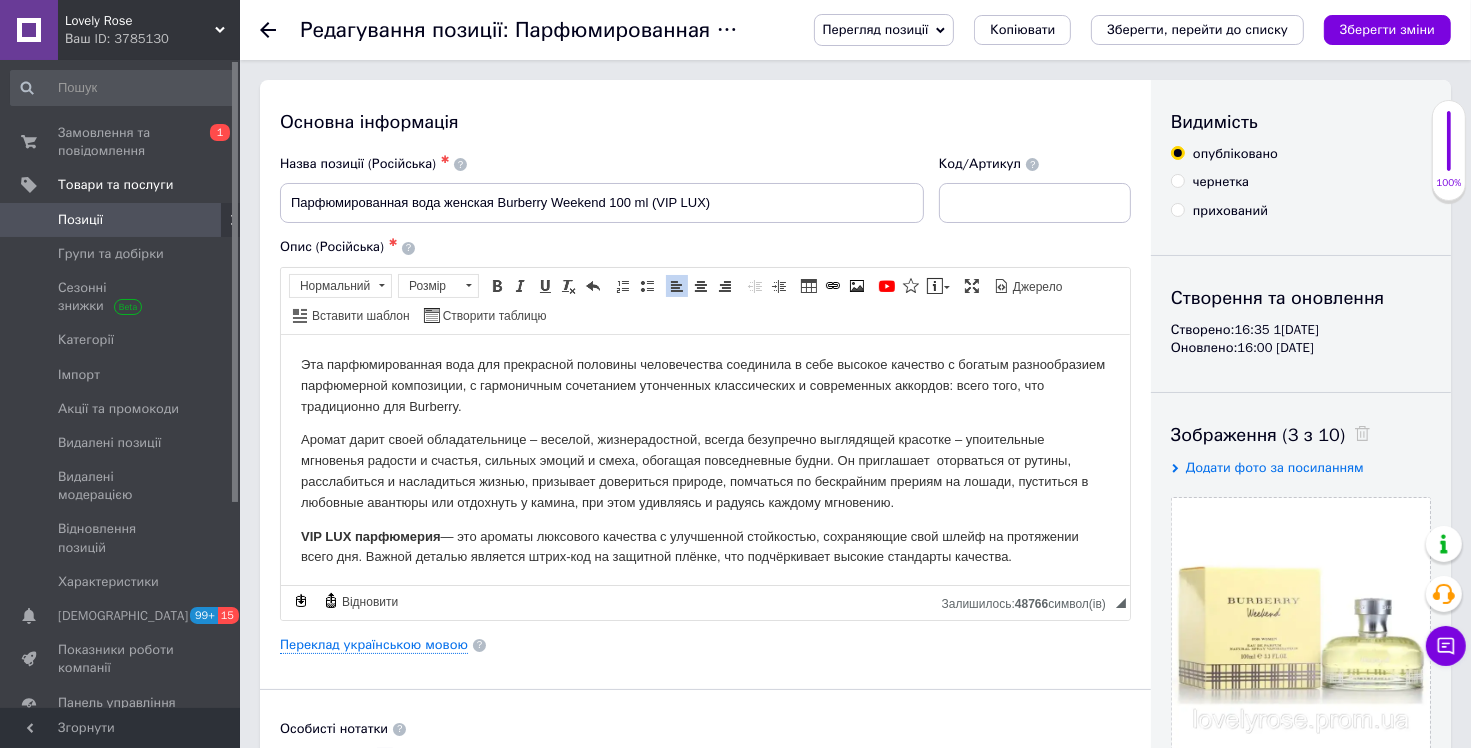 click on "прихований" at bounding box center (1177, 209) 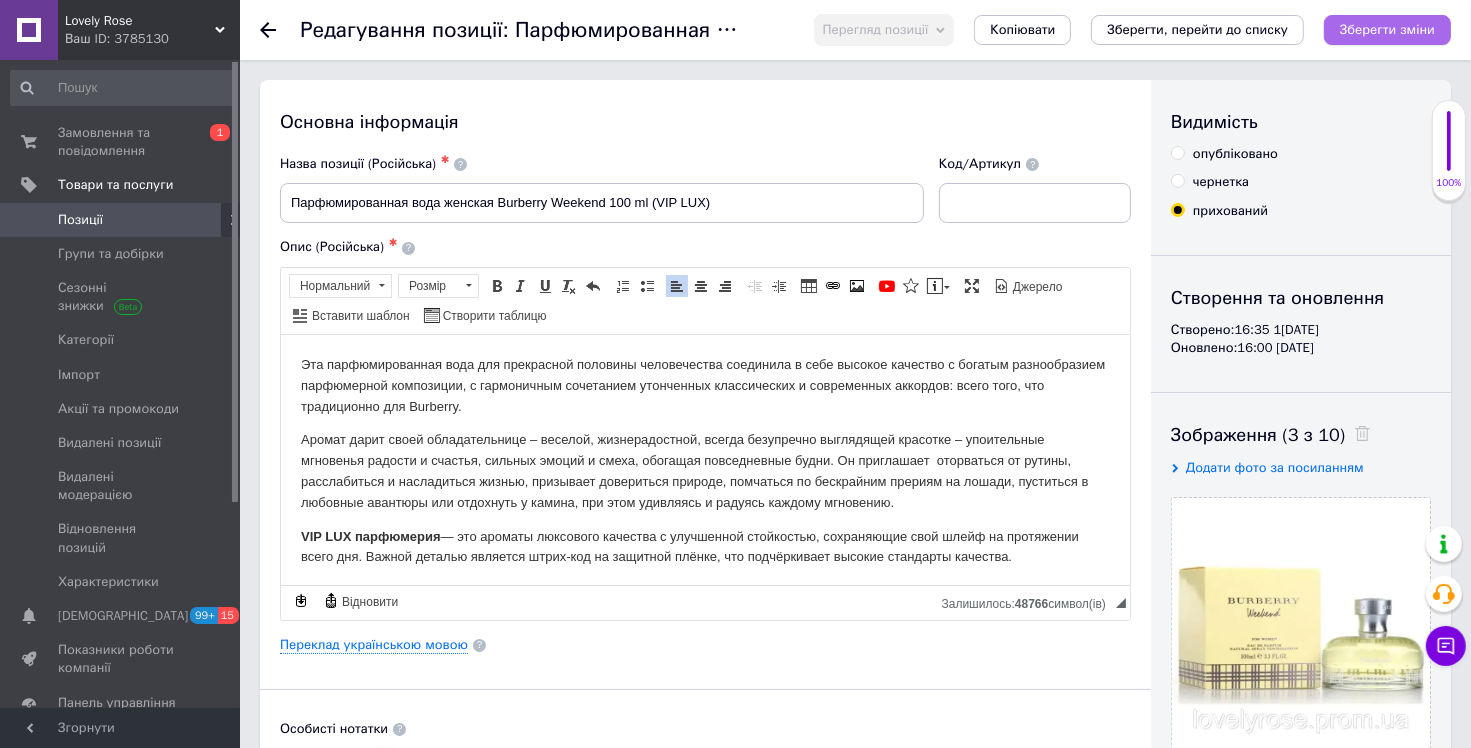 click on "Зберегти зміни" at bounding box center [1387, 29] 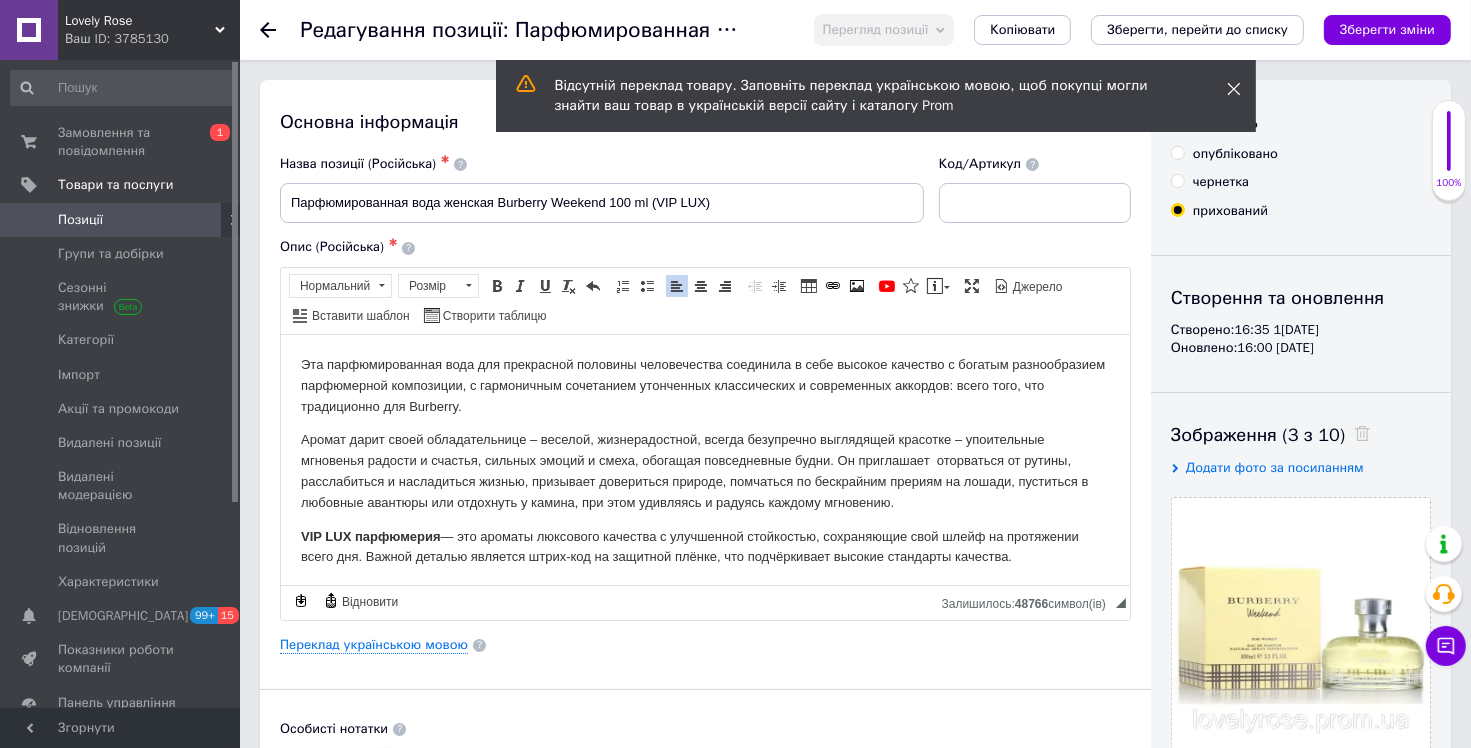 click 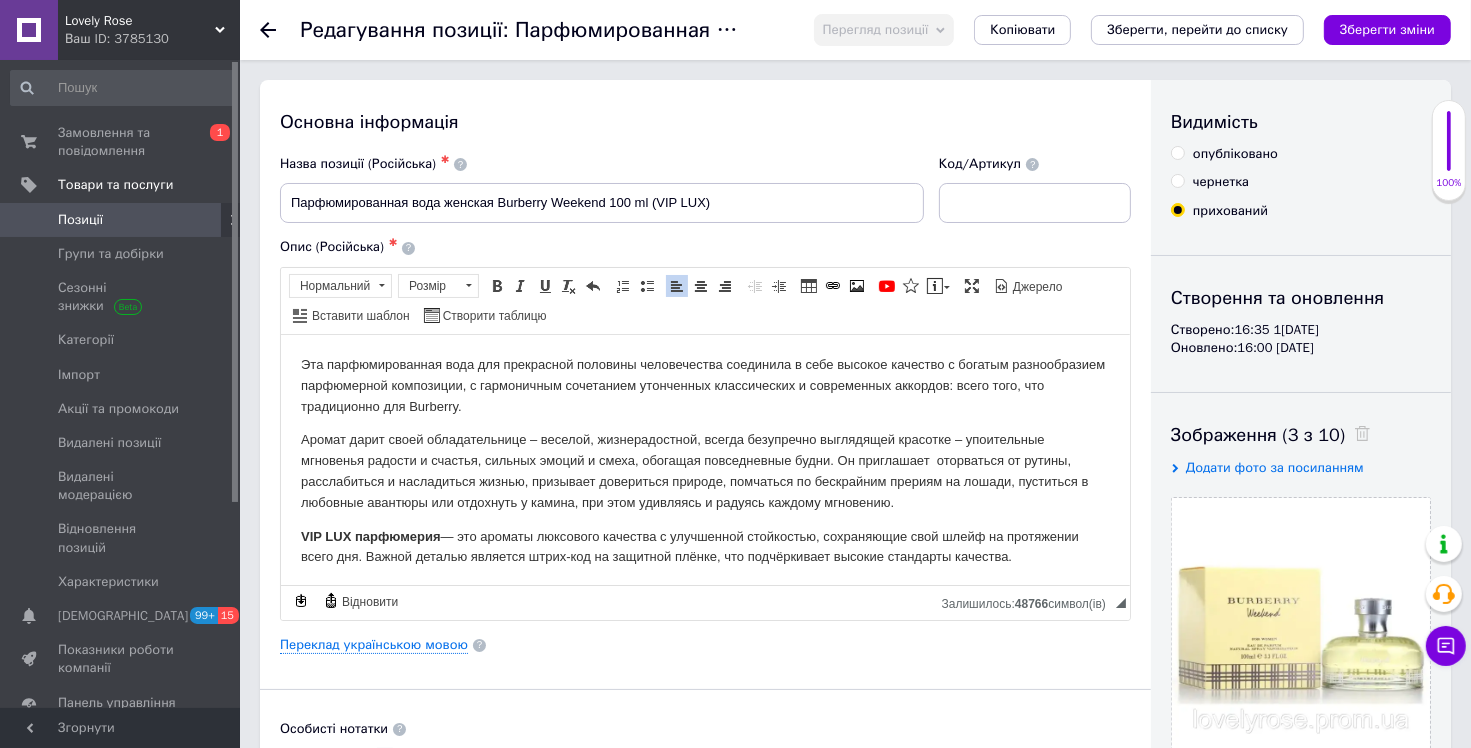 click on "Видимість опубліковано чернетка прихований Створення та оновлення Створено:  16:35 [DATE] Оновлено:  16:00 [DATE] Зображення (3 з 10) Додати фото за посиланням Відео (0 з 10) Додати відео за посиланням" at bounding box center [1301, 638] 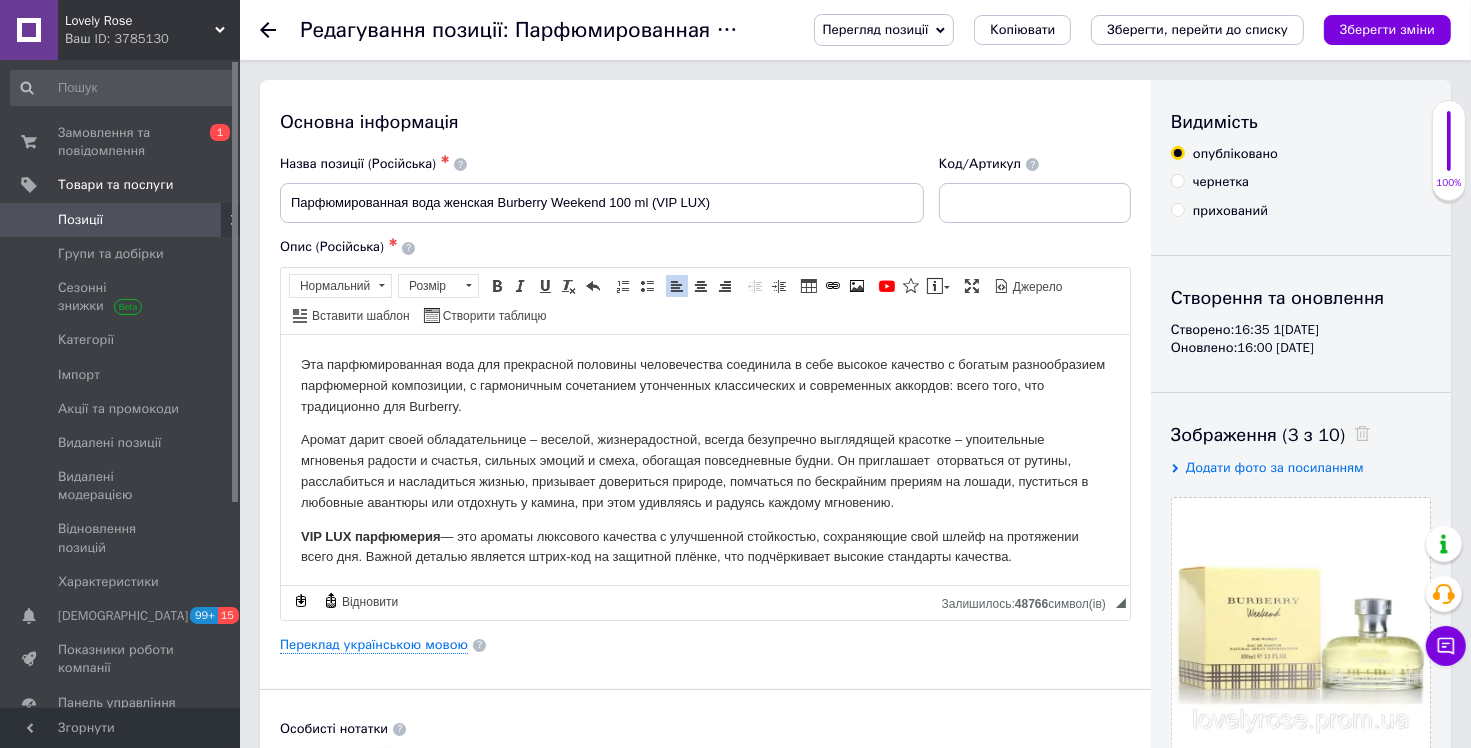 click on "Зберегти зміни" at bounding box center (1387, 29) 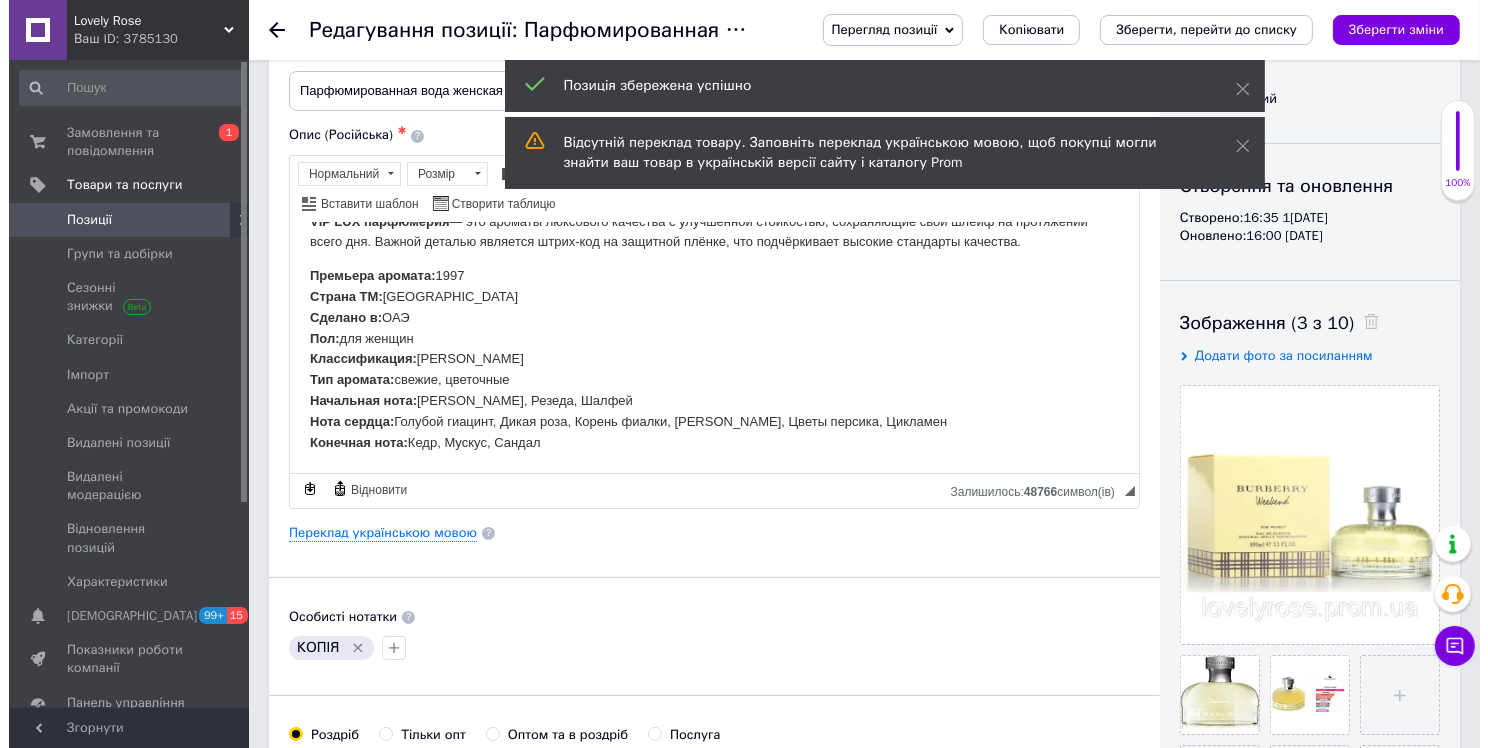 scroll, scrollTop: 0, scrollLeft: 0, axis: both 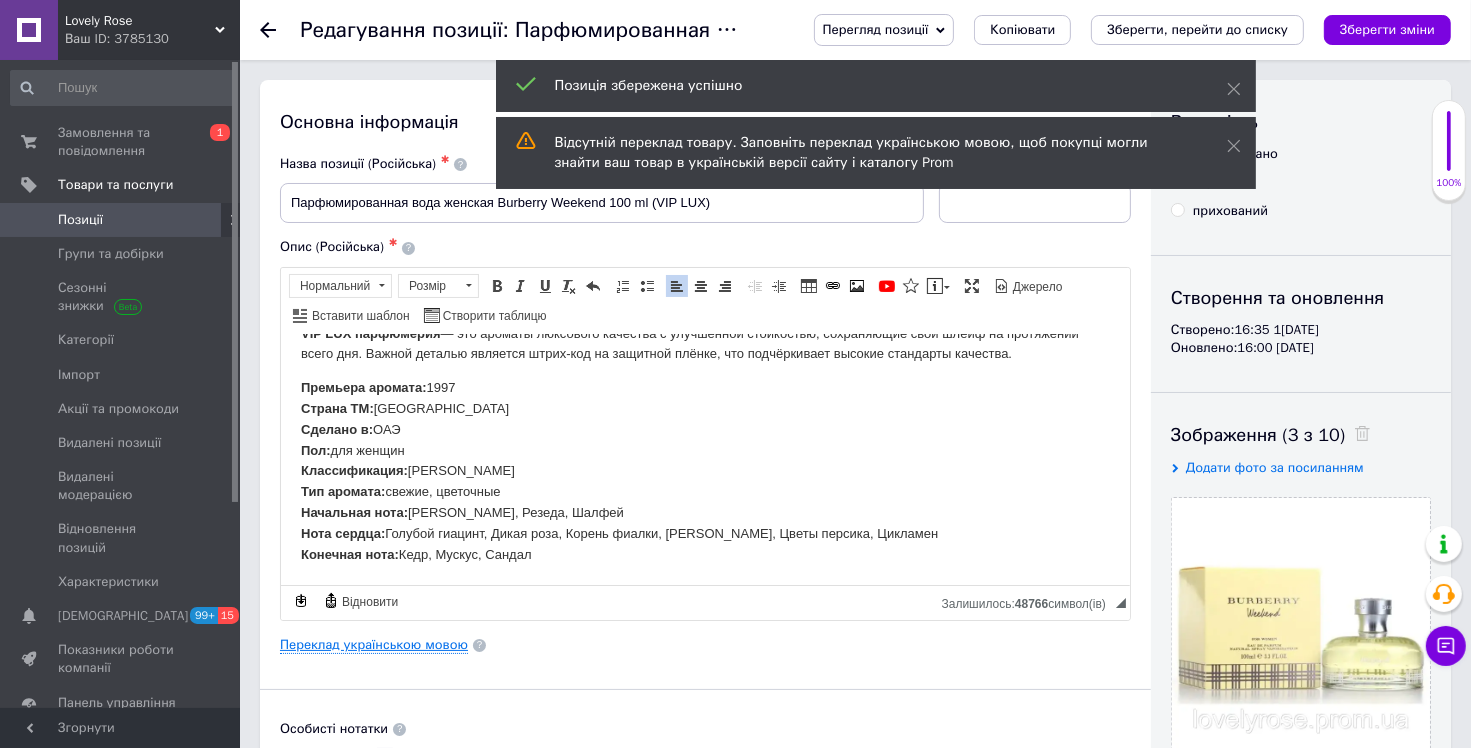 click on "Переклад українською мовою" at bounding box center (374, 645) 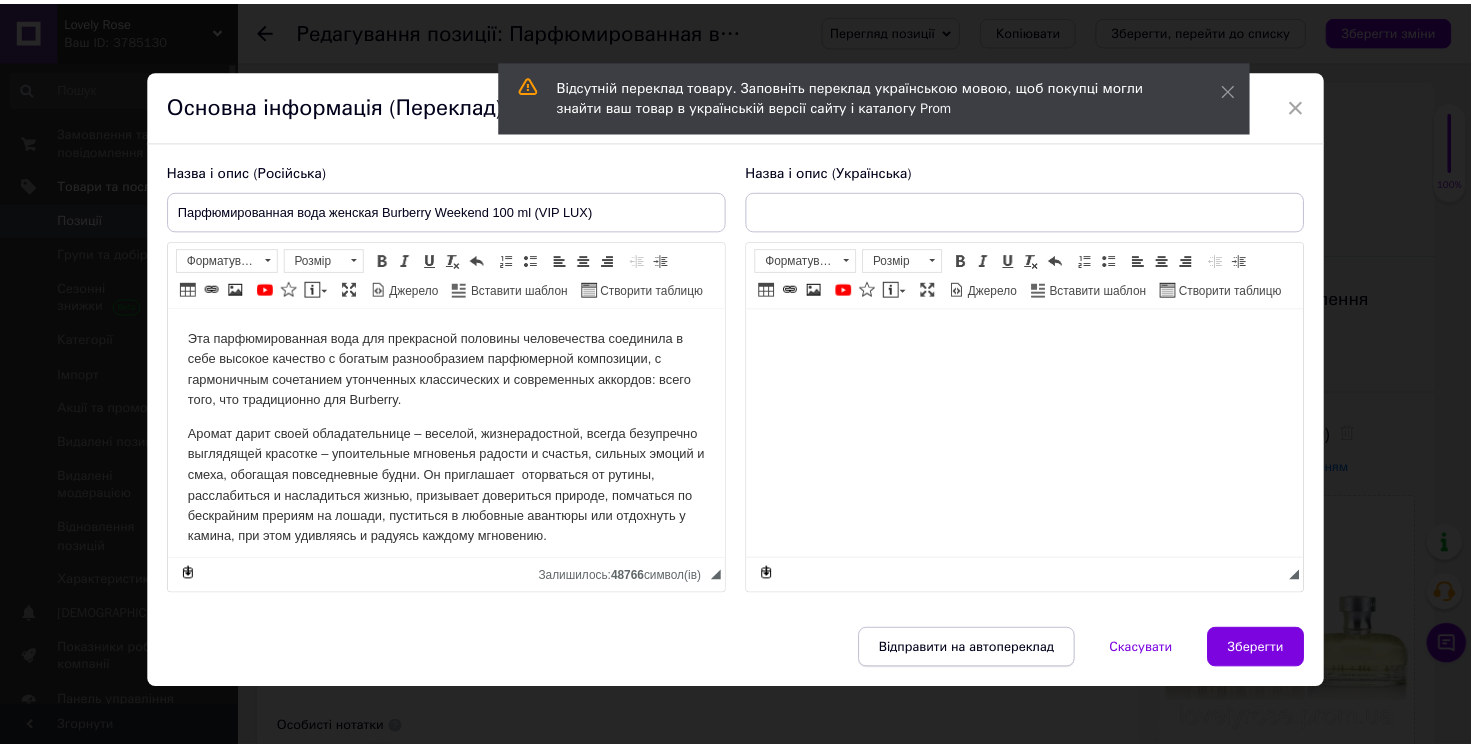 scroll, scrollTop: 0, scrollLeft: 0, axis: both 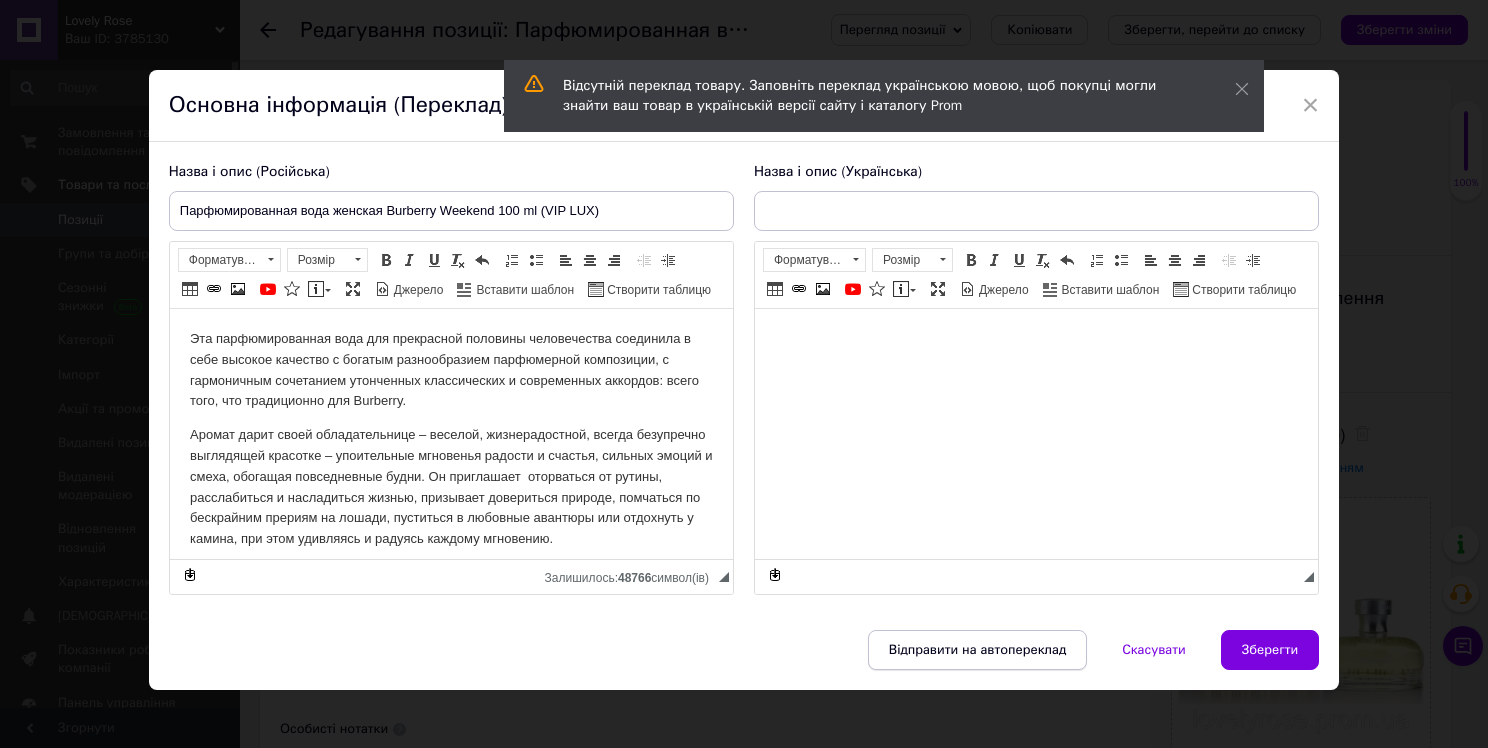 click on "Відправити на автопереклад" at bounding box center [977, 650] 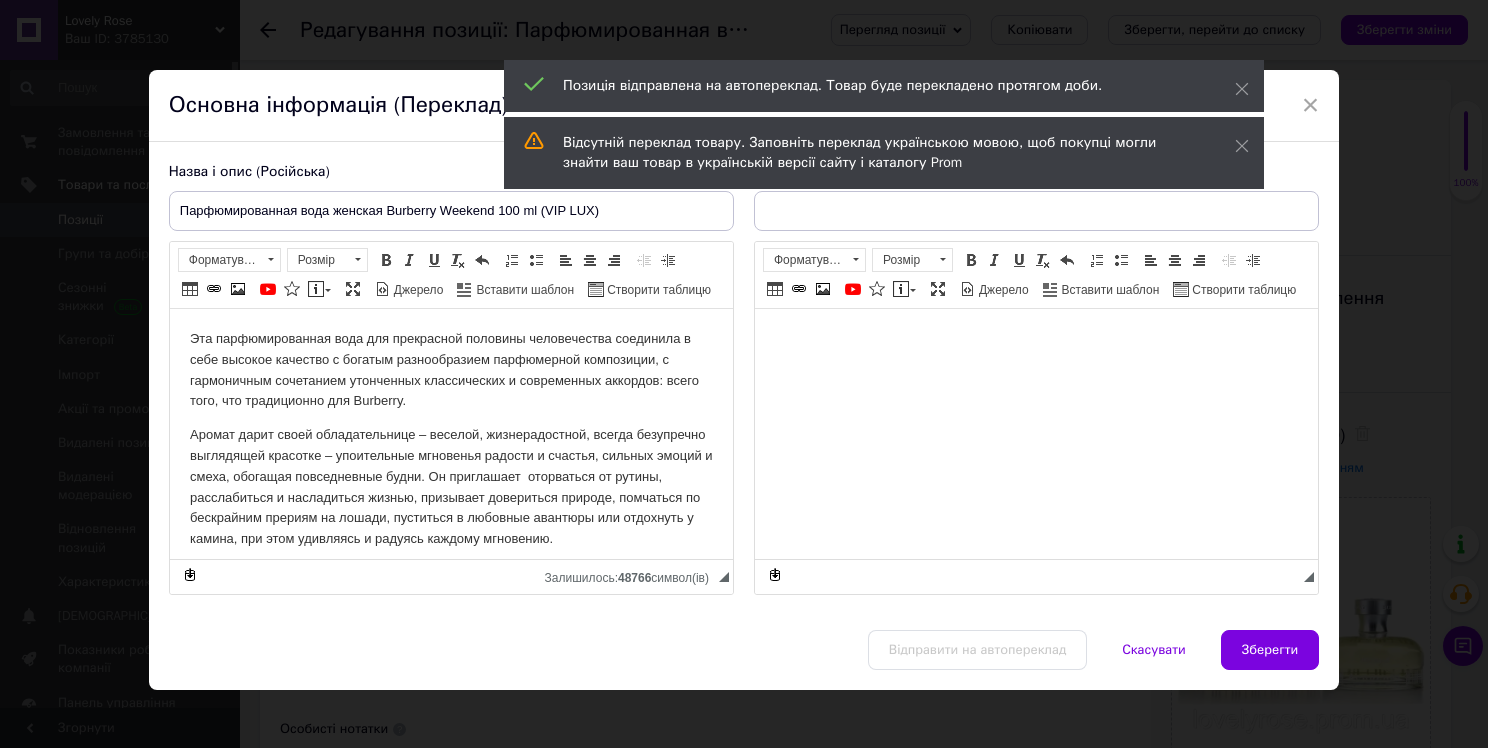 click on "×" at bounding box center [1311, 105] 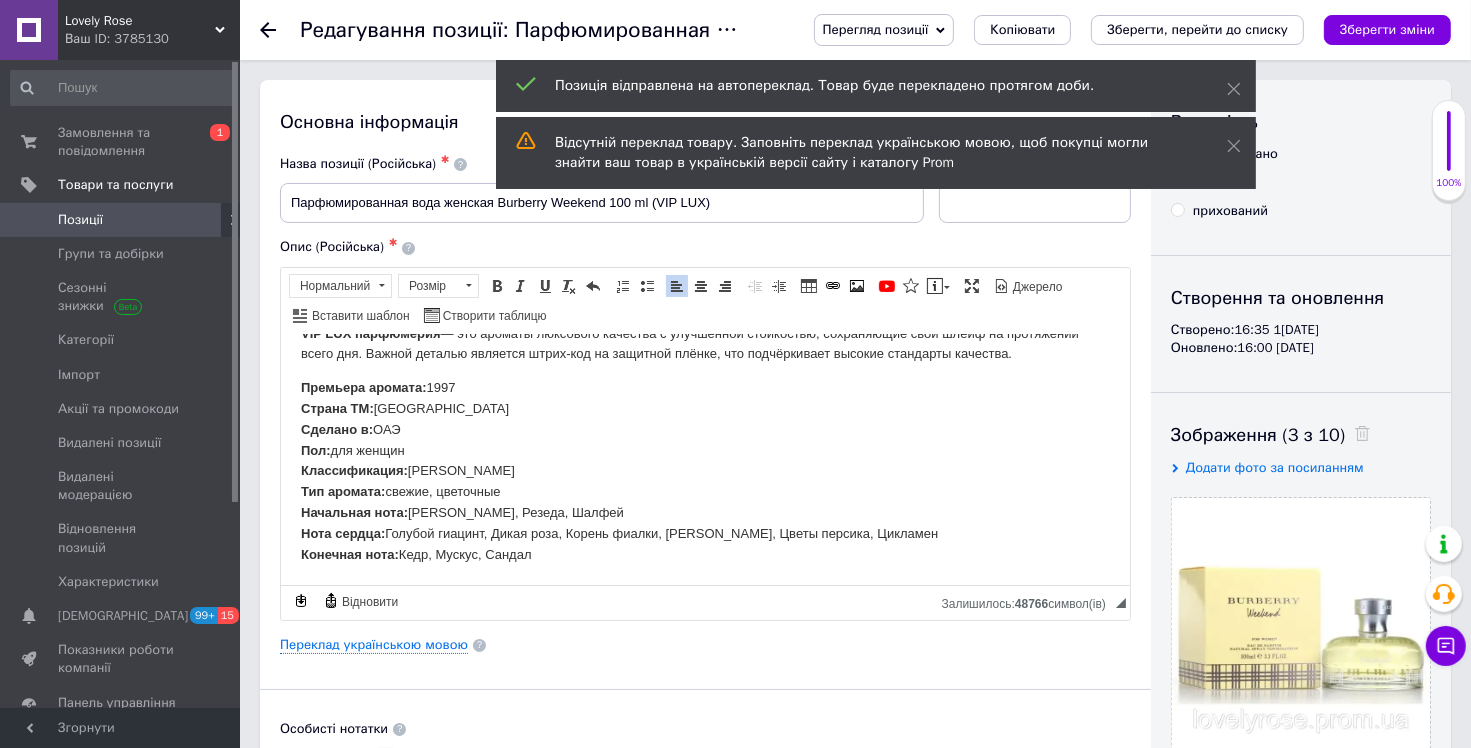 click on "Позиції" at bounding box center (80, 220) 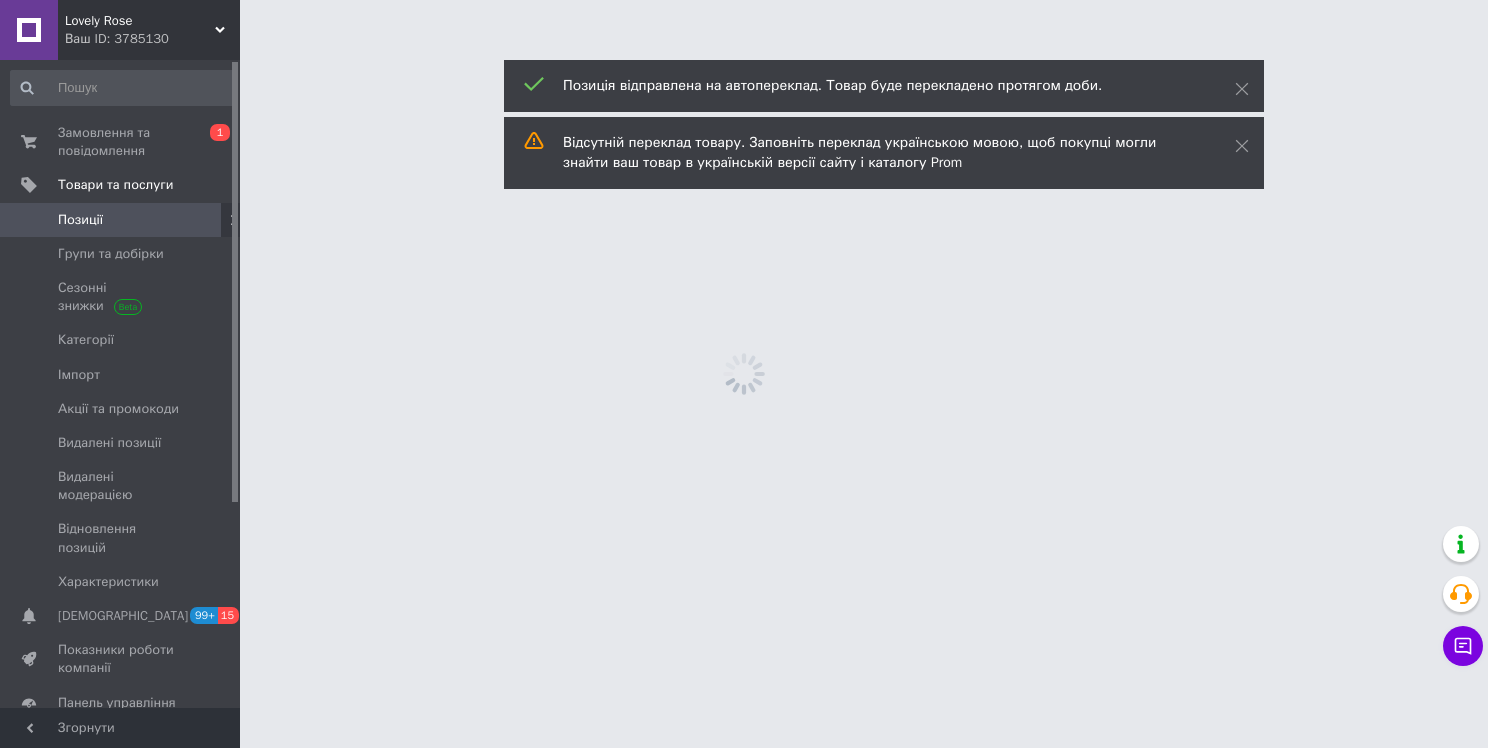 click on "[DEMOGRAPHIC_DATA]" at bounding box center [121, 616] 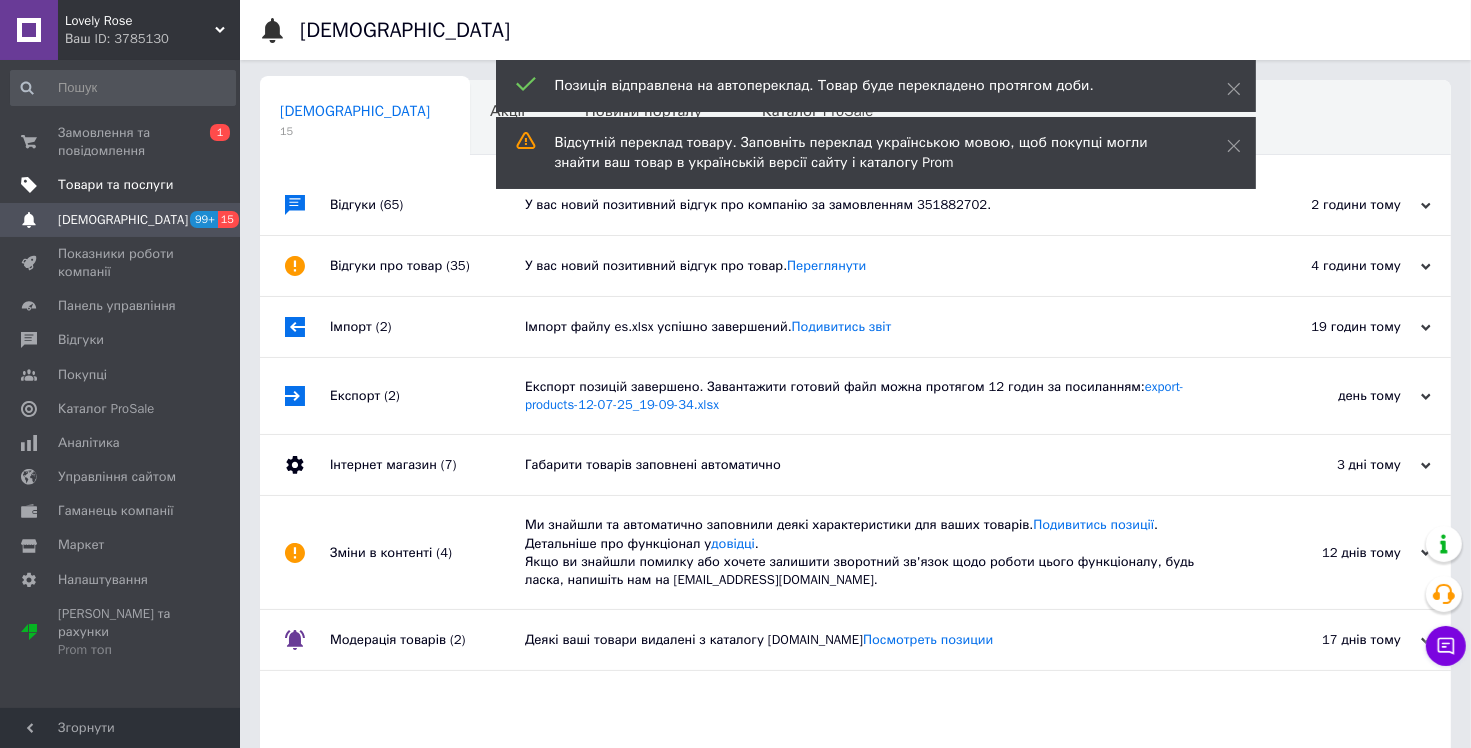 click at bounding box center (212, 185) 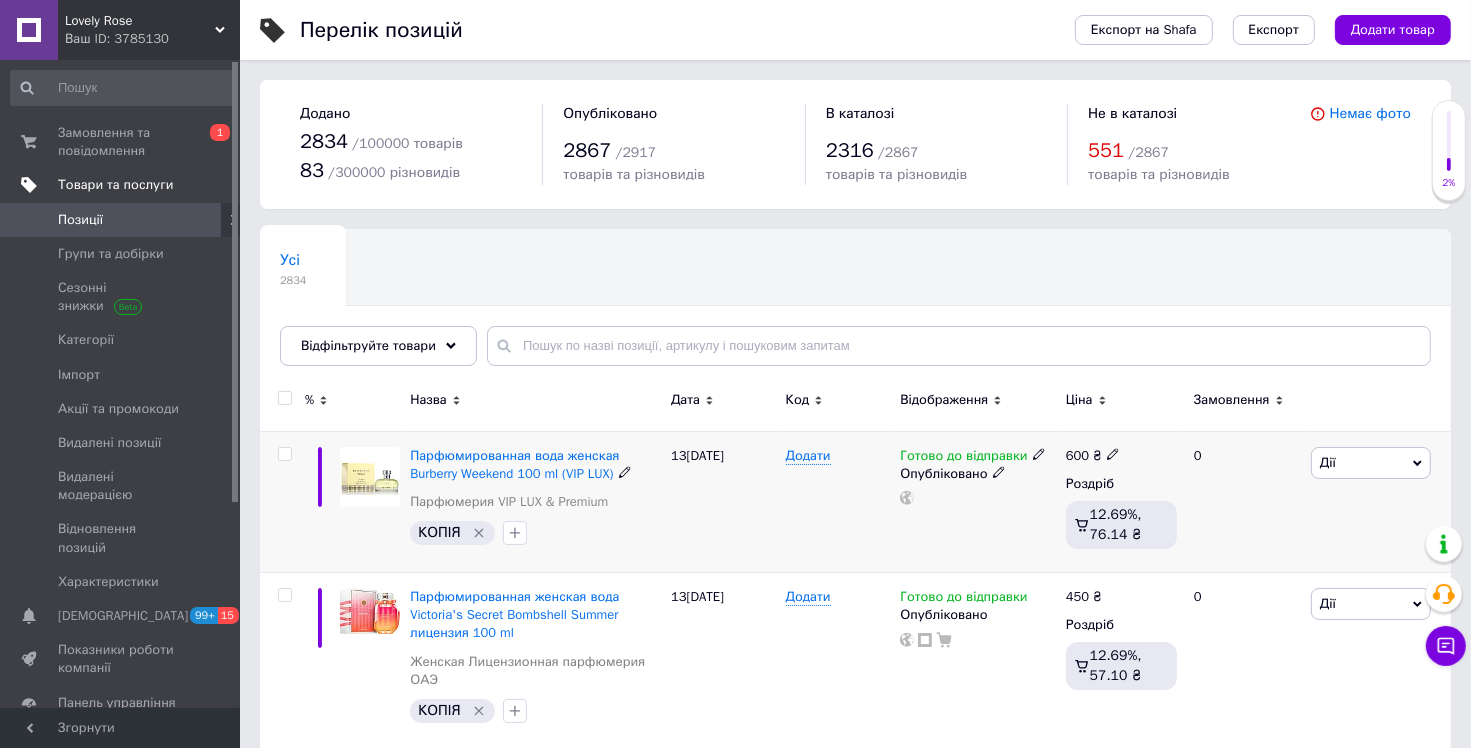 click 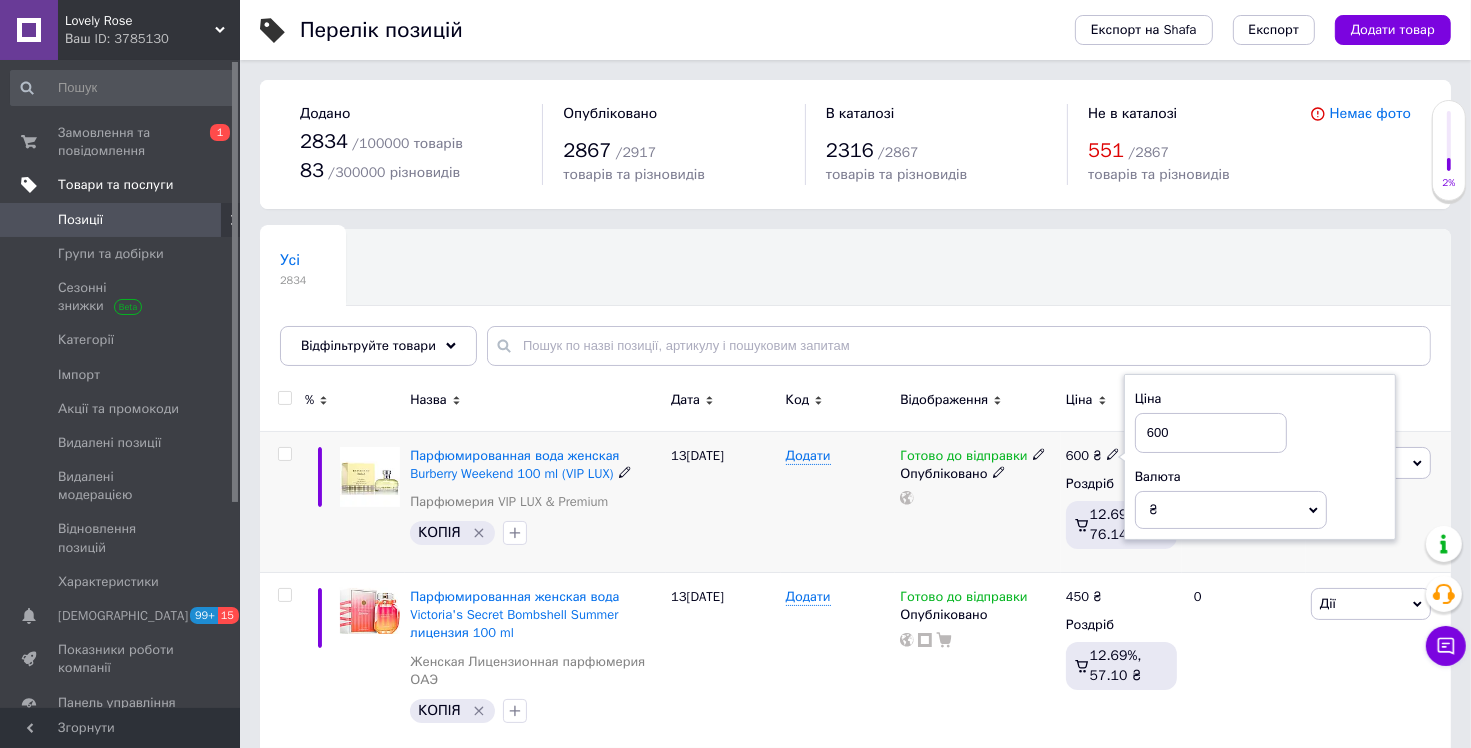 drag, startPoint x: 1164, startPoint y: 428, endPoint x: 1145, endPoint y: 432, distance: 19.416489 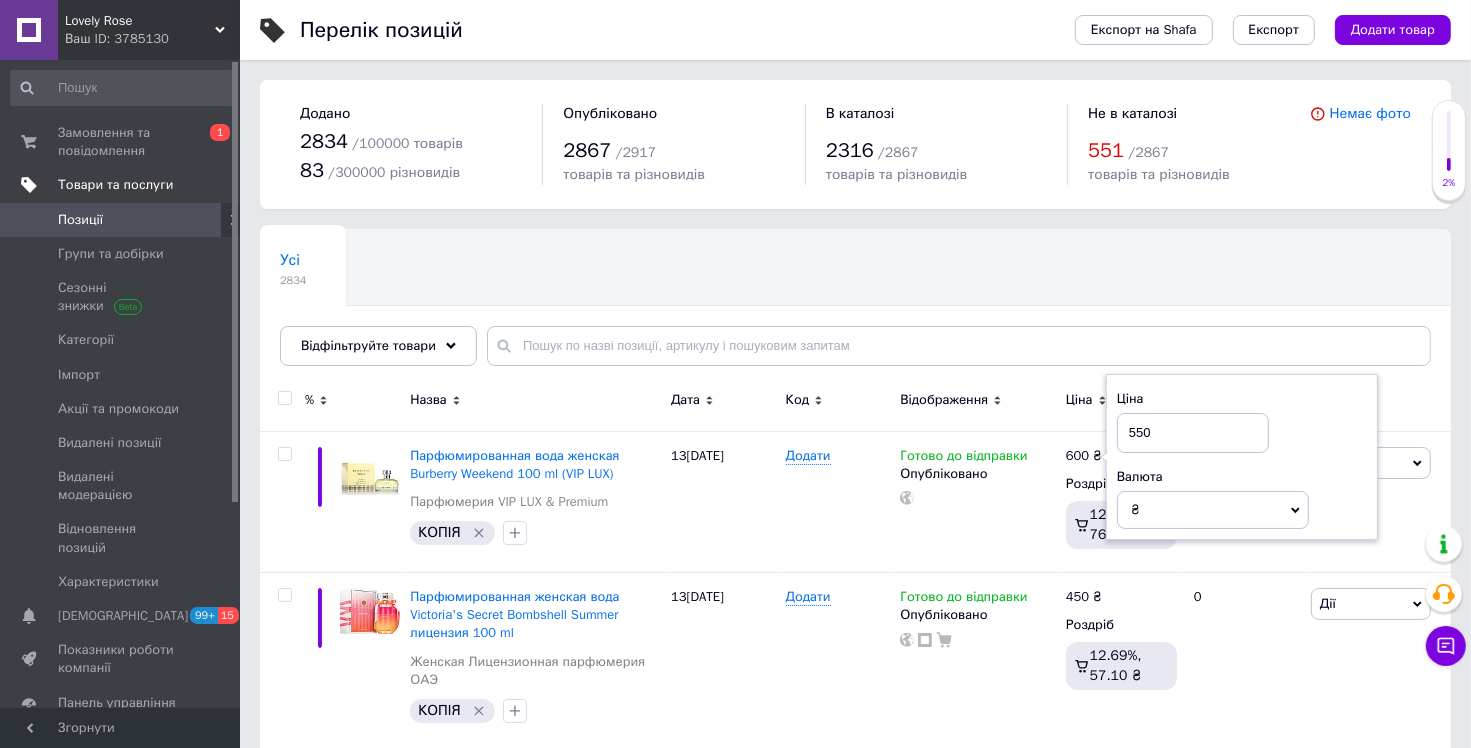 type on "550" 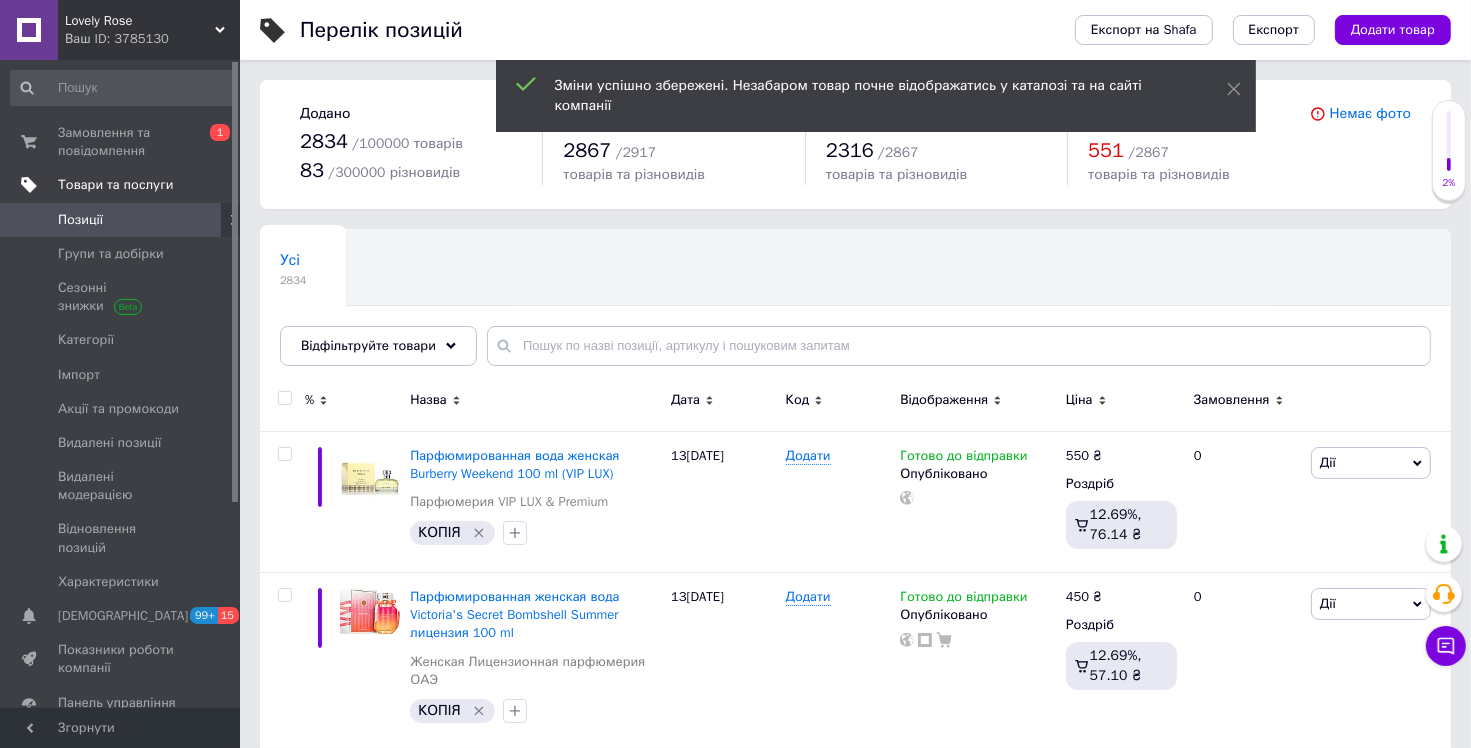 click on "[DEMOGRAPHIC_DATA]" at bounding box center (123, 616) 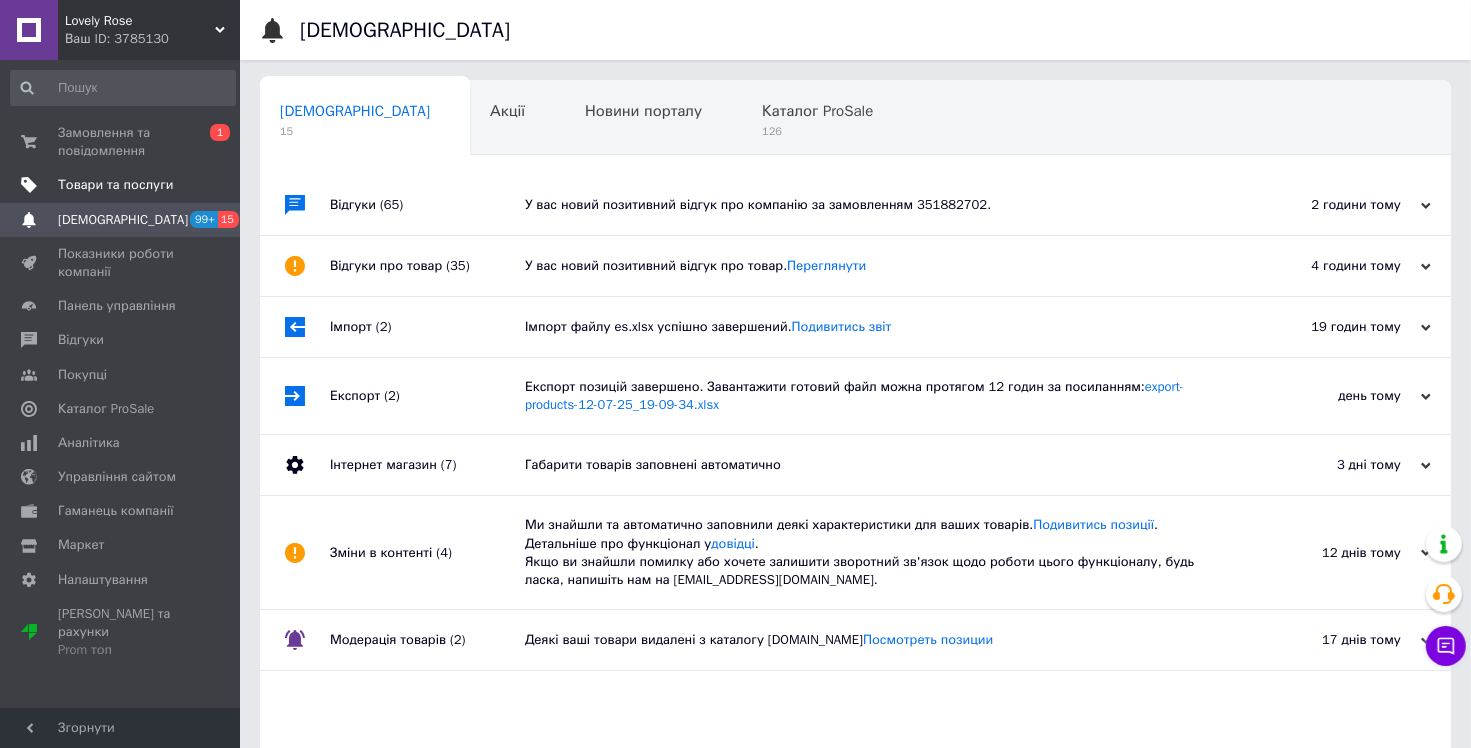 click on "Товари та послуги" at bounding box center (115, 185) 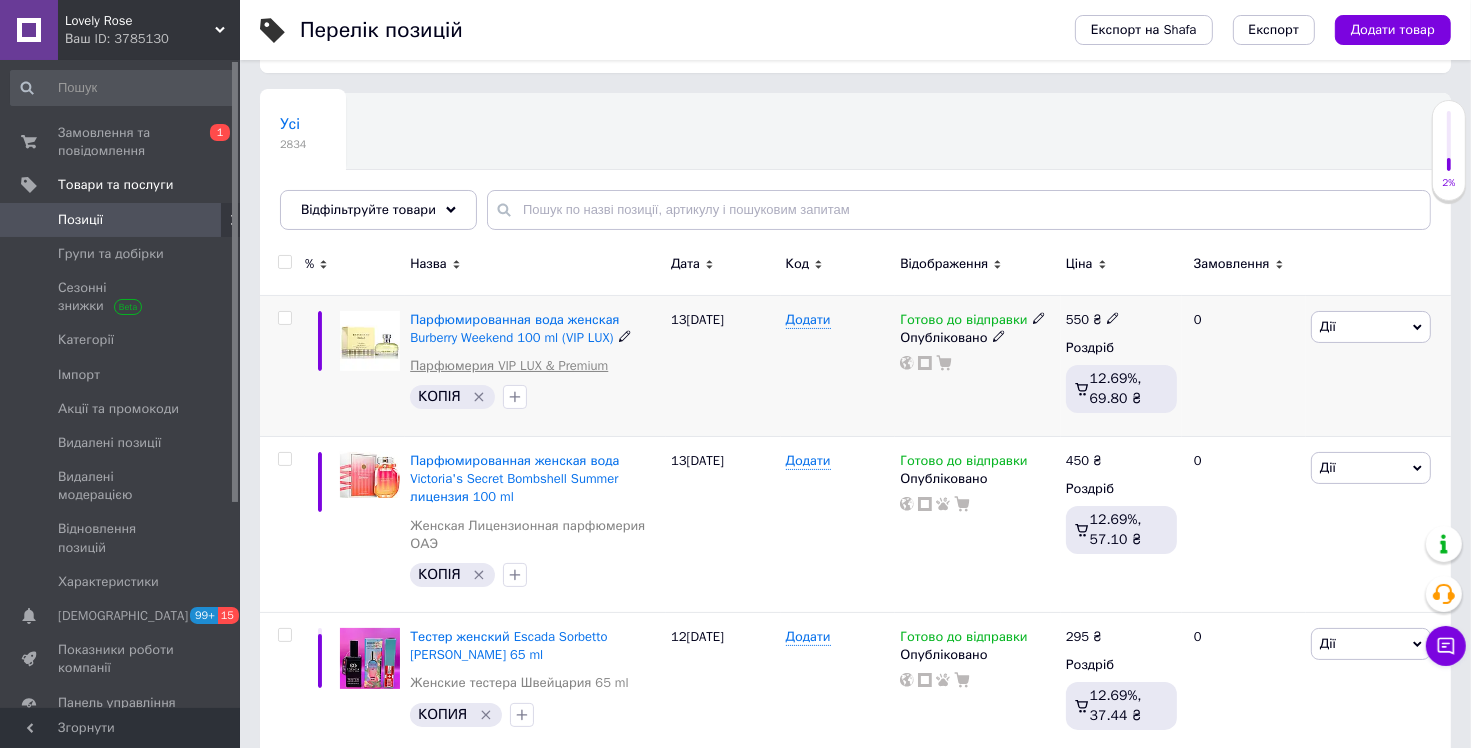 scroll, scrollTop: 200, scrollLeft: 0, axis: vertical 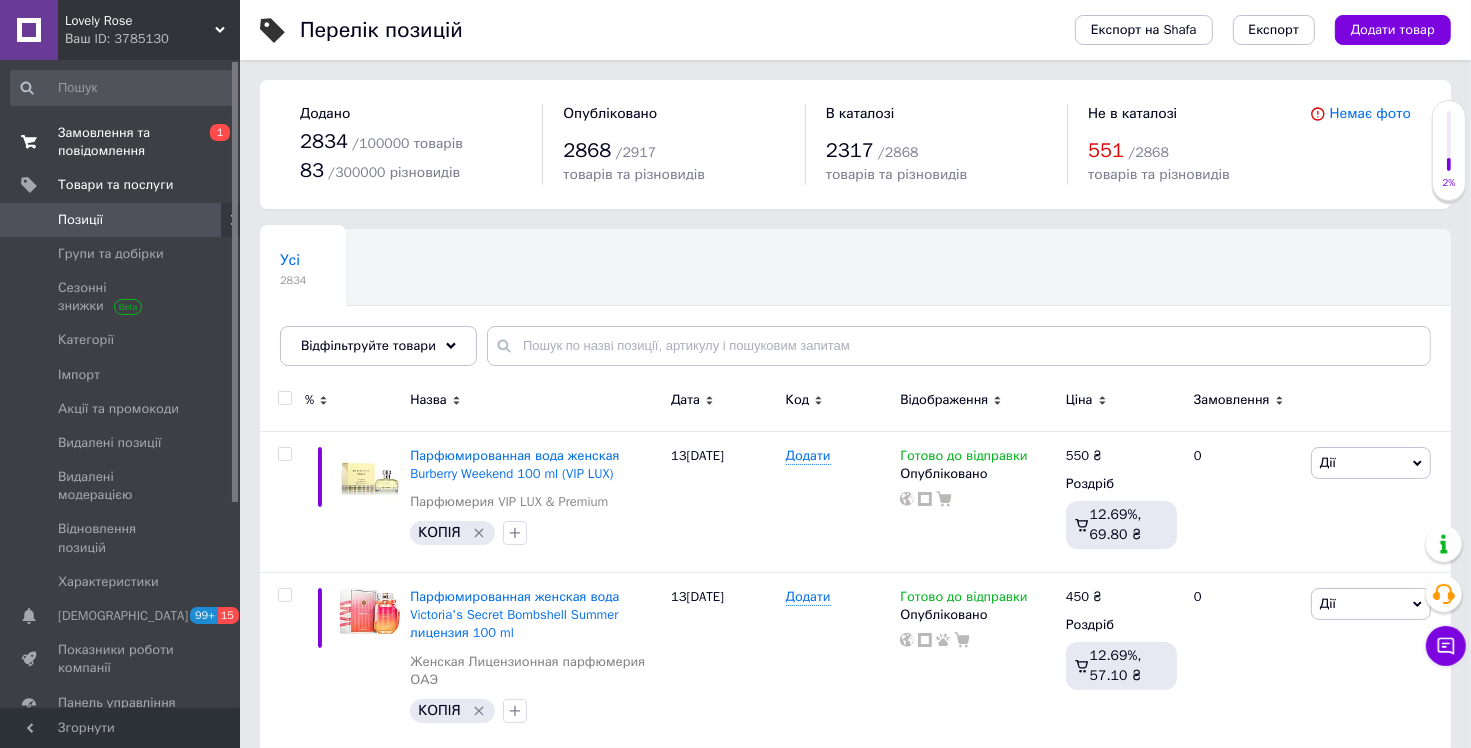 click on "0 1" at bounding box center [212, 142] 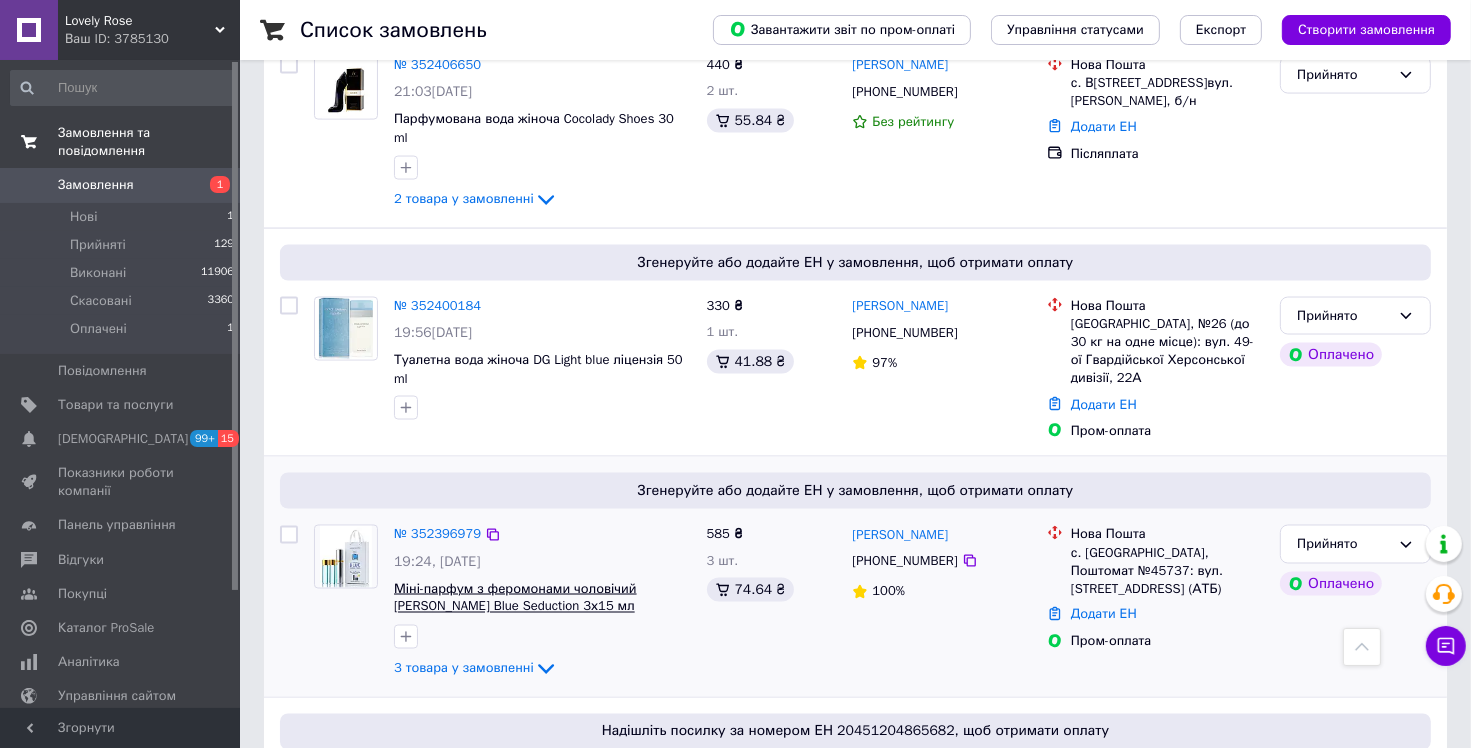 scroll, scrollTop: 3000, scrollLeft: 0, axis: vertical 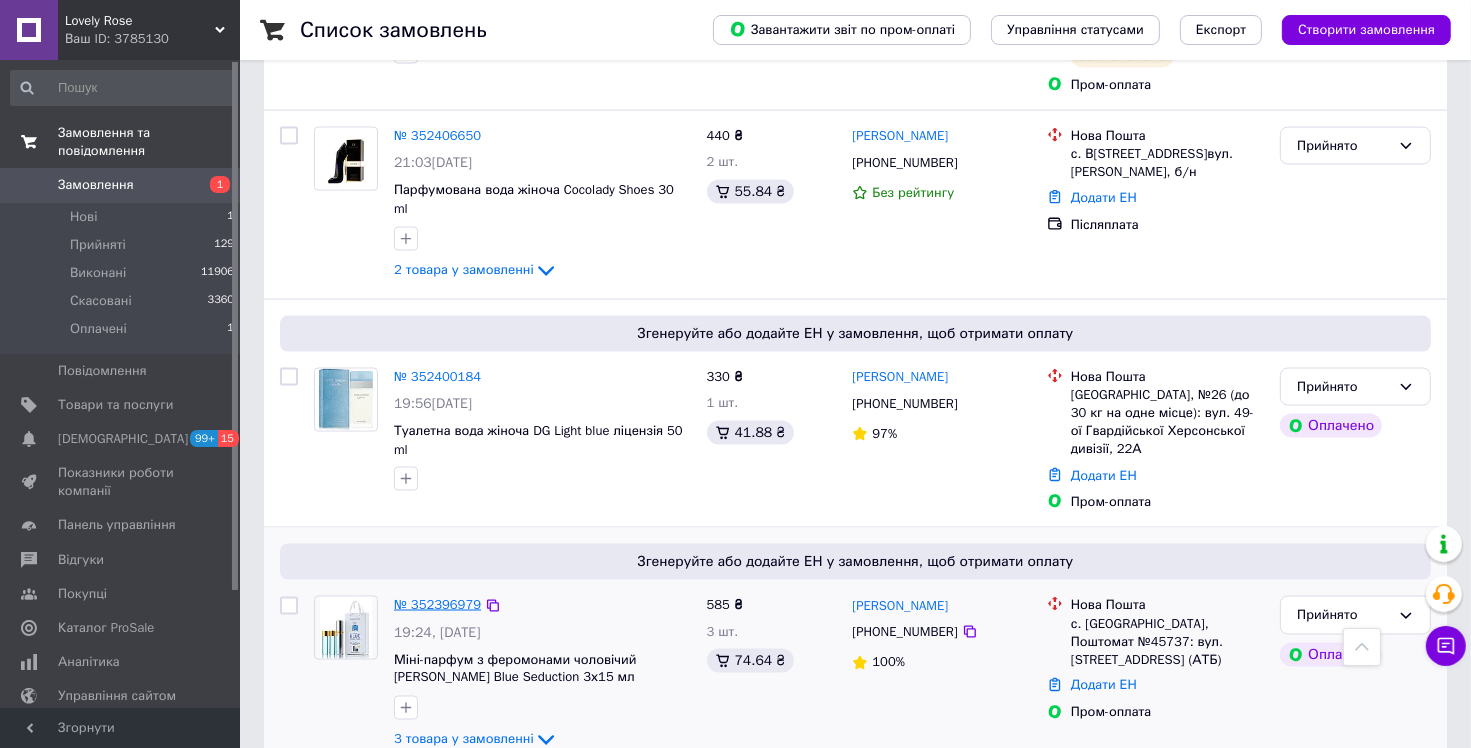 click on "№ 352396979" at bounding box center [437, 604] 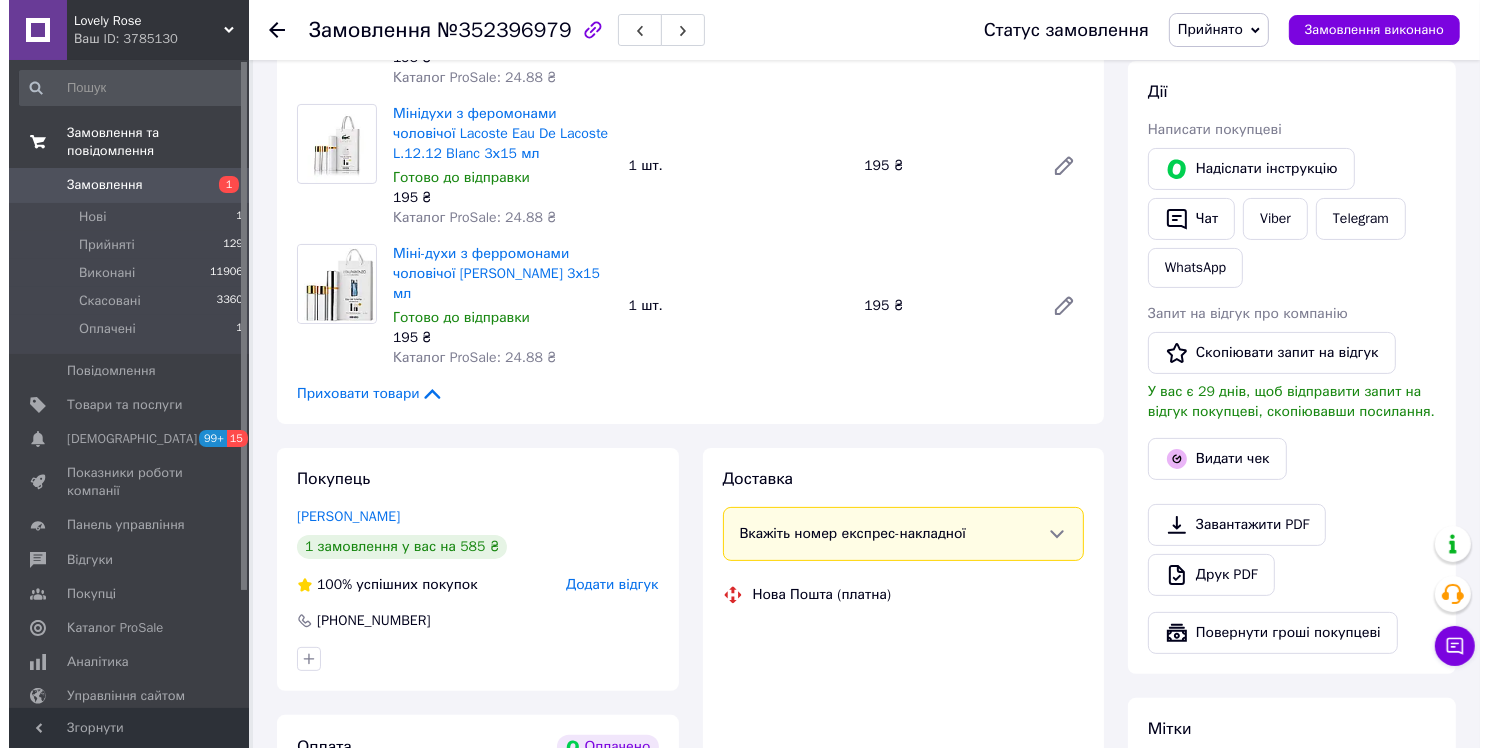 scroll, scrollTop: 500, scrollLeft: 0, axis: vertical 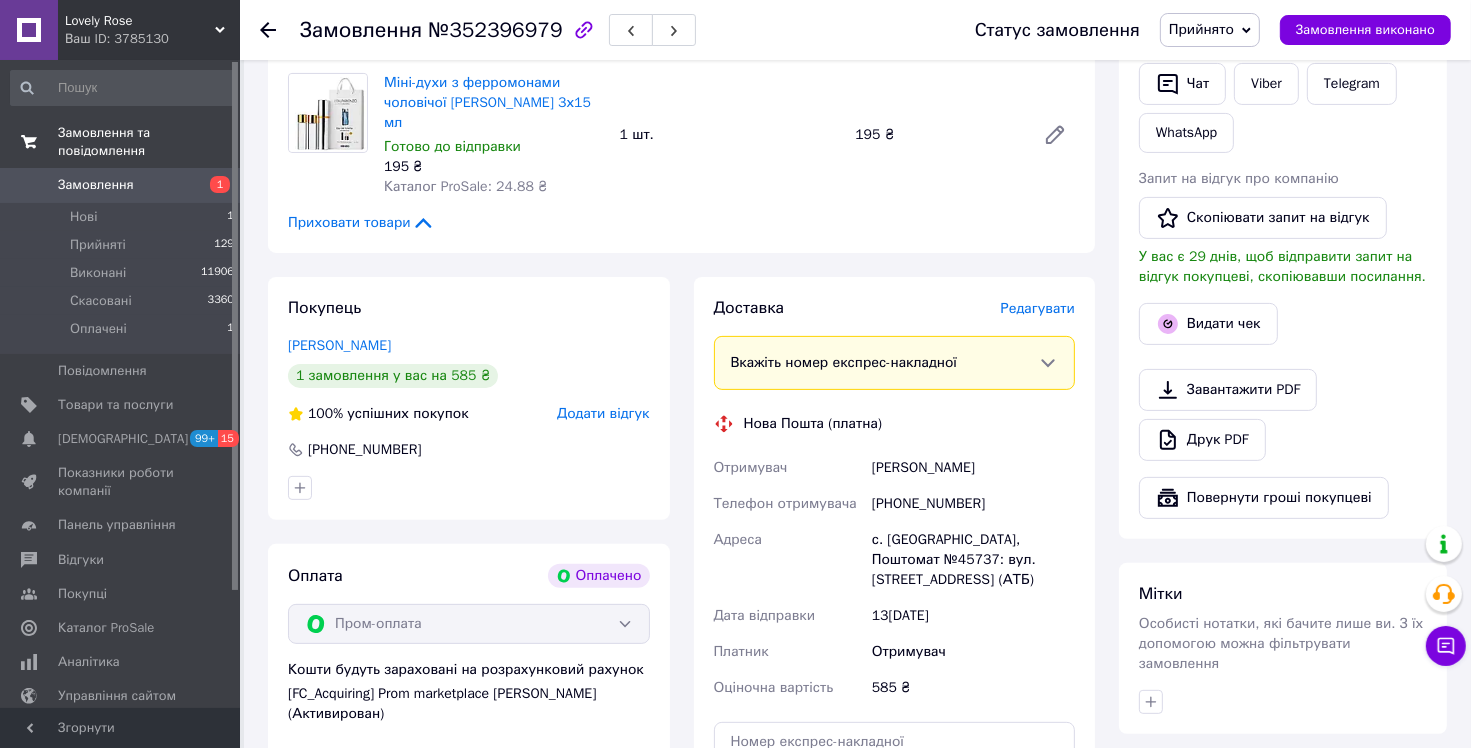 click on "Редагувати" at bounding box center (1038, 308) 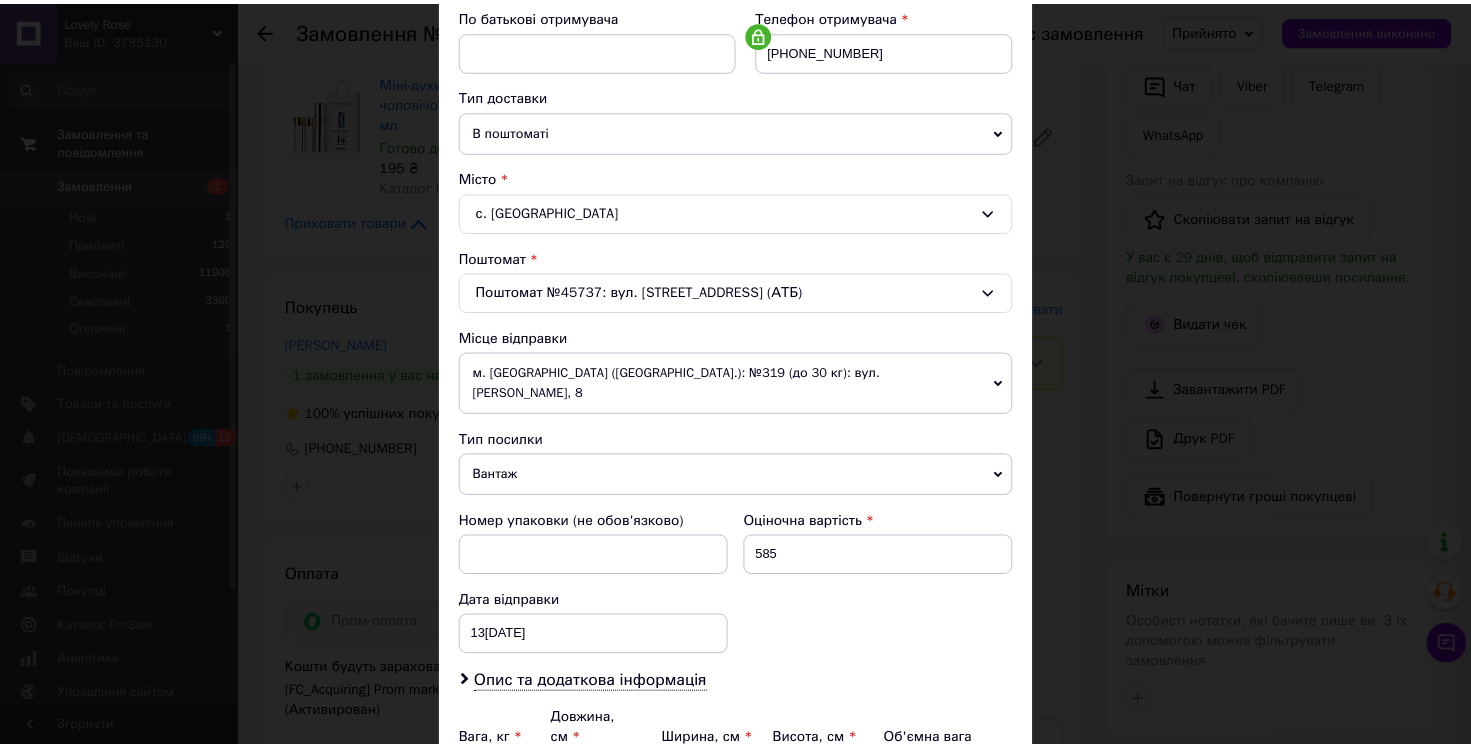 scroll, scrollTop: 574, scrollLeft: 0, axis: vertical 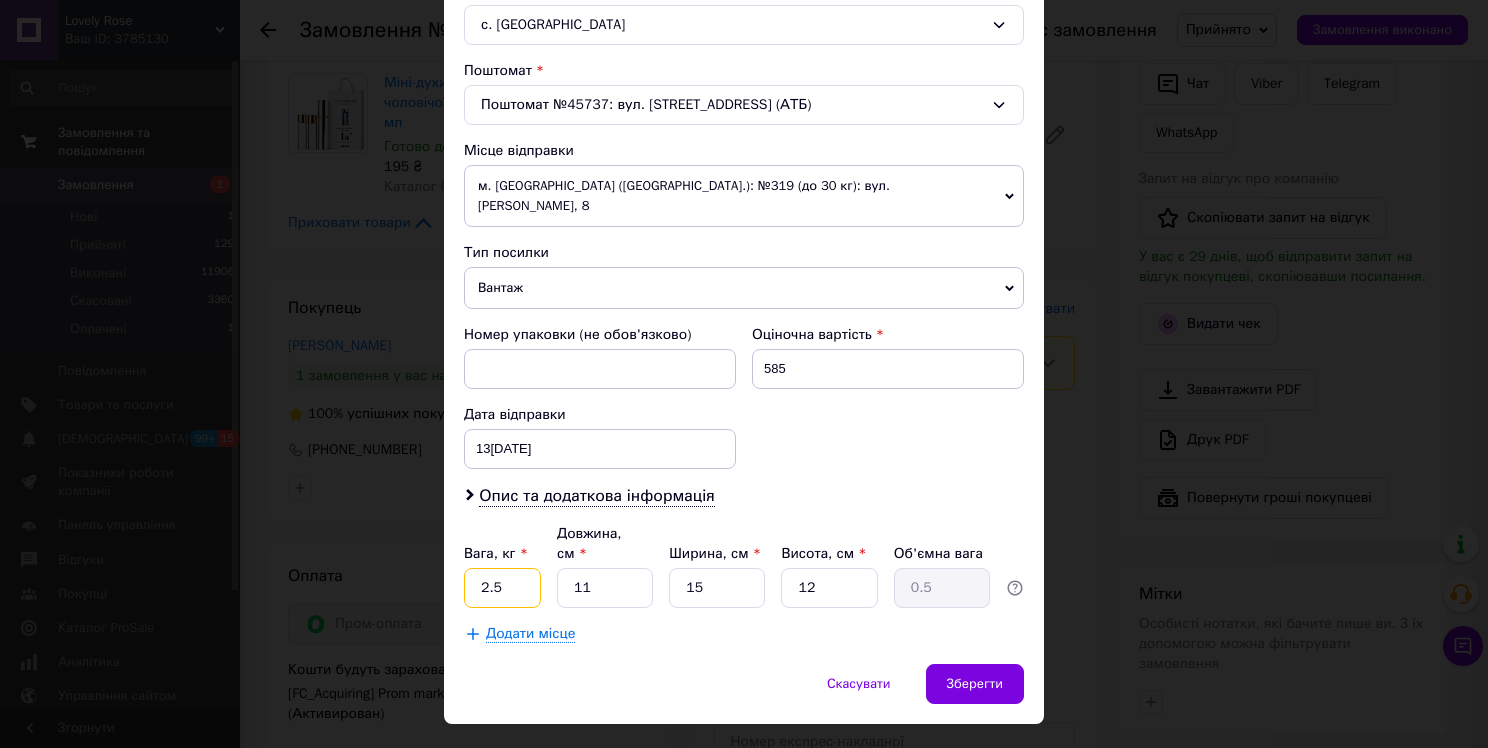 click on "2.5" at bounding box center (502, 588) 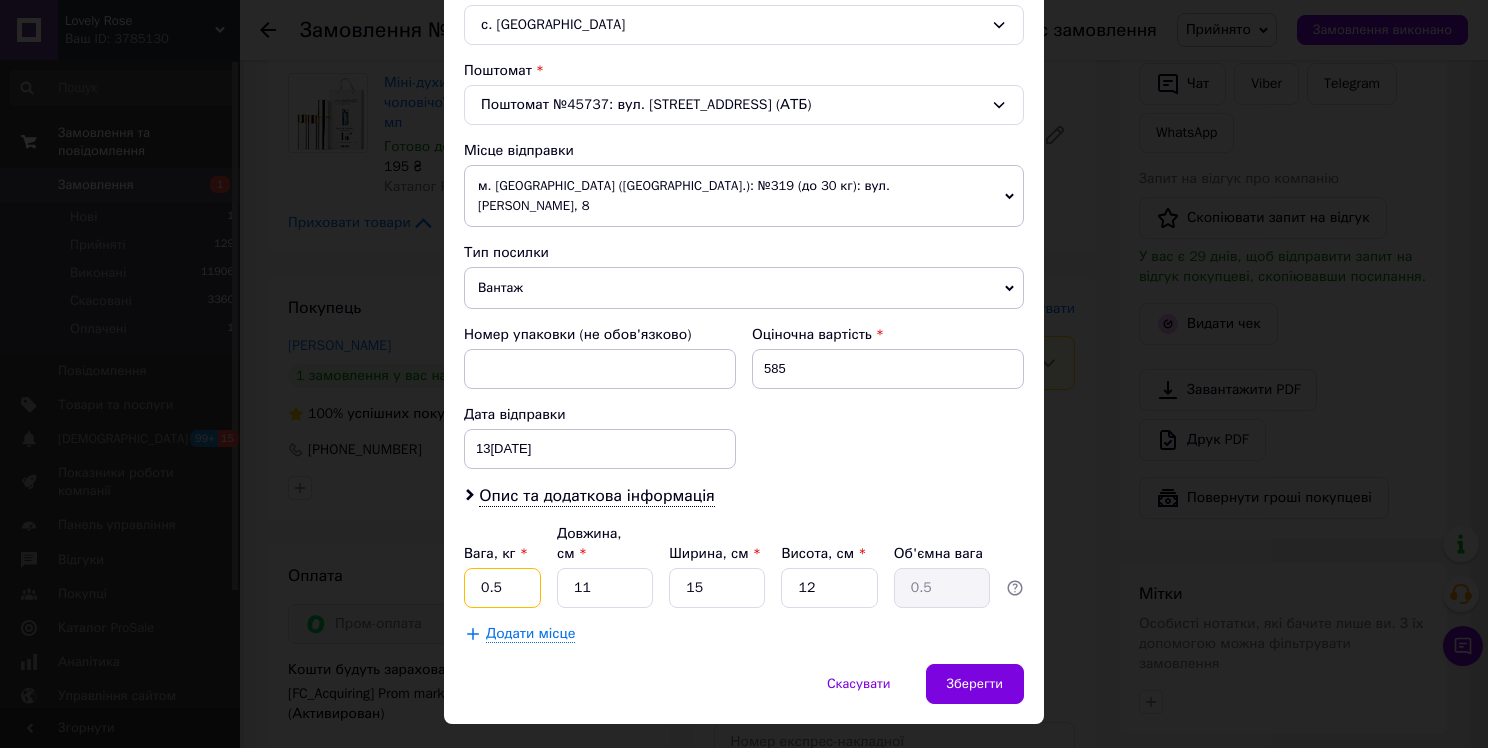 drag, startPoint x: 503, startPoint y: 545, endPoint x: 488, endPoint y: 545, distance: 15 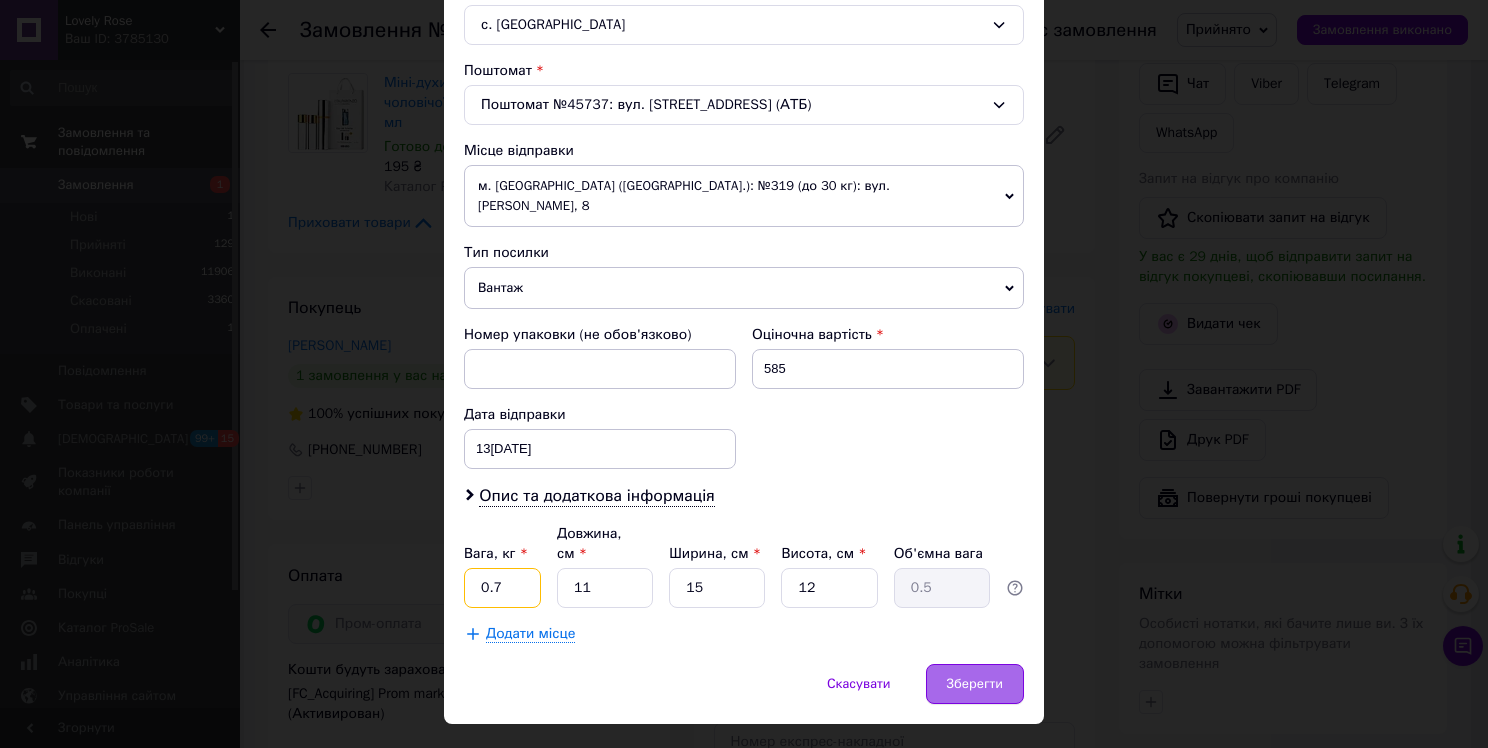 type on "0.7" 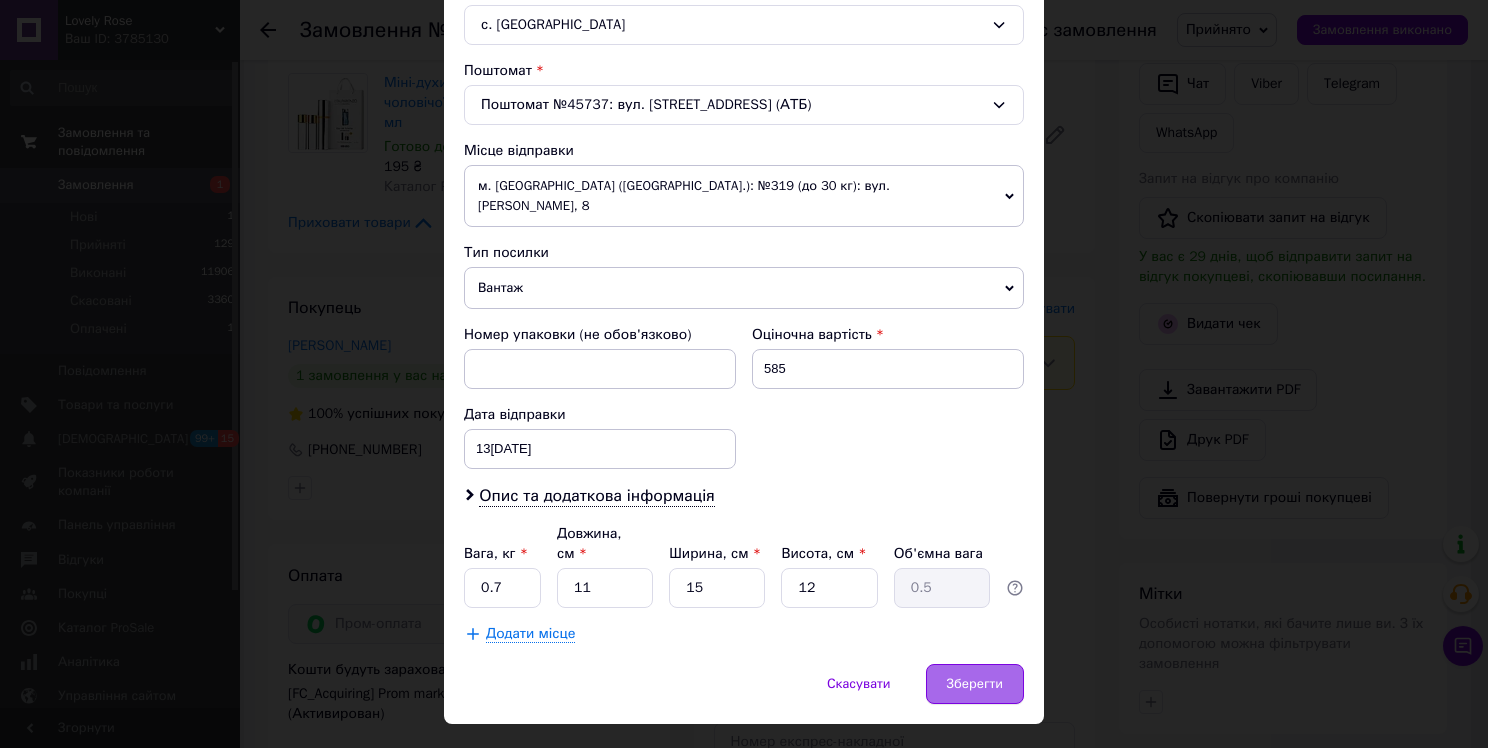click on "Зберегти" at bounding box center [975, 684] 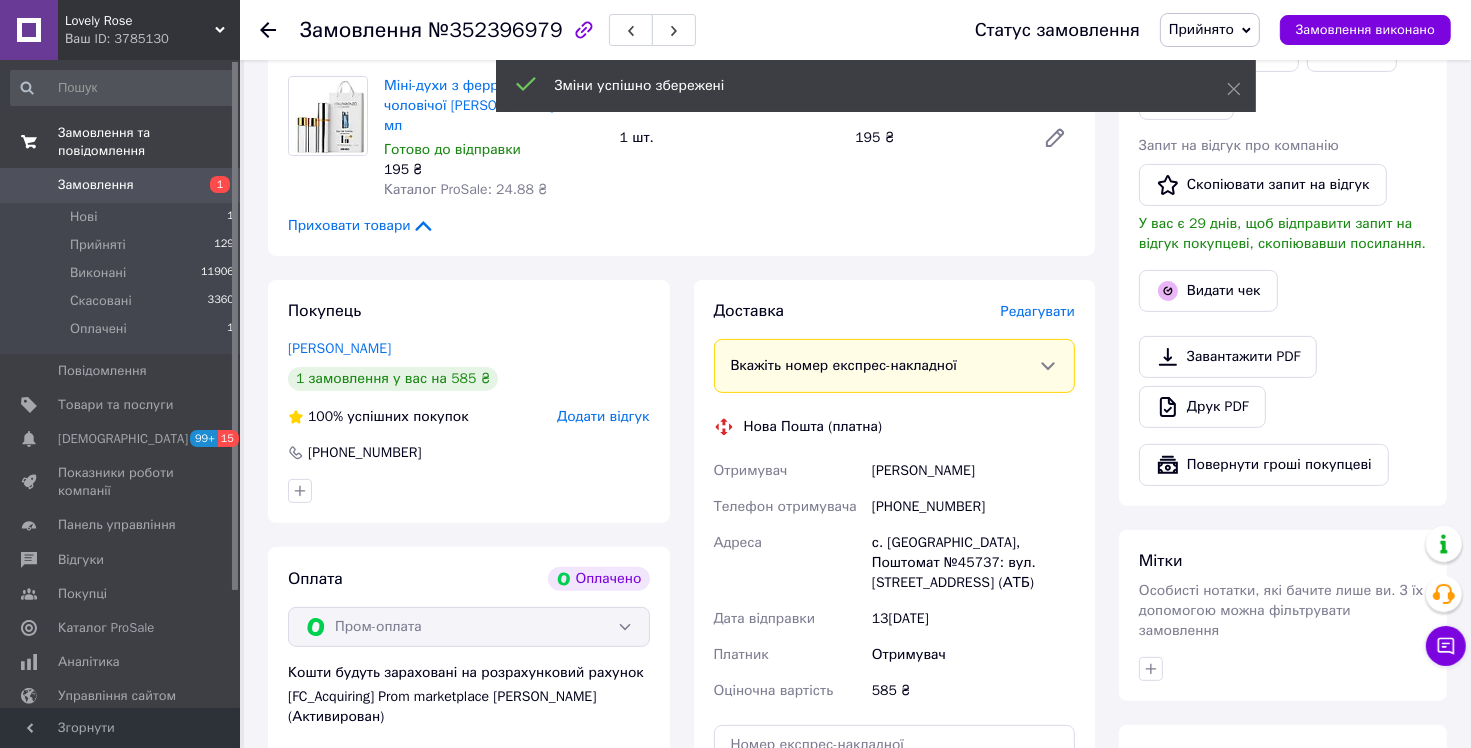 scroll, scrollTop: 700, scrollLeft: 0, axis: vertical 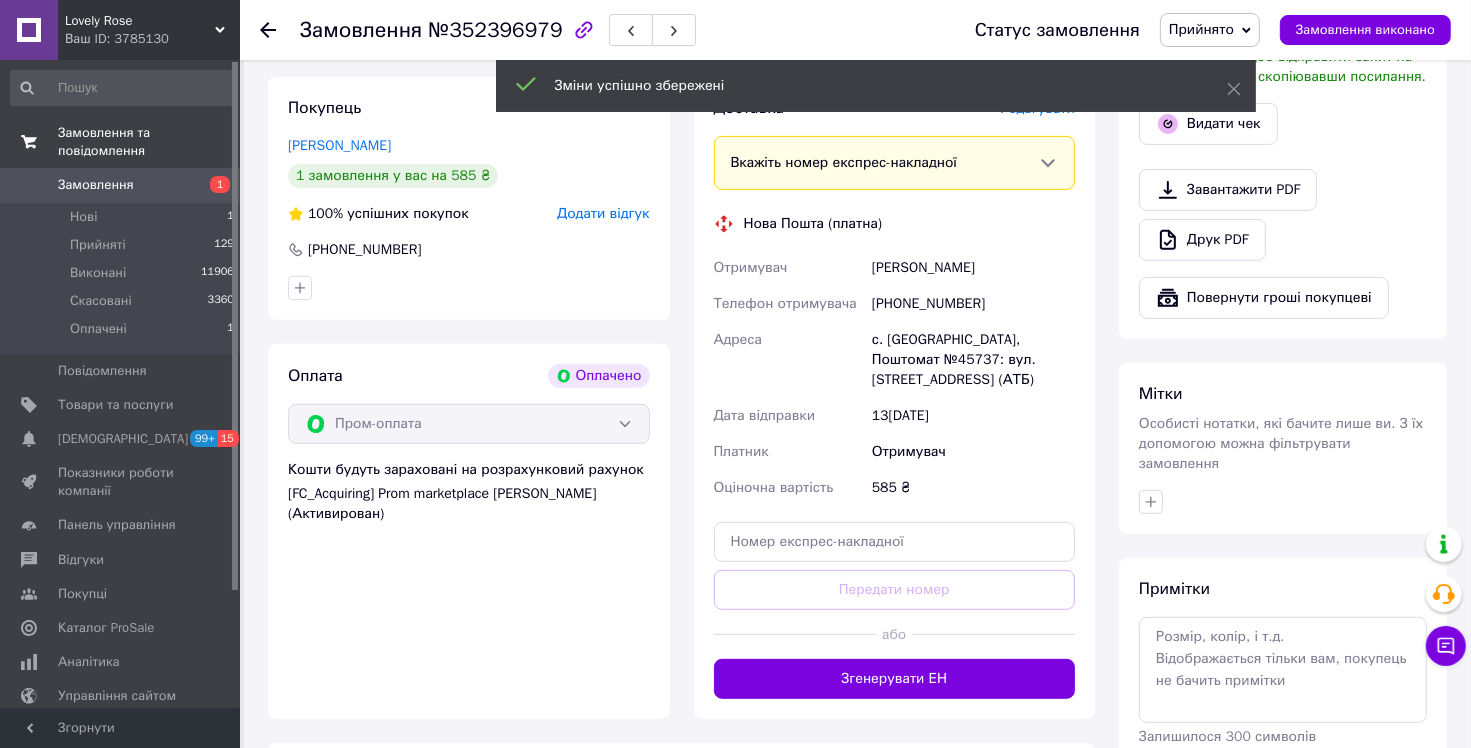 click on "Згенерувати ЕН" at bounding box center (895, 679) 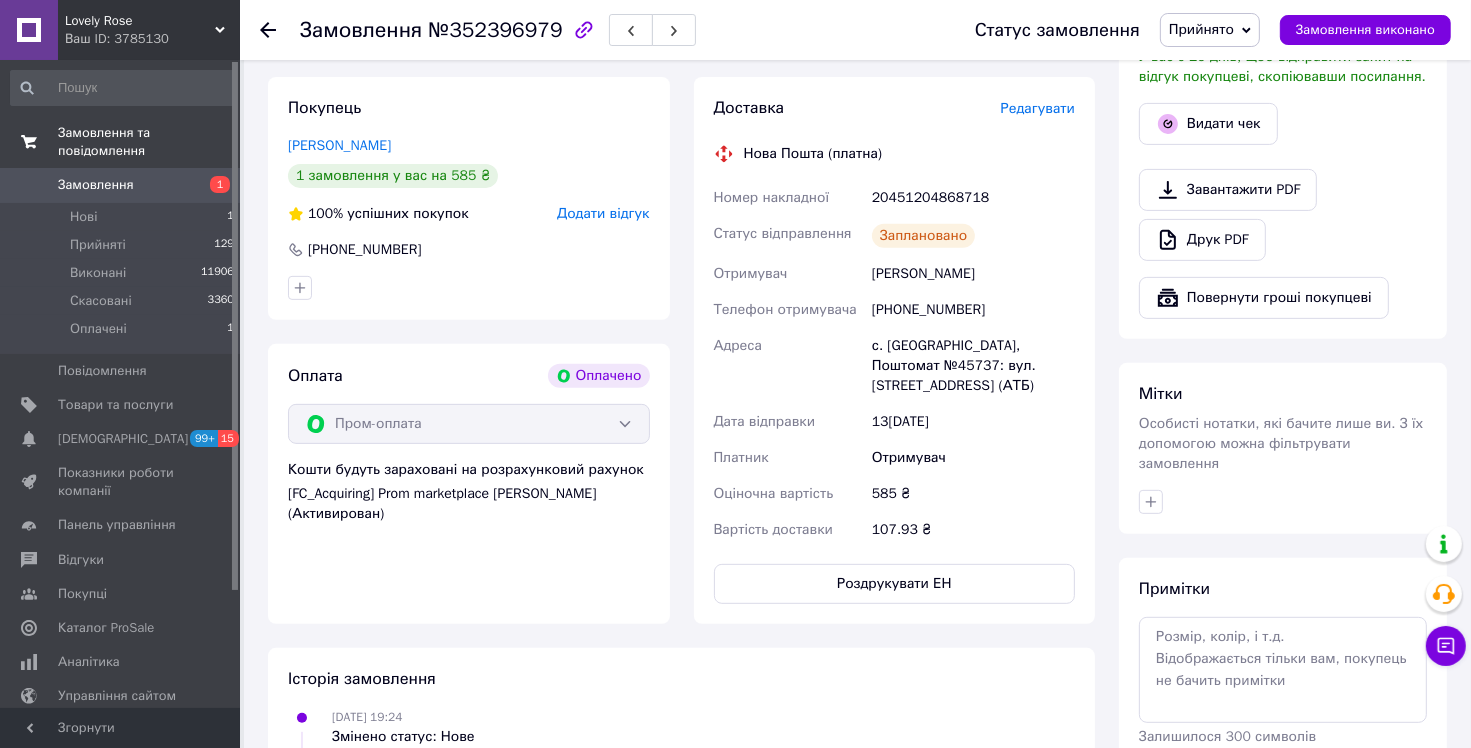 click on "Замовлення" at bounding box center [121, 185] 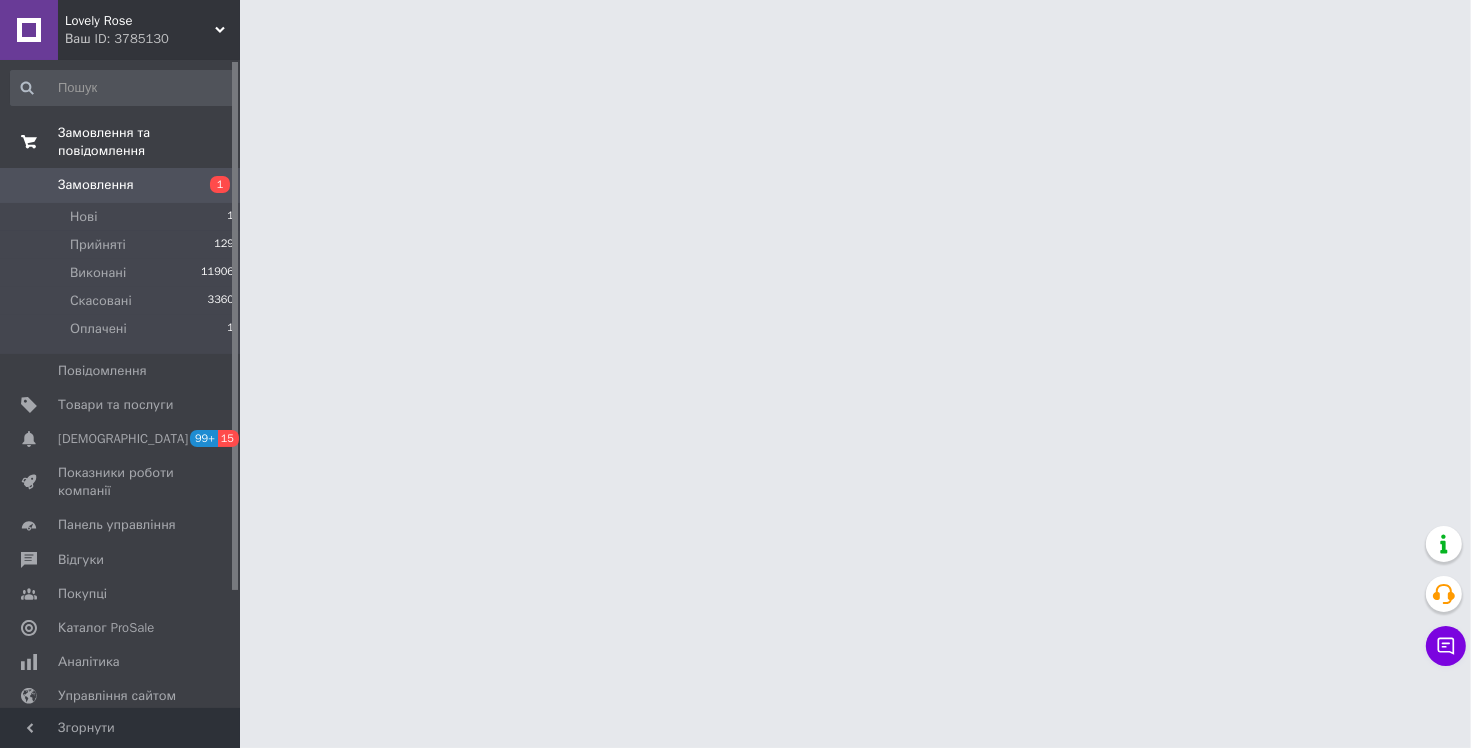 scroll, scrollTop: 0, scrollLeft: 0, axis: both 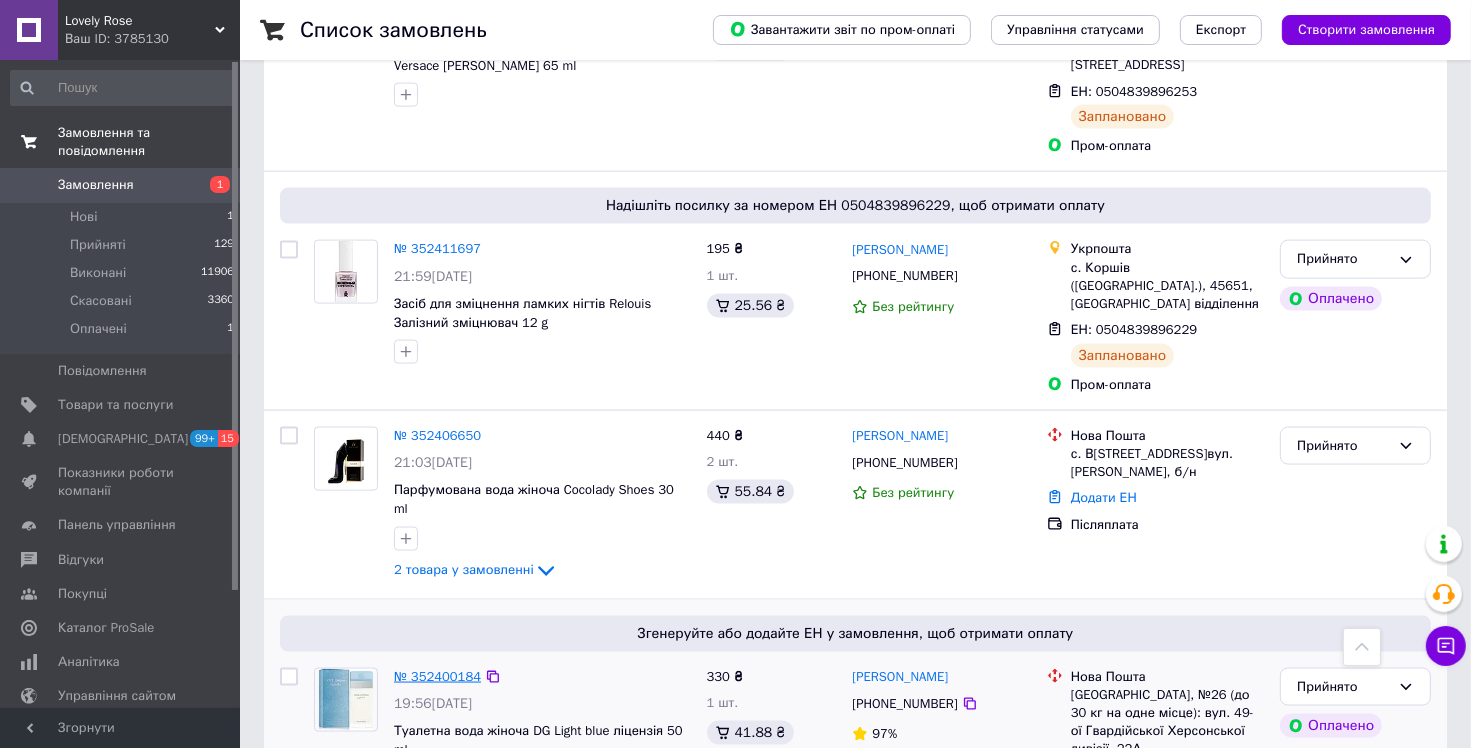 click on "№ 352400184" at bounding box center [437, 676] 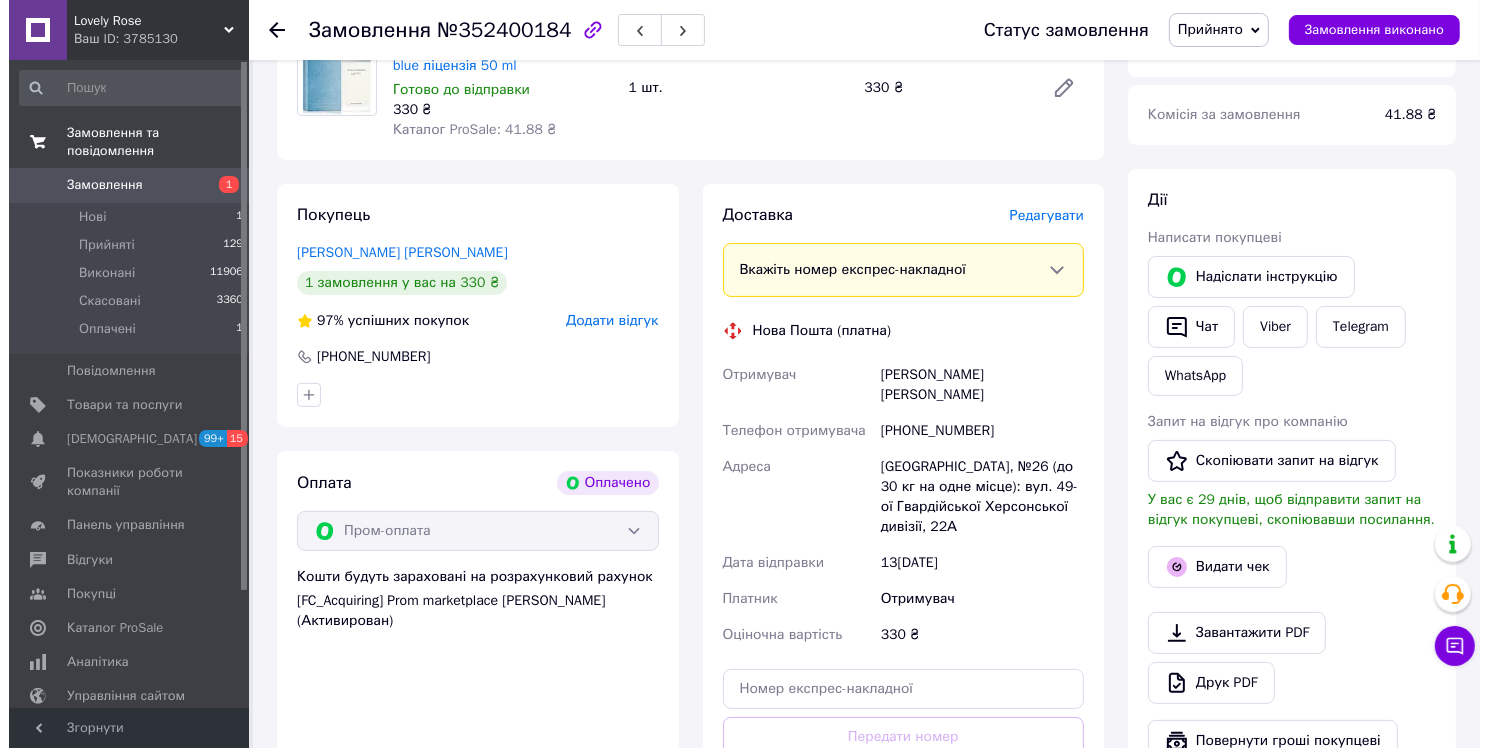 scroll, scrollTop: 41, scrollLeft: 0, axis: vertical 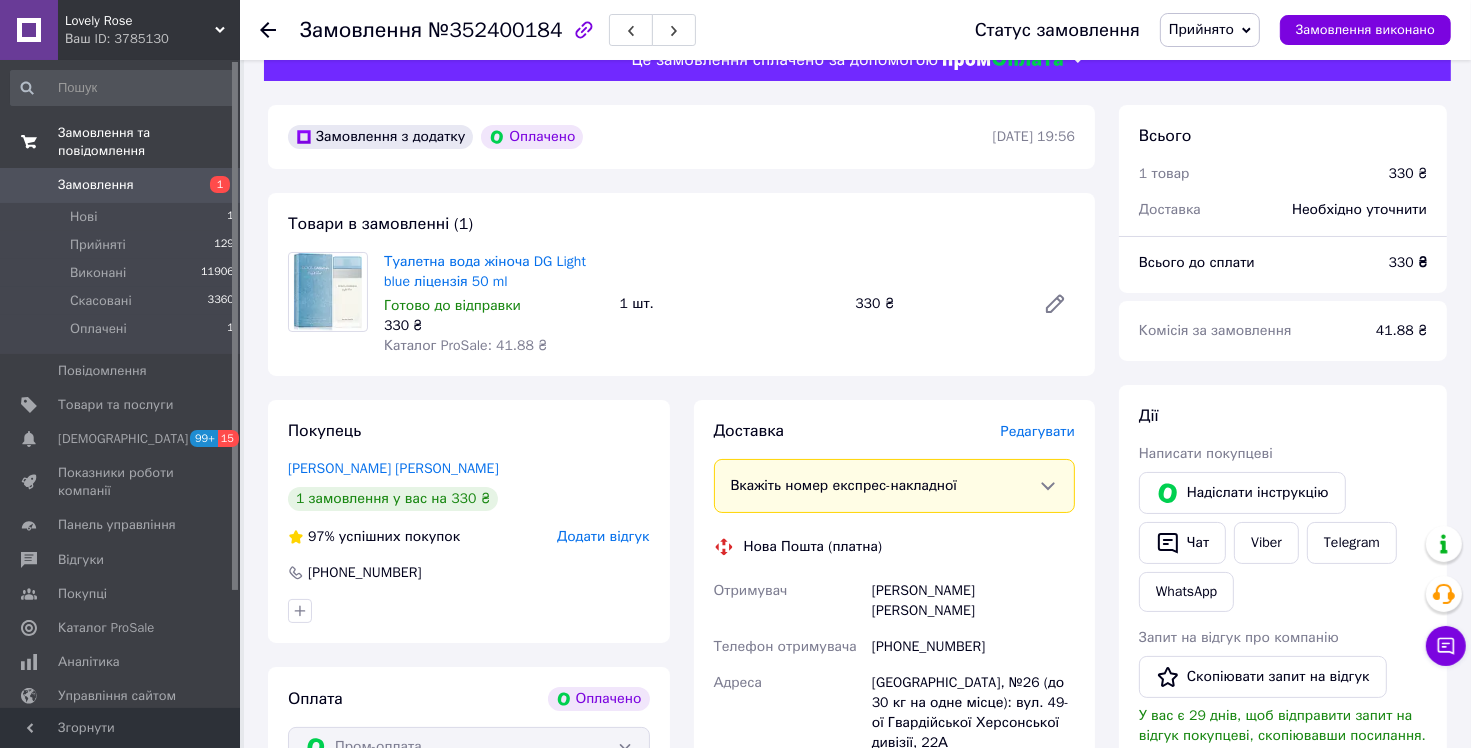 click on "Редагувати" at bounding box center (1038, 431) 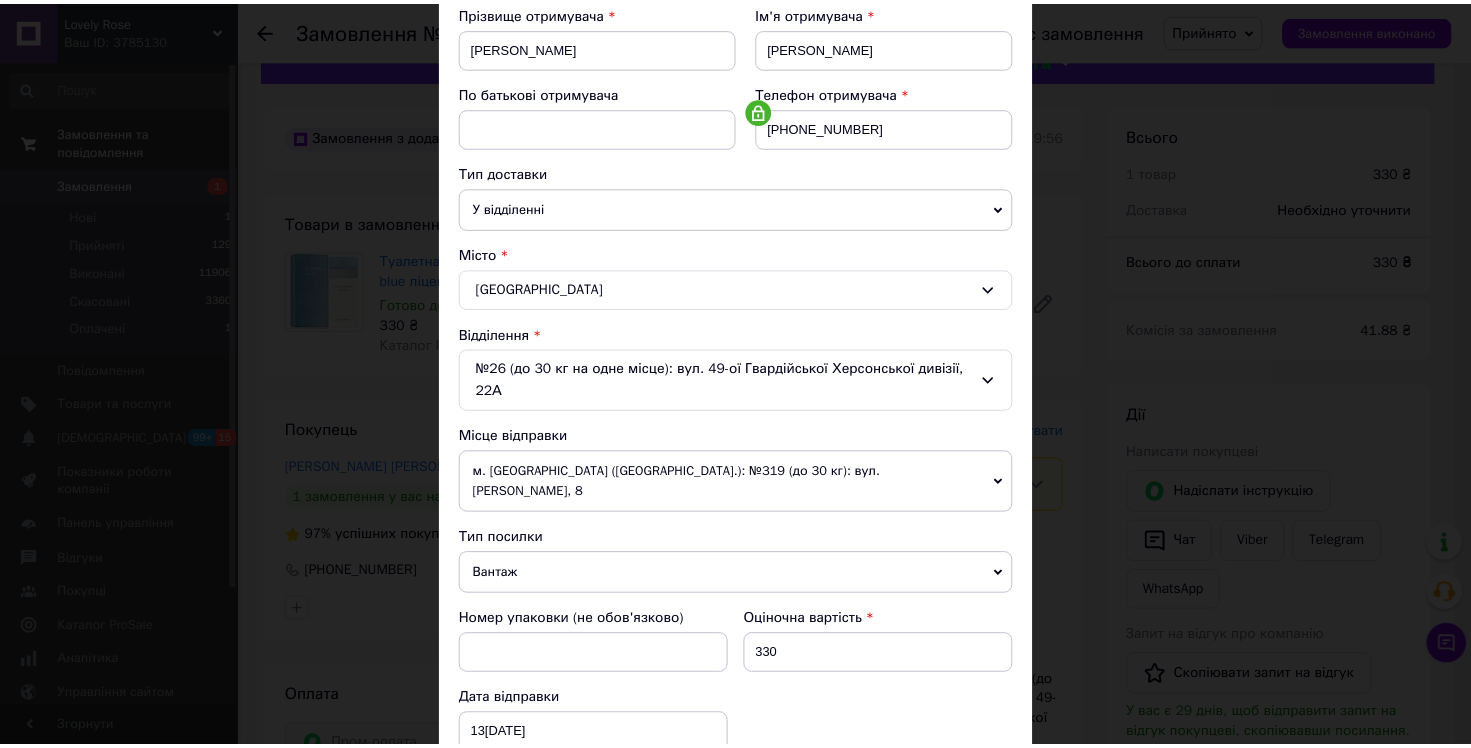 scroll, scrollTop: 574, scrollLeft: 0, axis: vertical 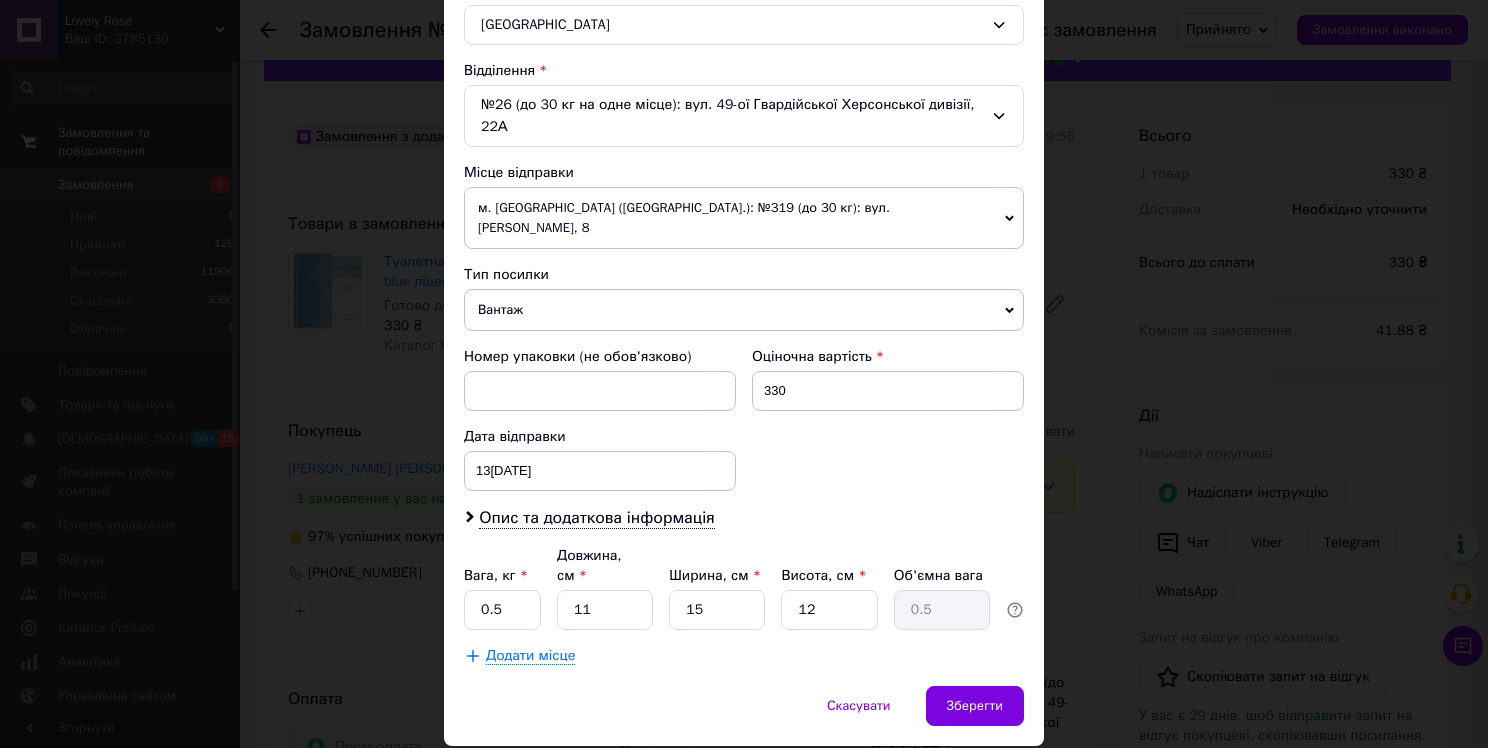 click on "× Редагування доставки Спосіб доставки Нова Пошта (платна) Платник Отримувач Відправник Прізвище отримувача [PERSON_NAME] Ім'я отримувача [PERSON_NAME] батькові отримувача Телефон отримувача [PHONE_NUMBER] Тип доставки У відділенні Кур'єром В поштоматі Місто [GEOGRAPHIC_DATA] Відділення №26 (до 30 кг на одне місце): вул. 49-ої Гвардійської Херсонської дивізії, 22А Місце відправки м. [GEOGRAPHIC_DATA] ([GEOGRAPHIC_DATA].): №319 (до 30 кг): вул. [PERSON_NAME], 8 Немає збігів. Спробуйте змінити умови пошуку Додати ще місце відправки Тип посилки Вантаж Документи Номер упаковки (не обов'язково) 330 [DATE] < 2025 > <" at bounding box center (744, 374) 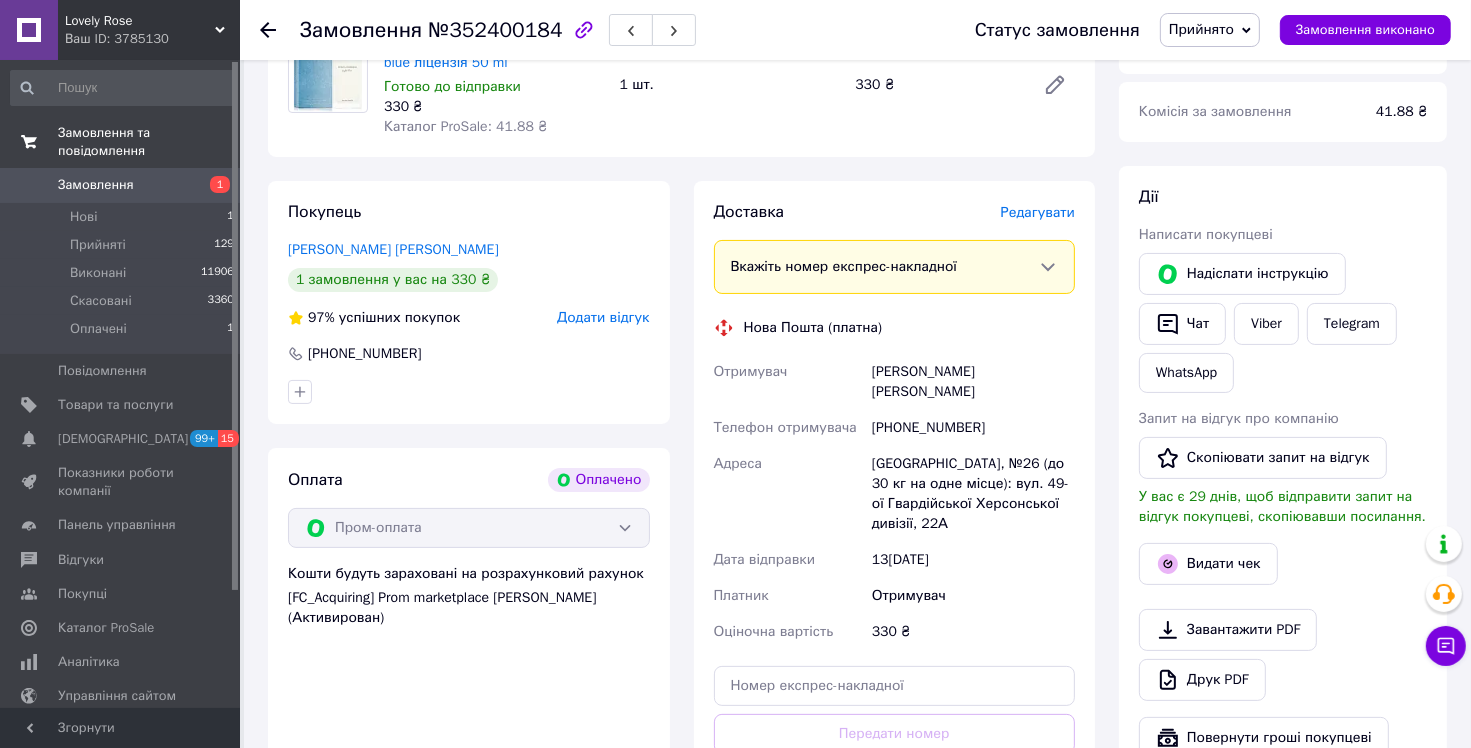 scroll, scrollTop: 441, scrollLeft: 0, axis: vertical 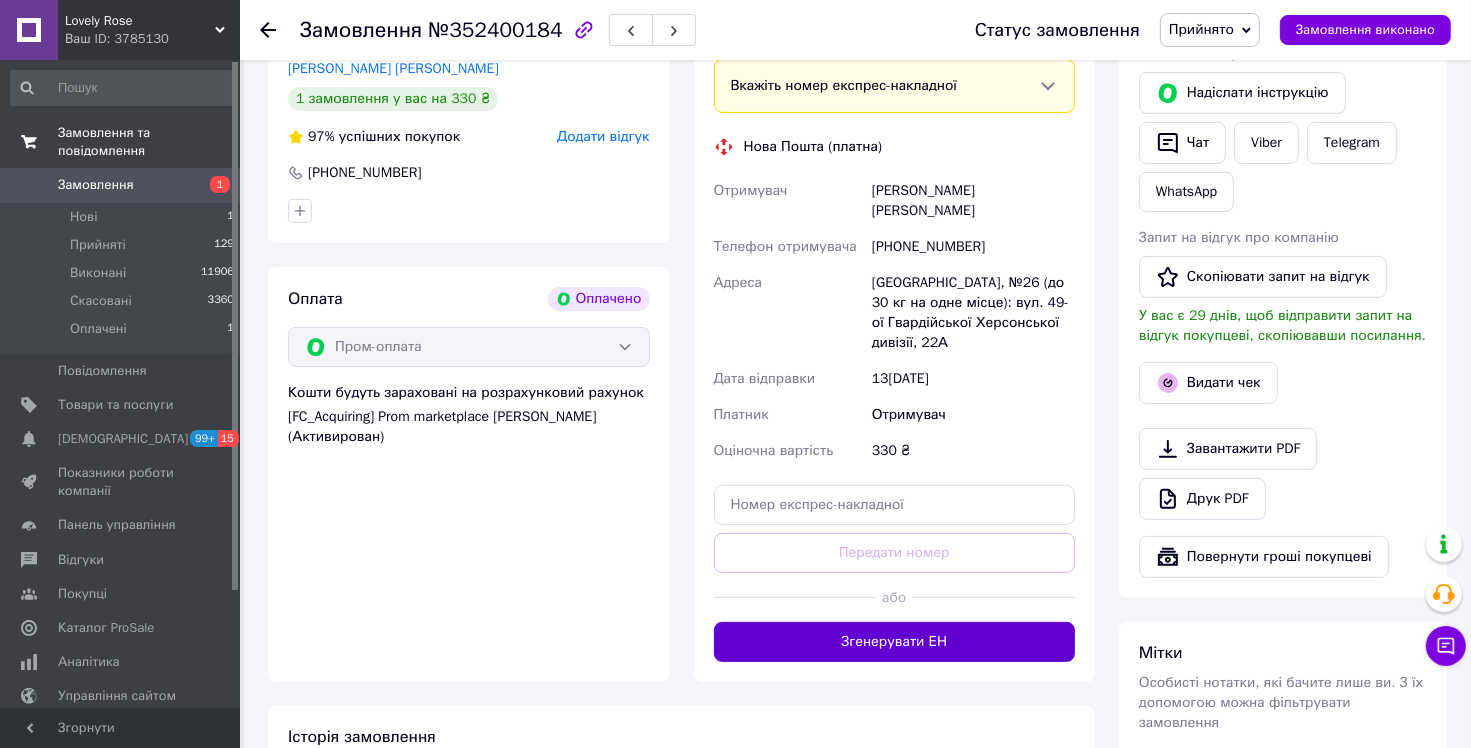 click on "Згенерувати ЕН" at bounding box center (895, 642) 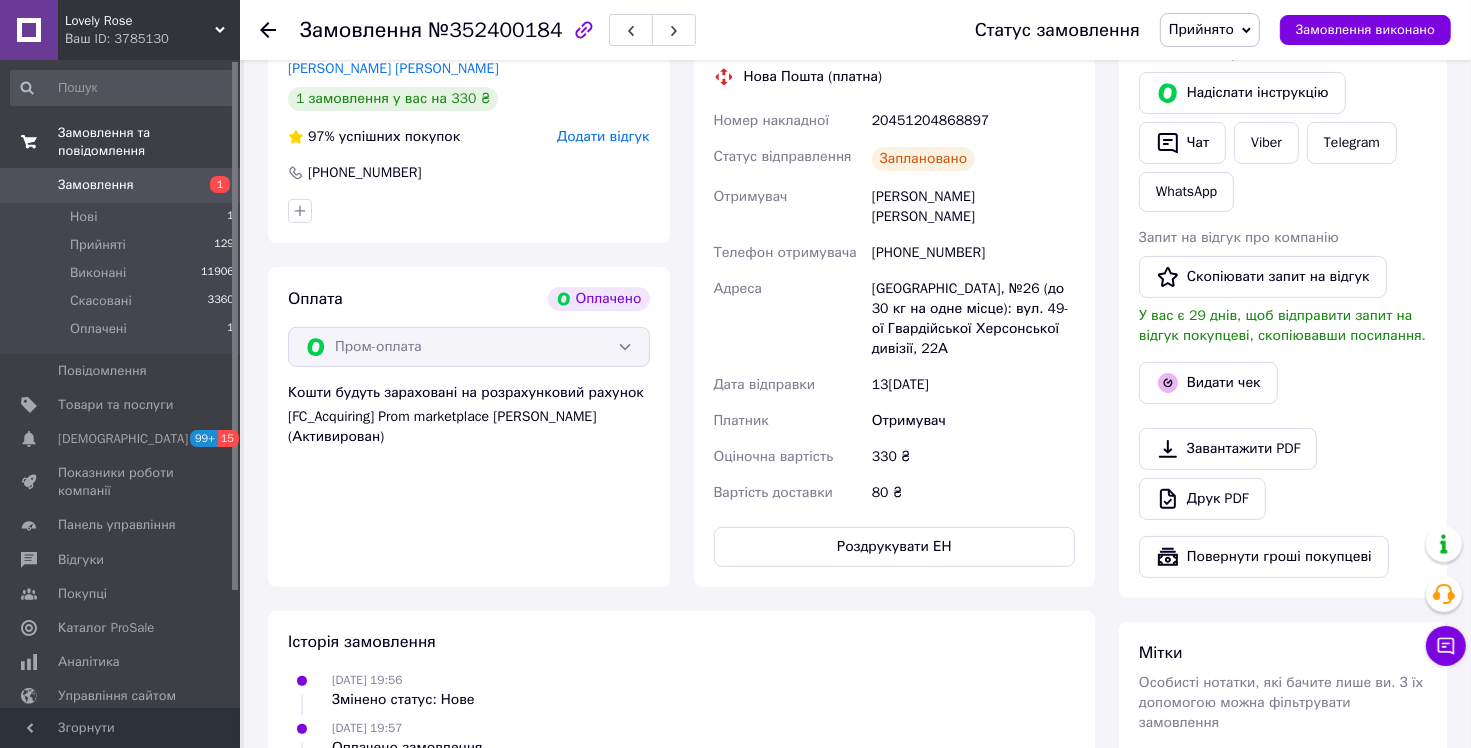 click on "Замовлення" at bounding box center [121, 185] 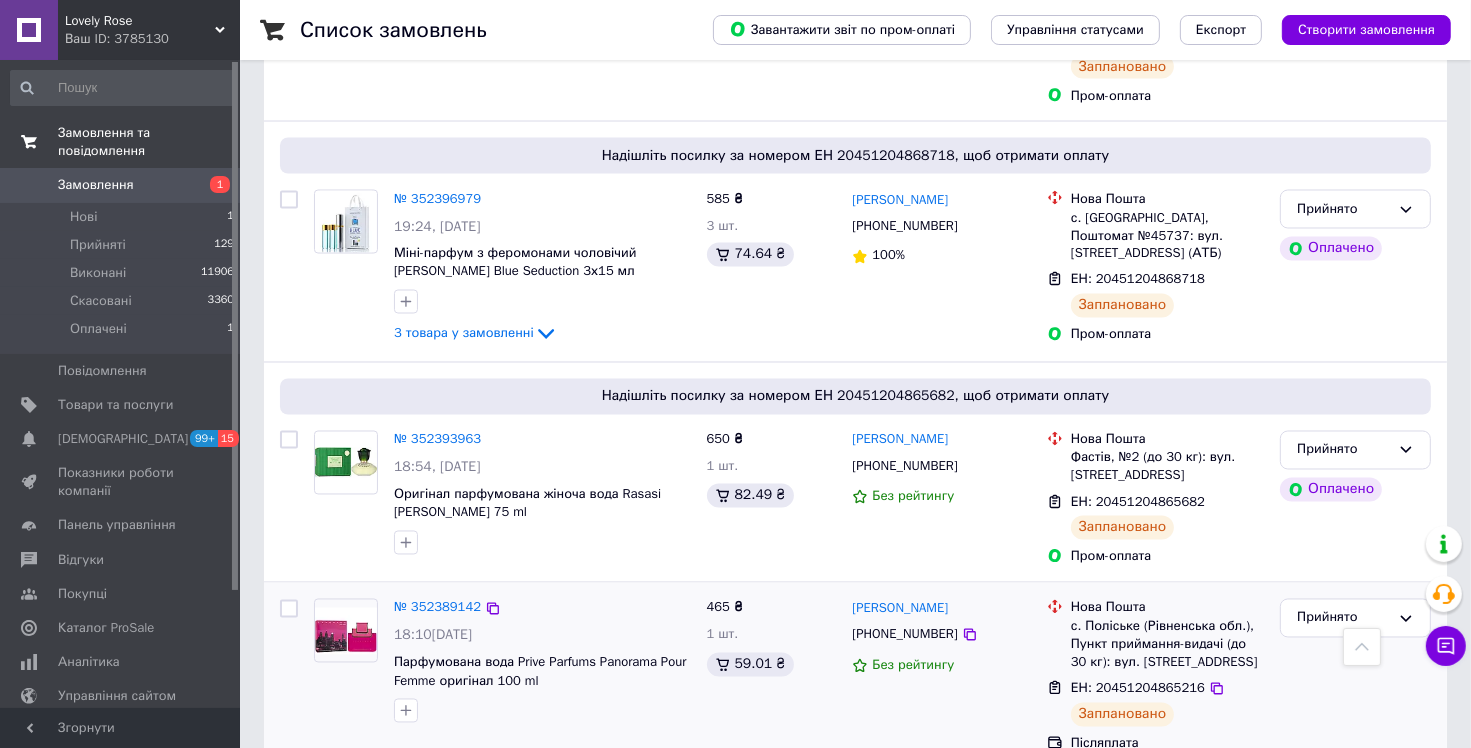 scroll, scrollTop: 3400, scrollLeft: 0, axis: vertical 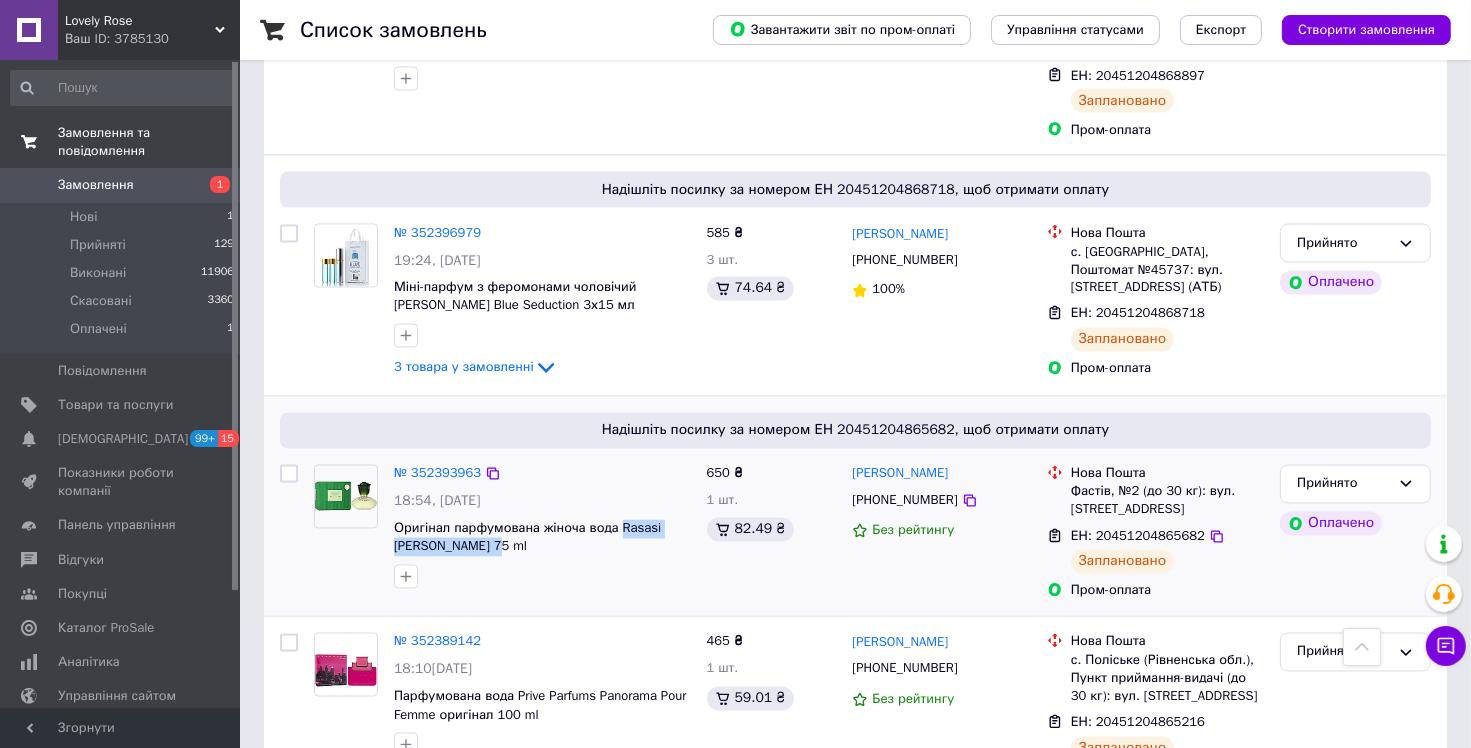 drag, startPoint x: 614, startPoint y: 348, endPoint x: 492, endPoint y: 381, distance: 126.38433 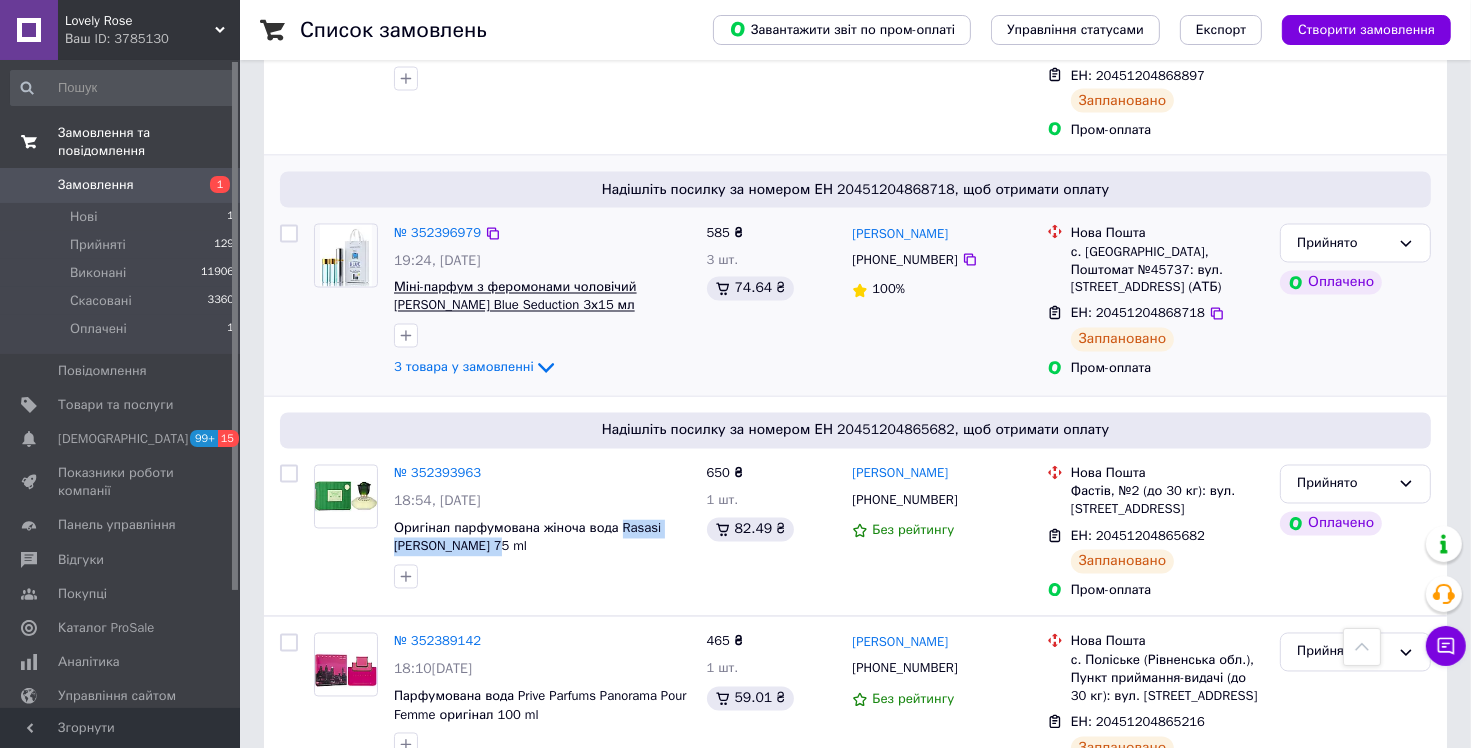 copy on "Rasasi [PERSON_NAME] 75 ml" 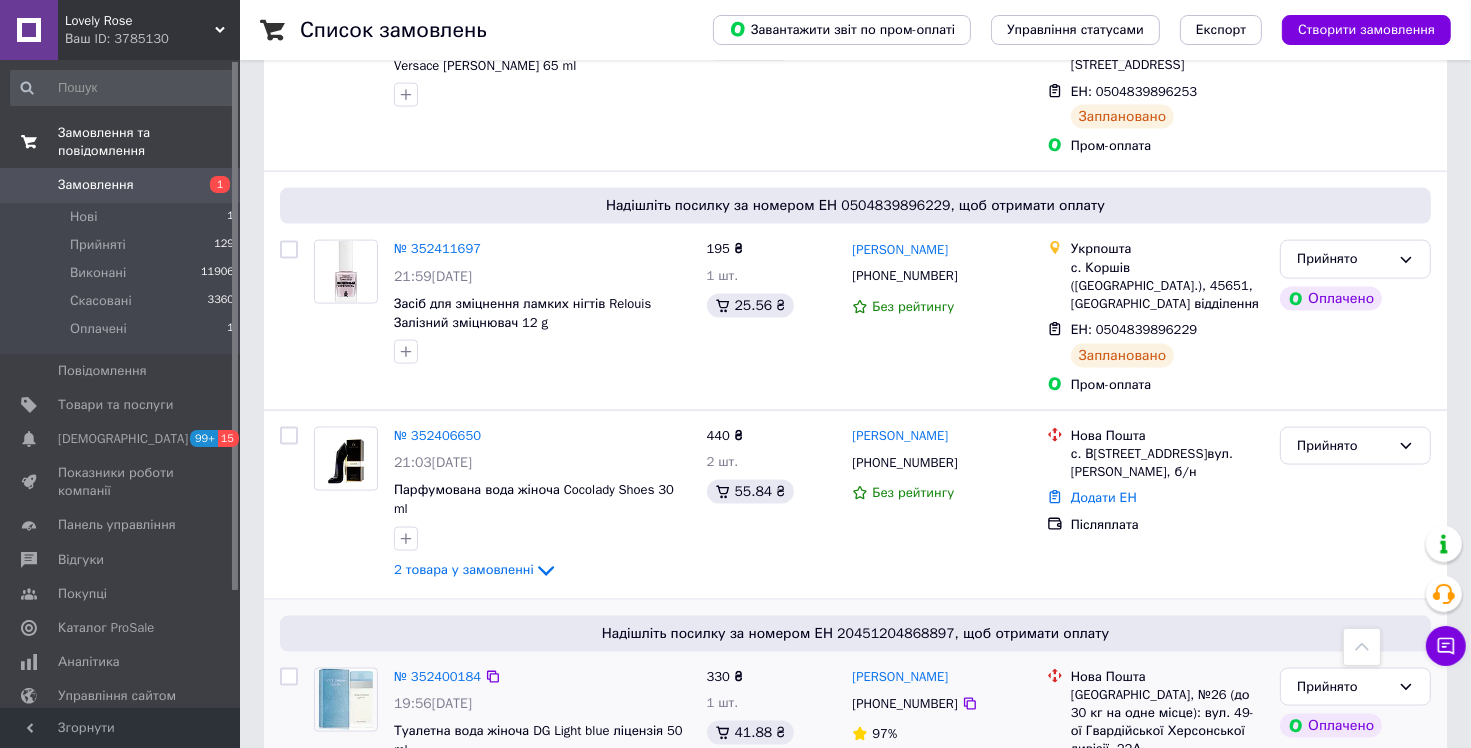 scroll, scrollTop: 2900, scrollLeft: 0, axis: vertical 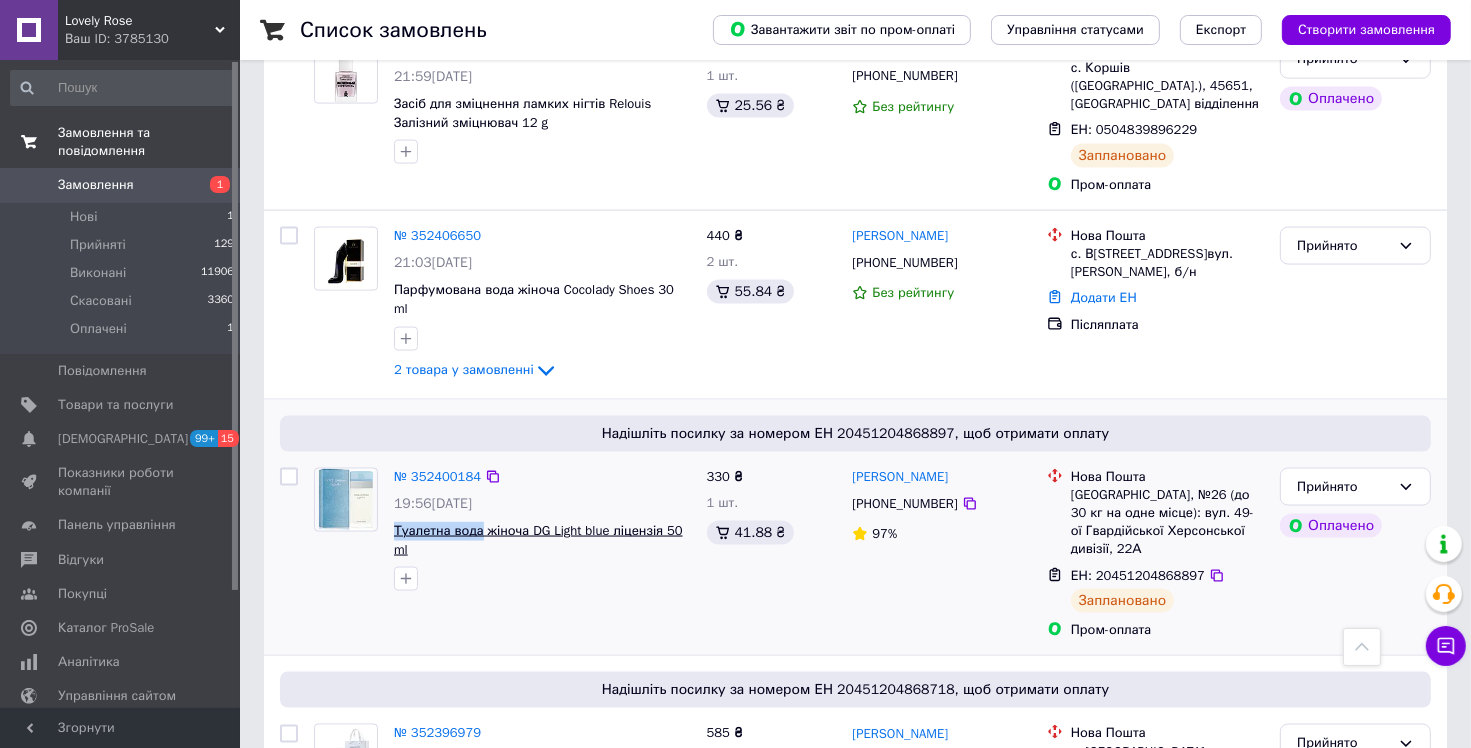 drag, startPoint x: 390, startPoint y: 374, endPoint x: 477, endPoint y: 373, distance: 87.005745 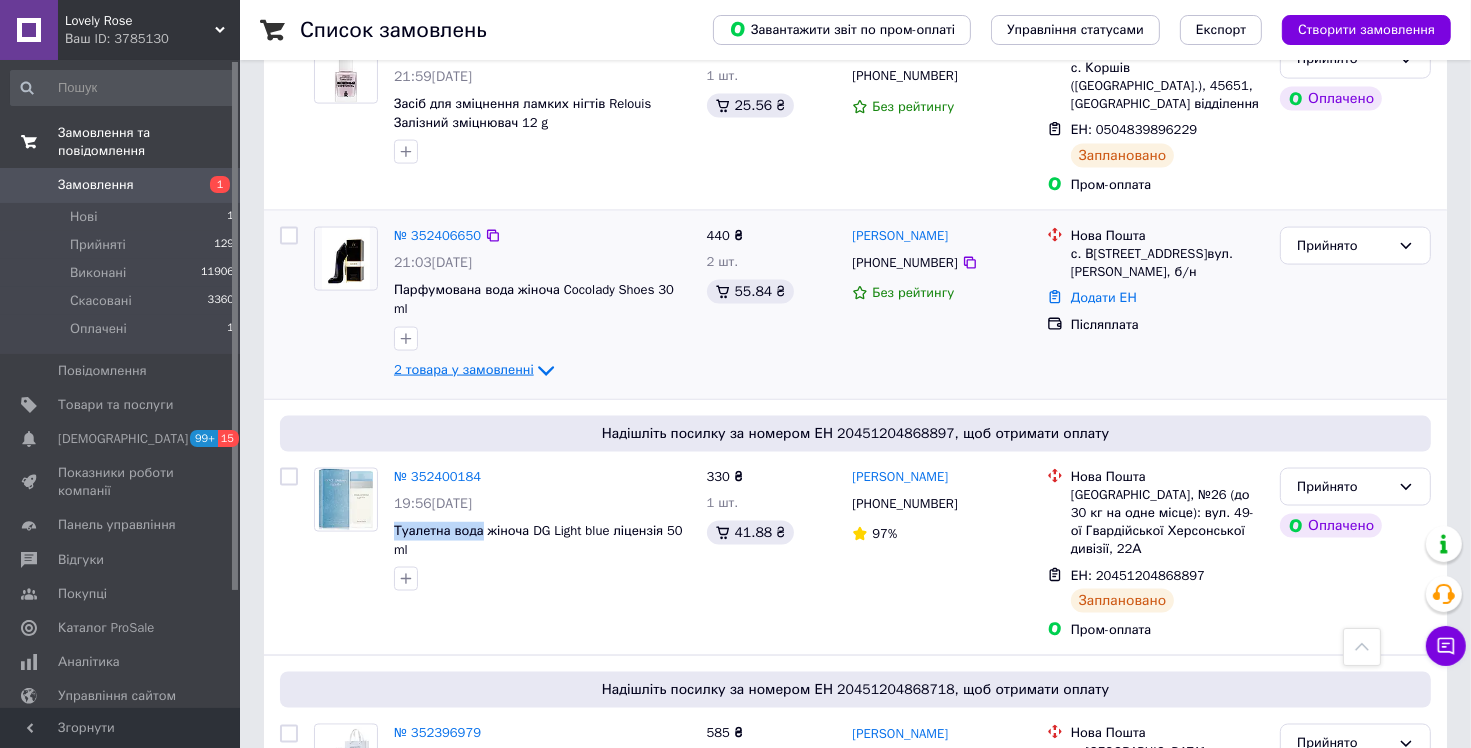 copy on "Туалетна вода" 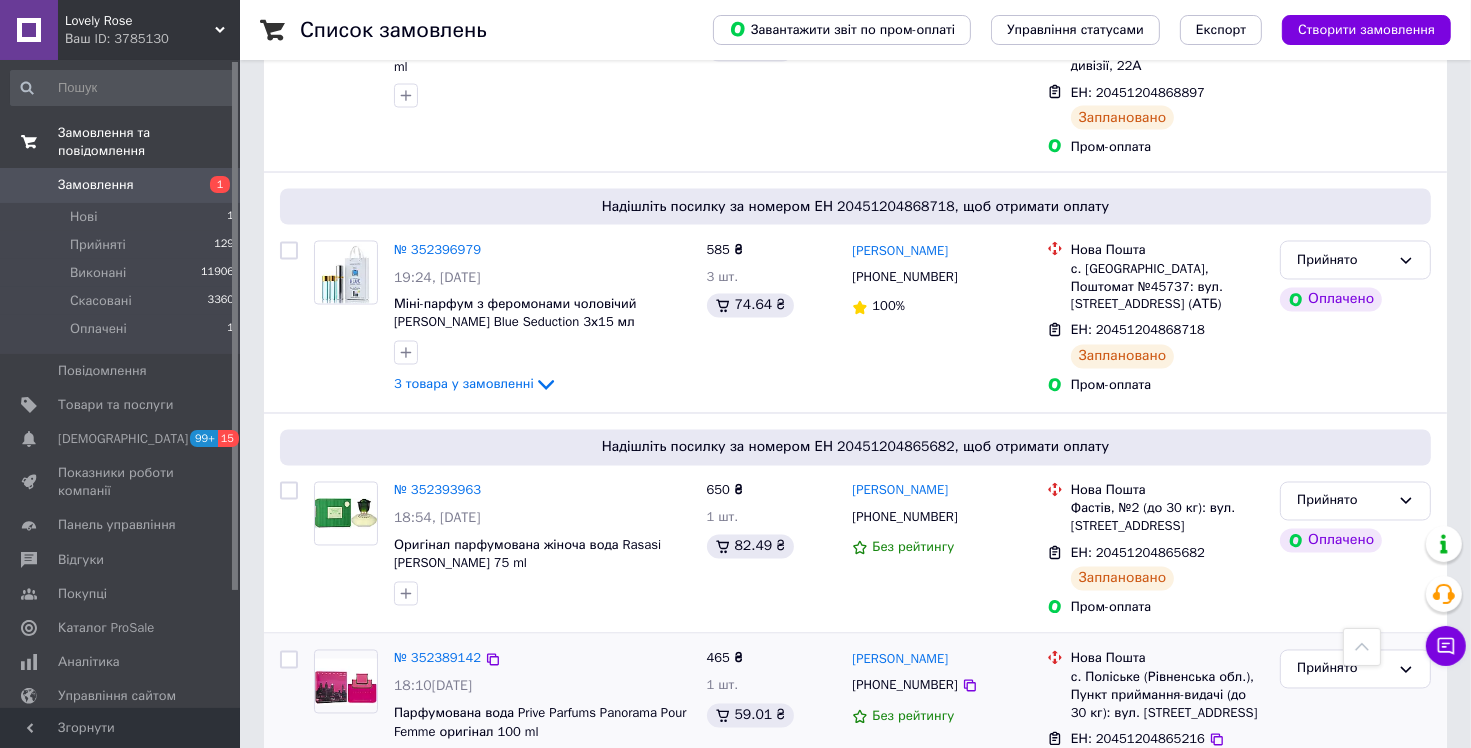 scroll, scrollTop: 3400, scrollLeft: 0, axis: vertical 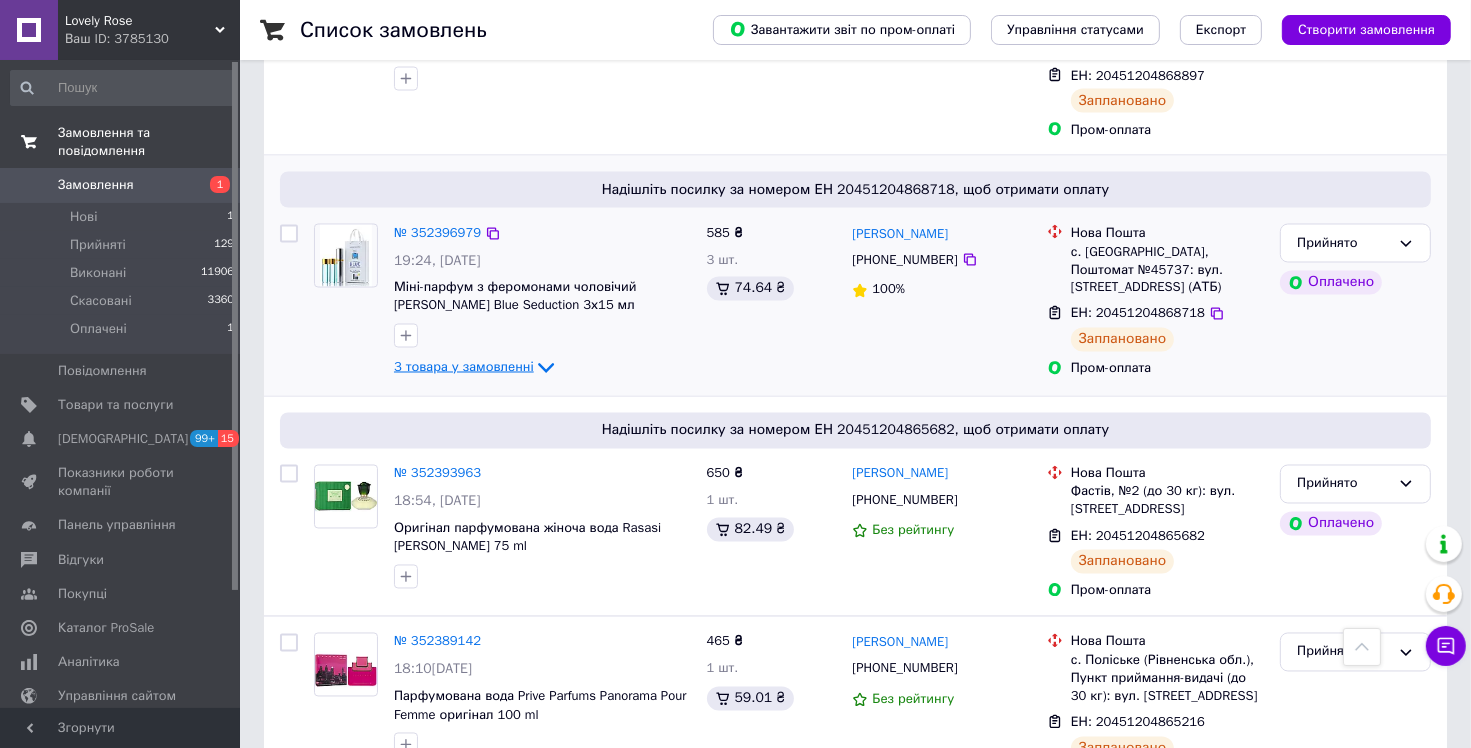 click on "3 товара у замовленні" at bounding box center [464, 367] 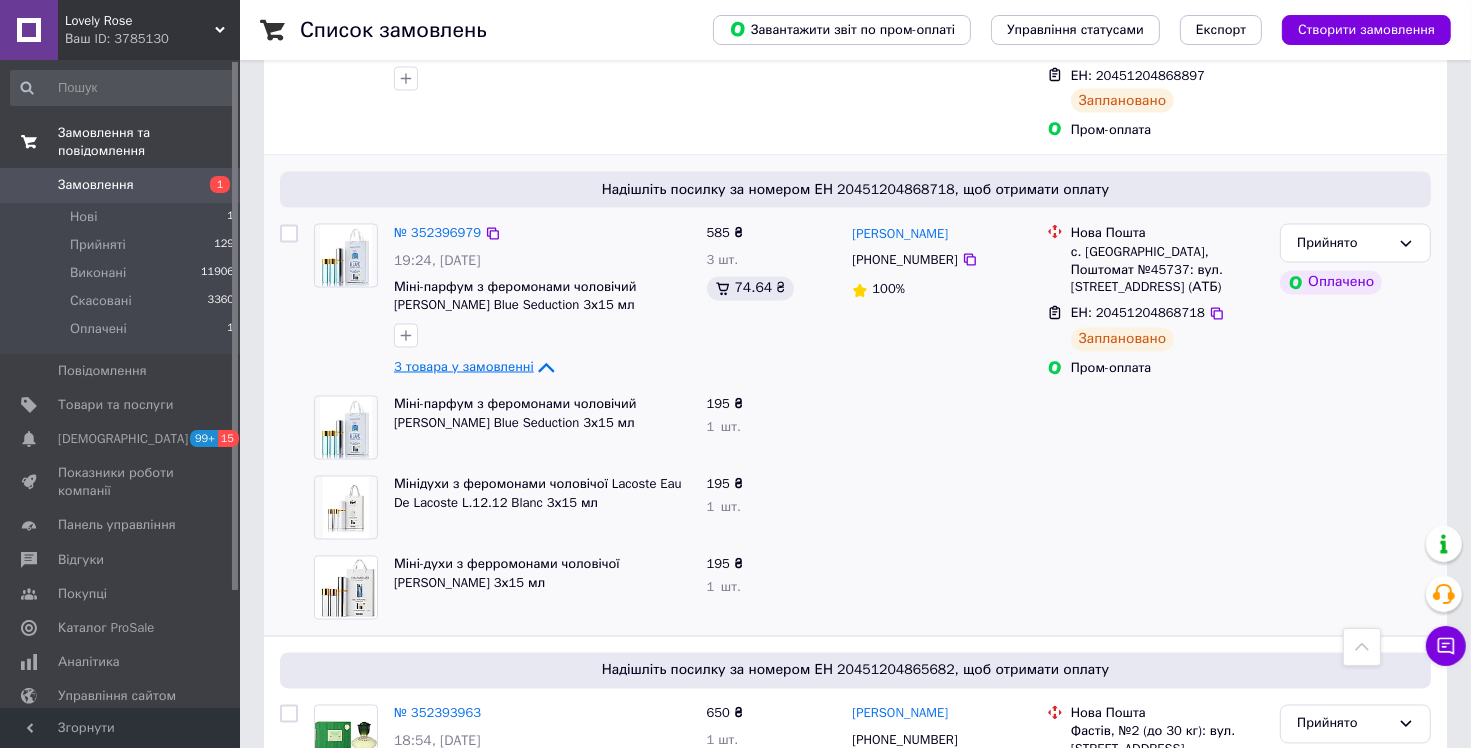click on "3 товара у замовленні" at bounding box center (476, 366) 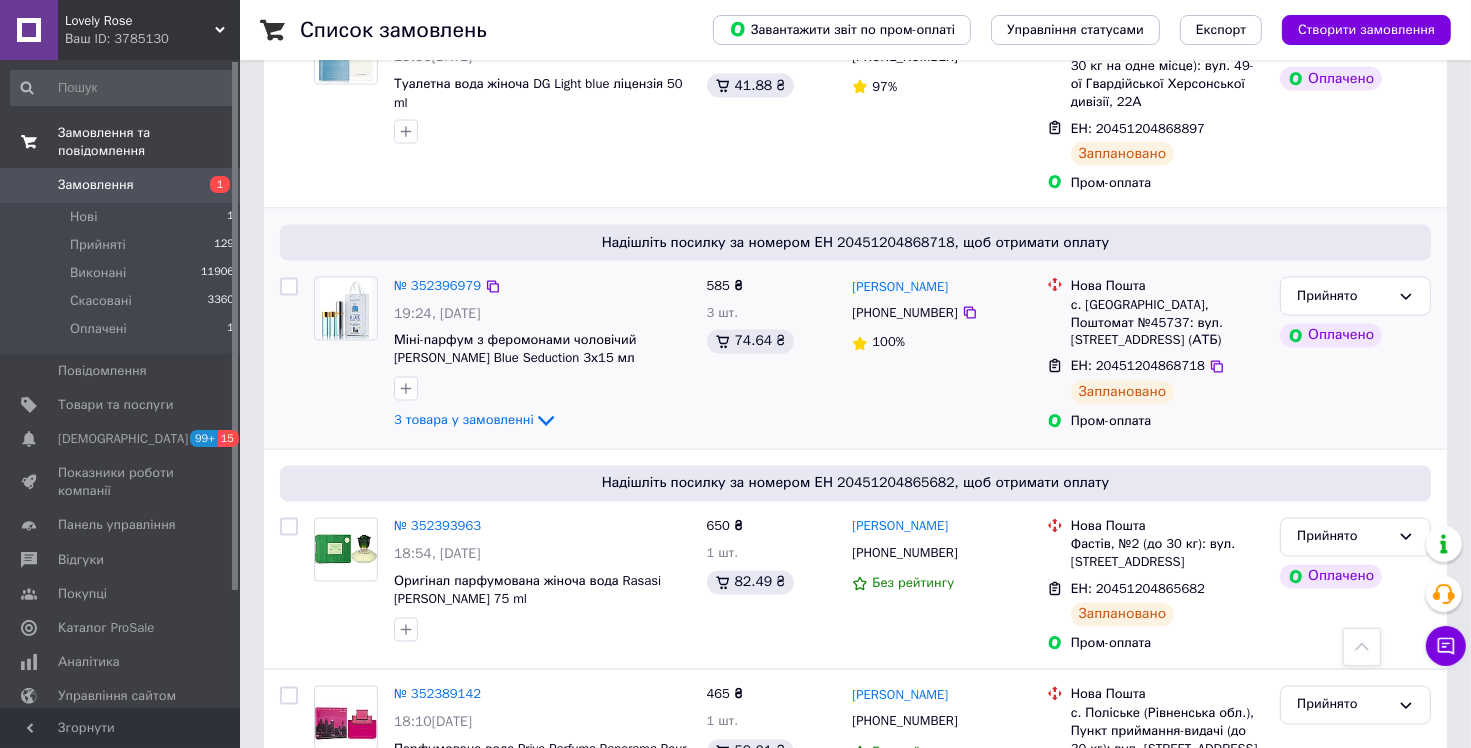 scroll, scrollTop: 3200, scrollLeft: 0, axis: vertical 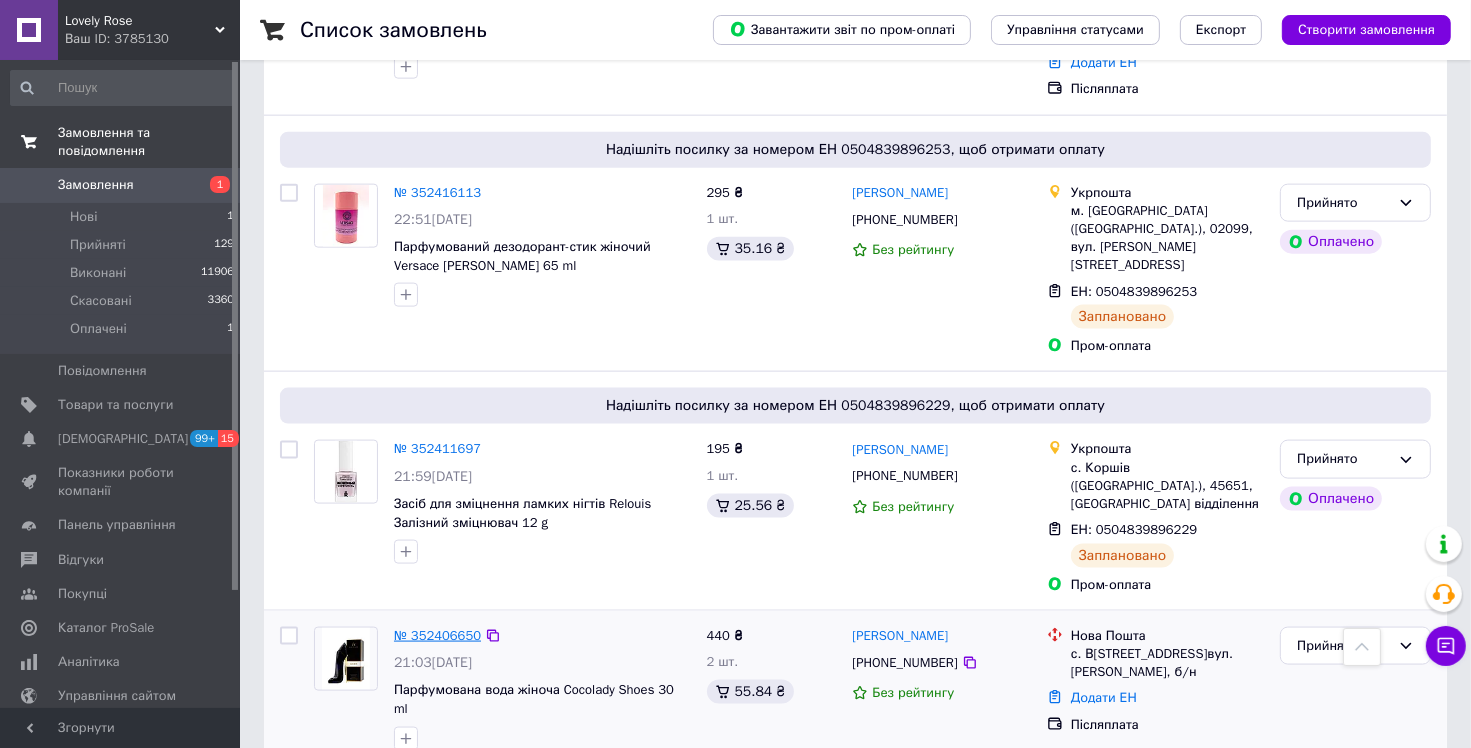 click on "№ 352406650" at bounding box center (437, 635) 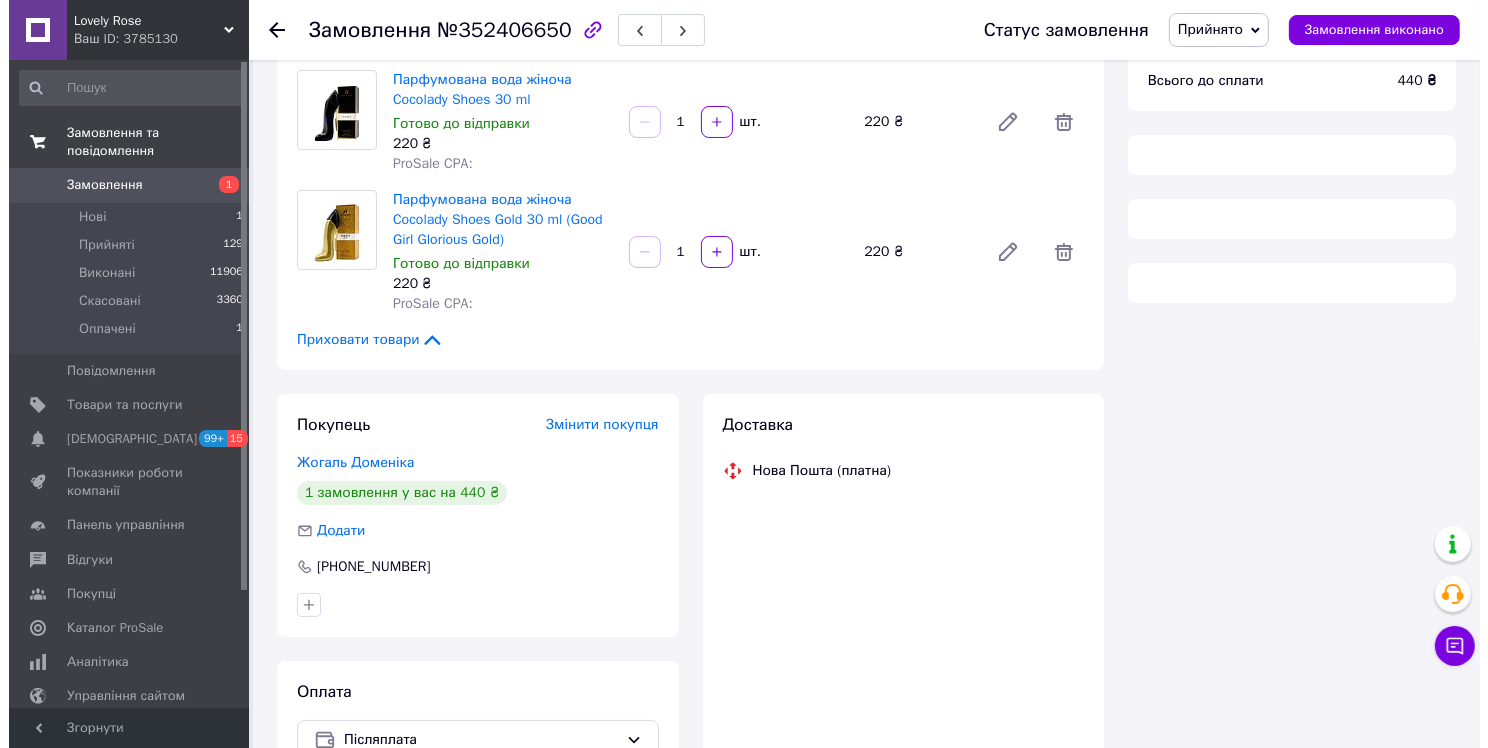scroll, scrollTop: 166, scrollLeft: 0, axis: vertical 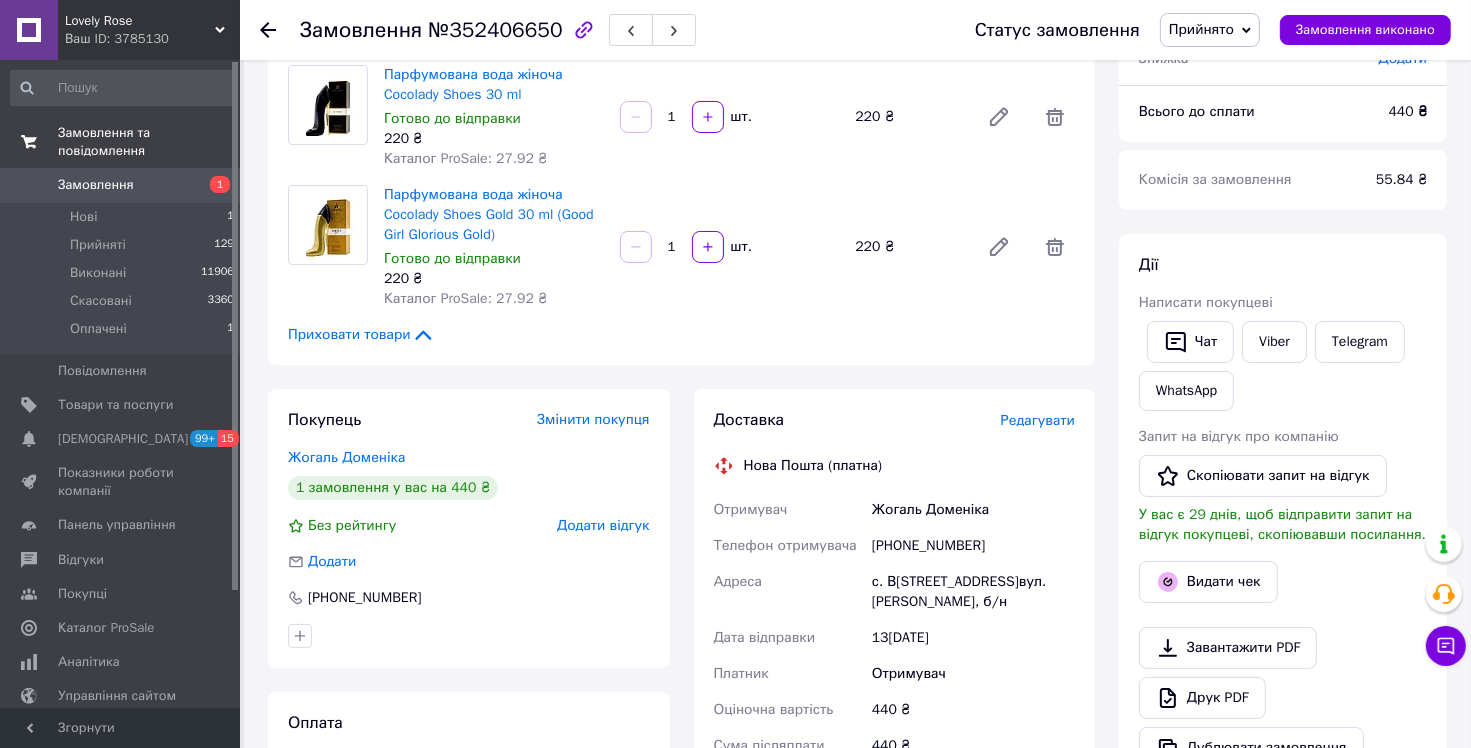 click on "Редагувати" at bounding box center (1038, 420) 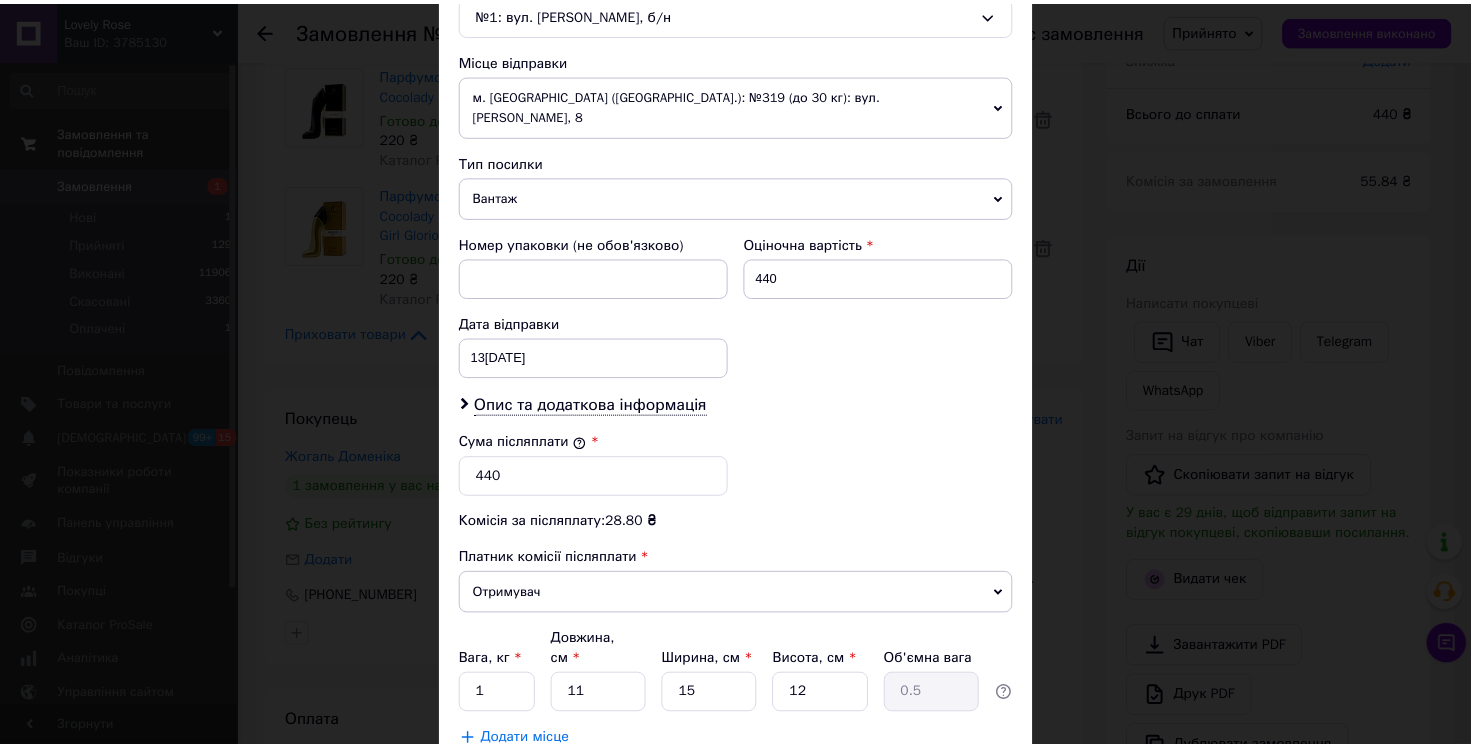 scroll, scrollTop: 700, scrollLeft: 0, axis: vertical 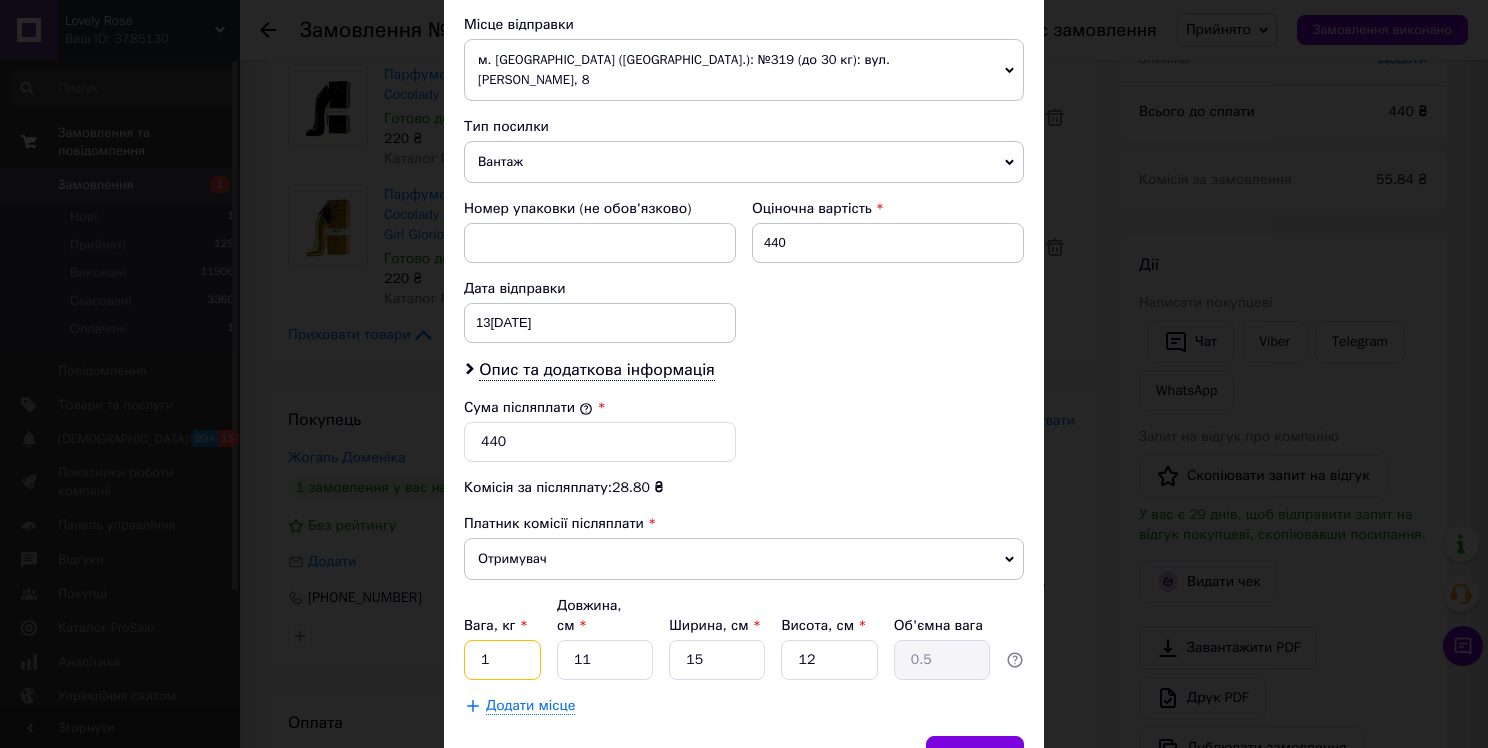 drag, startPoint x: 488, startPoint y: 608, endPoint x: 476, endPoint y: 611, distance: 12.369317 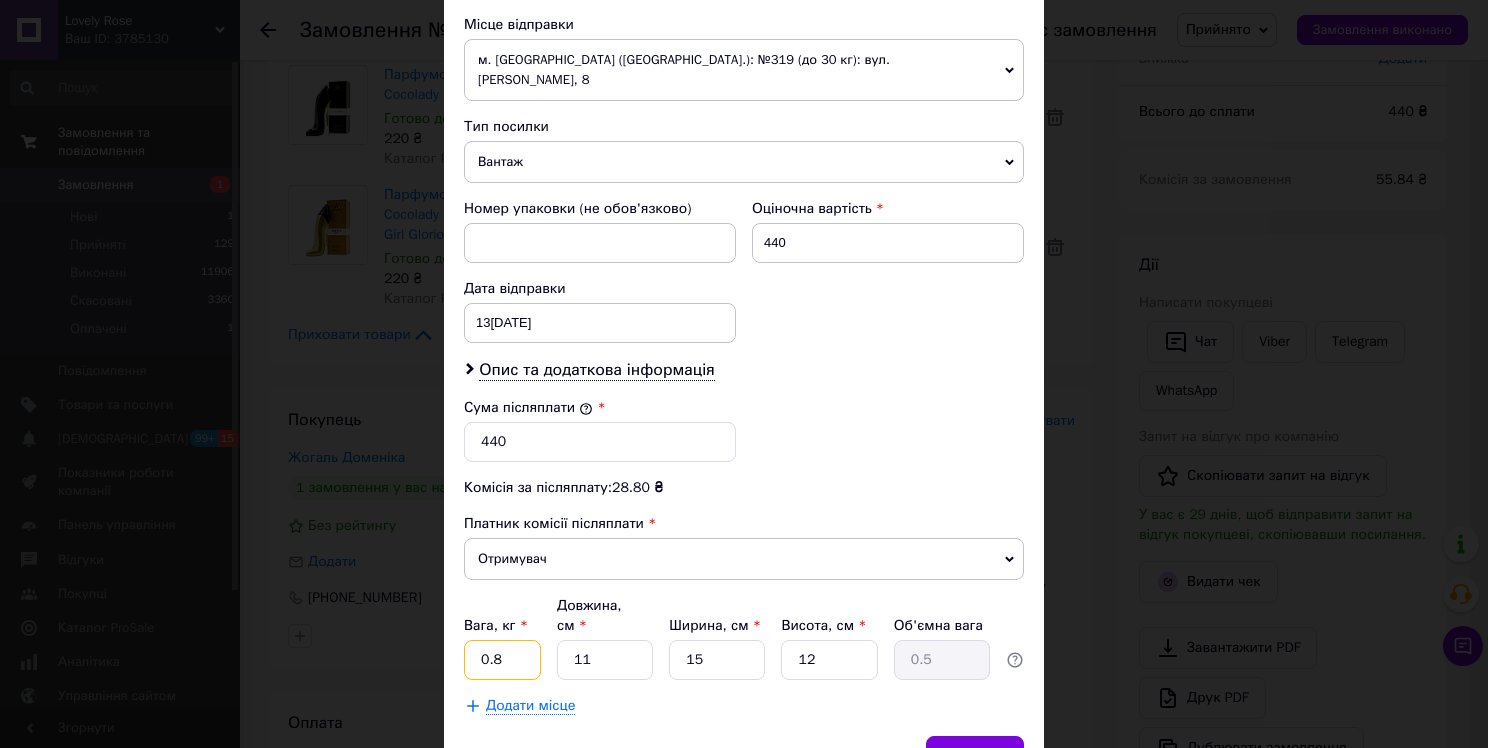 type on "0.8" 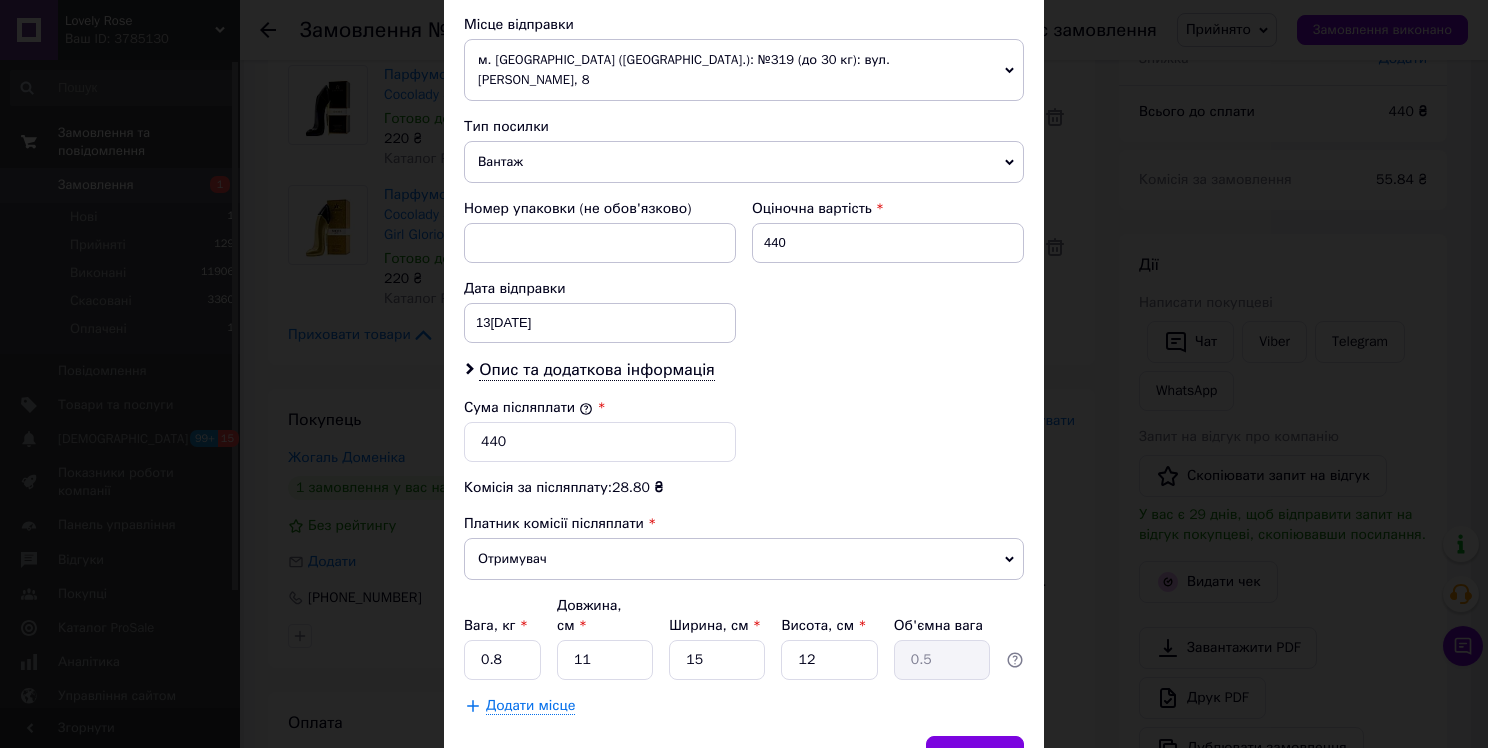 click on "Спосіб доставки Нова Пошта (платна) Платник Отримувач Відправник Прізвище отримувача Жогаль Ім'я отримувача Доменіка По батькові отримувача Телефон отримувача [PHONE_NUMBER] Тип доставки У відділенні Кур'єром В поштоматі Місто с. Великі Ком'яти Відділення №1: вул. [PERSON_NAME], б/н Місце відправки м. [GEOGRAPHIC_DATA] ([GEOGRAPHIC_DATA].): №319 (до 30 кг): вул. [PERSON_NAME], 8 Немає збігів. Спробуйте змінити умови пошуку Додати ще місце відправки Тип посилки Вантаж Документи Номер упаковки (не обов'язково) Оціночна вартість 440 Дата відправки 13[DATE] 2025 > < Июль > Пн Вт Ср Чт Пт Сб Вс 30 1 2 3 4 5 6" at bounding box center (744, 83) 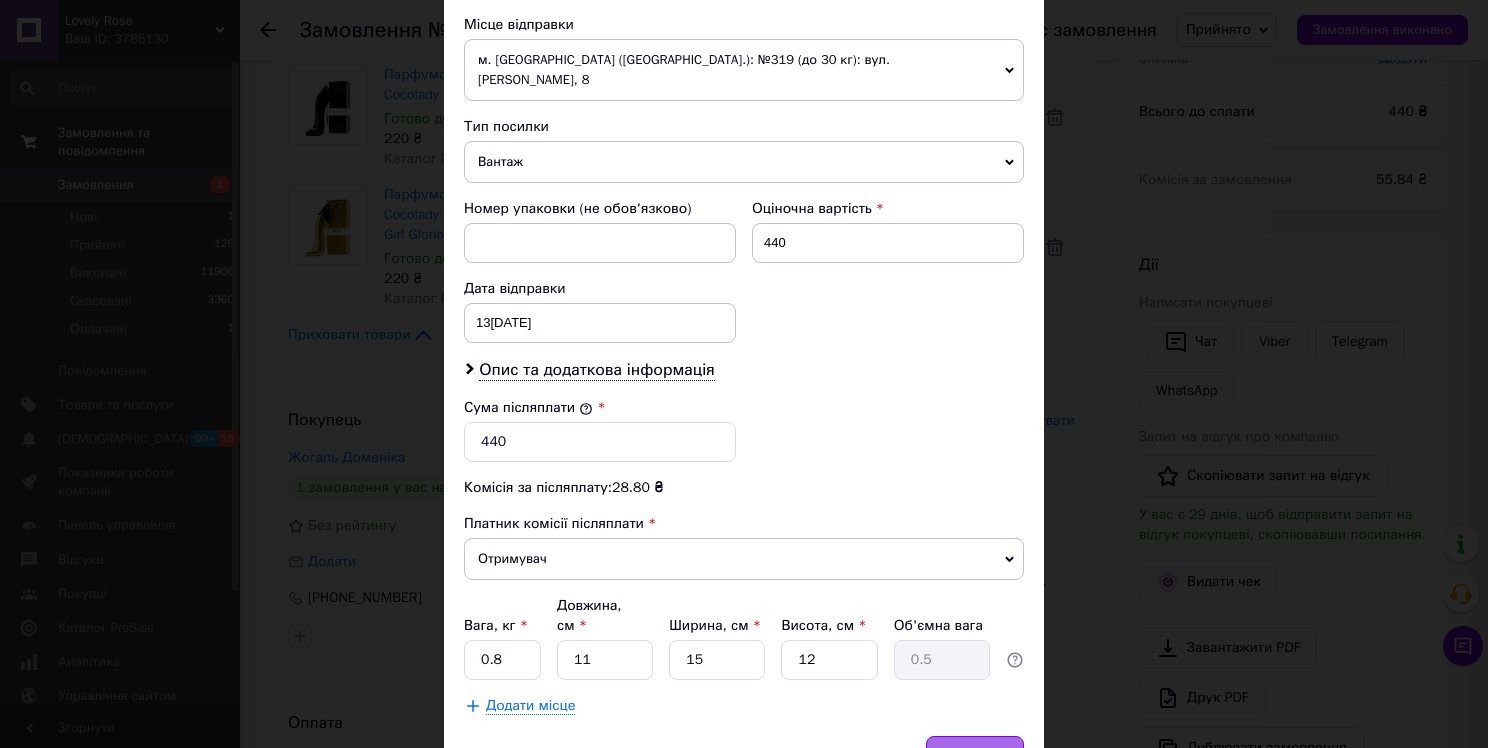 click on "Зберегти" at bounding box center (975, 756) 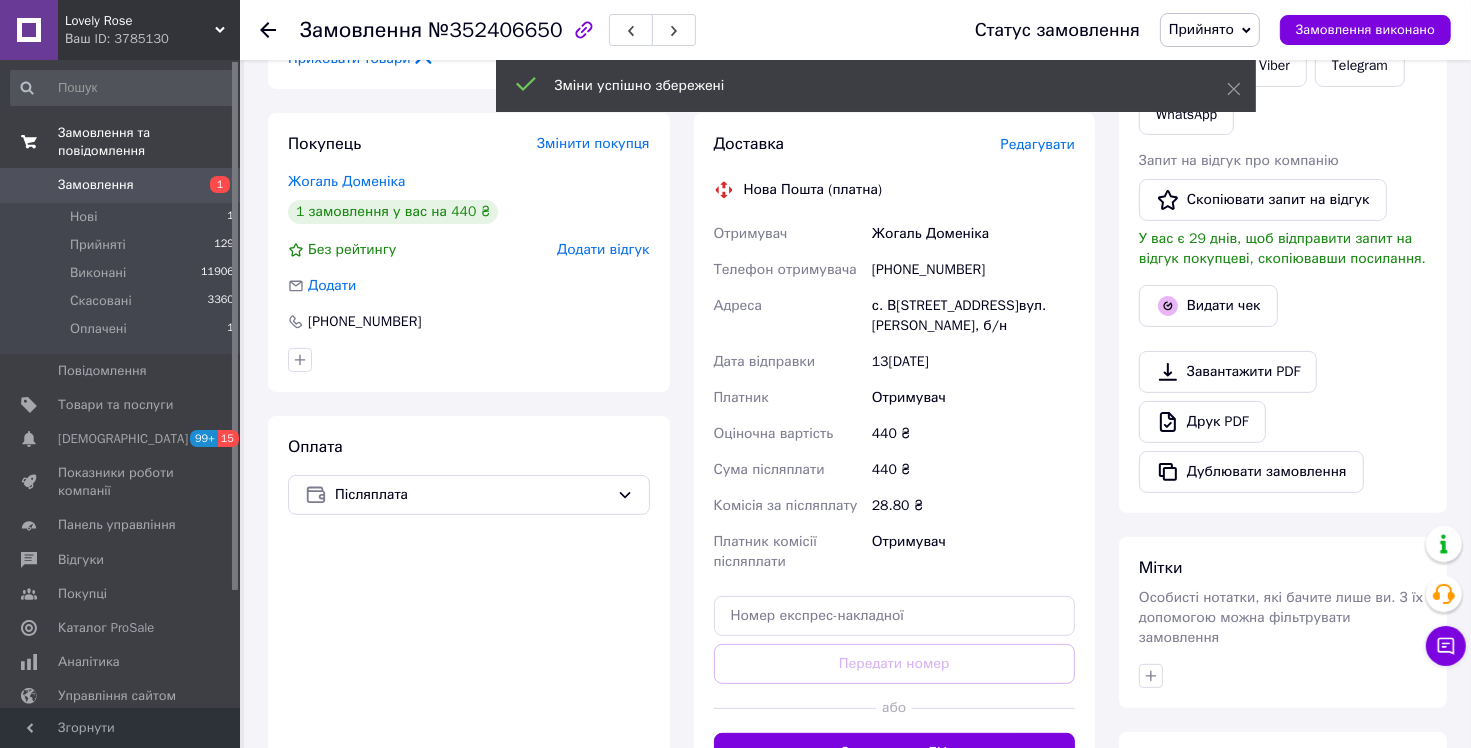 scroll, scrollTop: 466, scrollLeft: 0, axis: vertical 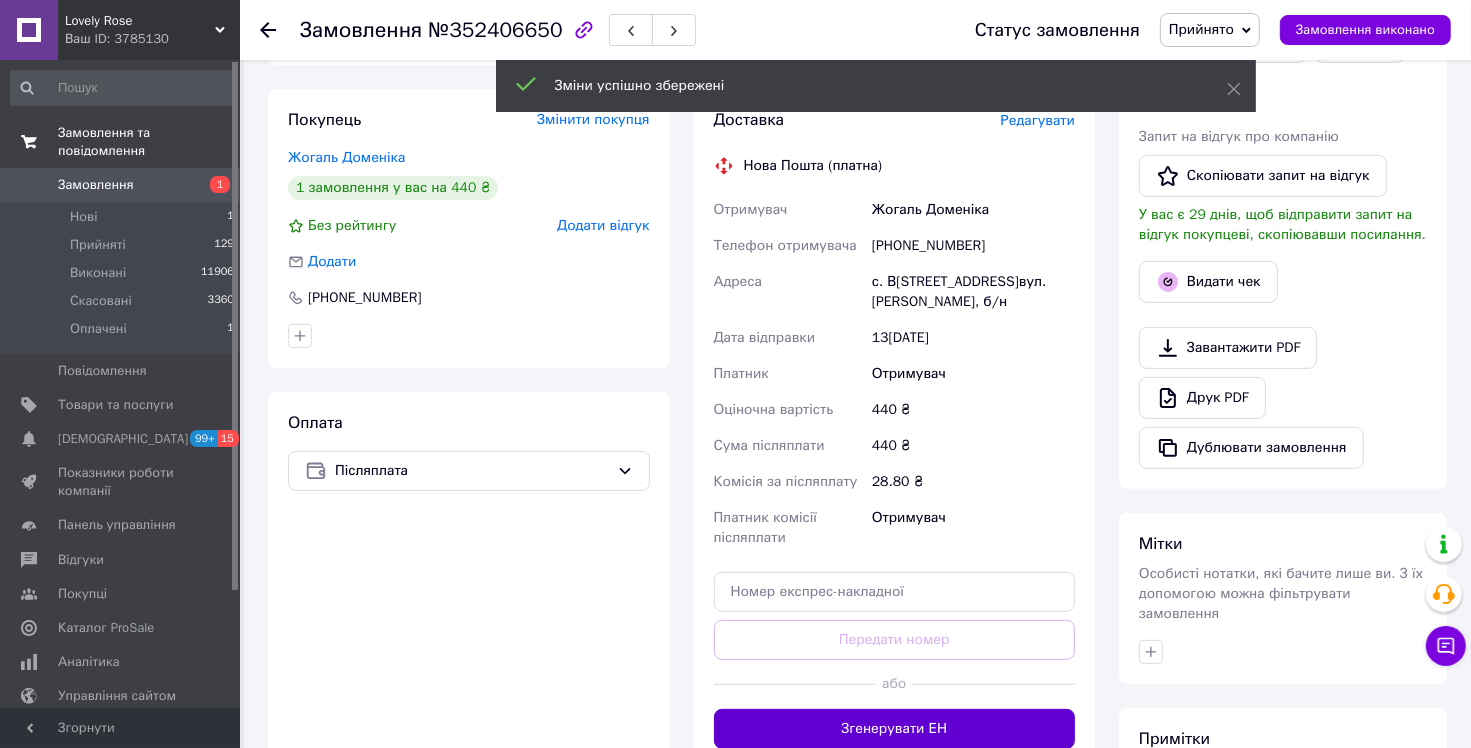 click on "Згенерувати ЕН" at bounding box center [895, 729] 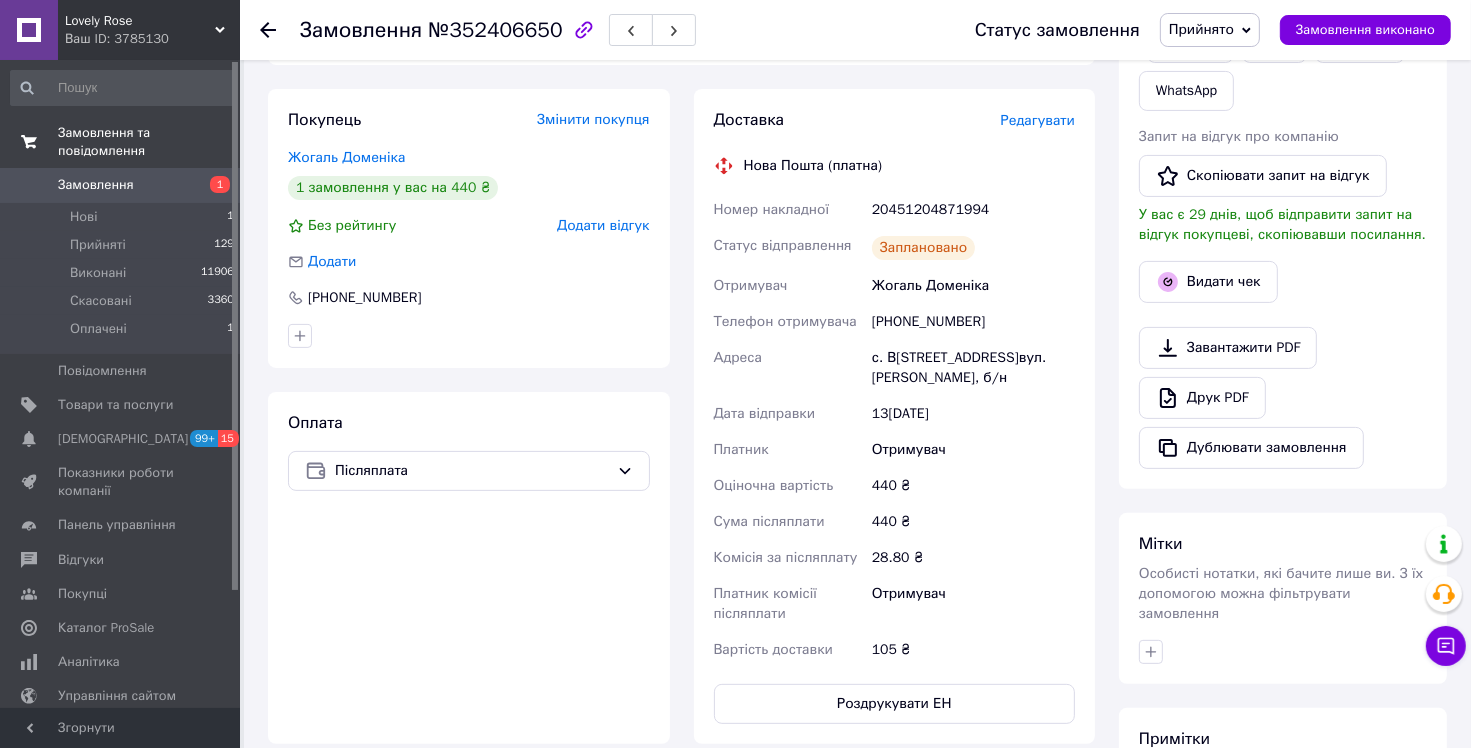 click on "Замовлення" at bounding box center (121, 185) 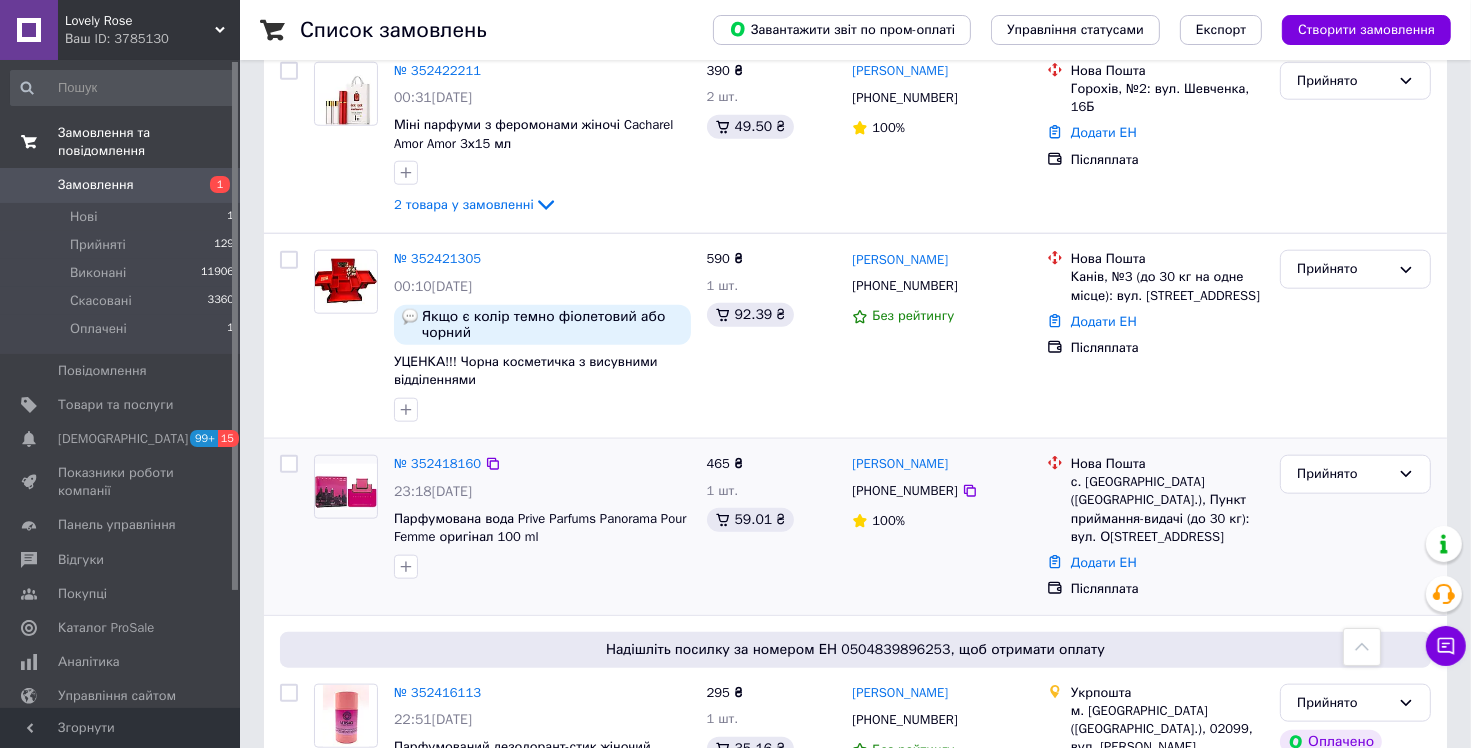 click on "№ 352418160" at bounding box center (437, 464) 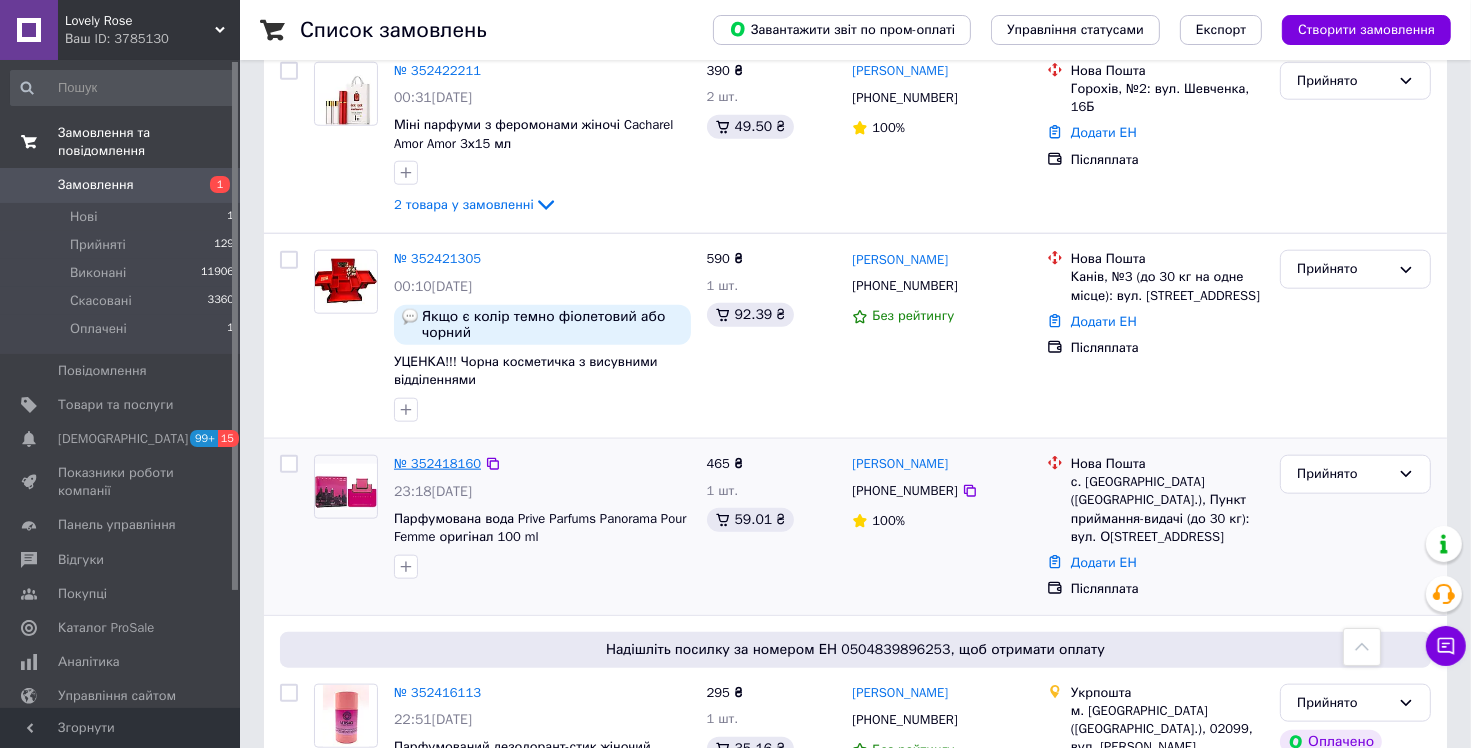 click on "№ 352418160" at bounding box center (437, 463) 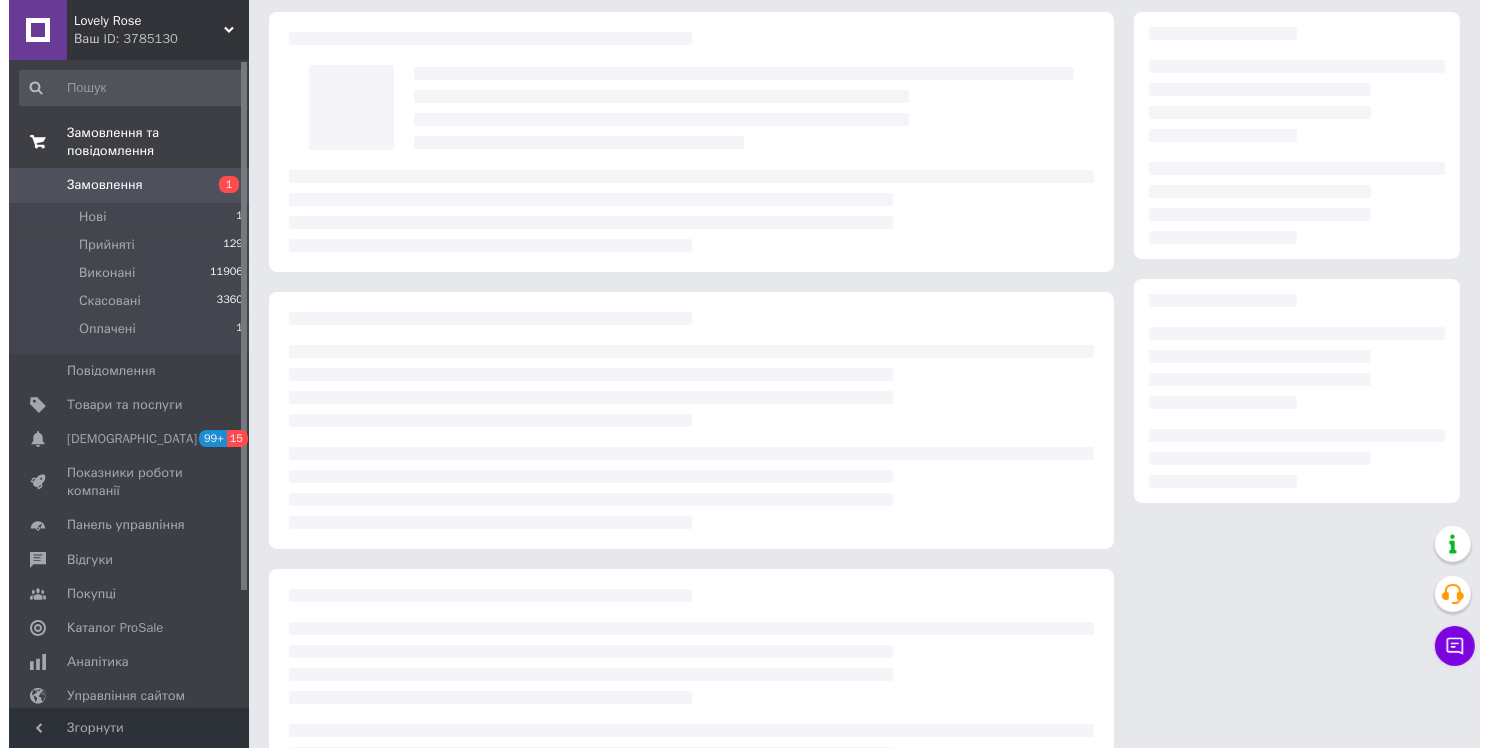 scroll, scrollTop: 125, scrollLeft: 0, axis: vertical 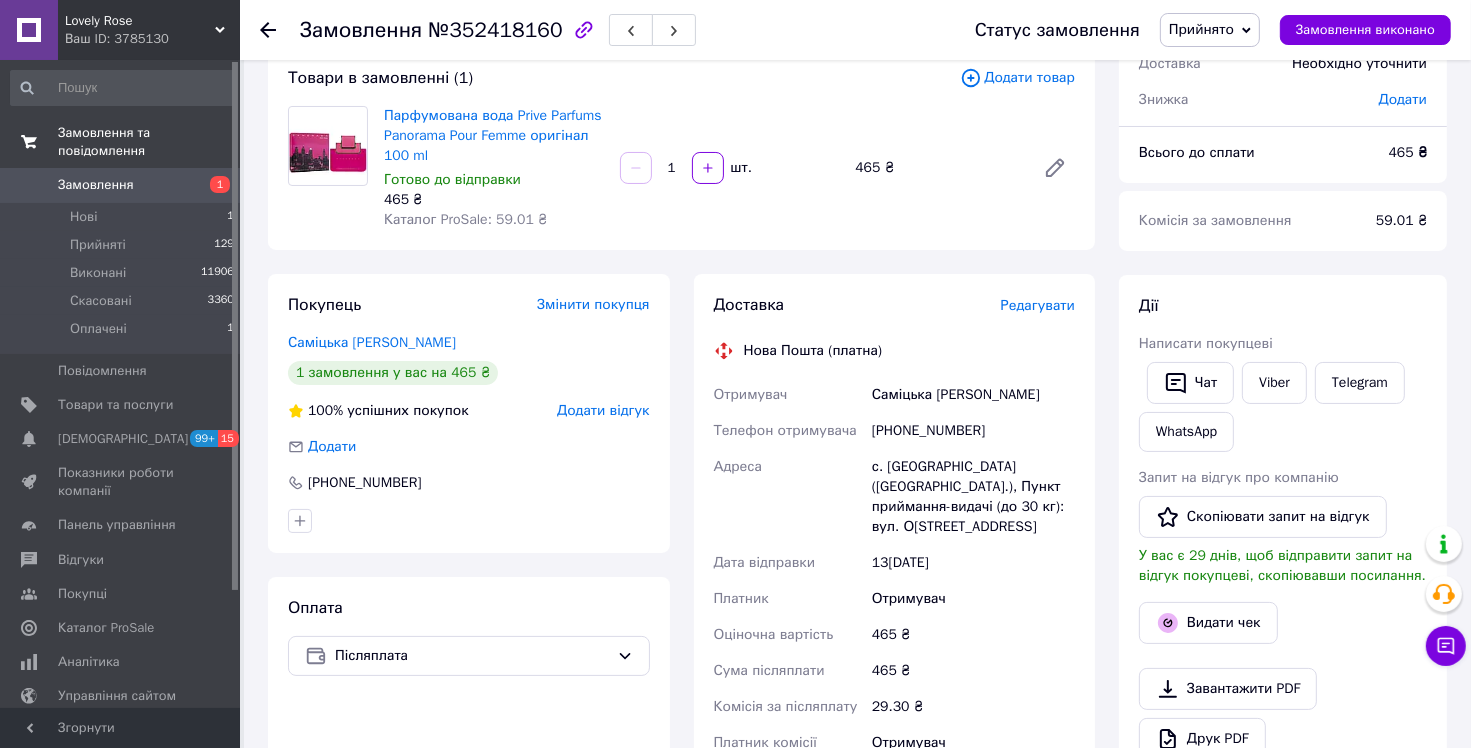 click on "Редагувати" at bounding box center (1038, 305) 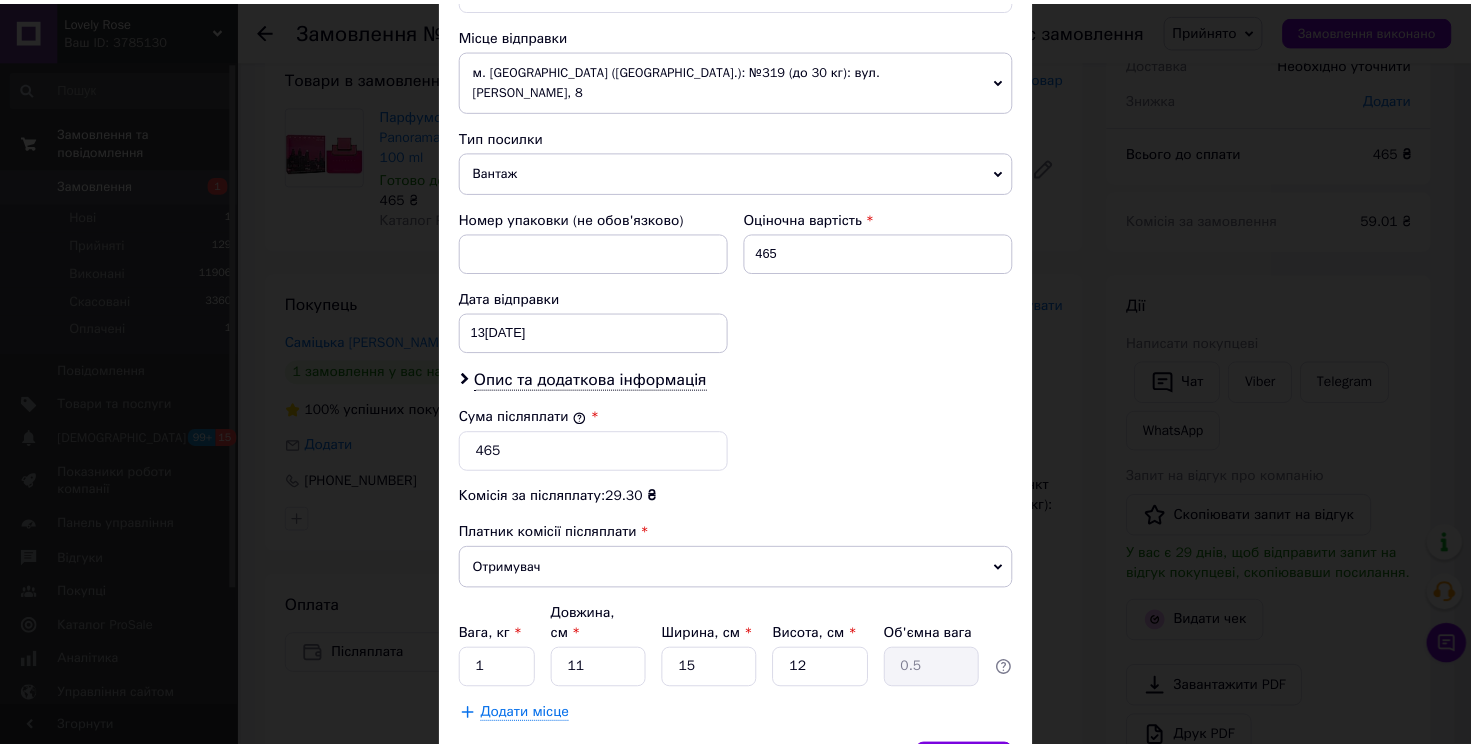 scroll, scrollTop: 772, scrollLeft: 0, axis: vertical 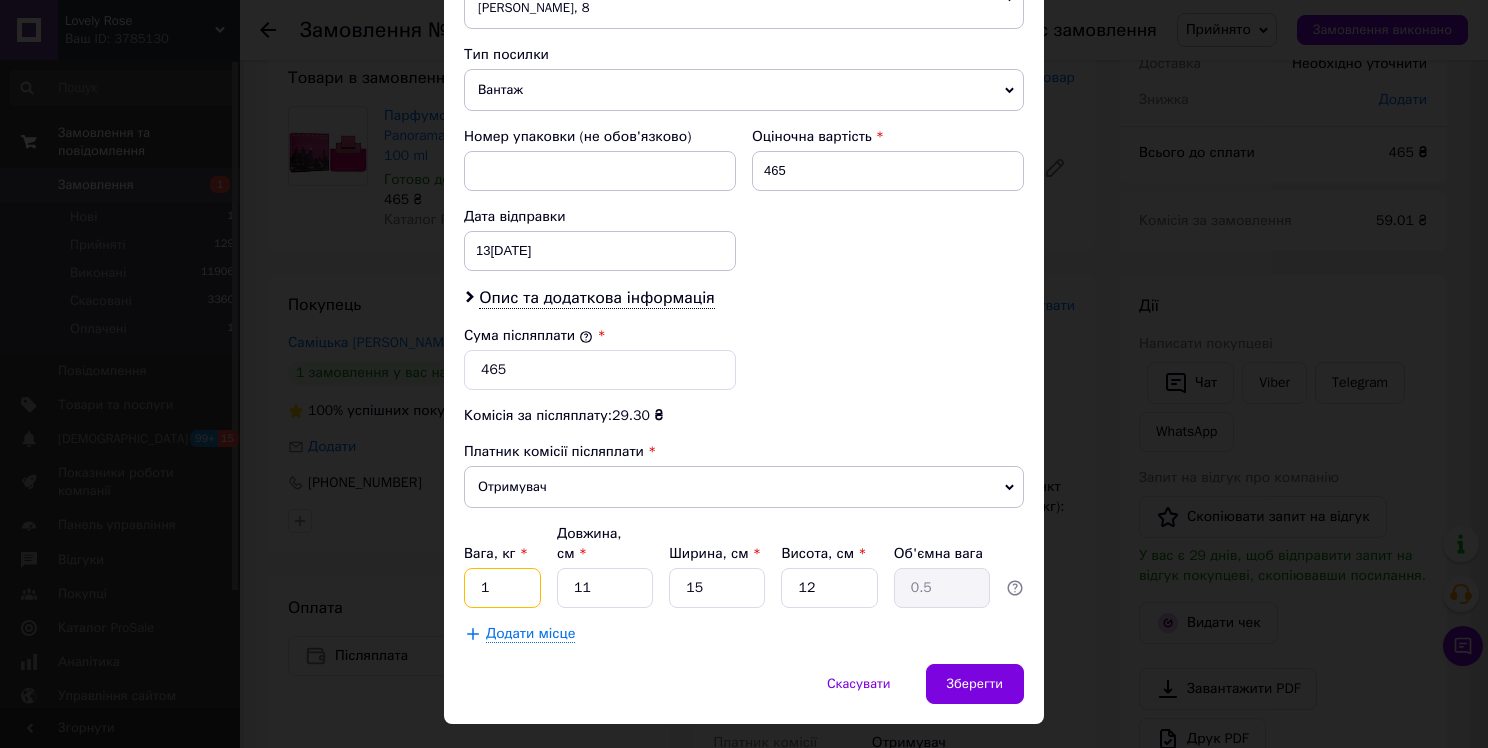 click on "1" at bounding box center [502, 588] 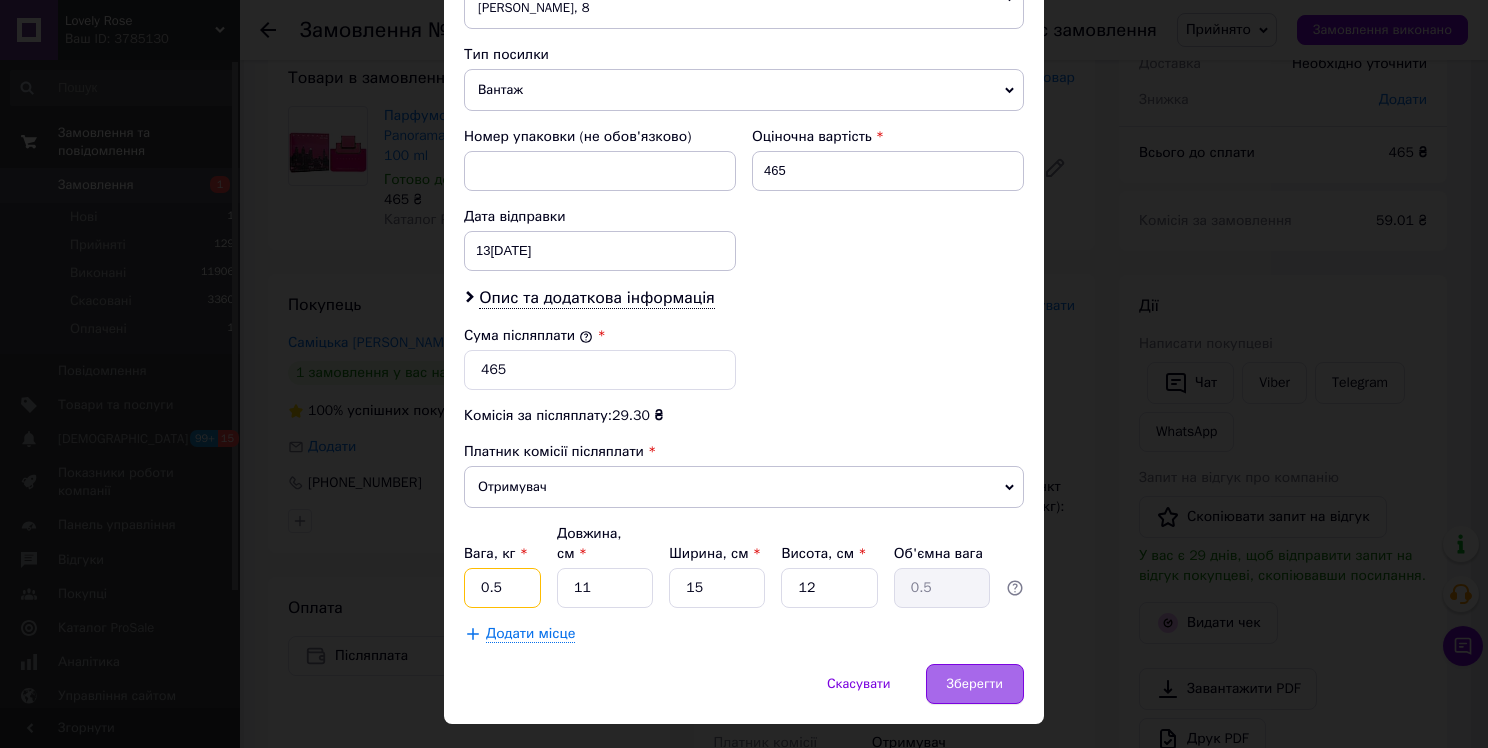 type on "0.5" 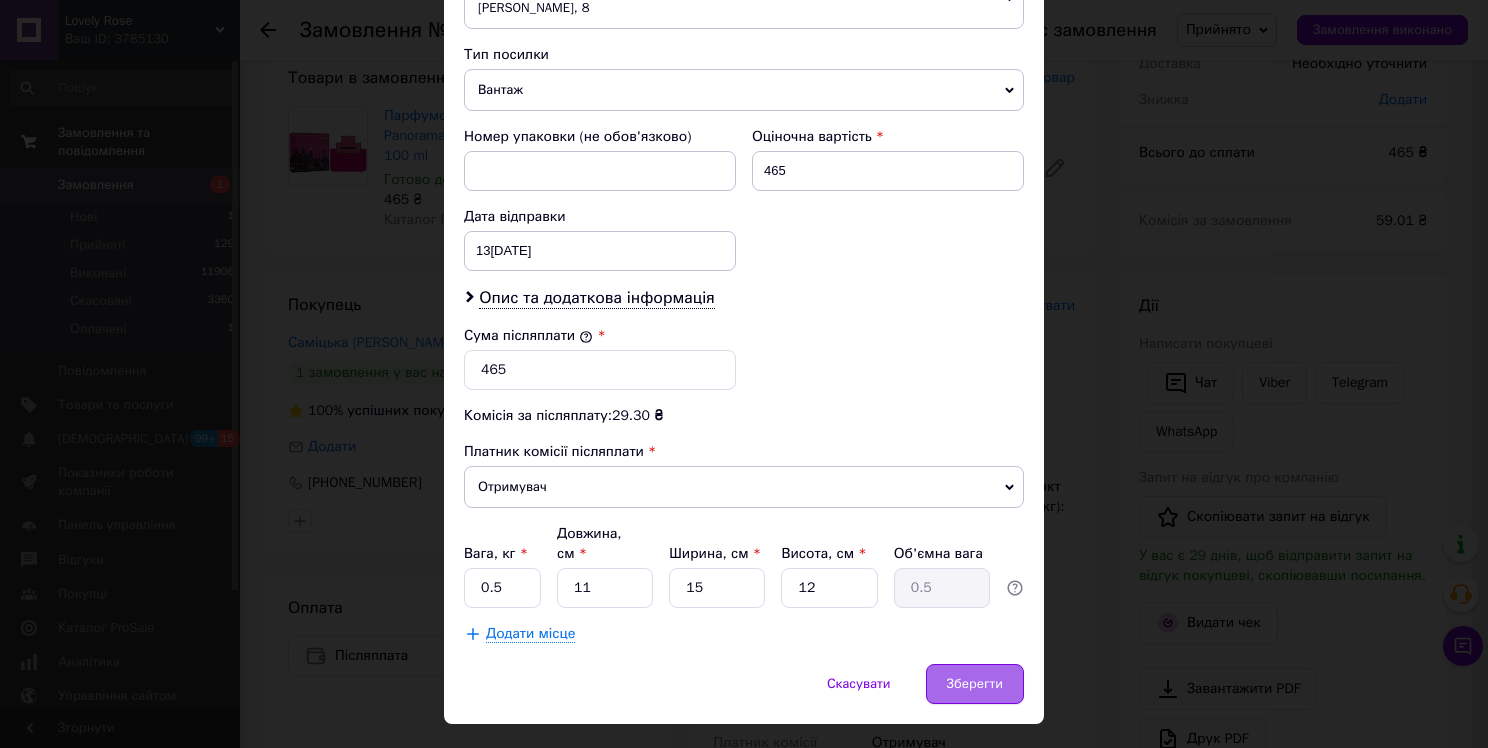 click on "Зберегти" at bounding box center (975, 684) 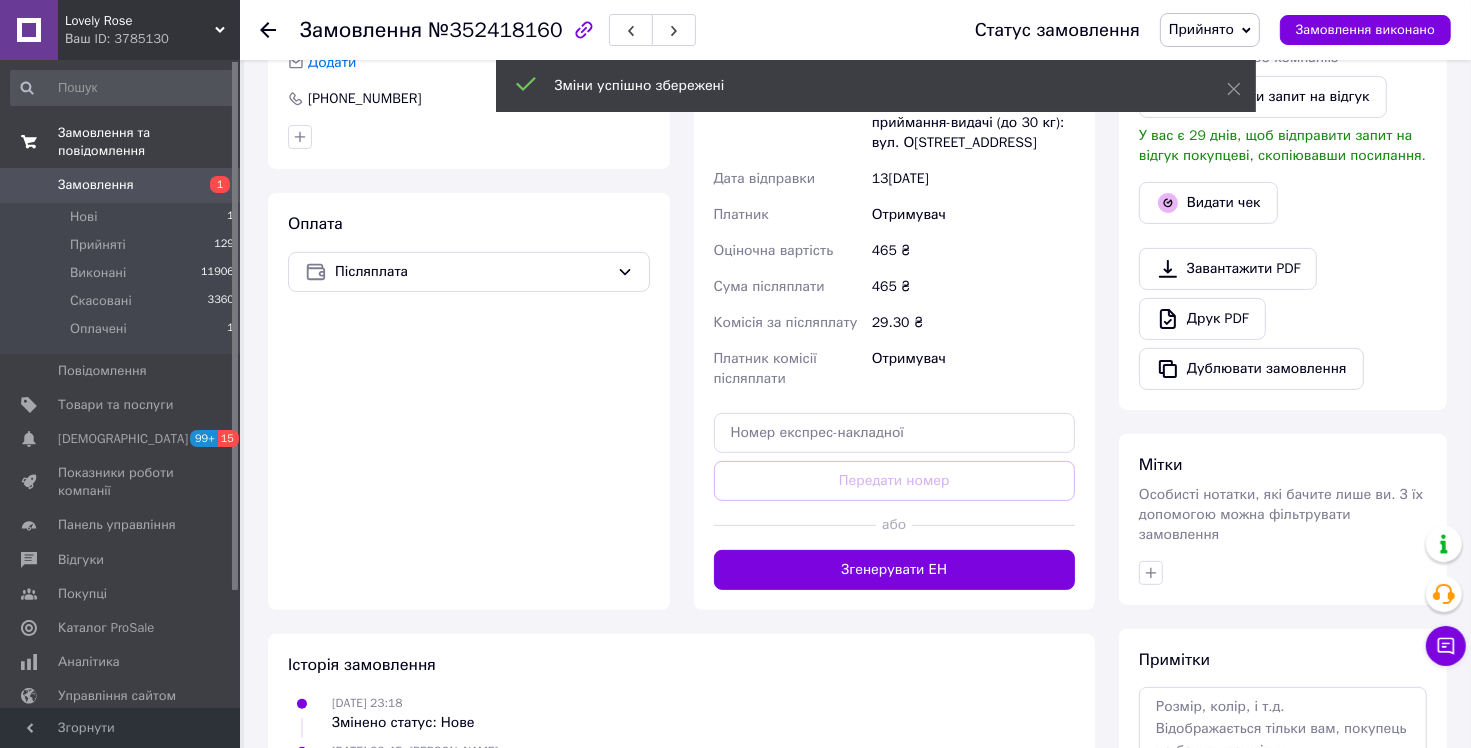 scroll, scrollTop: 525, scrollLeft: 0, axis: vertical 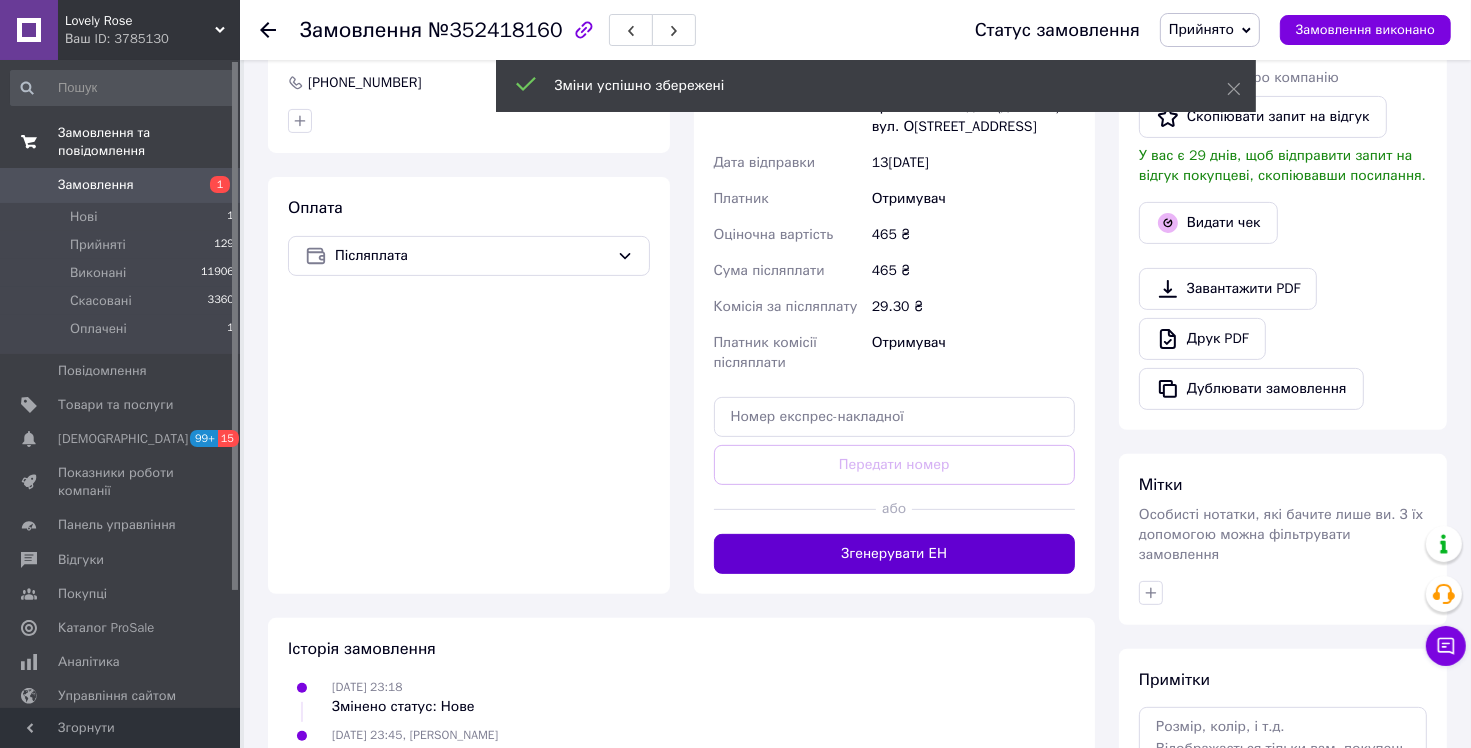 click on "Згенерувати ЕН" at bounding box center (895, 554) 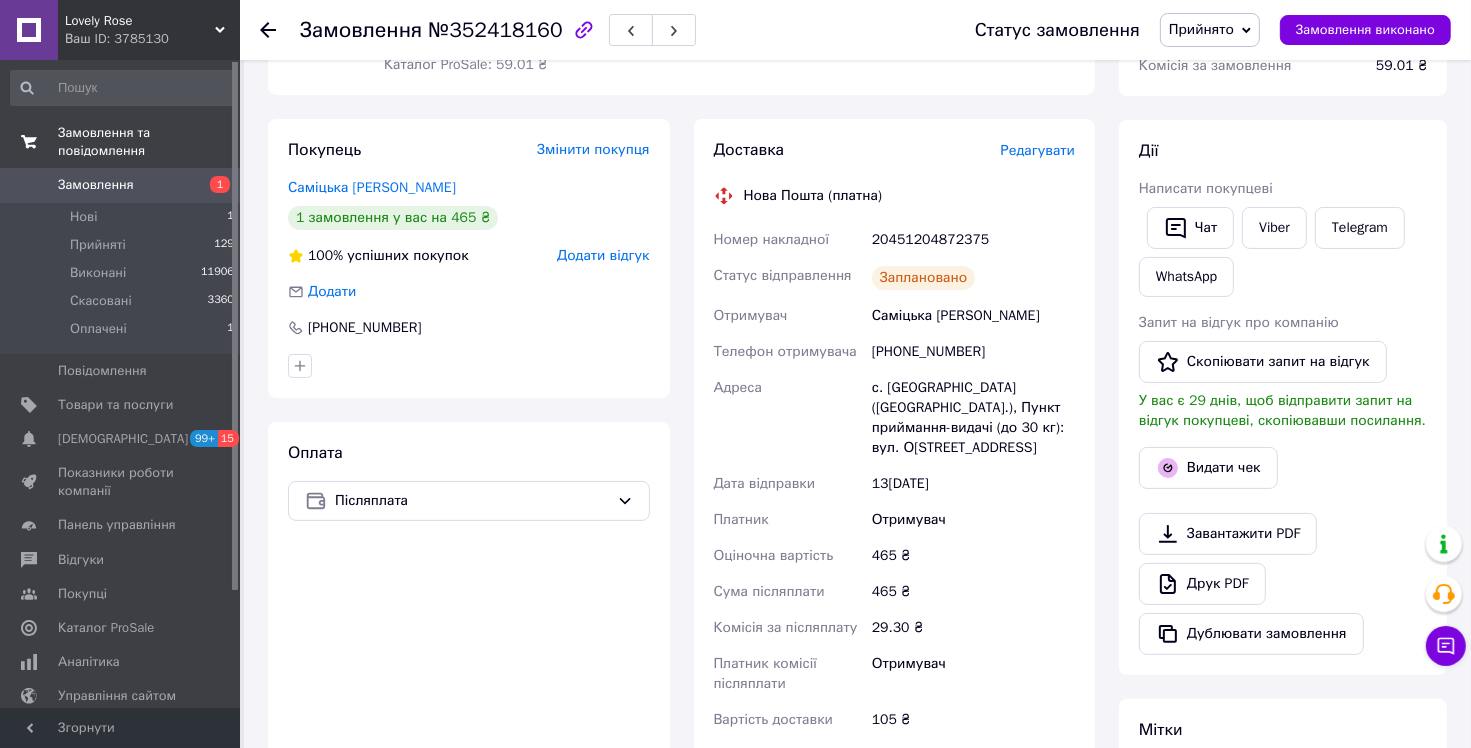 scroll, scrollTop: 125, scrollLeft: 0, axis: vertical 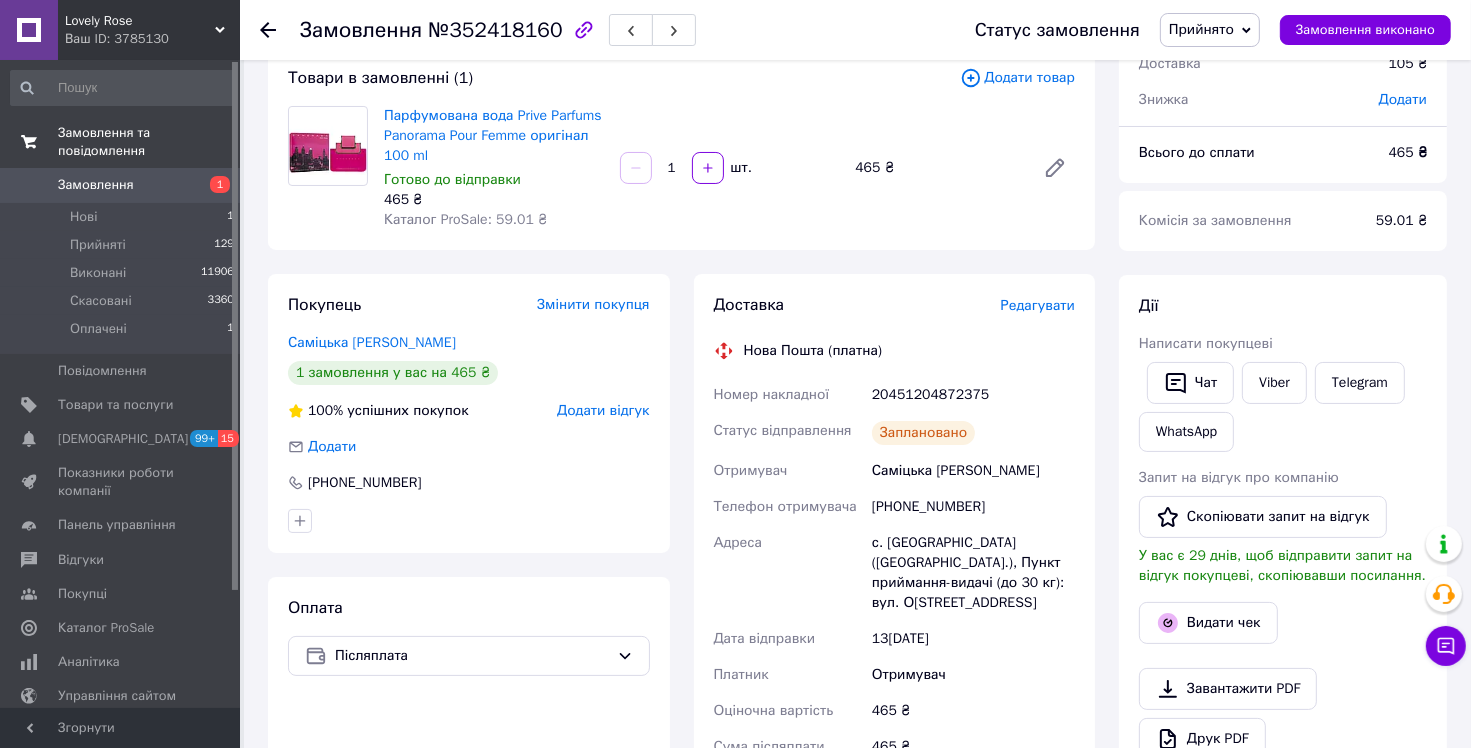 click on "Замовлення" at bounding box center (121, 185) 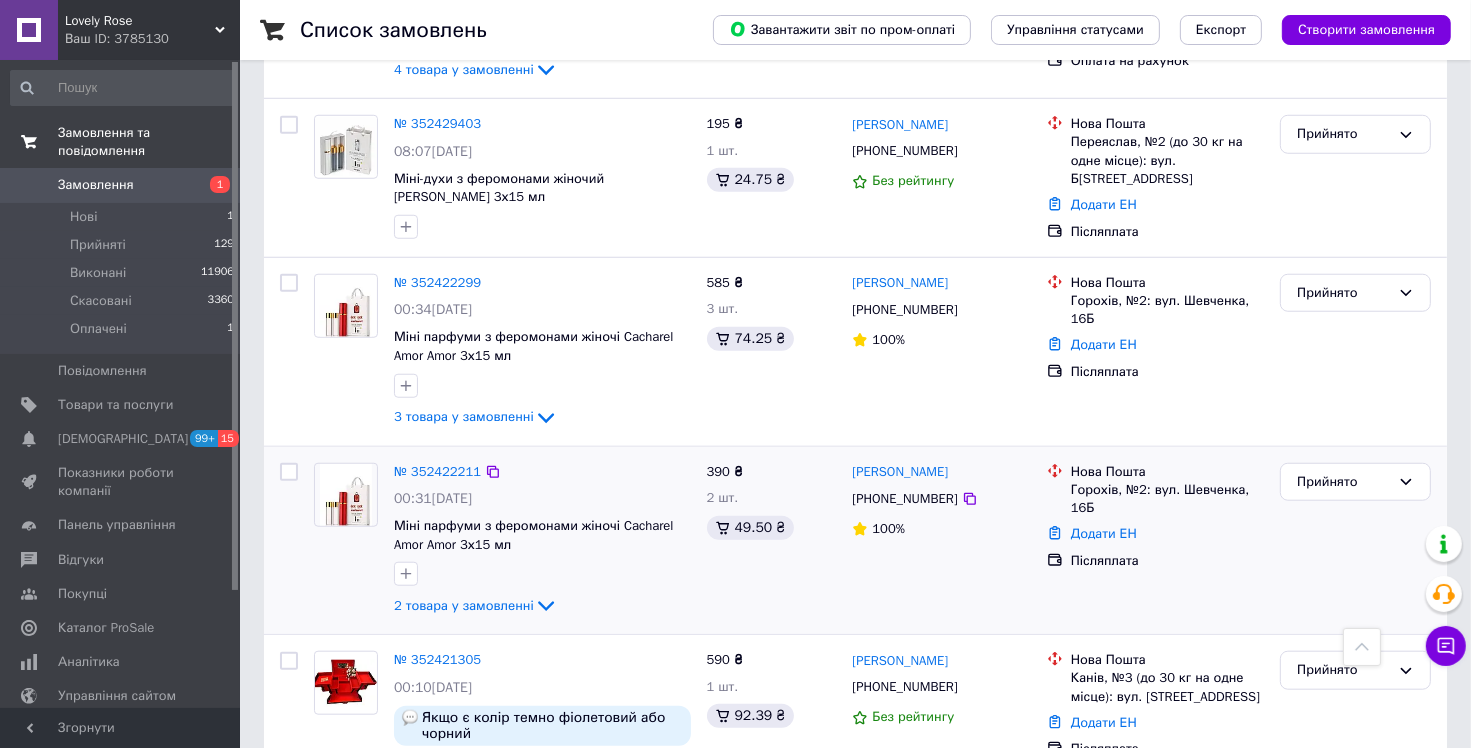 scroll, scrollTop: 1600, scrollLeft: 0, axis: vertical 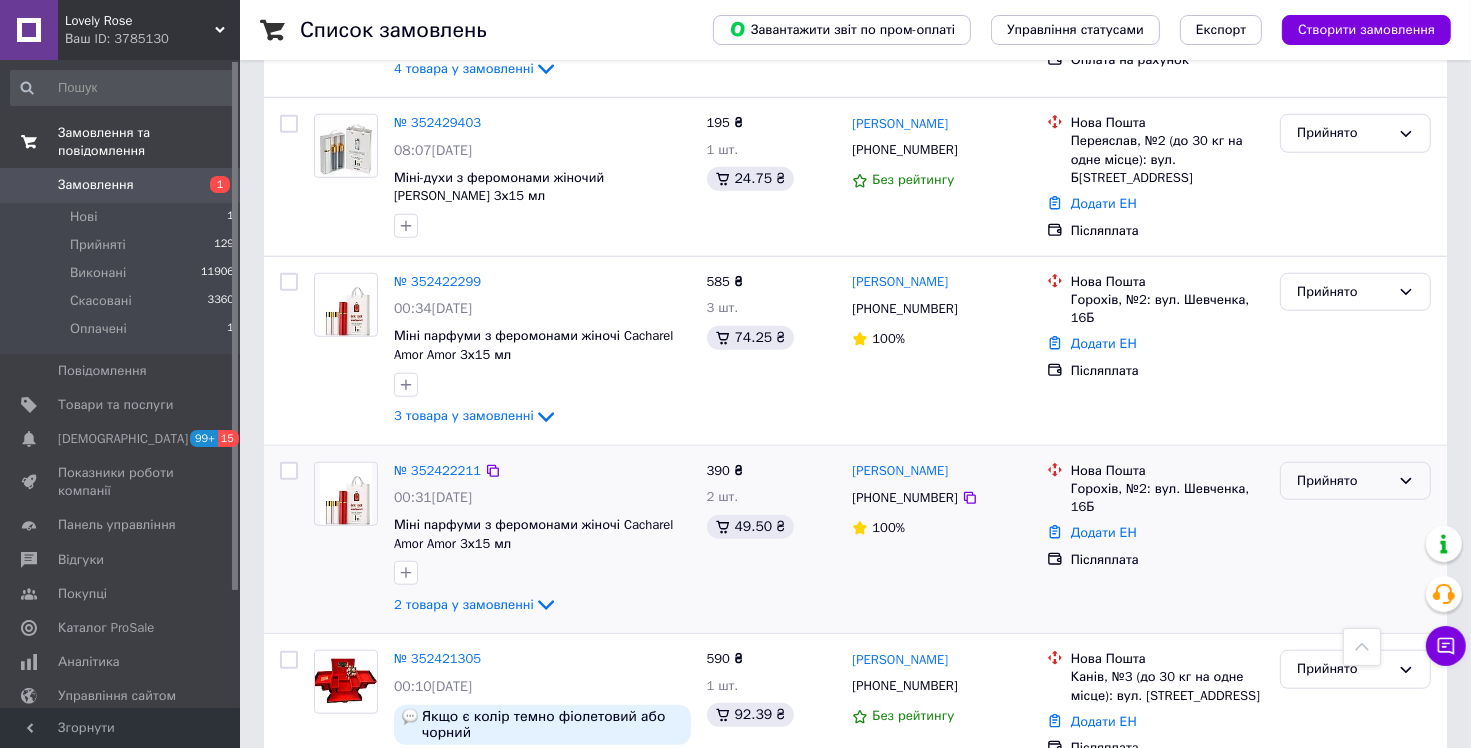 click on "Прийнято" at bounding box center [1343, 481] 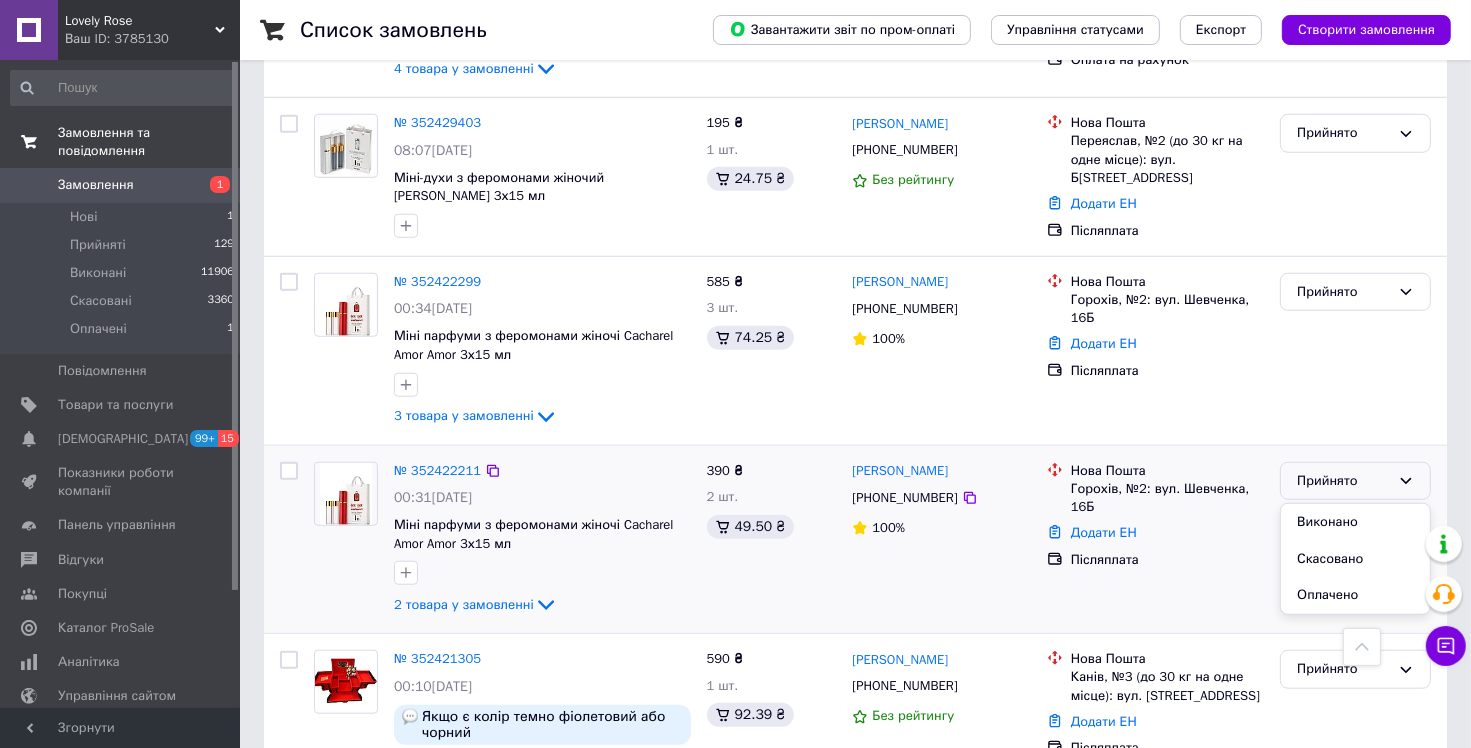 click on "Скасовано" at bounding box center (1355, 559) 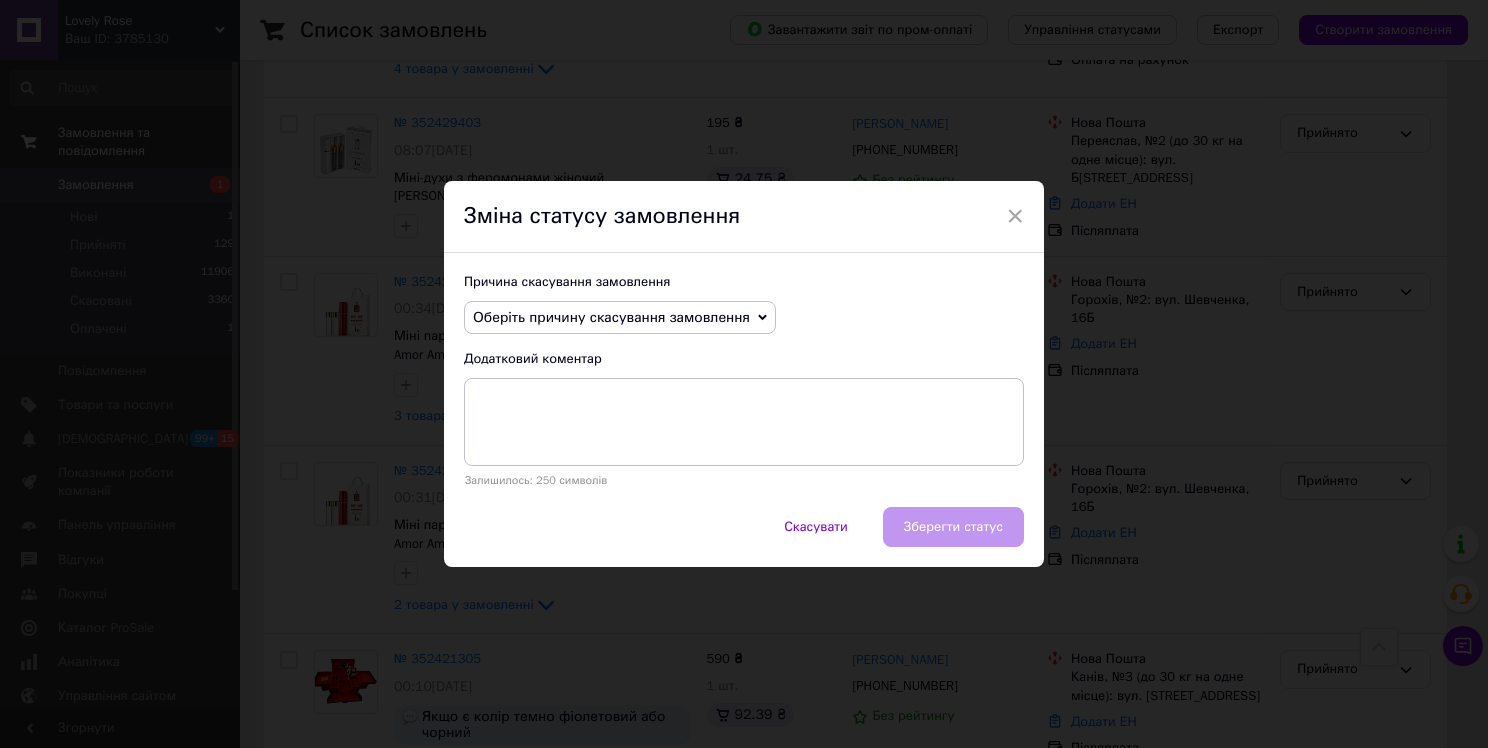 click on "Оберіть причину скасування замовлення" at bounding box center (620, 318) 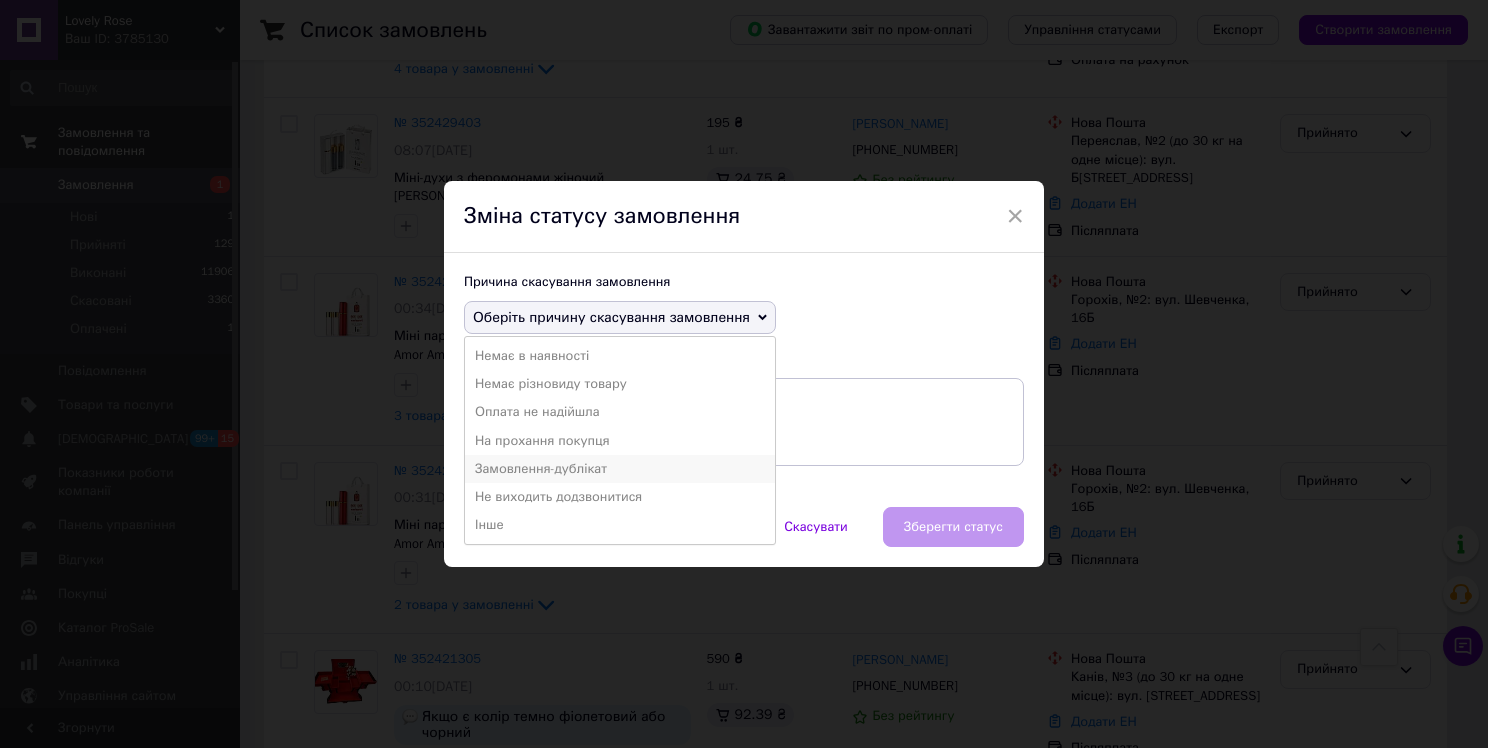 click on "Замовлення-дублікат" at bounding box center [620, 469] 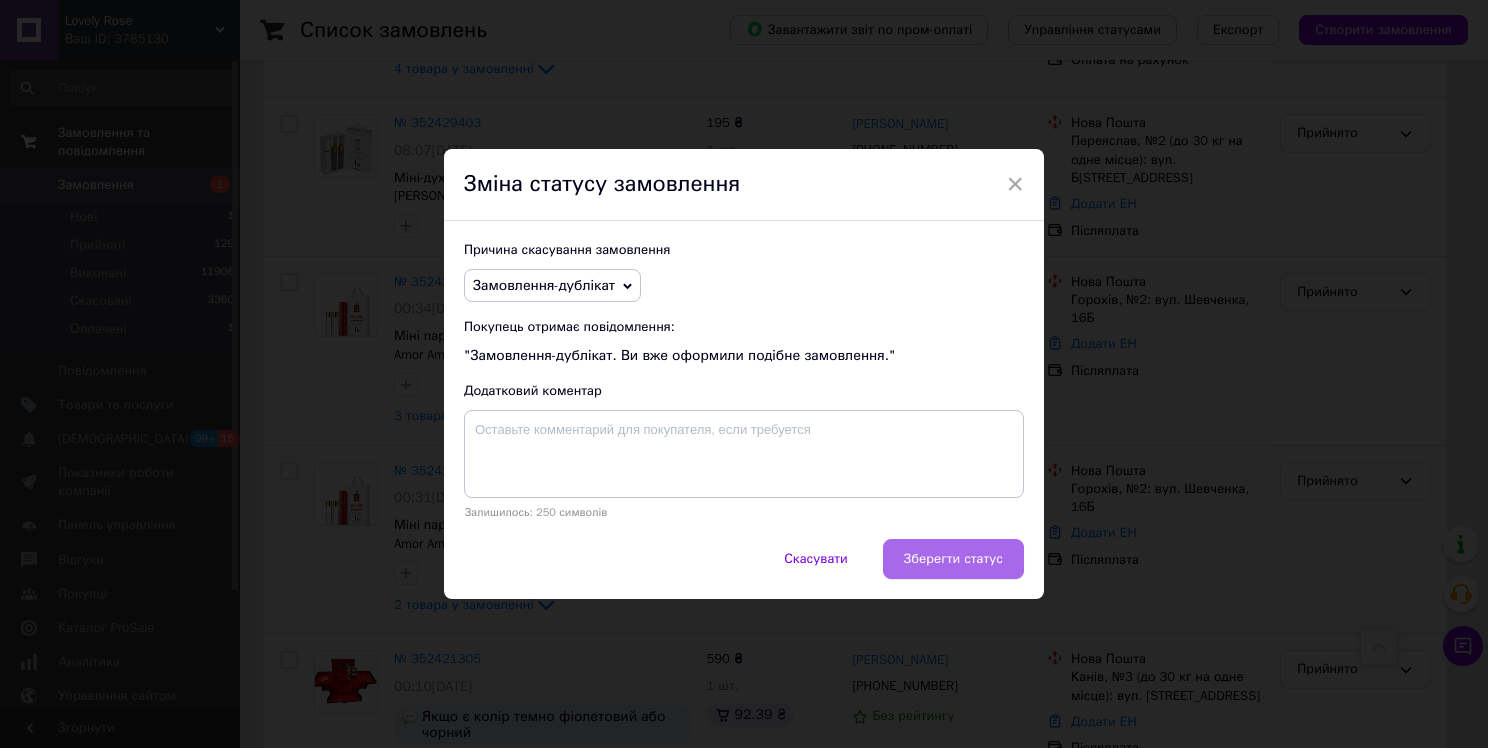 click on "Зберегти статус" at bounding box center (953, 559) 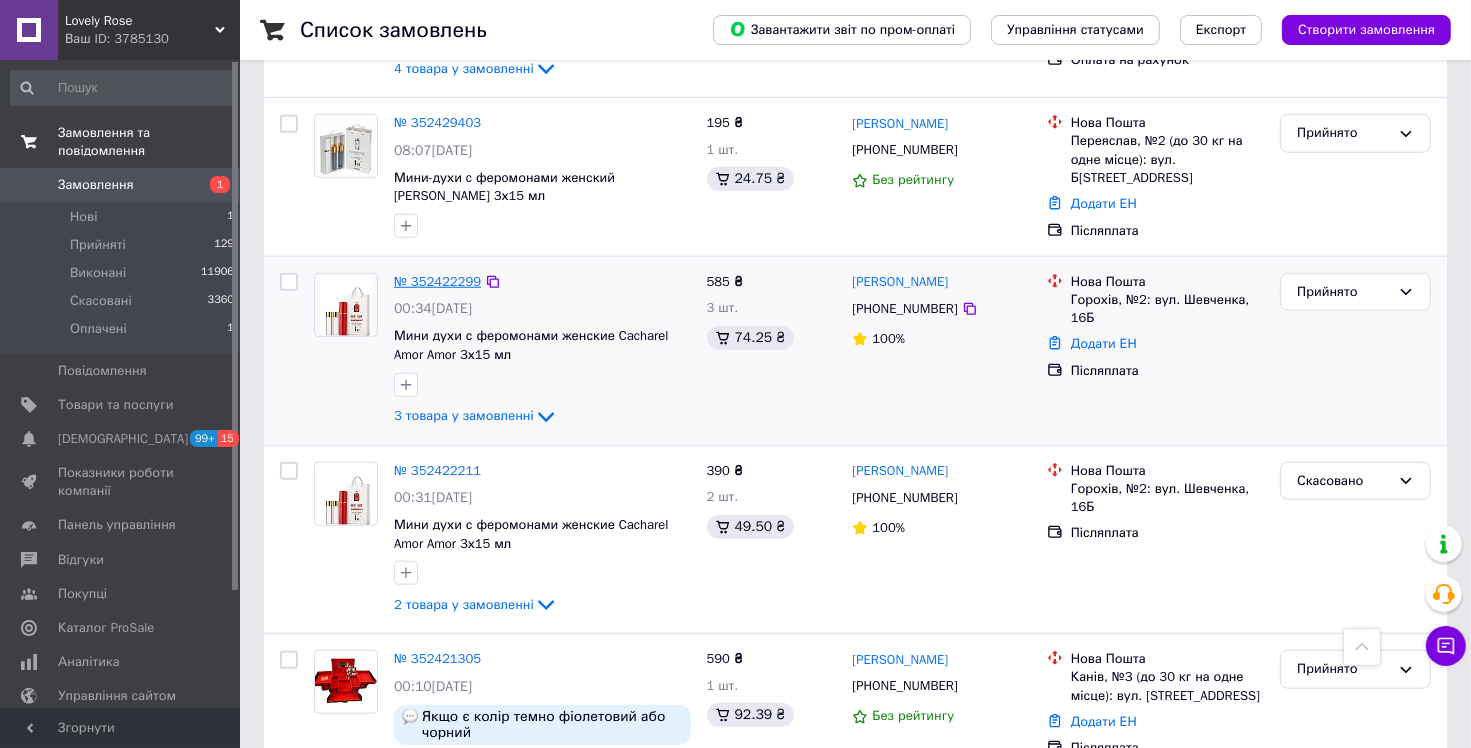 click on "№ 352422299" at bounding box center [437, 281] 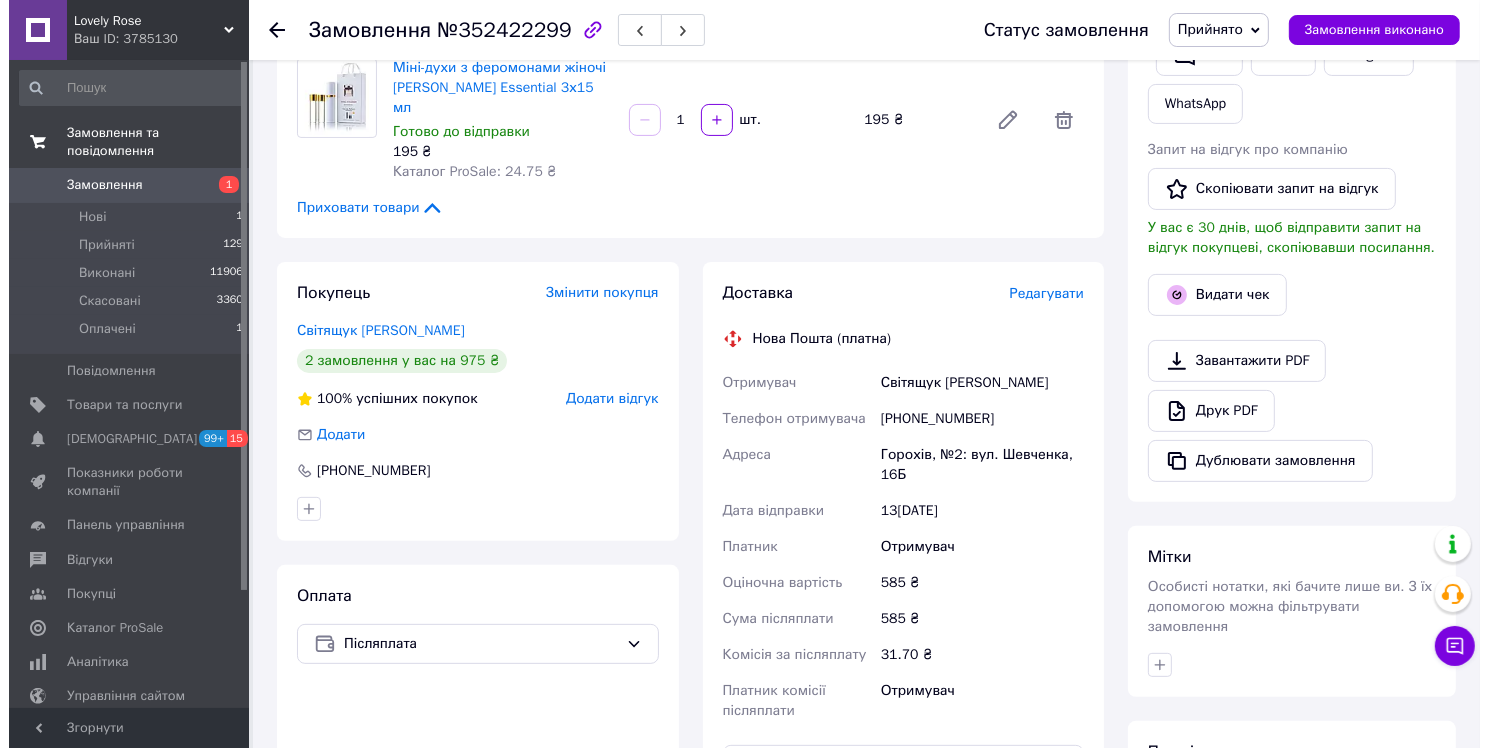 scroll, scrollTop: 441, scrollLeft: 0, axis: vertical 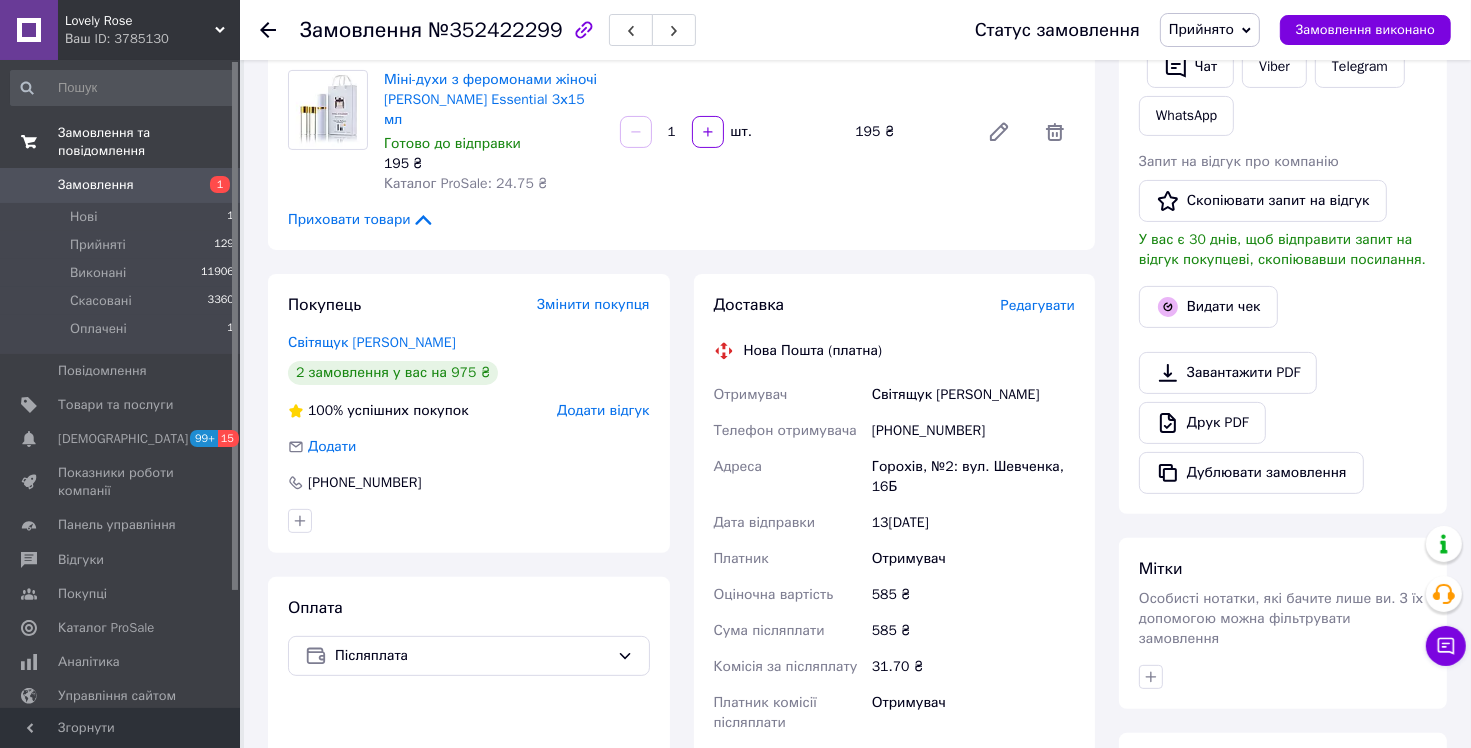 click on "Редагувати" at bounding box center (1038, 305) 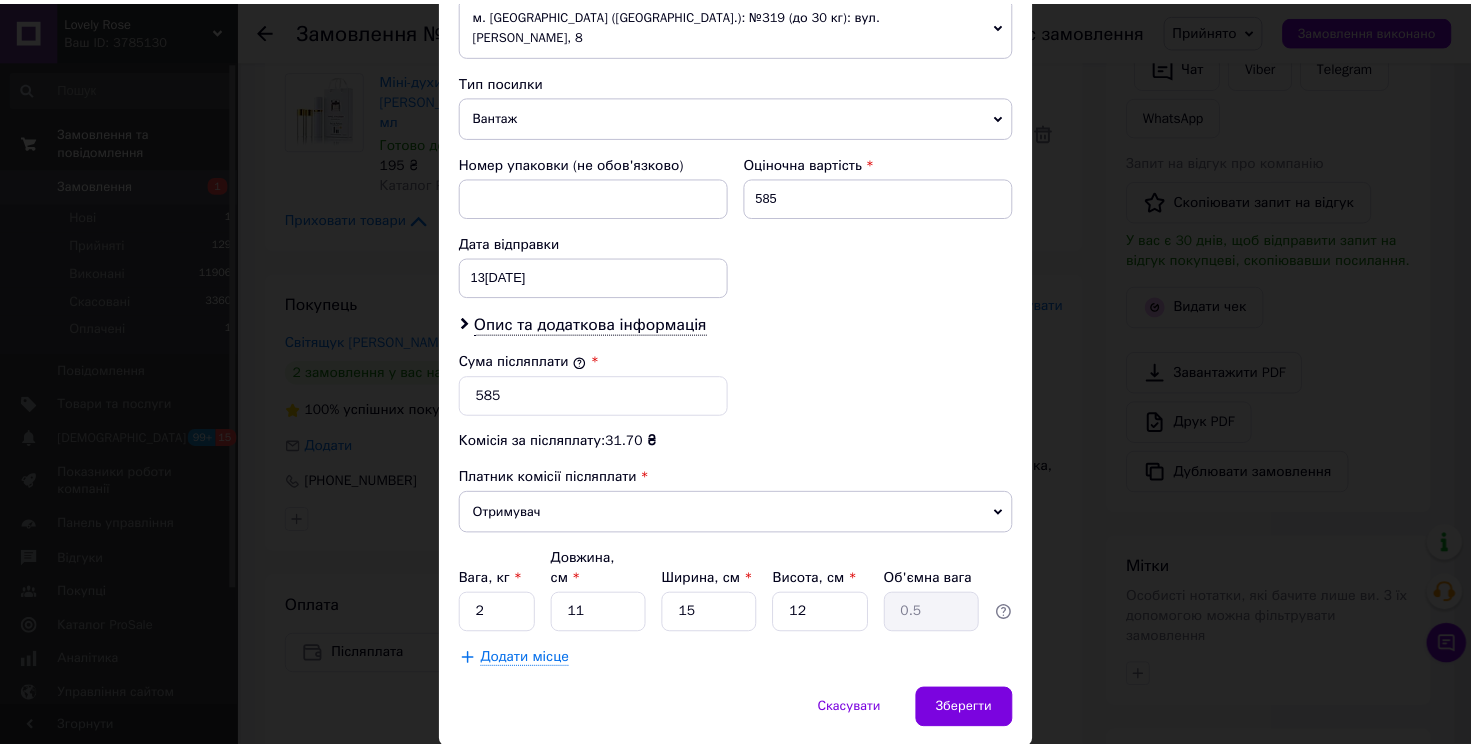 scroll, scrollTop: 772, scrollLeft: 0, axis: vertical 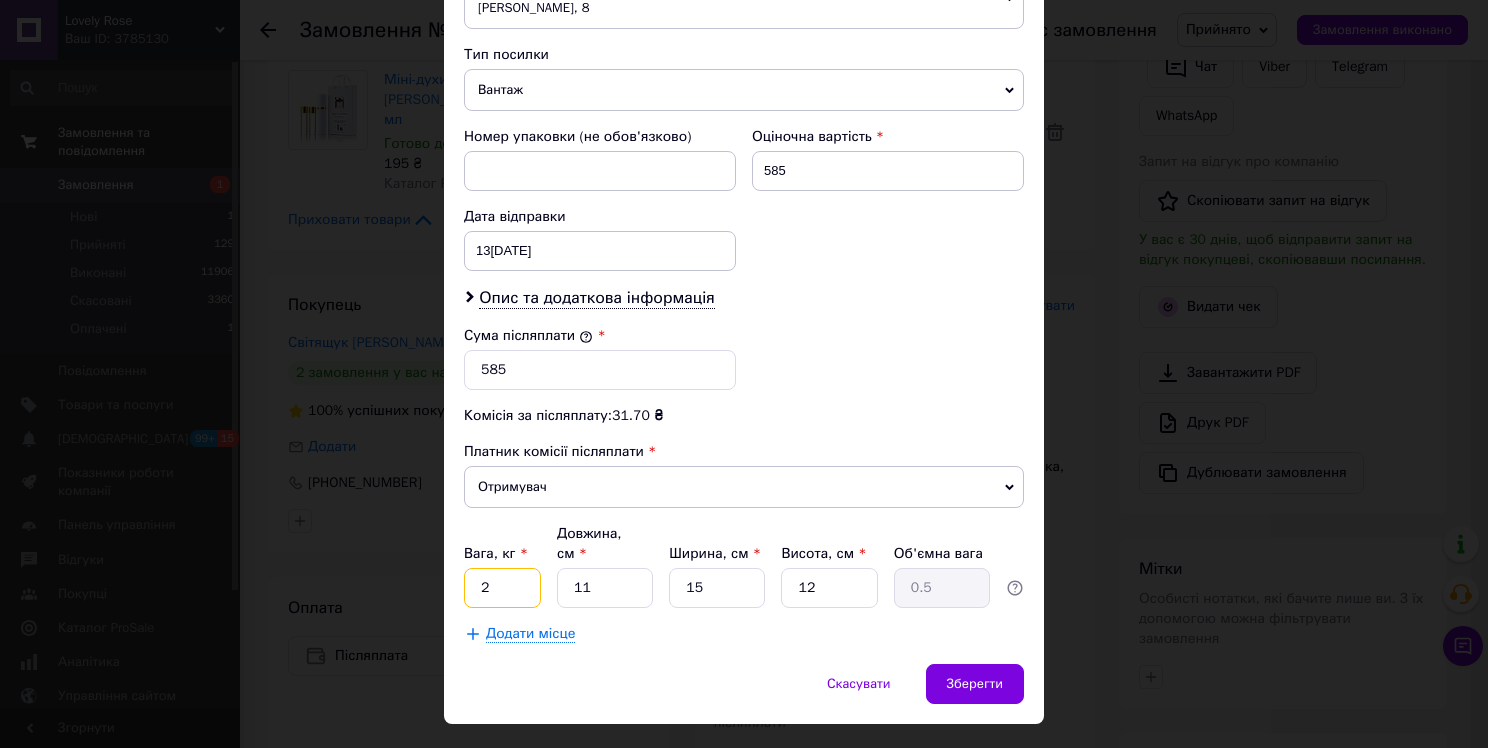 drag, startPoint x: 484, startPoint y: 540, endPoint x: 464, endPoint y: 546, distance: 20.880613 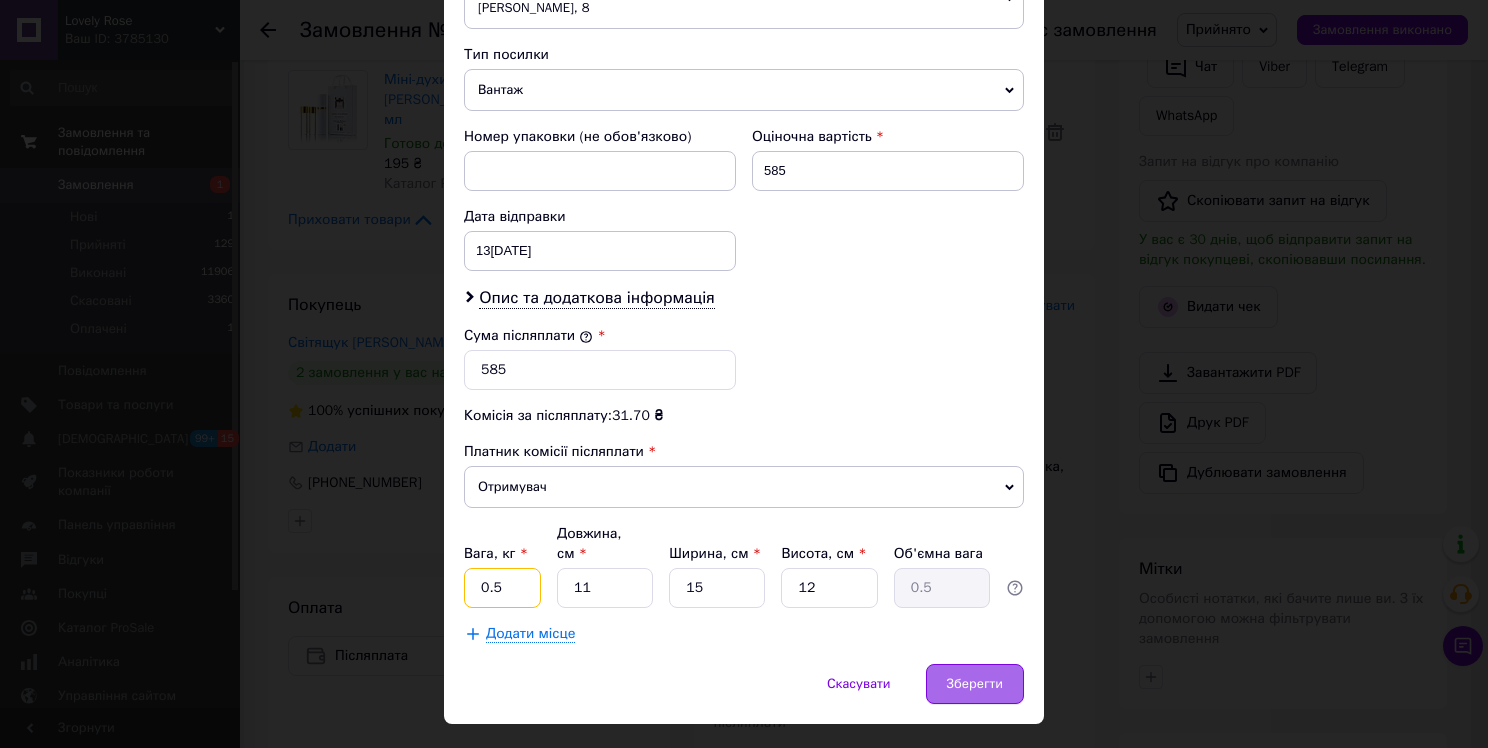 type on "0.5" 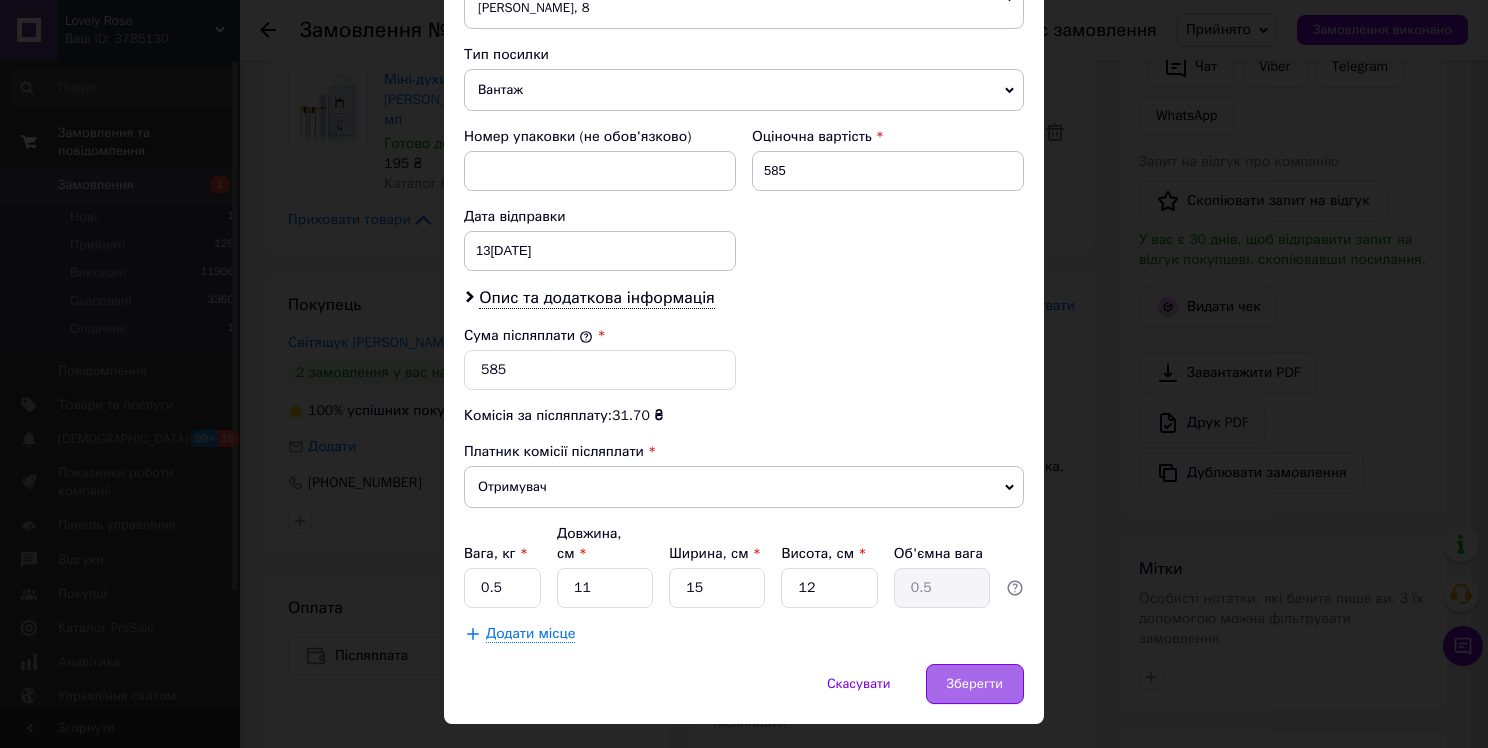 click on "Зберегти" at bounding box center (975, 684) 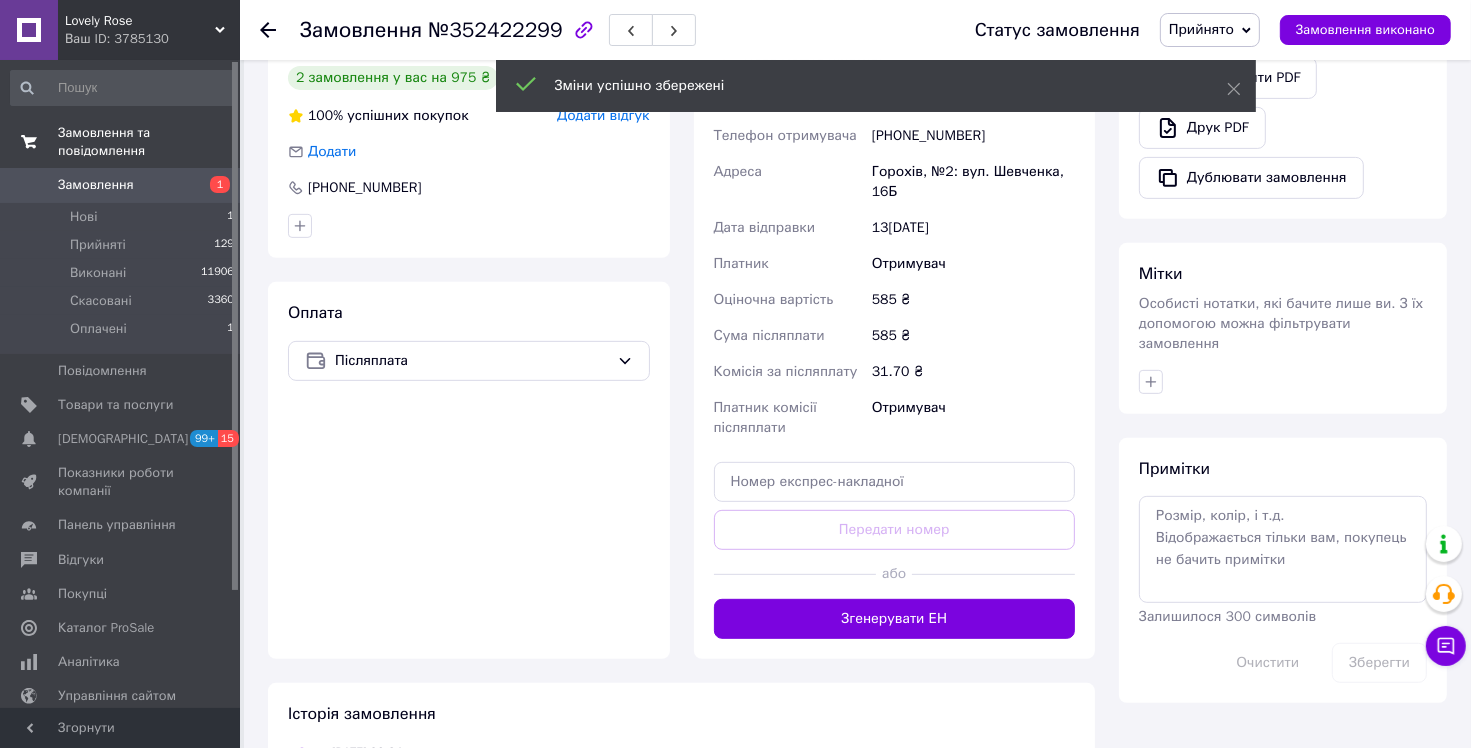 scroll, scrollTop: 741, scrollLeft: 0, axis: vertical 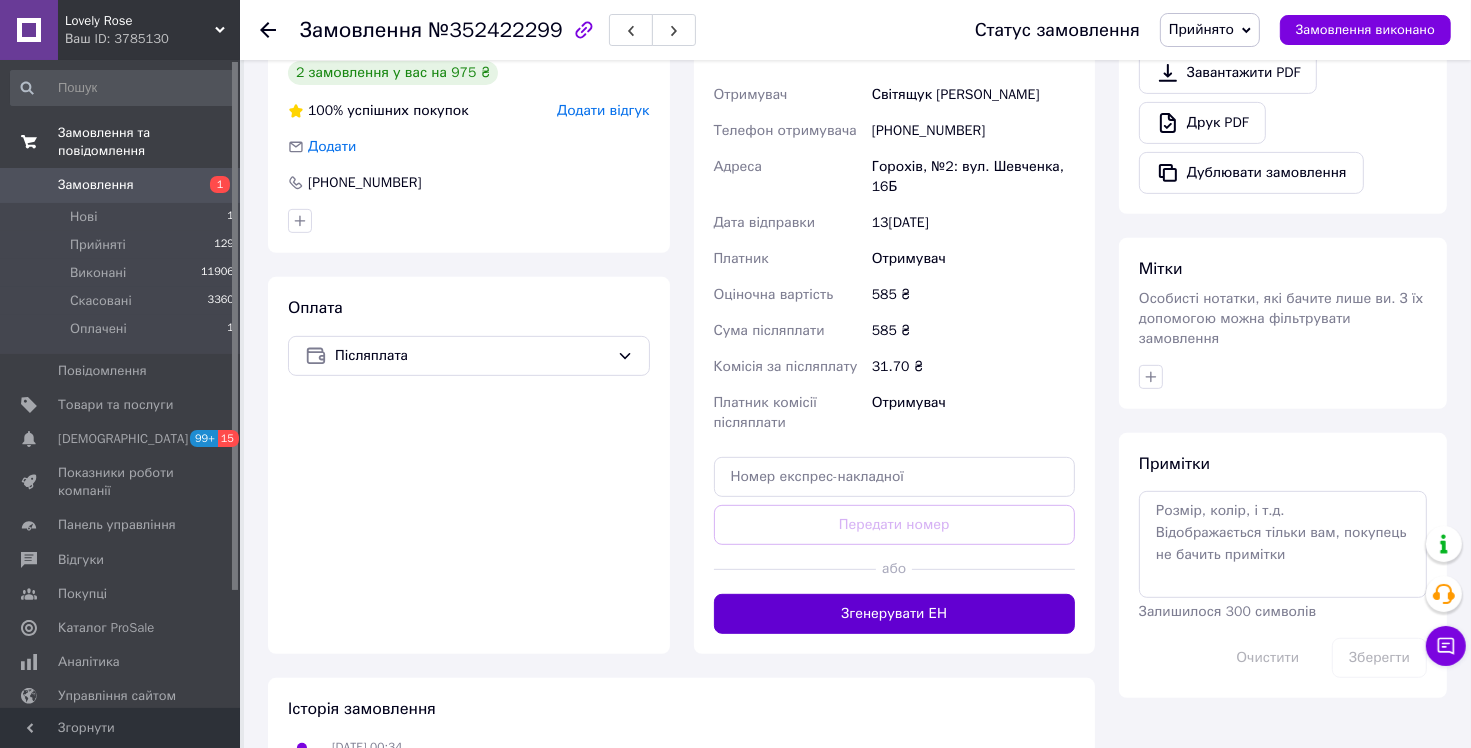 click on "Згенерувати ЕН" at bounding box center [895, 614] 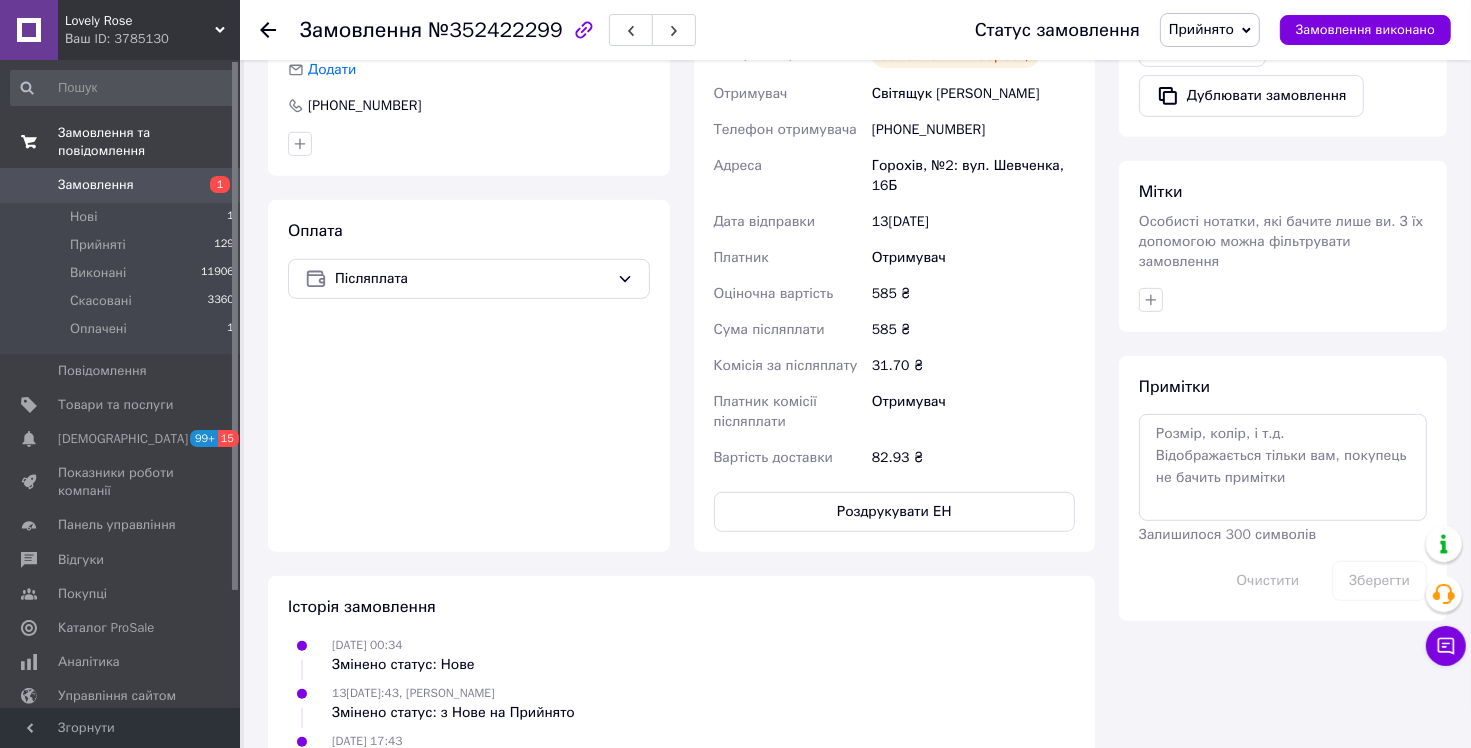 scroll, scrollTop: 618, scrollLeft: 0, axis: vertical 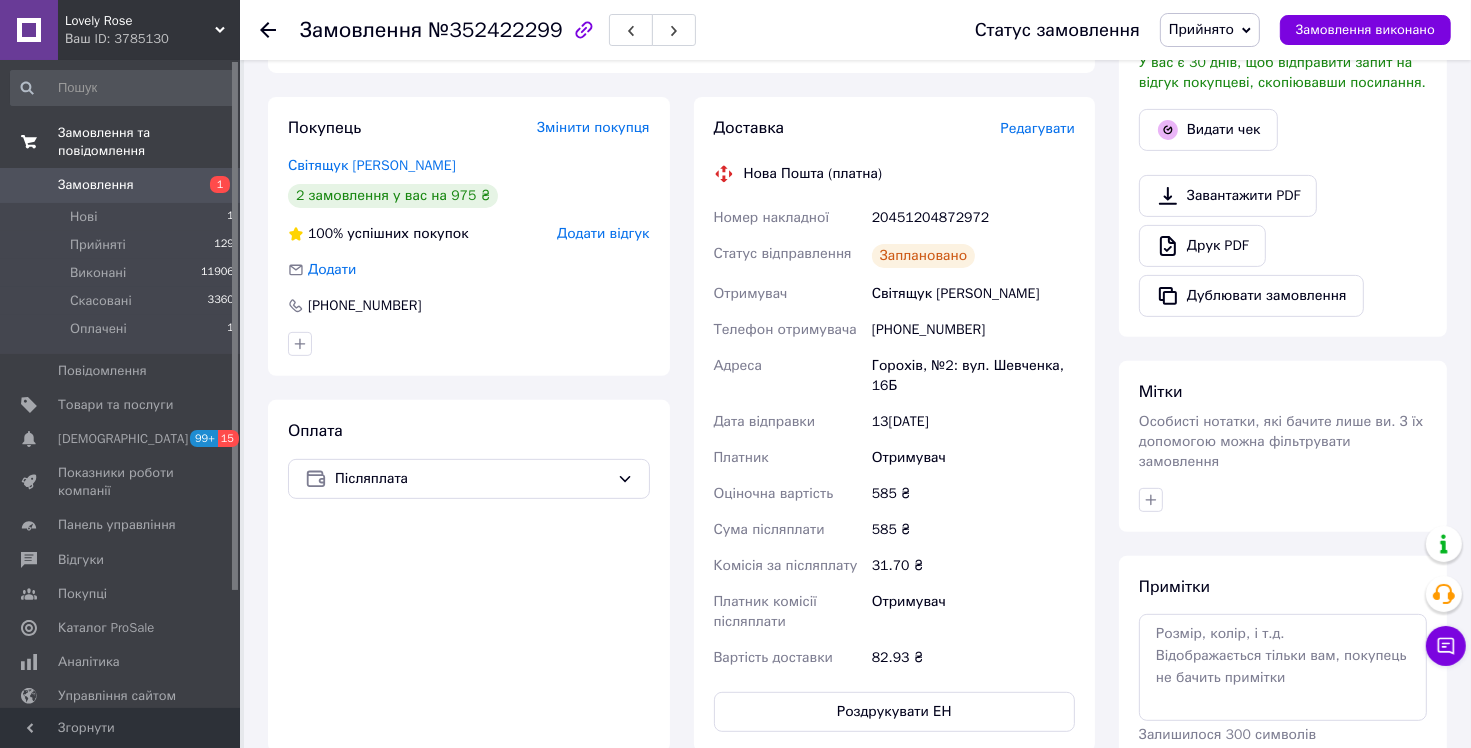 click on "Замовлення 1" at bounding box center [123, 185] 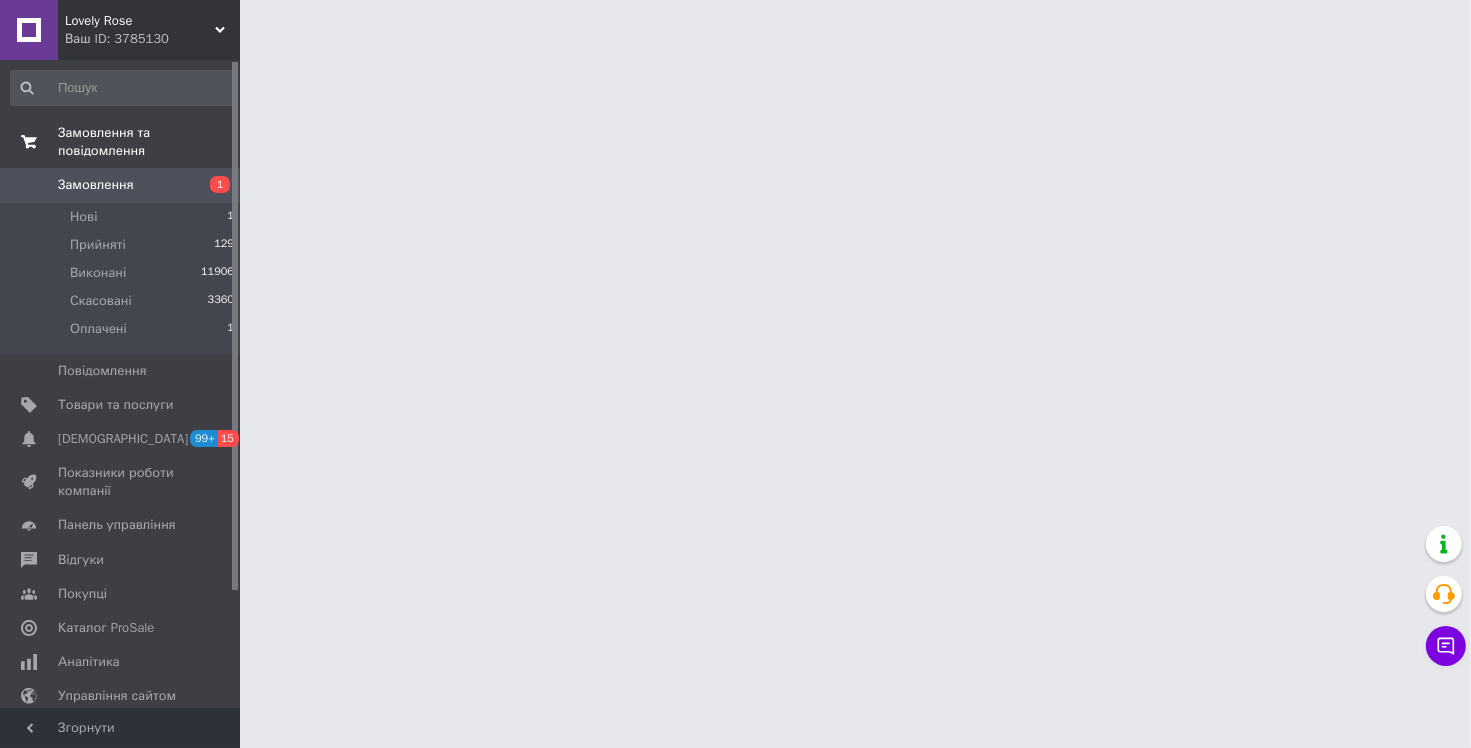 scroll, scrollTop: 0, scrollLeft: 0, axis: both 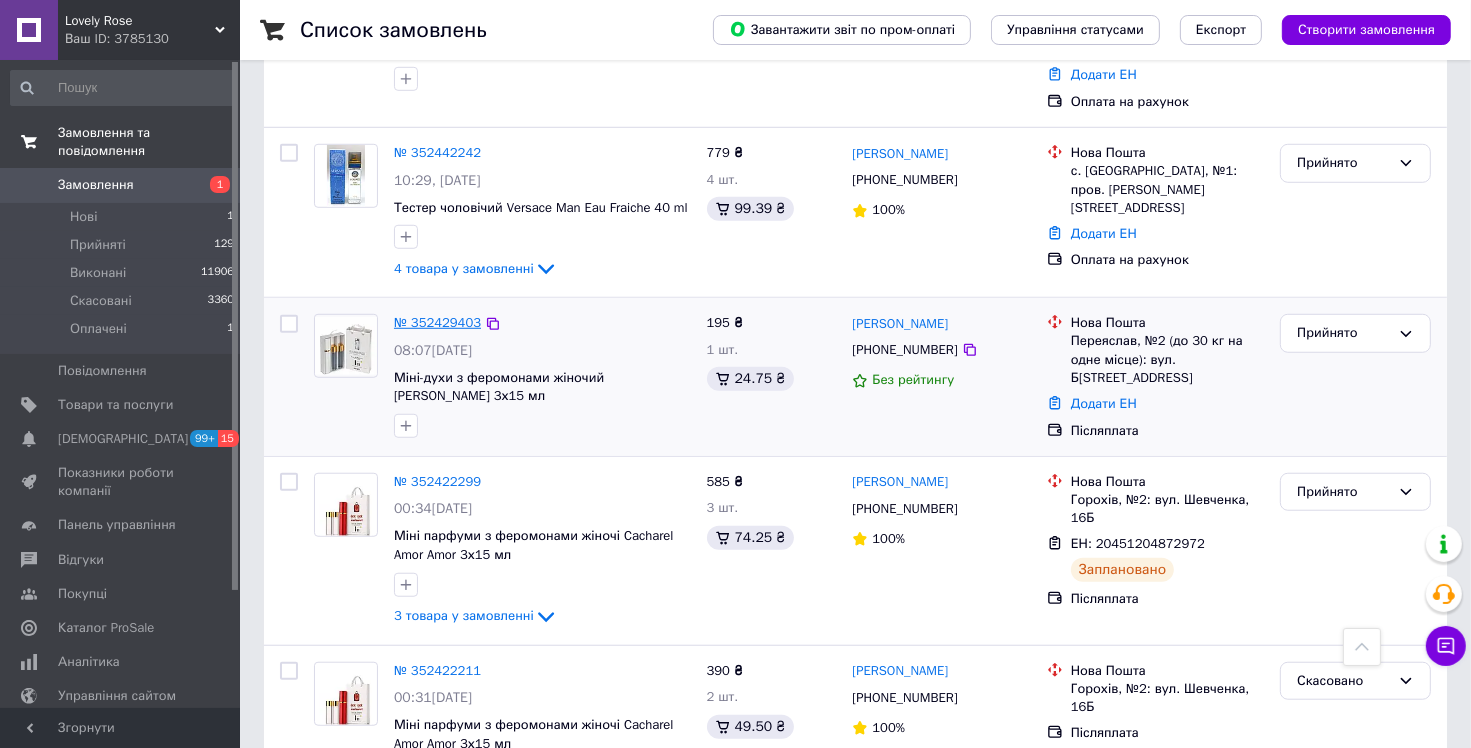 click on "№ 352429403" at bounding box center (437, 322) 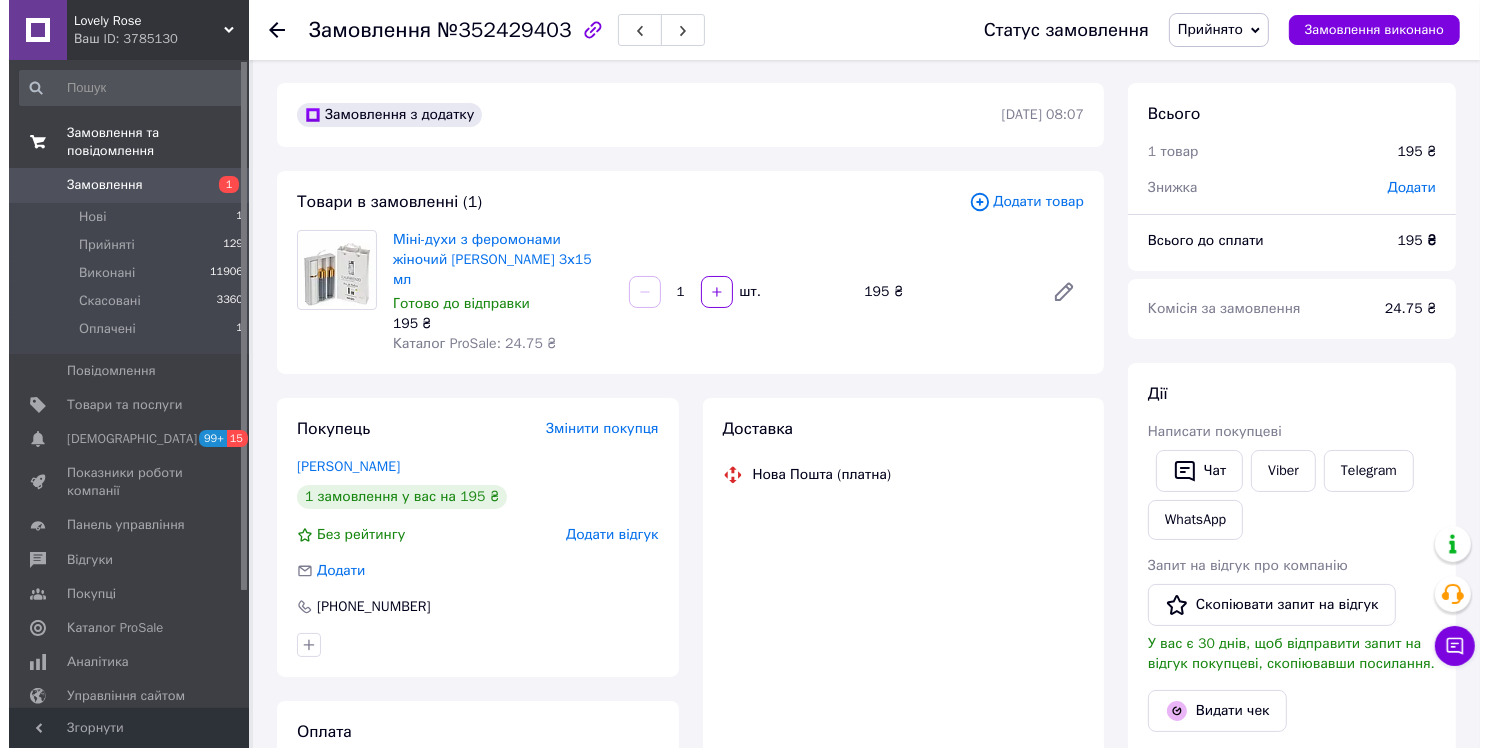 scroll, scrollTop: 0, scrollLeft: 0, axis: both 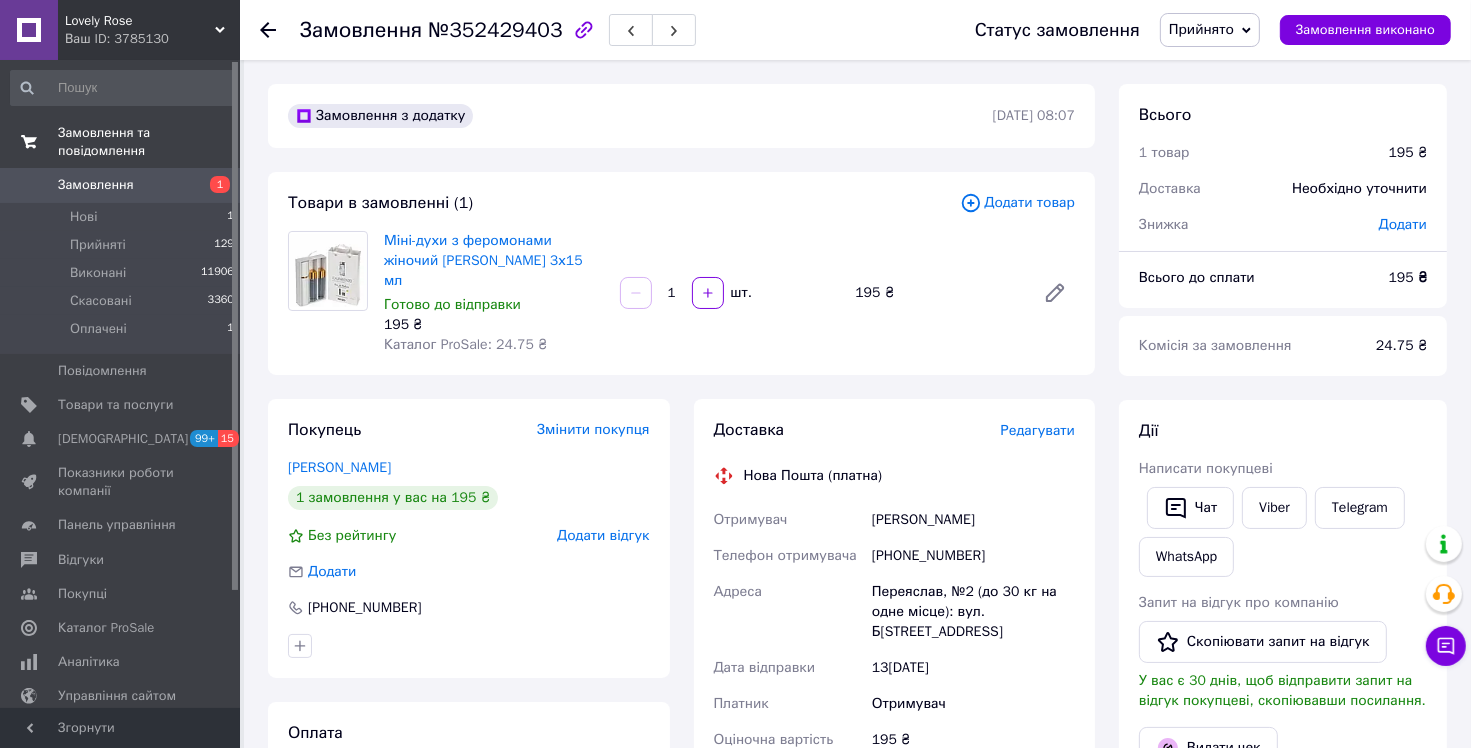click on "Редагувати" at bounding box center [1038, 430] 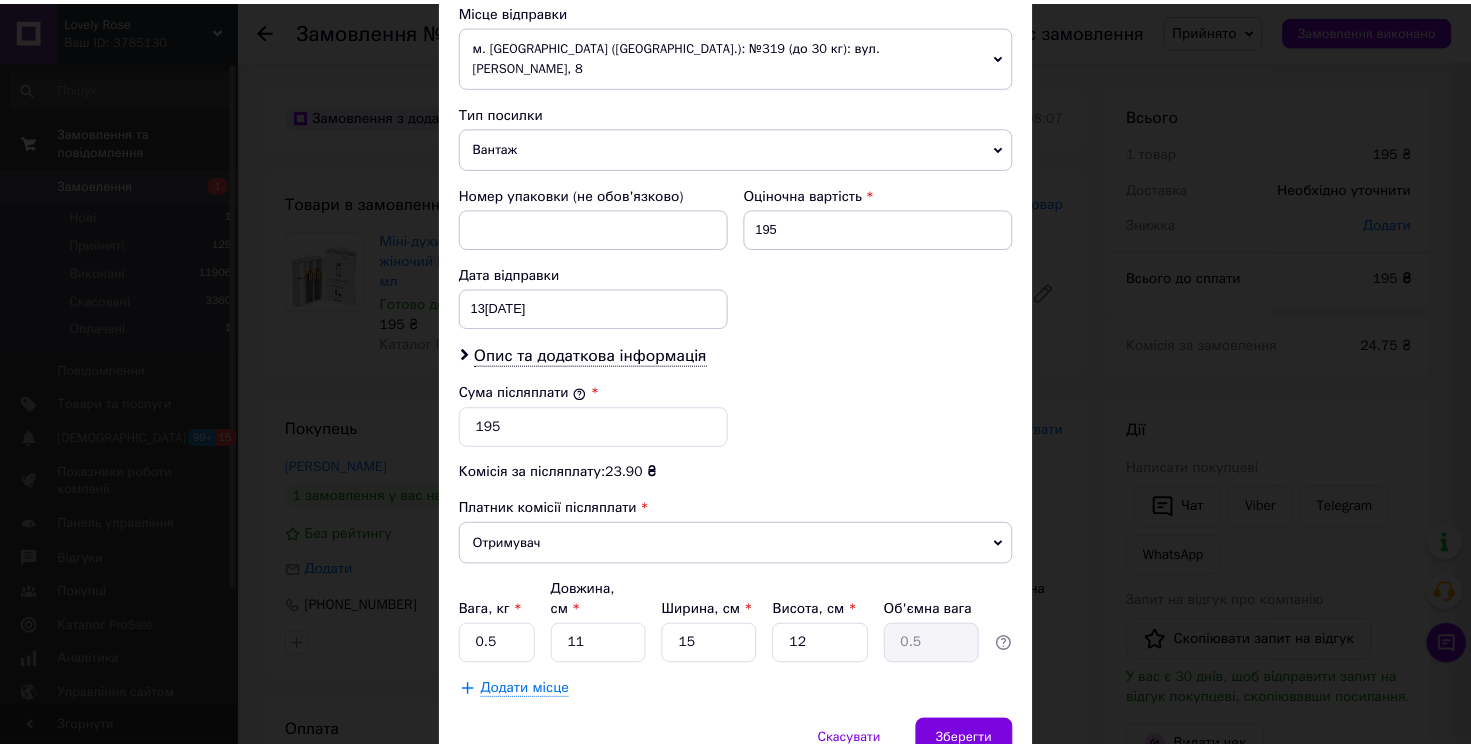 scroll, scrollTop: 772, scrollLeft: 0, axis: vertical 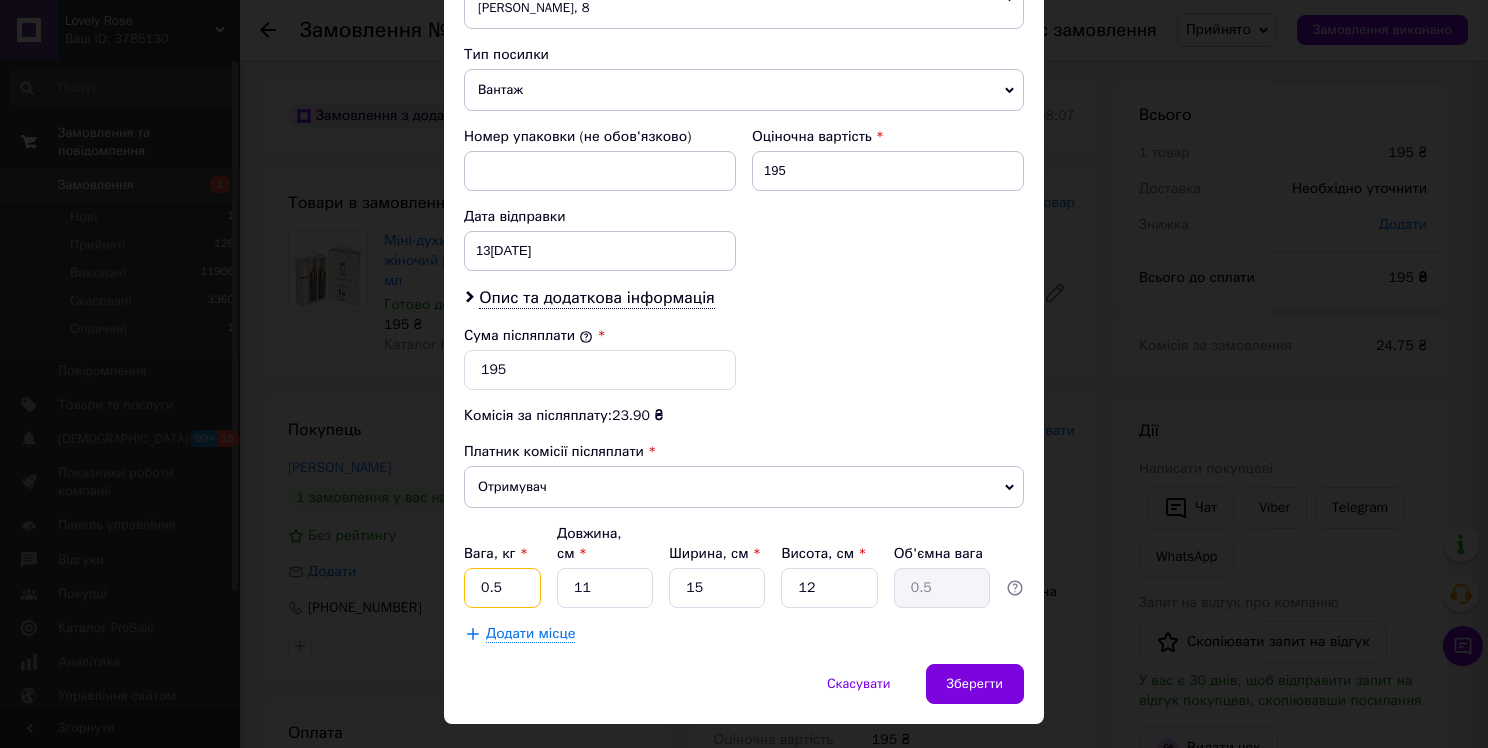 drag, startPoint x: 504, startPoint y: 554, endPoint x: 489, endPoint y: 556, distance: 15.132746 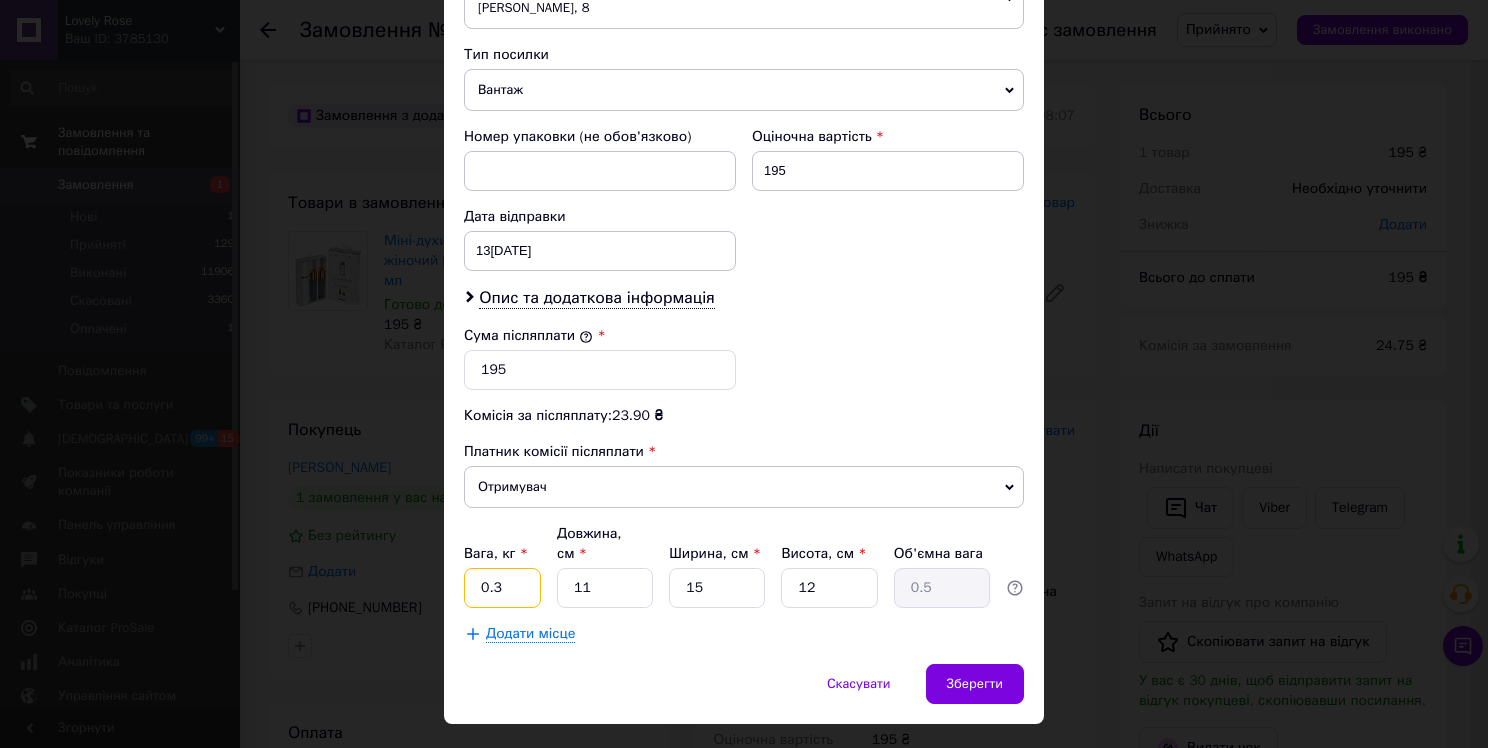 type on "0.3" 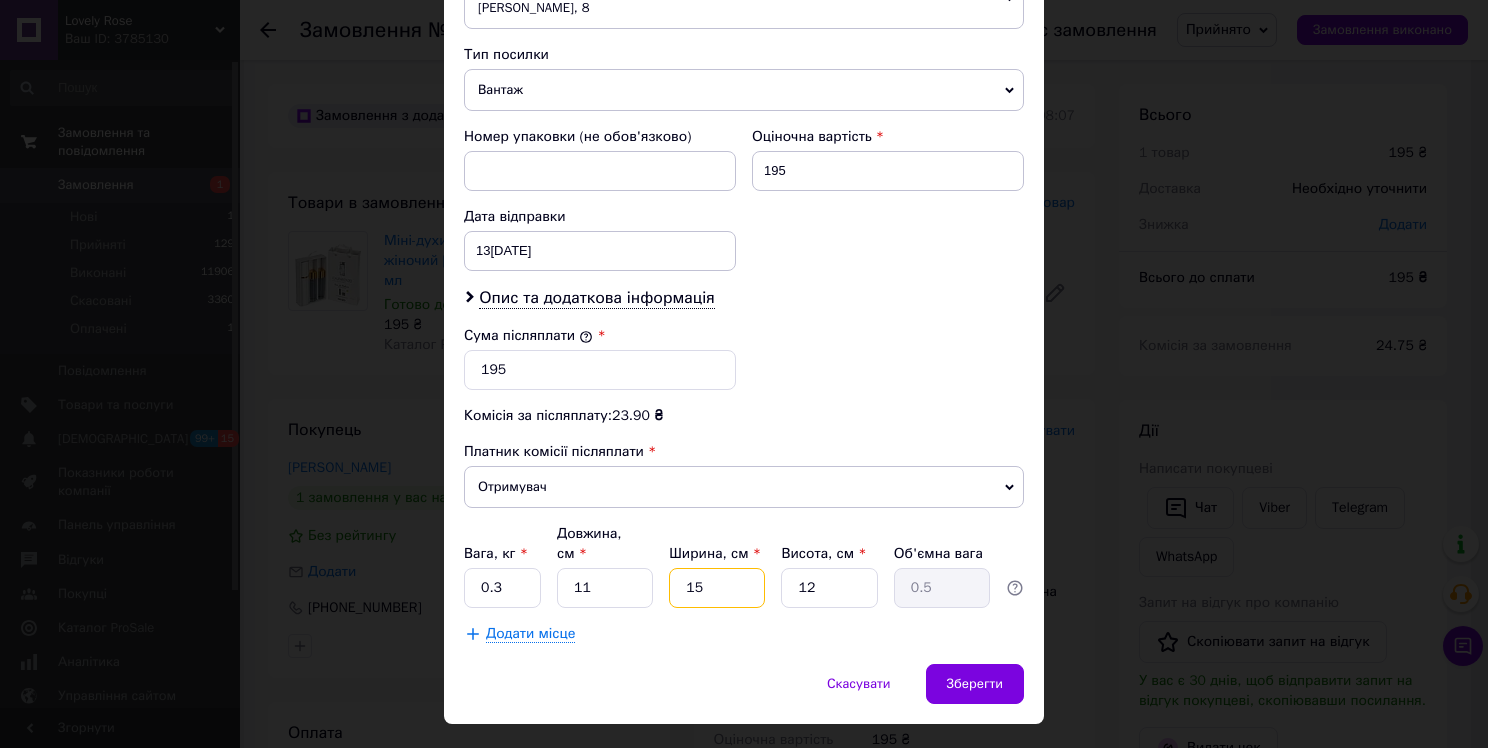 click on "15" at bounding box center [717, 588] 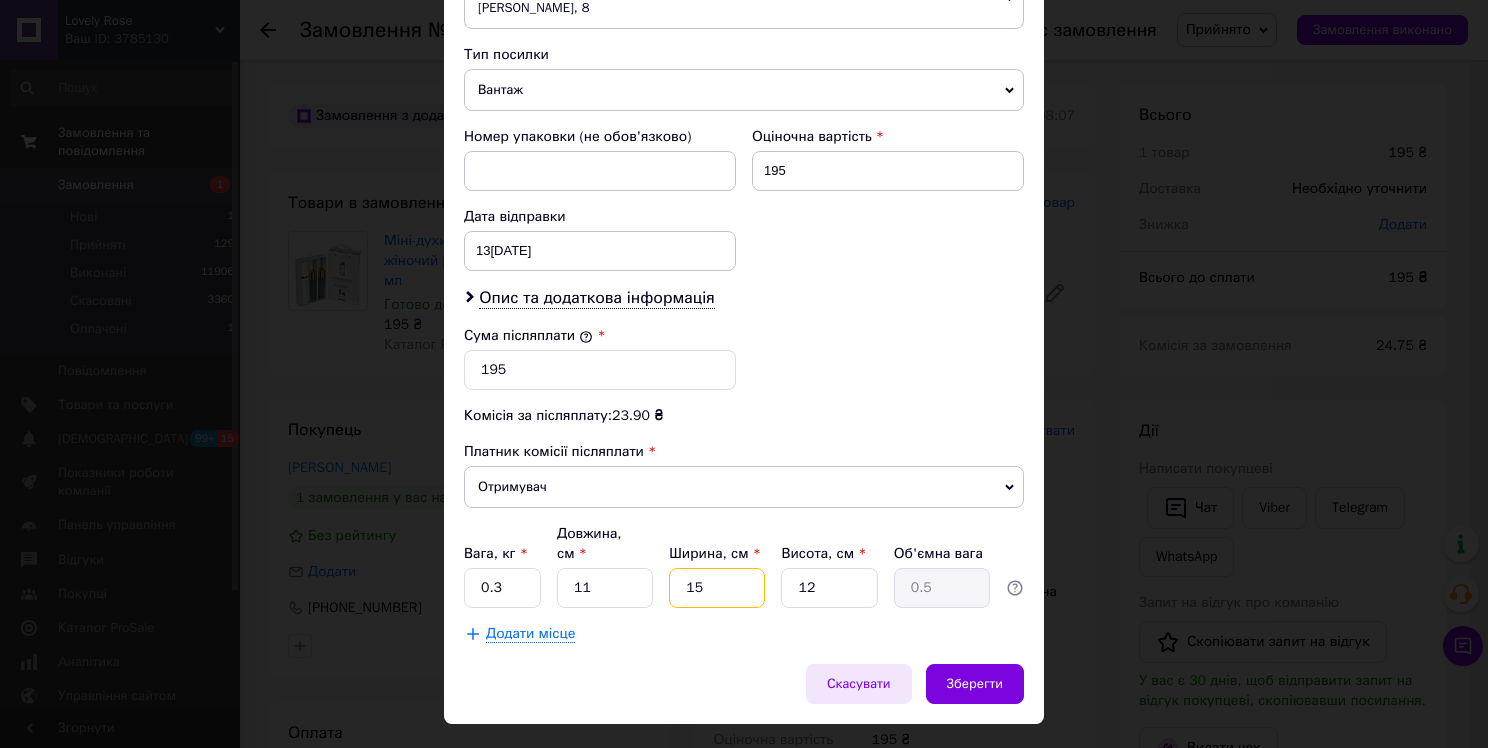 type on "10" 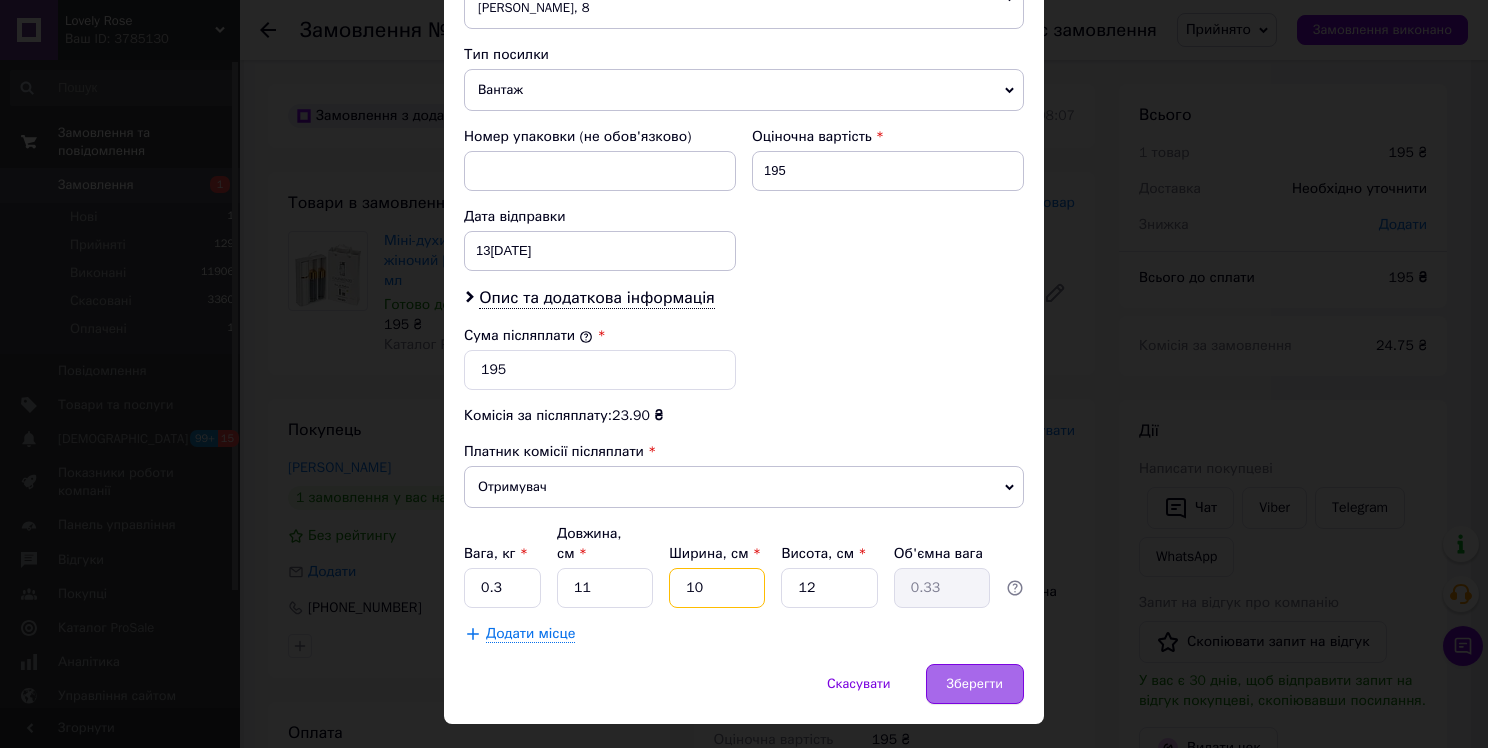 type on "10" 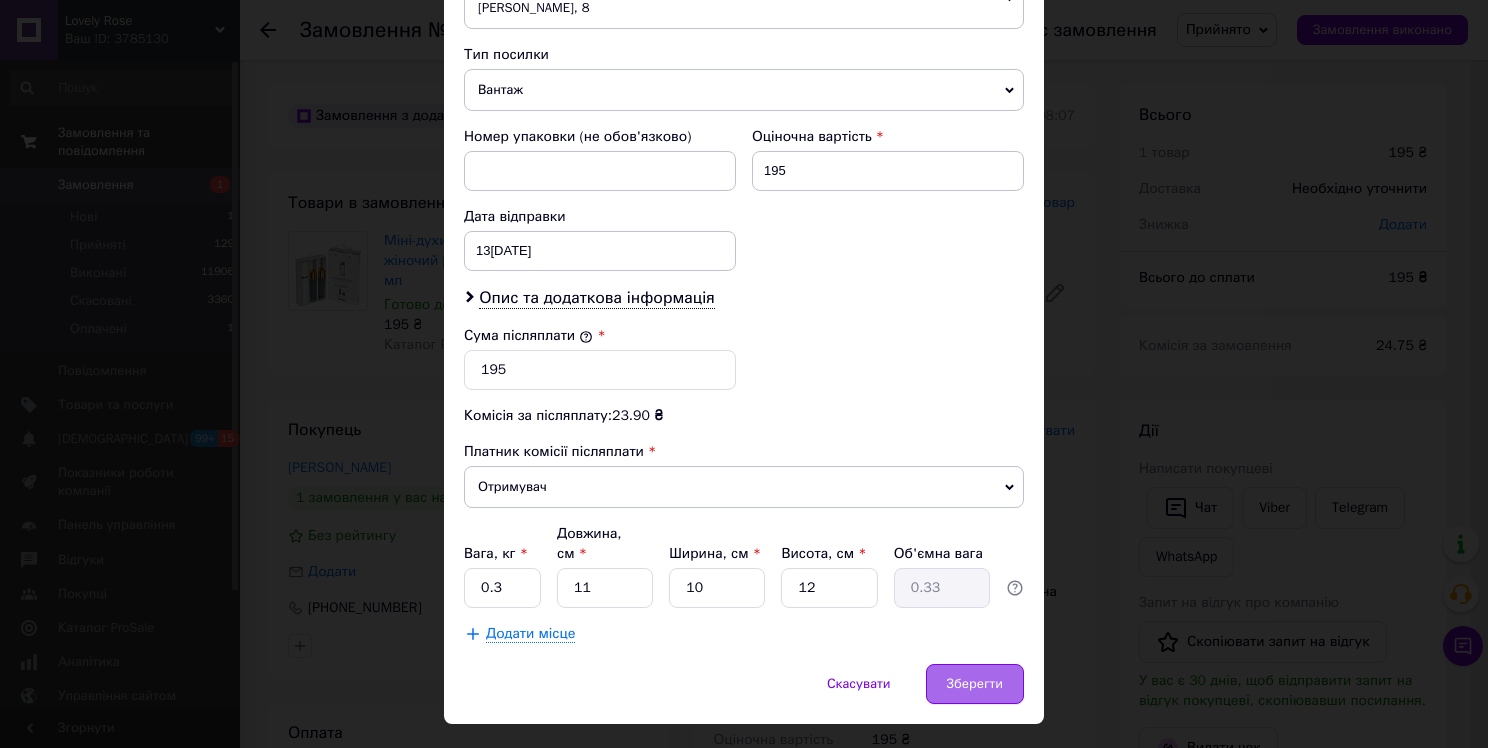 click on "Зберегти" at bounding box center [975, 684] 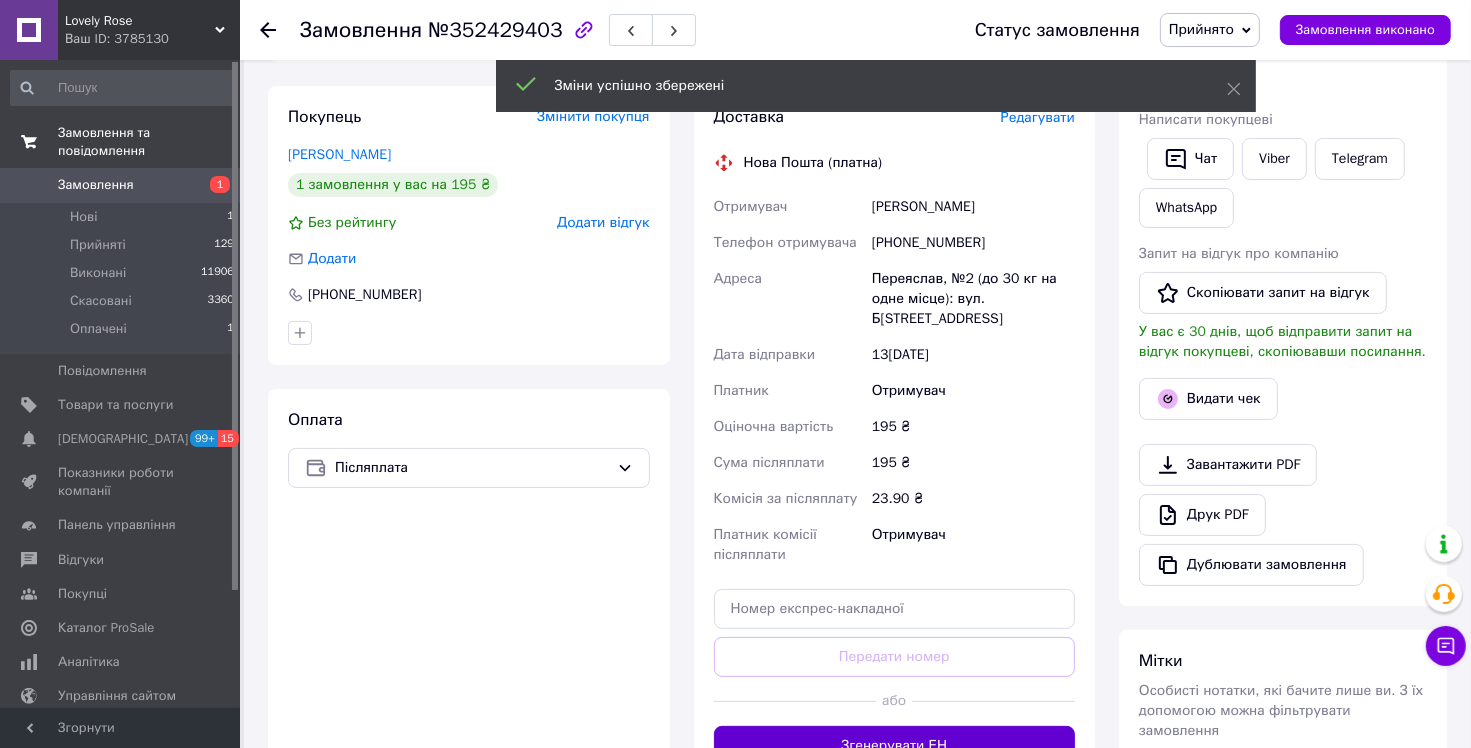 scroll, scrollTop: 400, scrollLeft: 0, axis: vertical 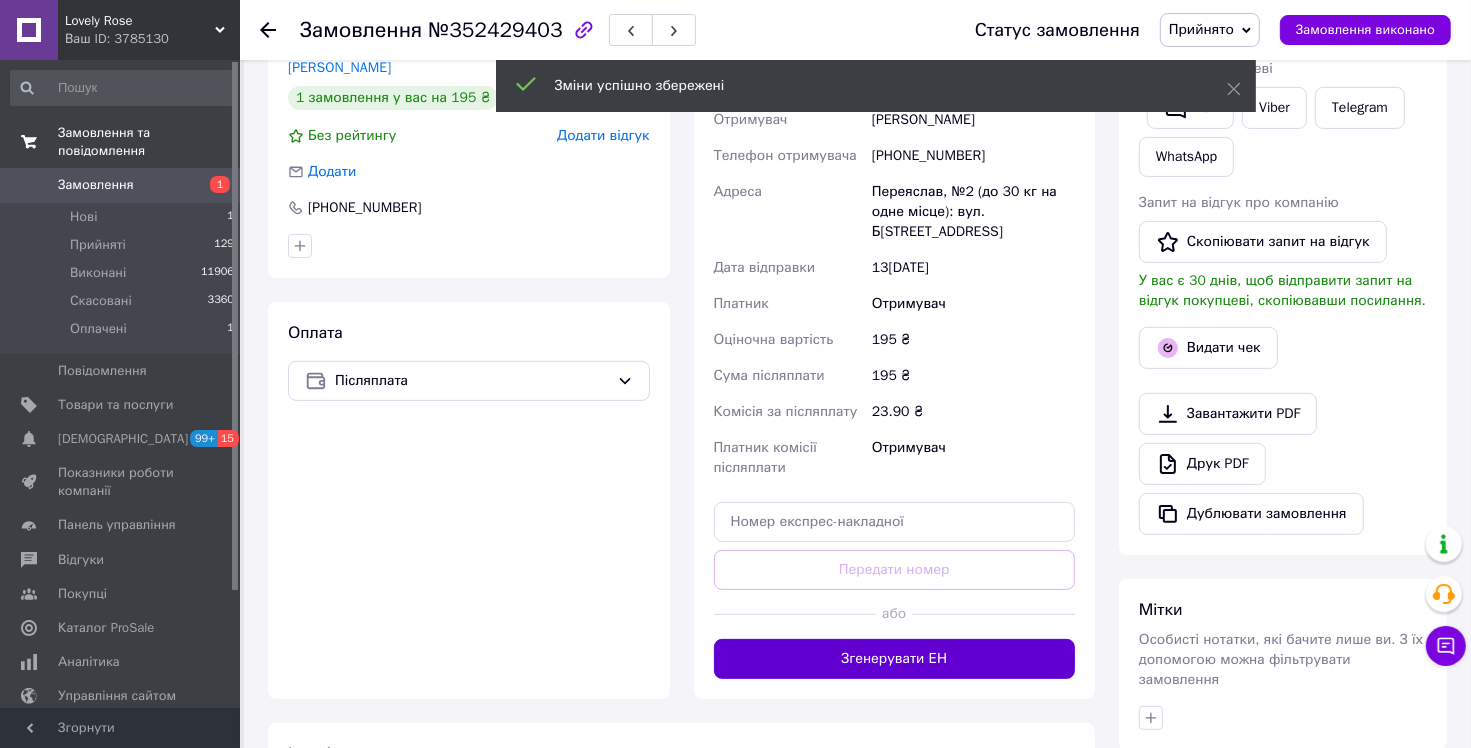 click on "Згенерувати ЕН" at bounding box center [895, 659] 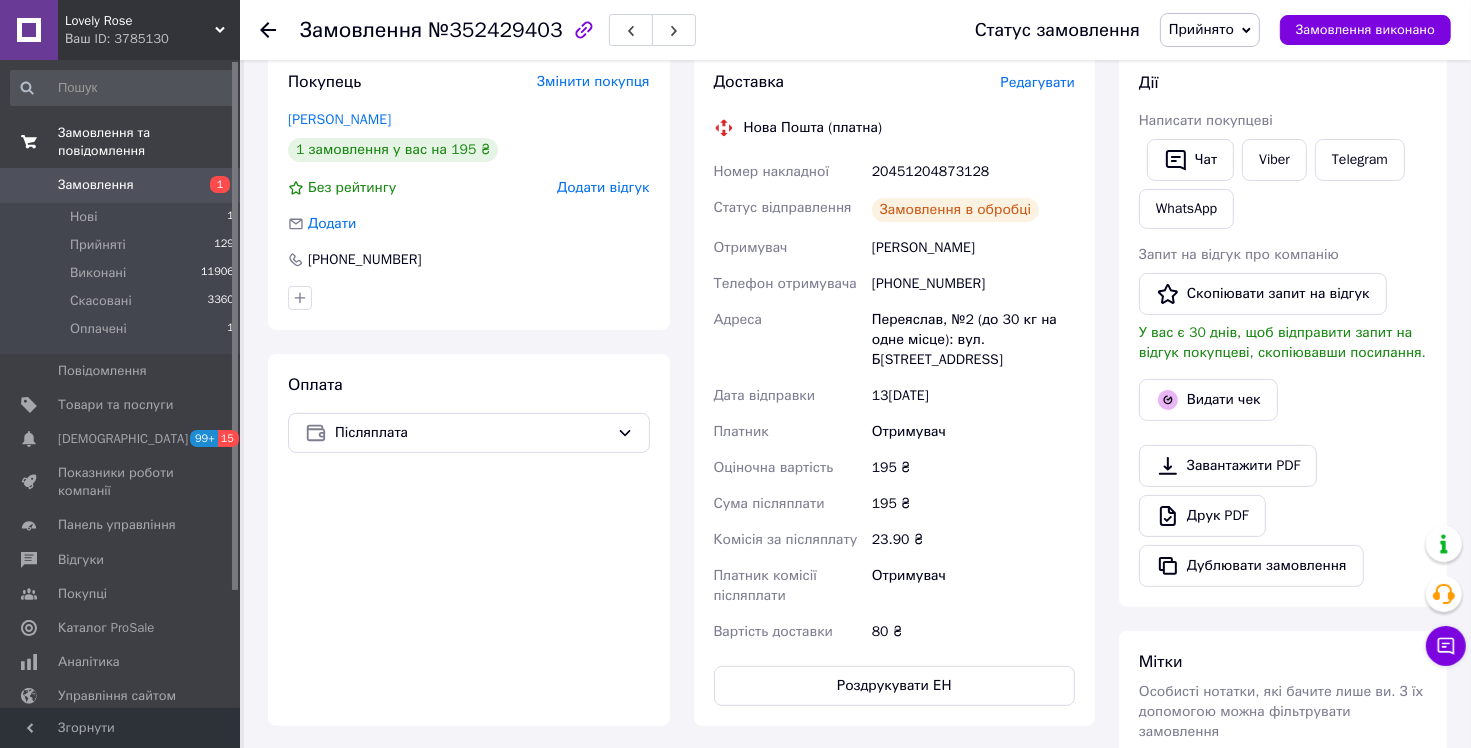 scroll, scrollTop: 300, scrollLeft: 0, axis: vertical 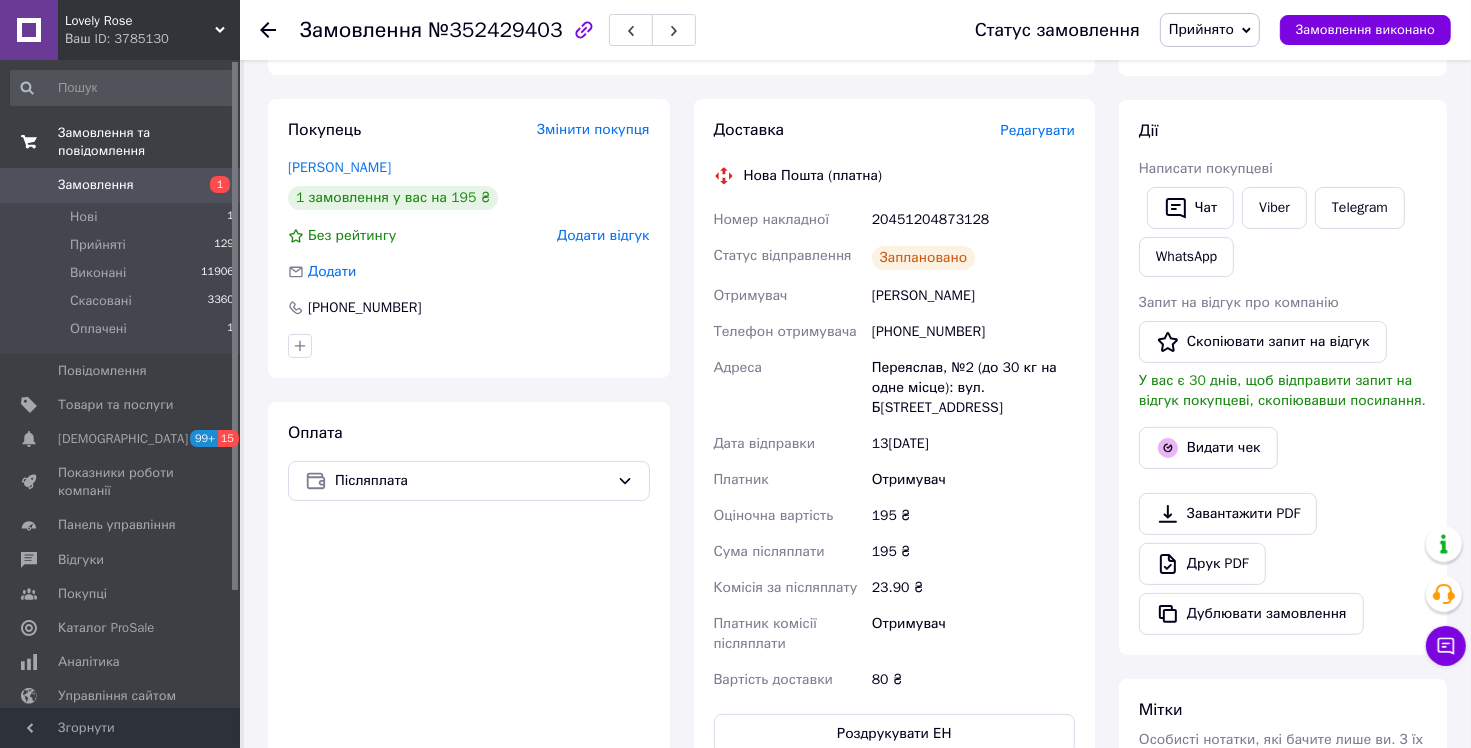 click 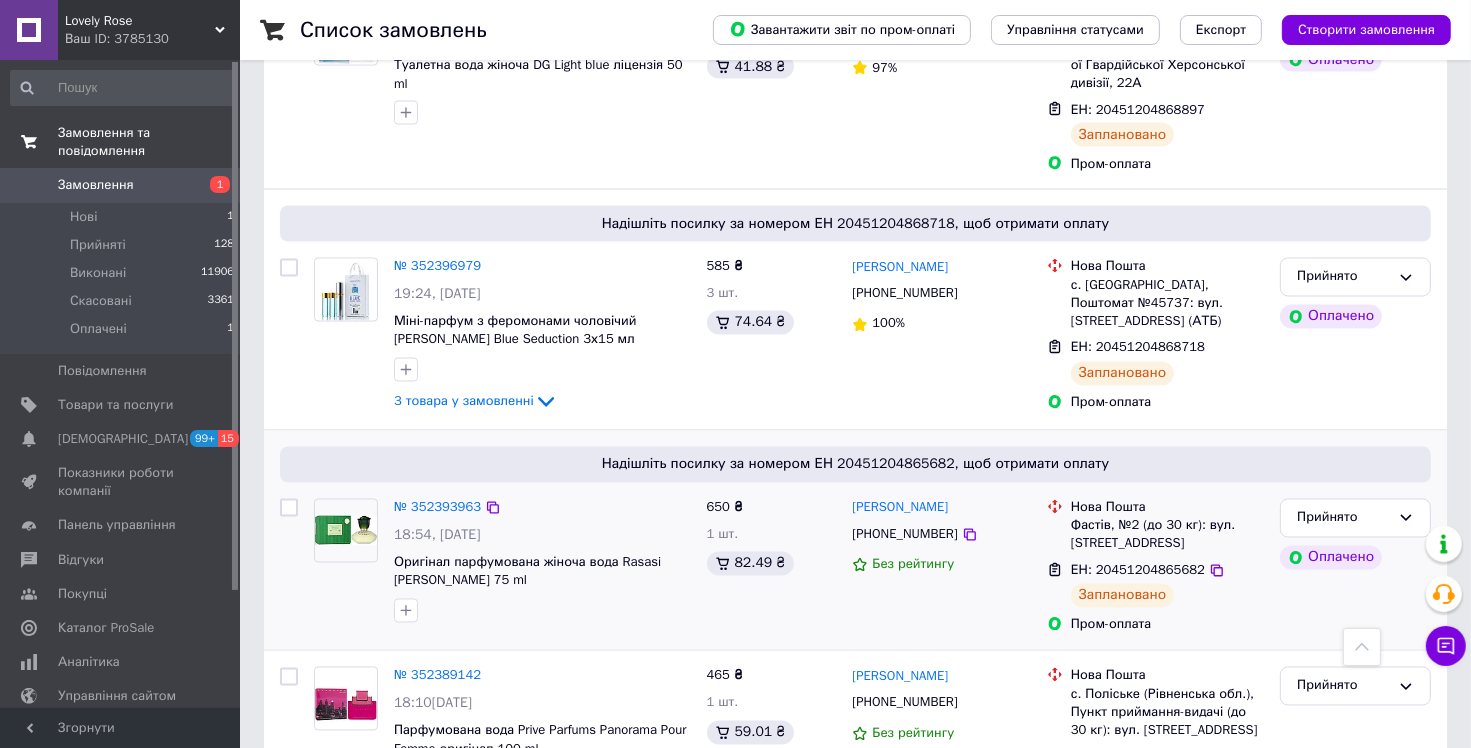 scroll, scrollTop: 3300, scrollLeft: 0, axis: vertical 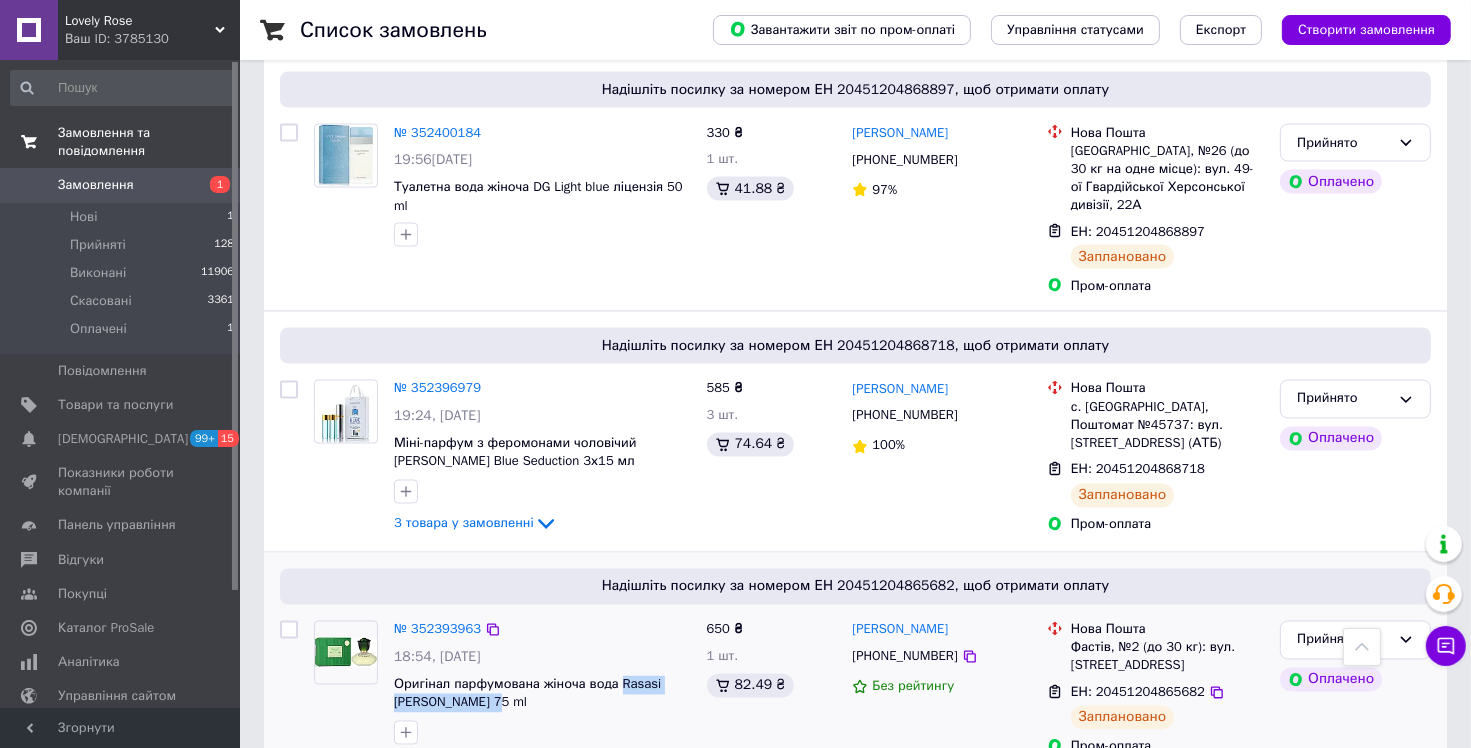 drag, startPoint x: 644, startPoint y: 506, endPoint x: 510, endPoint y: 535, distance: 137.10216 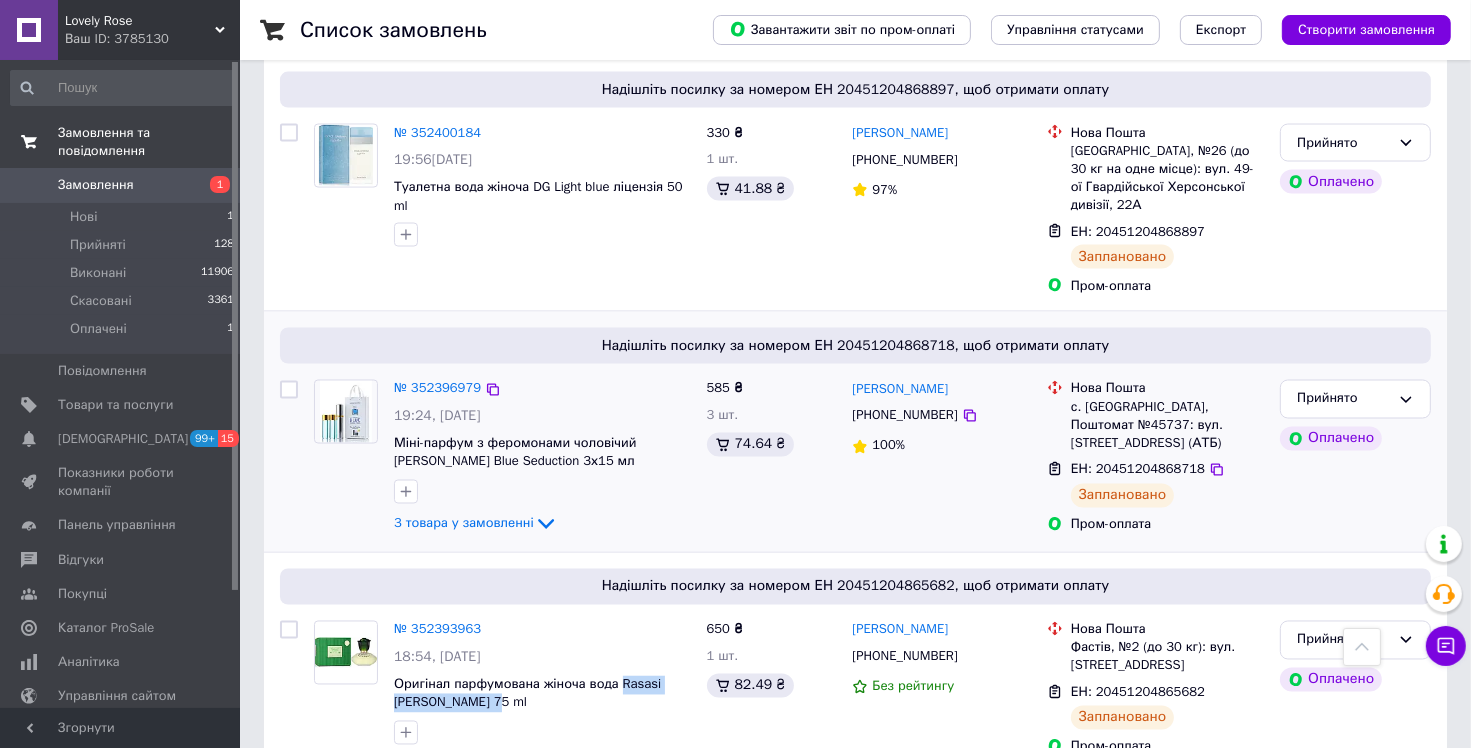 copy on "Rasasi [PERSON_NAME] 75 ml" 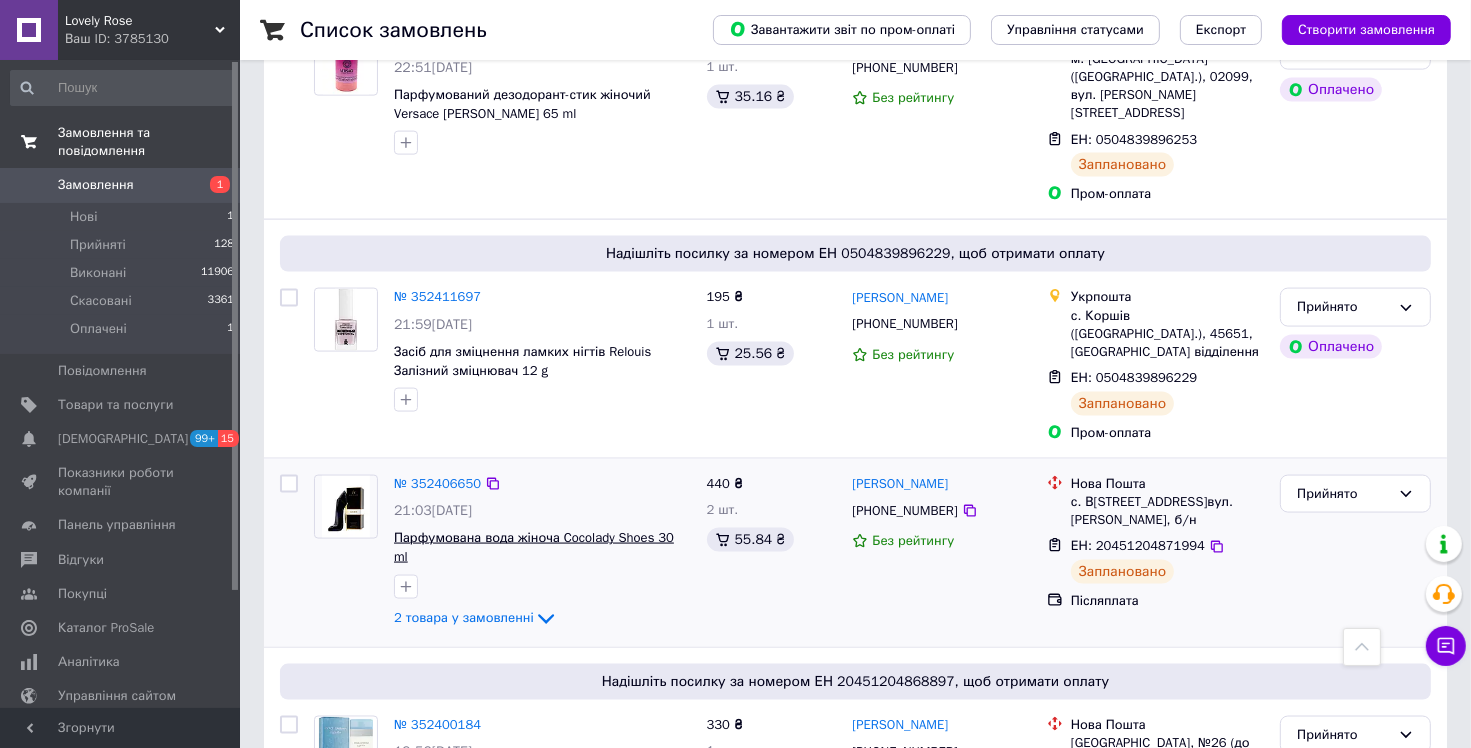 scroll, scrollTop: 2600, scrollLeft: 0, axis: vertical 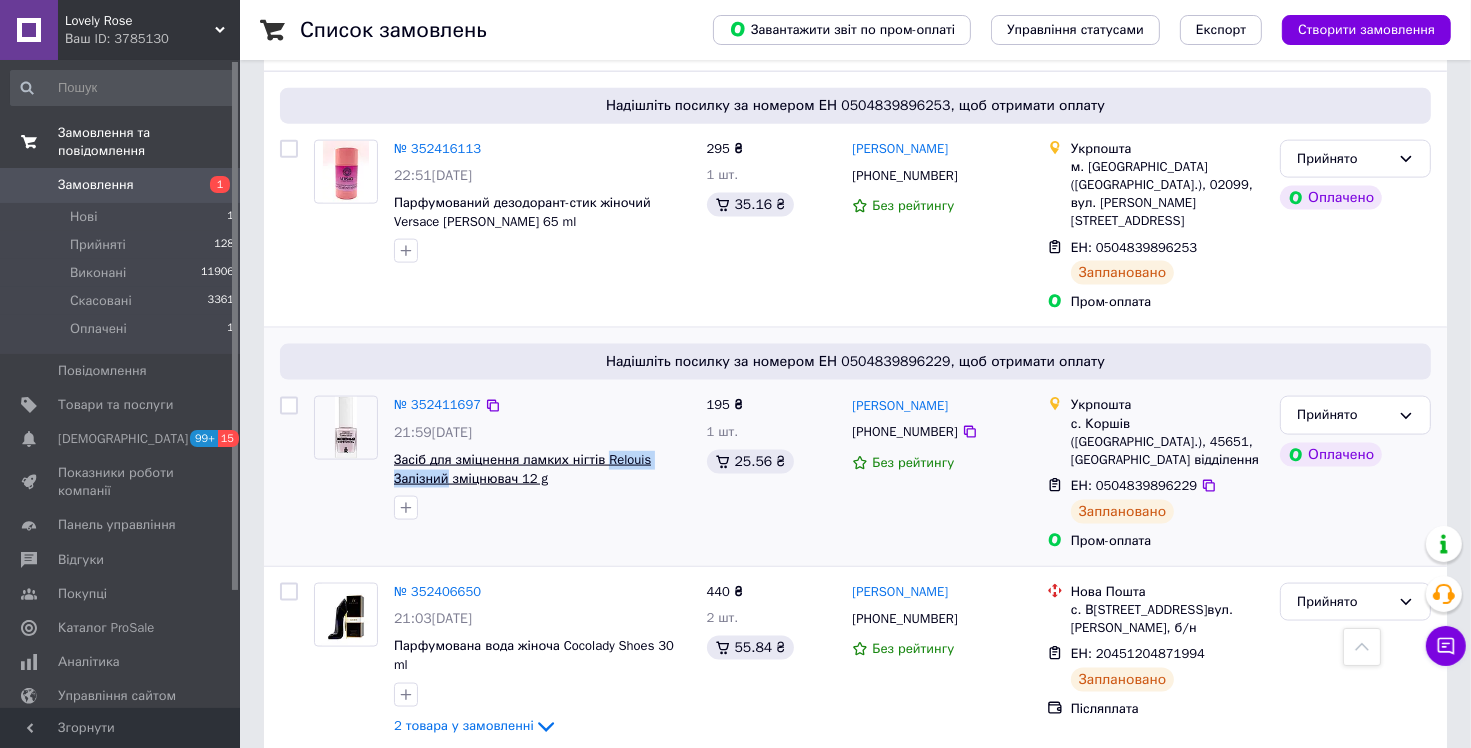 drag, startPoint x: 601, startPoint y: 333, endPoint x: 444, endPoint y: 366, distance: 160.43066 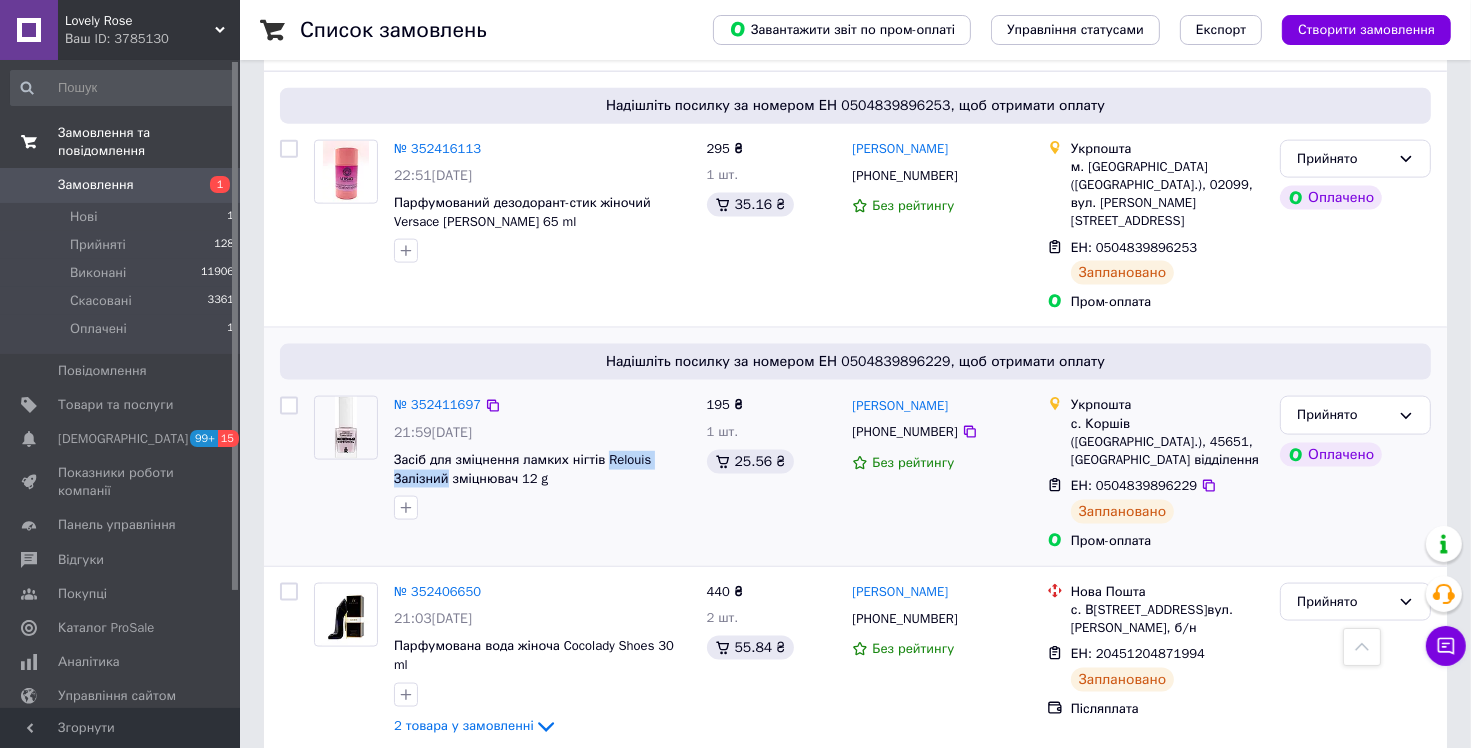 copy on "Relouis Залізний" 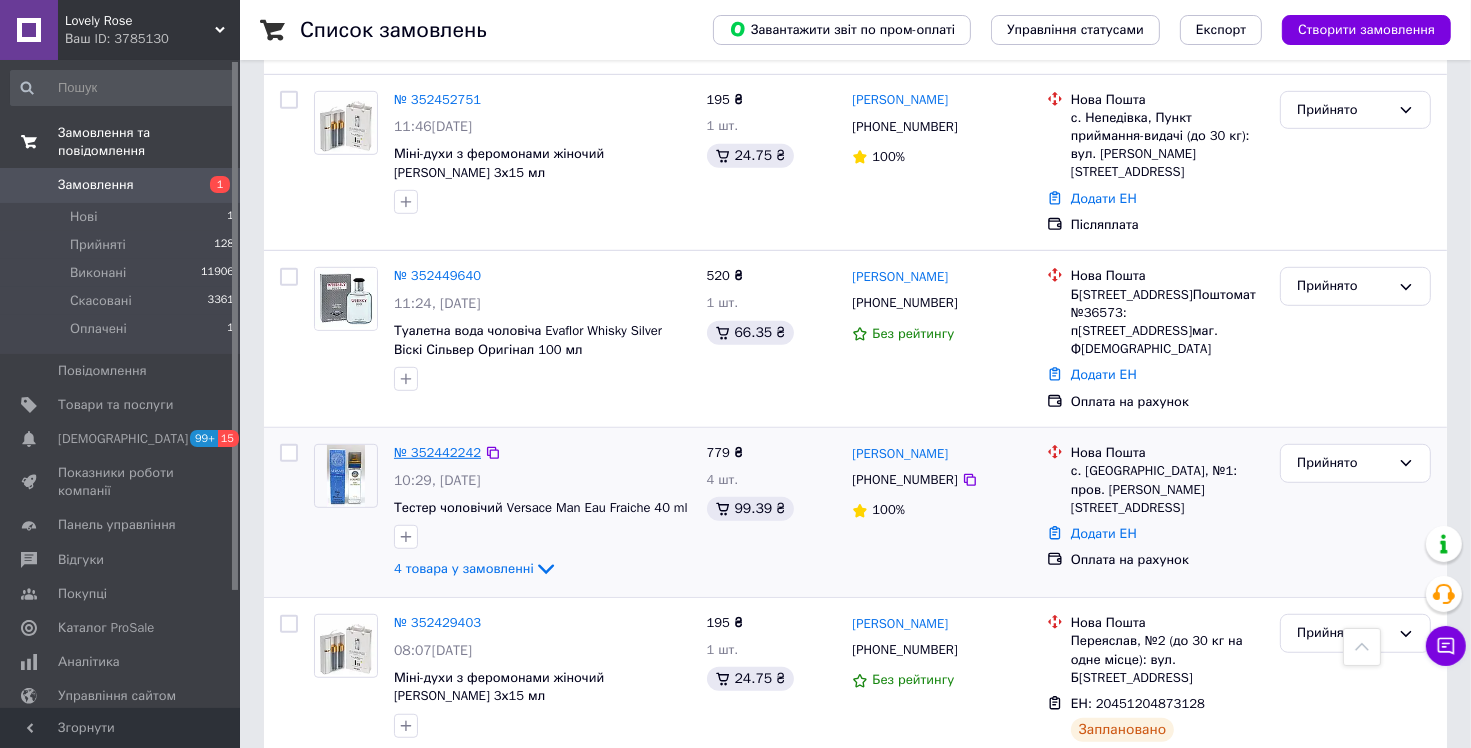click on "№ 352442242" at bounding box center (437, 452) 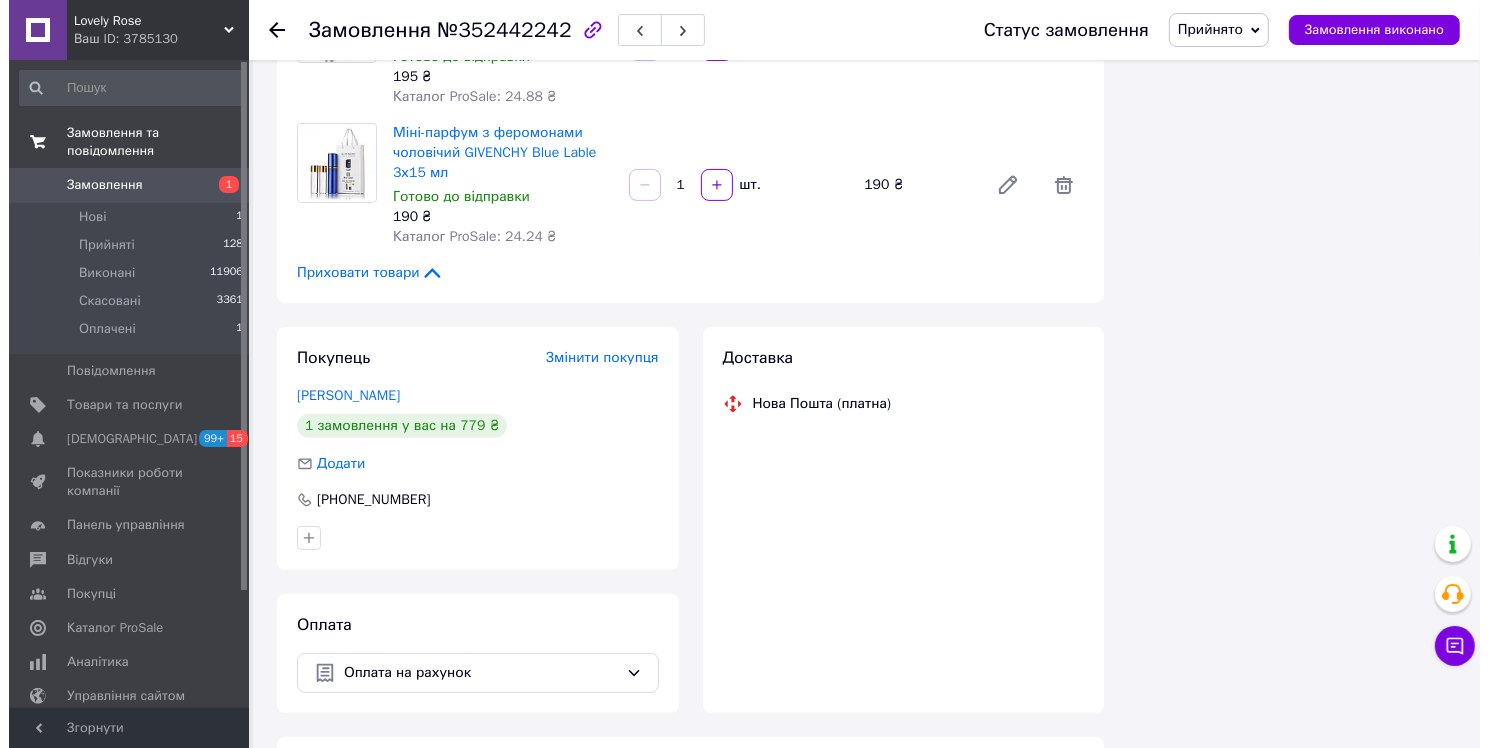 scroll, scrollTop: 321, scrollLeft: 0, axis: vertical 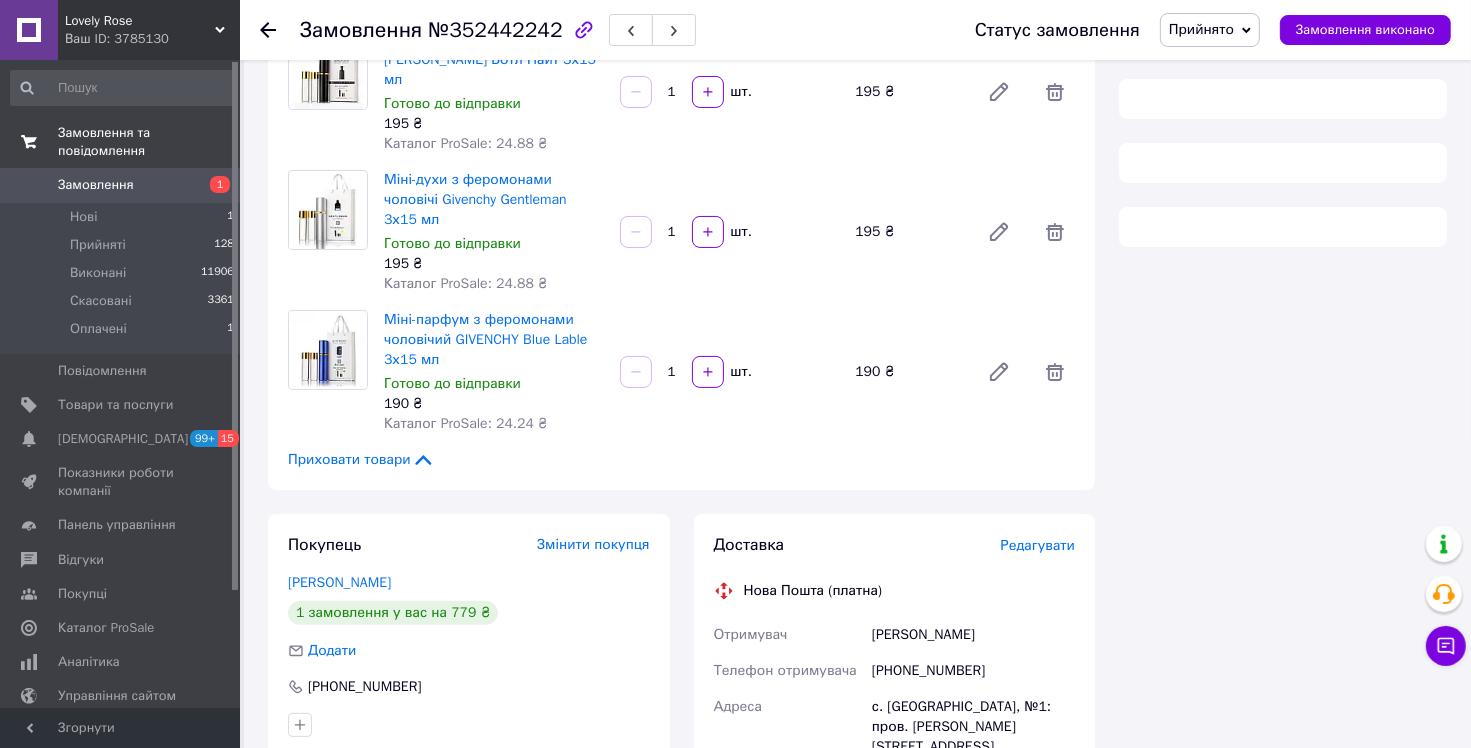 click on "Редагувати" at bounding box center (1038, 545) 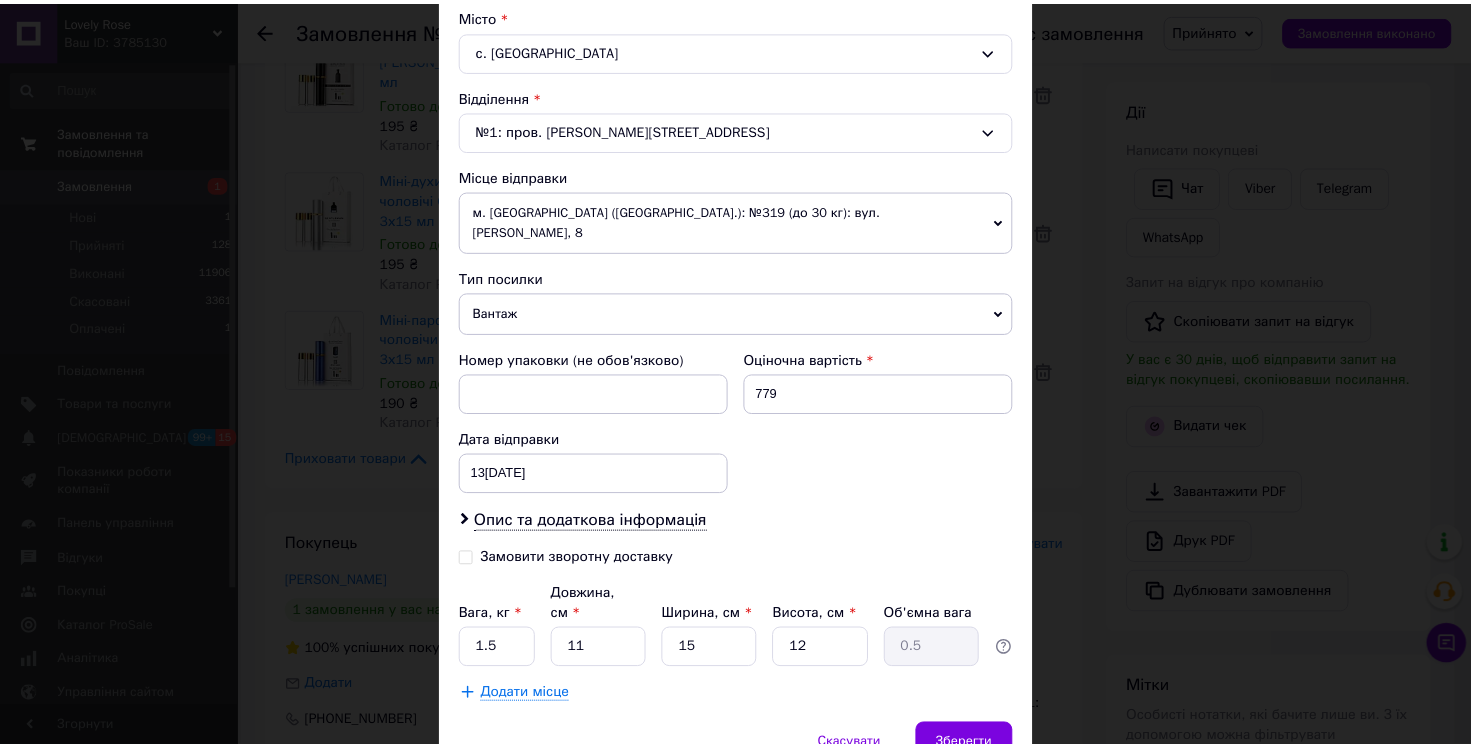 scroll, scrollTop: 610, scrollLeft: 0, axis: vertical 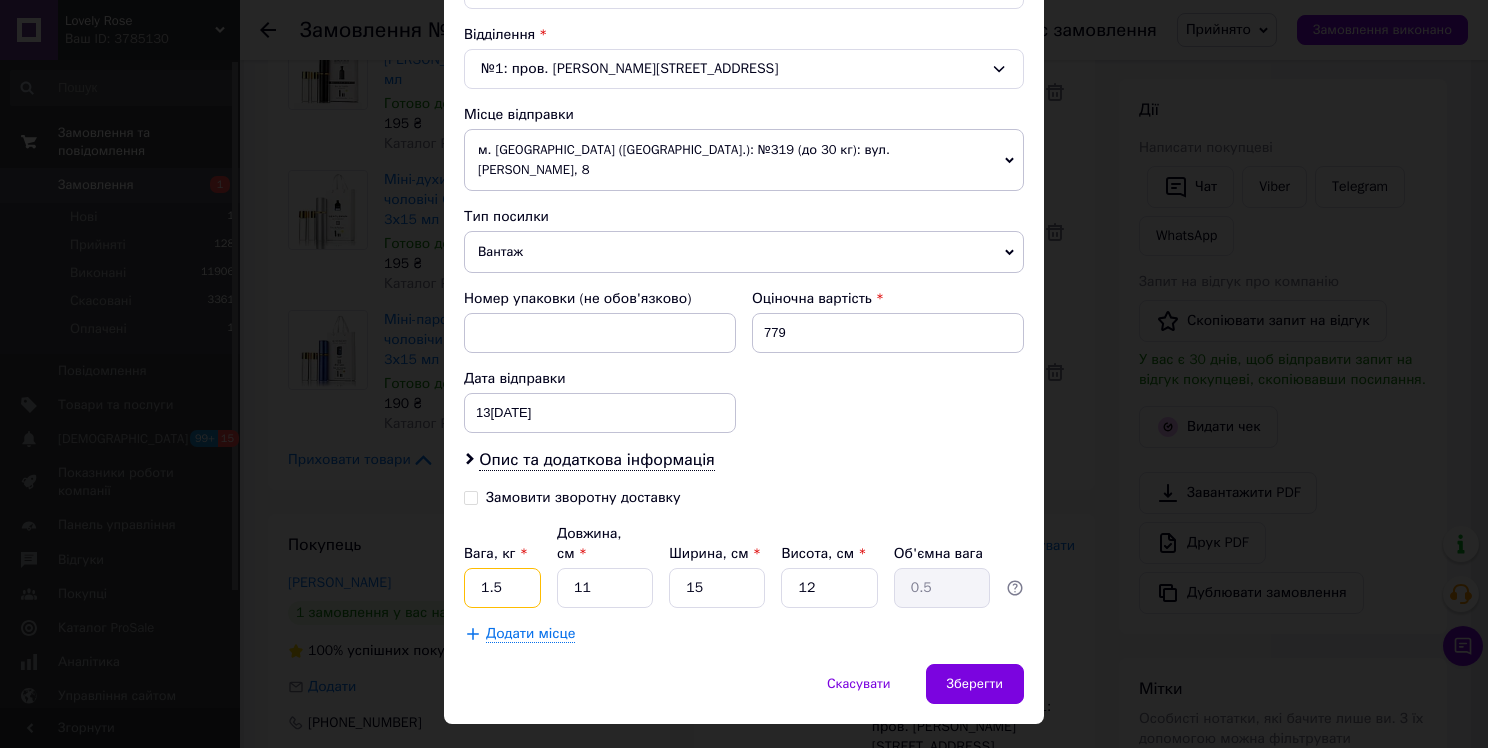 click on "1.5" at bounding box center [502, 588] 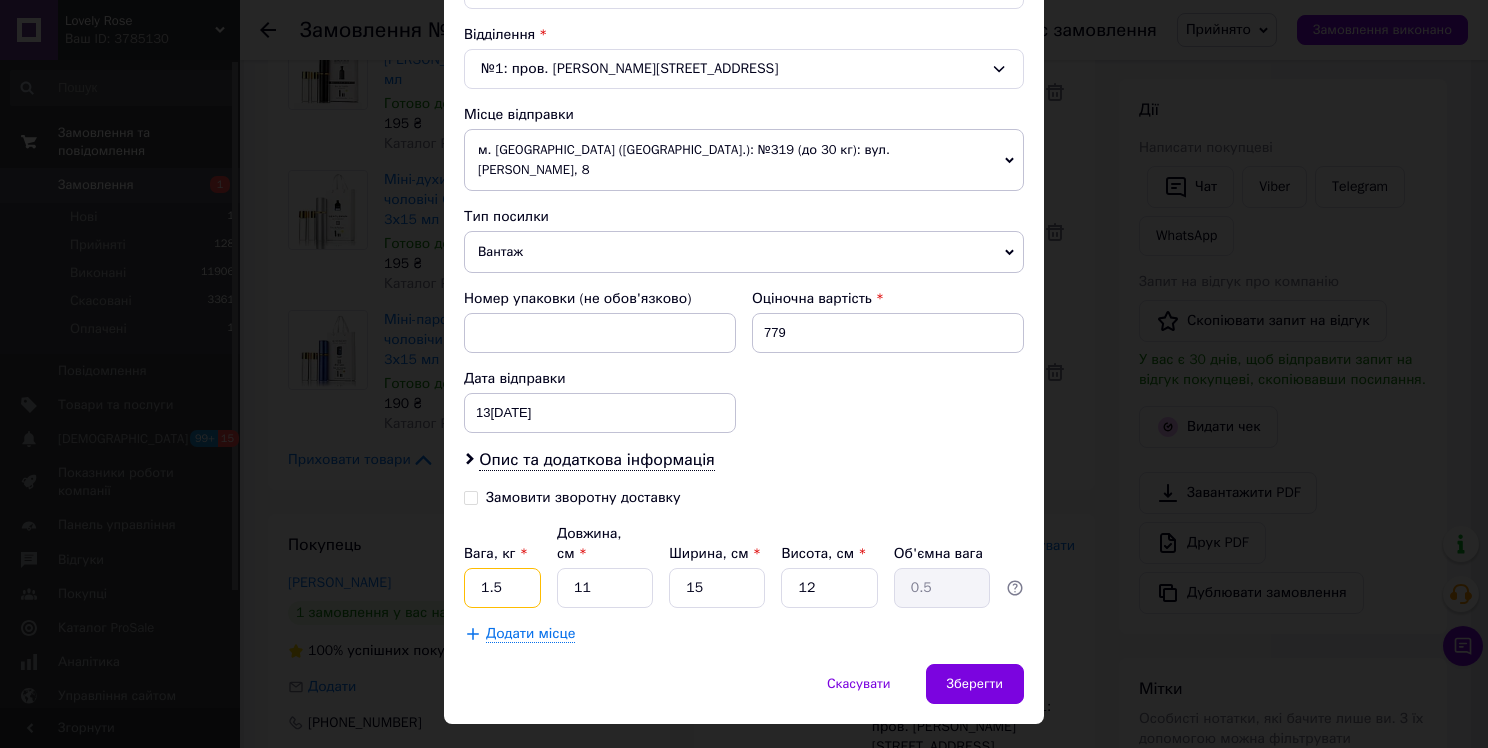 drag, startPoint x: 497, startPoint y: 543, endPoint x: 481, endPoint y: 544, distance: 16.03122 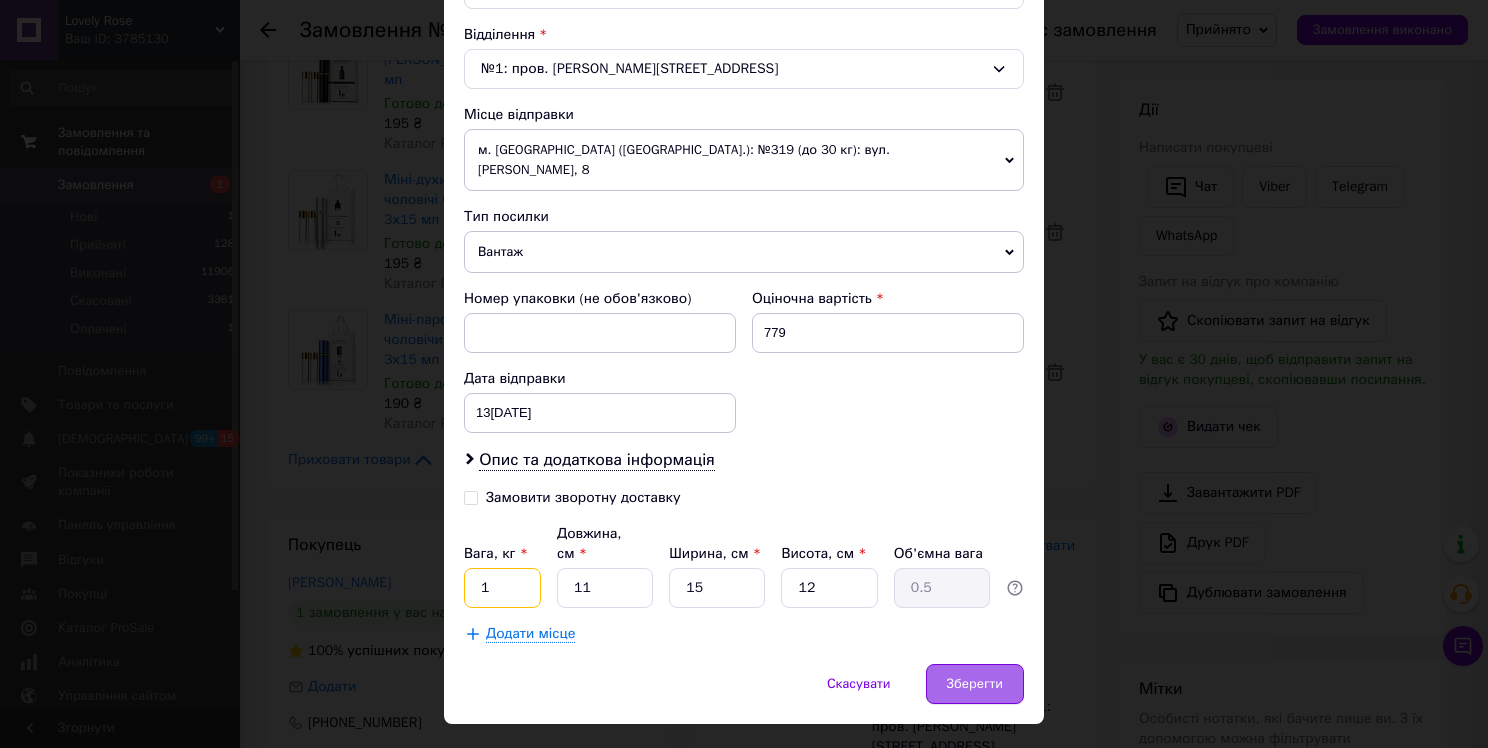 type on "1" 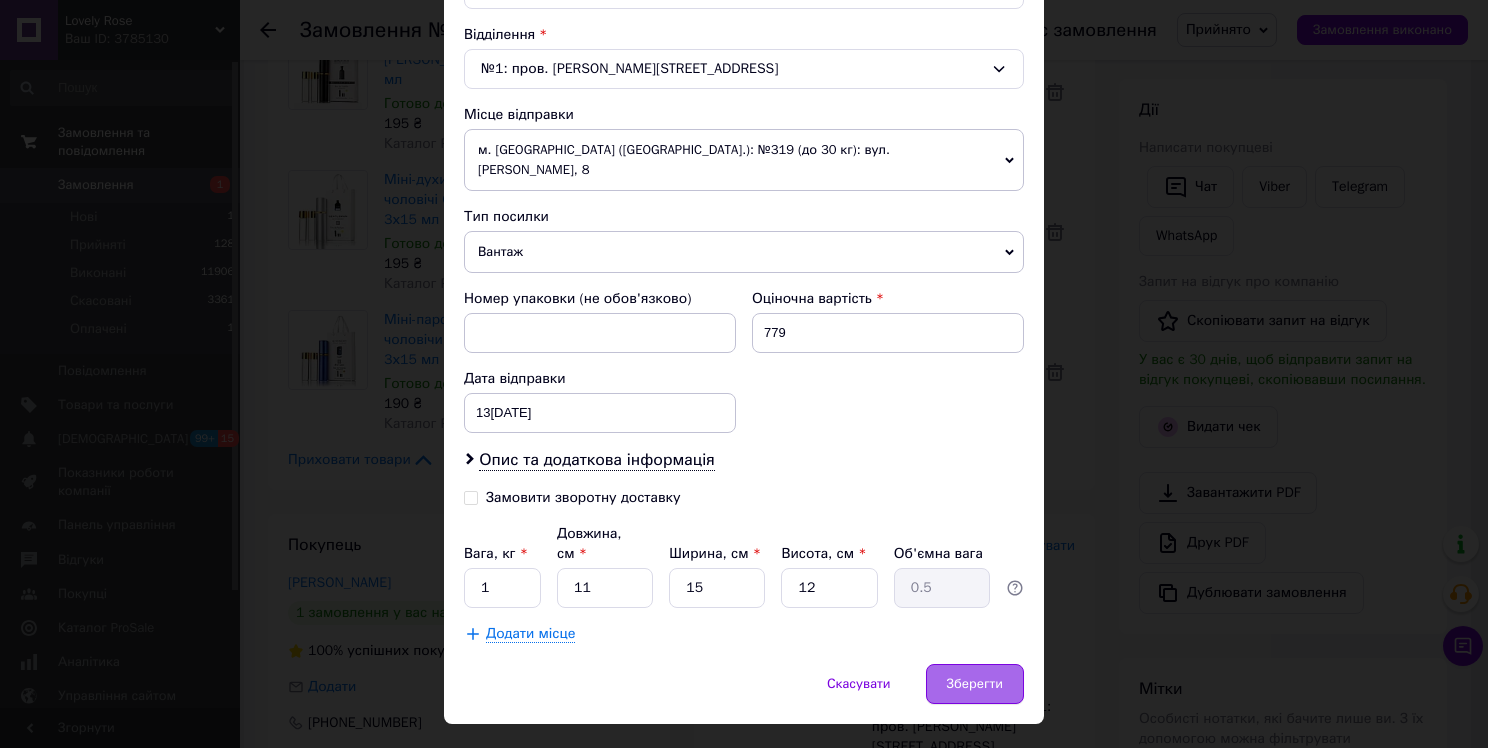 click on "Зберегти" at bounding box center (975, 684) 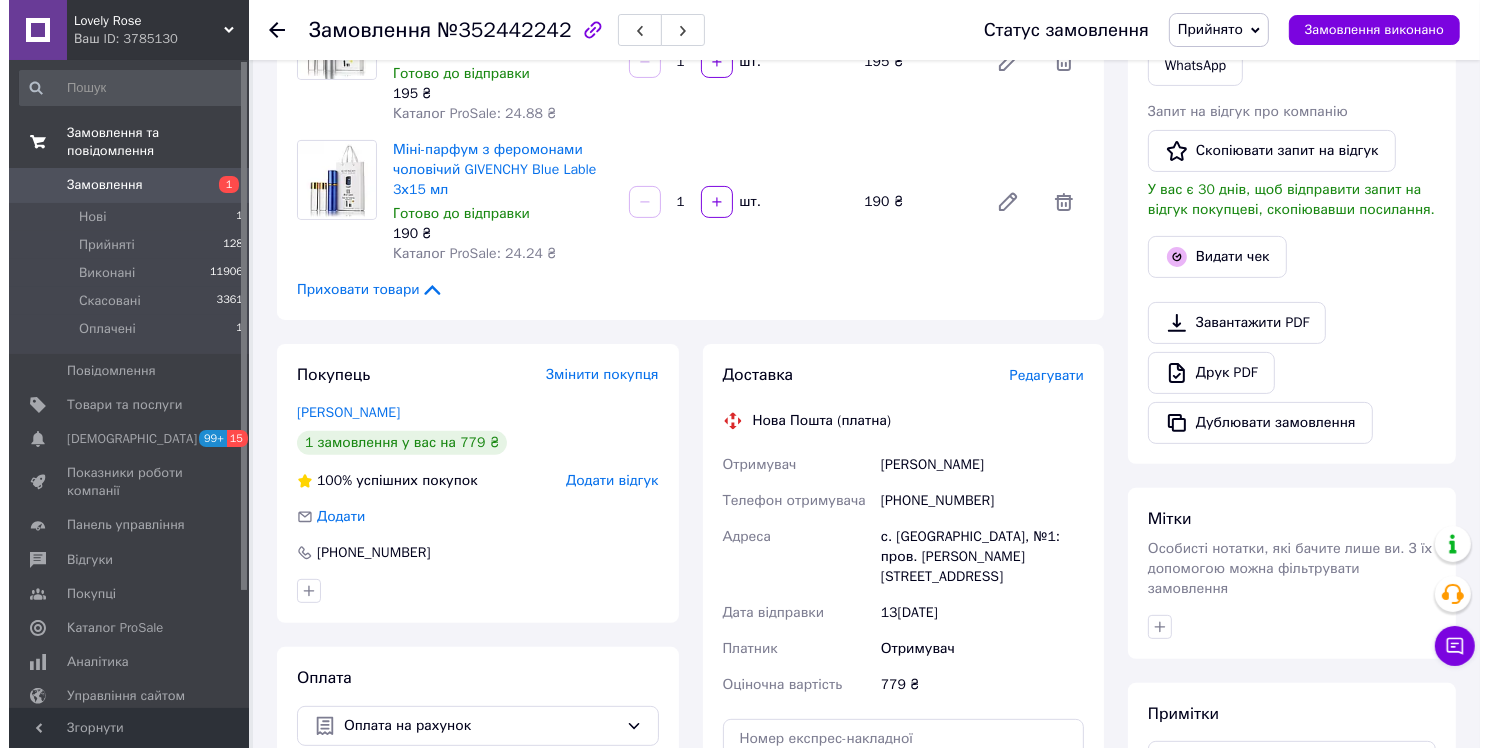 scroll, scrollTop: 321, scrollLeft: 0, axis: vertical 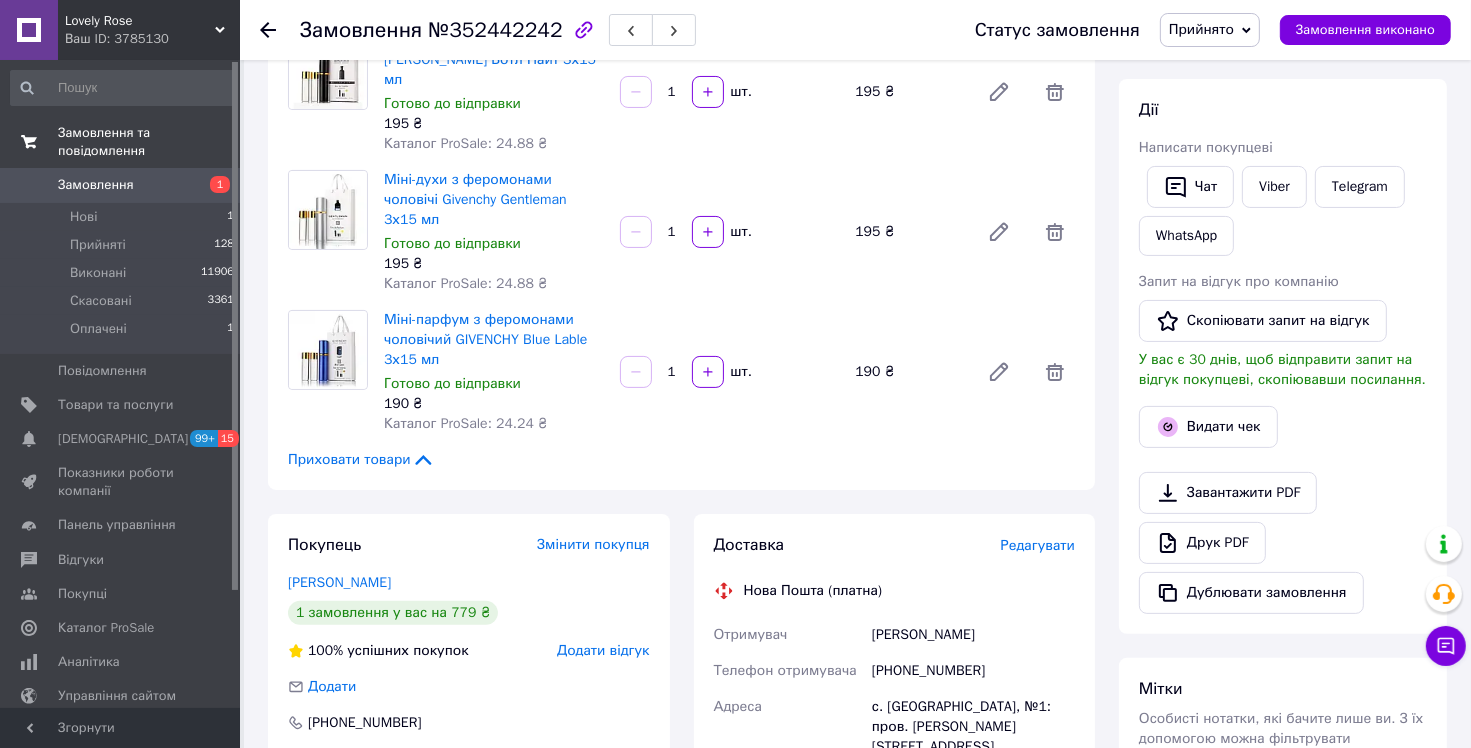 click on "Редагувати" at bounding box center [1038, 545] 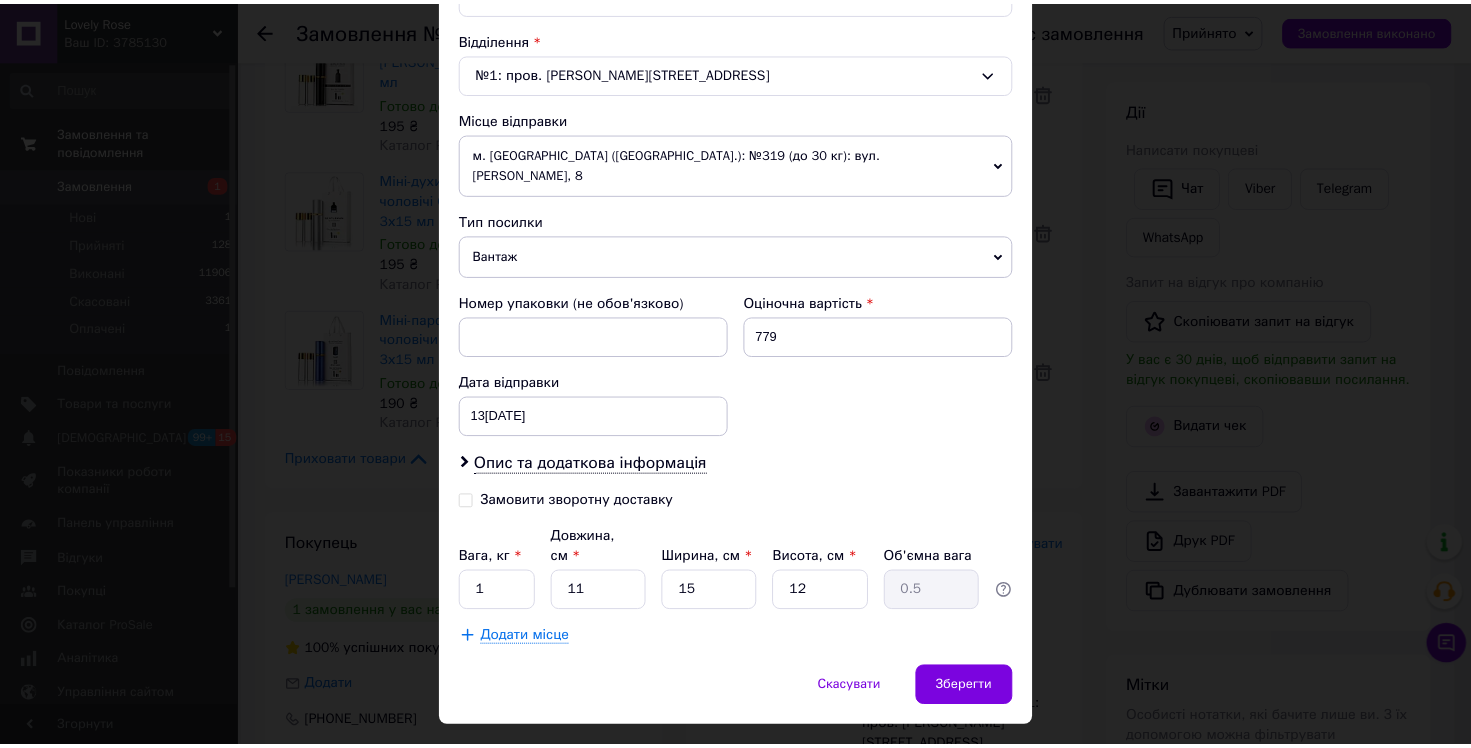 scroll, scrollTop: 610, scrollLeft: 0, axis: vertical 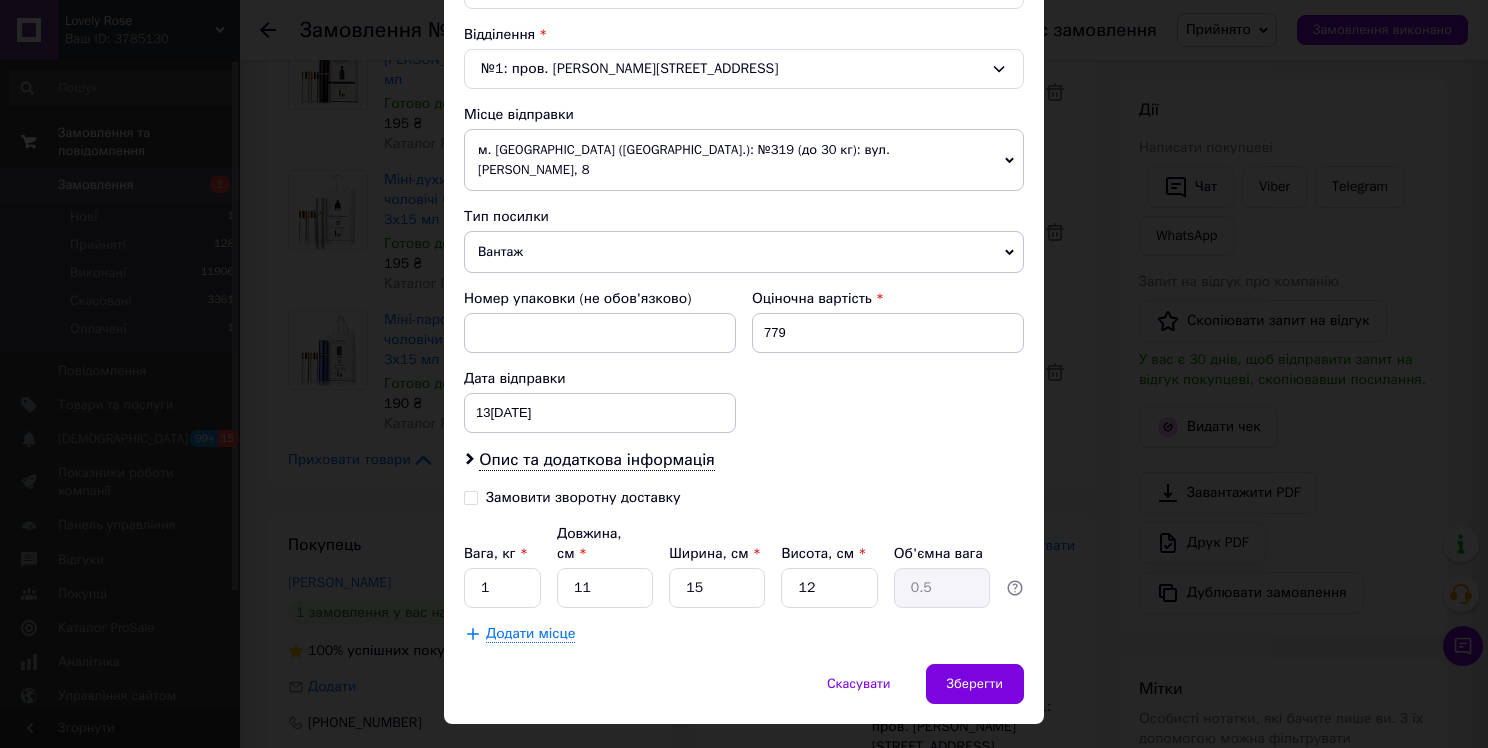 click on "× Редагування доставки Спосіб доставки Нова Пошта (платна) Платник Отримувач Відправник Прізвище отримувача [PERSON_NAME] Ім'я отримувача [PERSON_NAME] батькові отримувача Телефон отримувача [PHONE_NUMBER] Тип доставки У відділенні Кур'єром В поштоматі Місто с. [GEOGRAPHIC_DATA] Відділення №1: пров. [PERSON_NAME], 6 Місце відправки м. [GEOGRAPHIC_DATA] ([GEOGRAPHIC_DATA].): №319 (до 30 кг): вул. [PERSON_NAME], 8 Немає збігів. Спробуйте змінити умови пошуку Додати ще місце відправки Тип посилки Вантаж Документи Номер упаковки (не обов'язково) Оціночна вартість 779 Дата відправки [DATE] < 2025 > < > Пн" at bounding box center [744, 374] 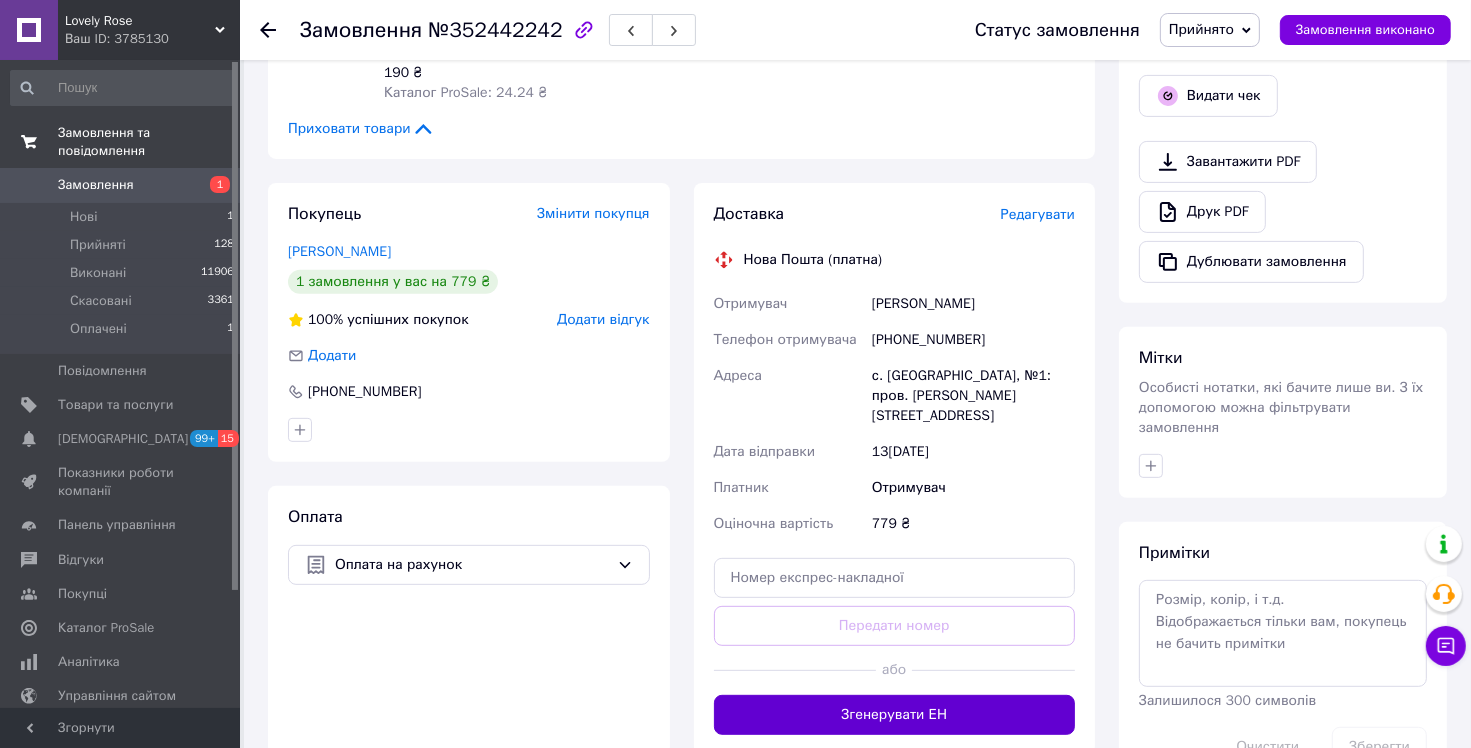 scroll, scrollTop: 721, scrollLeft: 0, axis: vertical 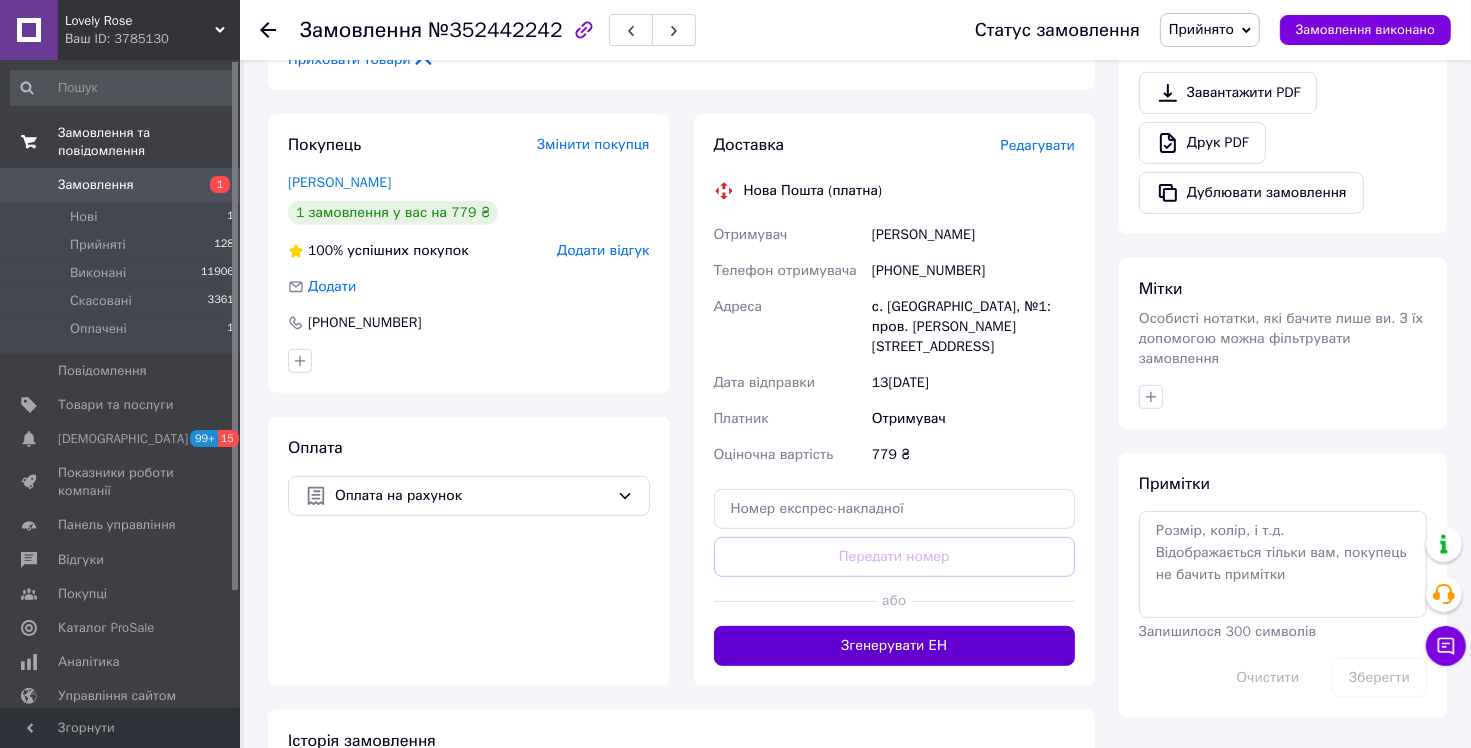 click on "Згенерувати ЕН" at bounding box center [895, 646] 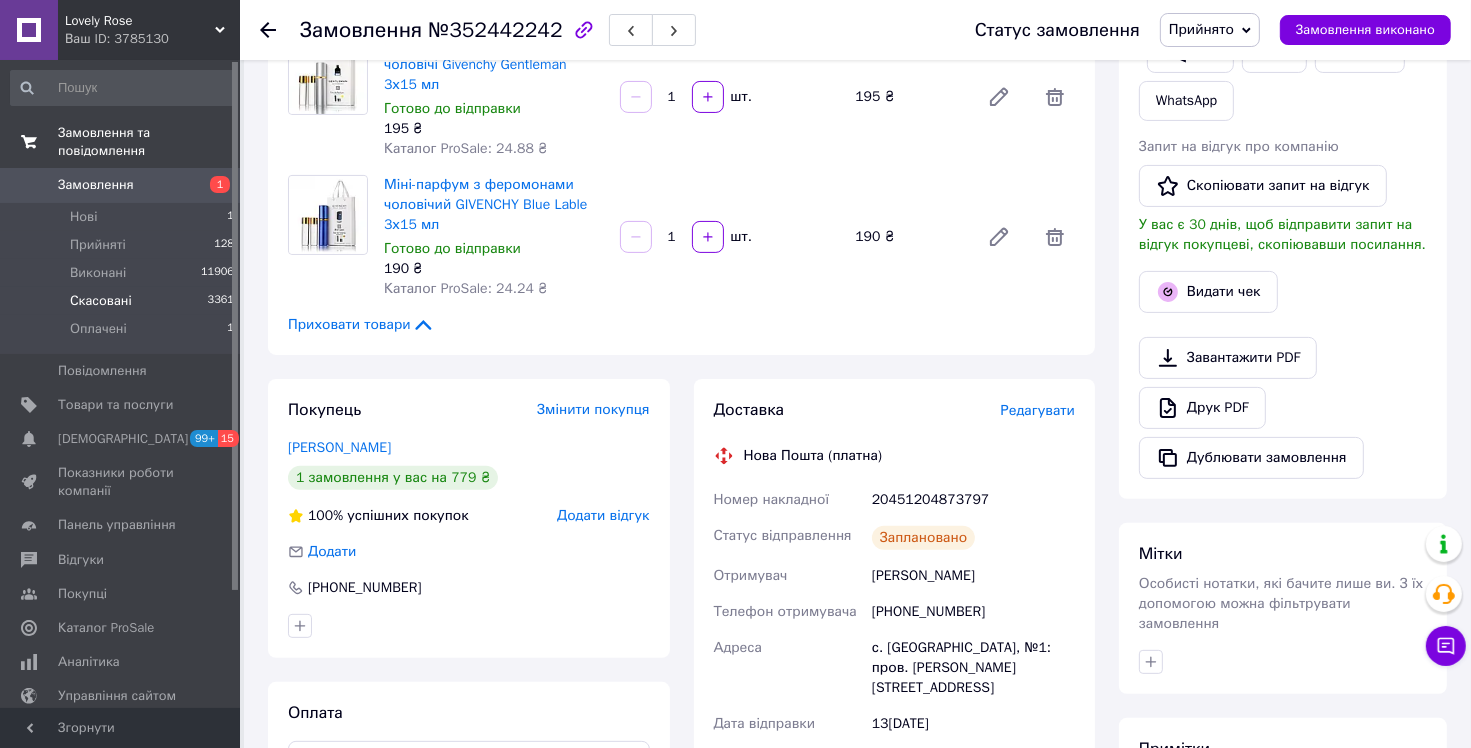 scroll, scrollTop: 421, scrollLeft: 0, axis: vertical 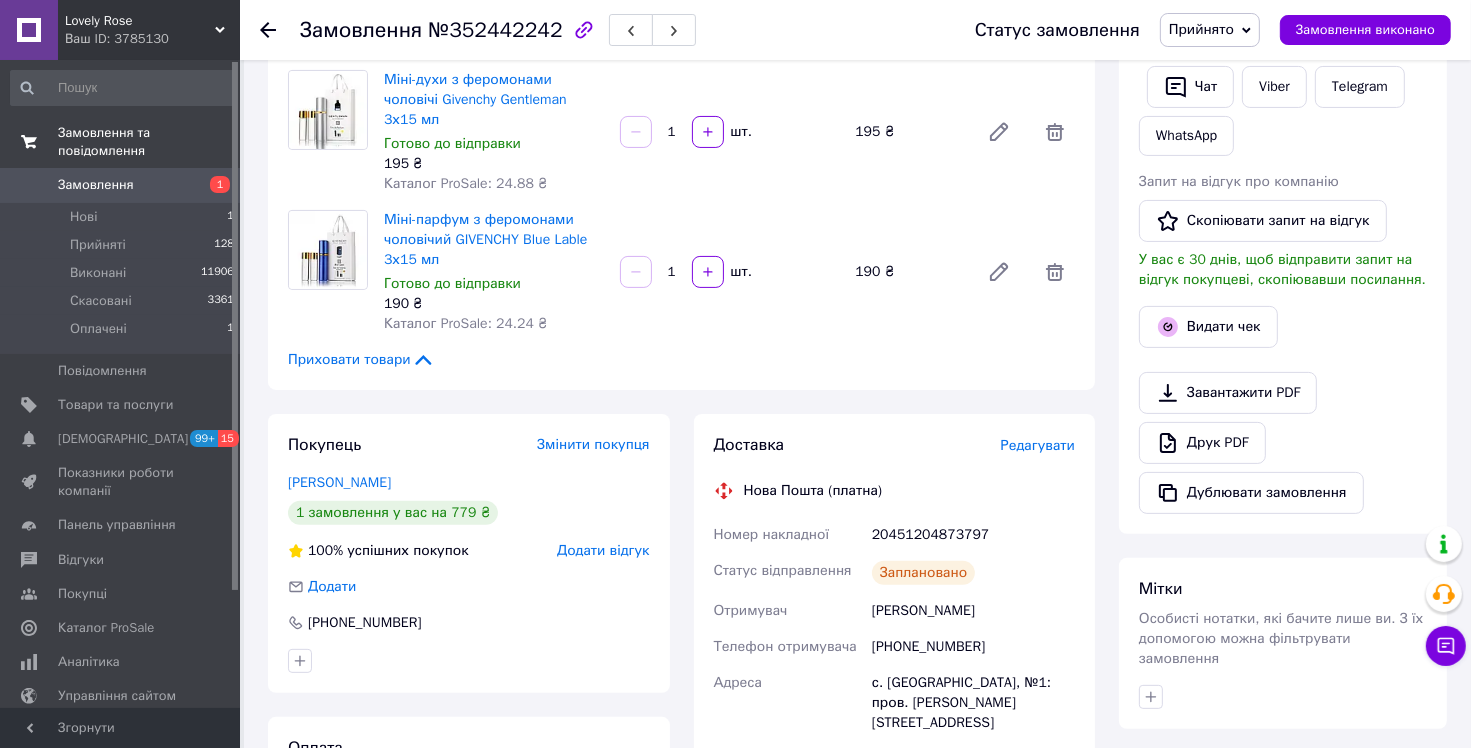click on "Замовлення" at bounding box center [96, 185] 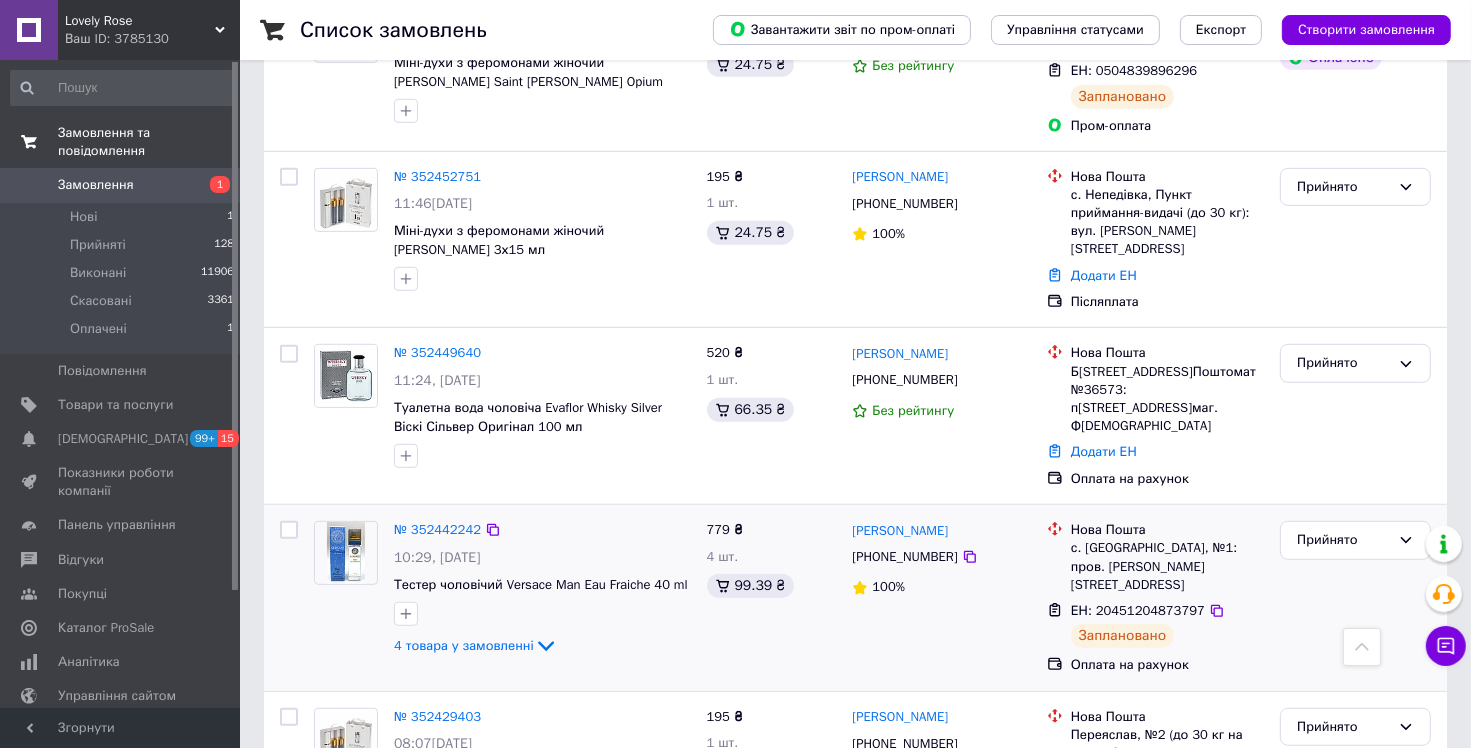 scroll, scrollTop: 900, scrollLeft: 0, axis: vertical 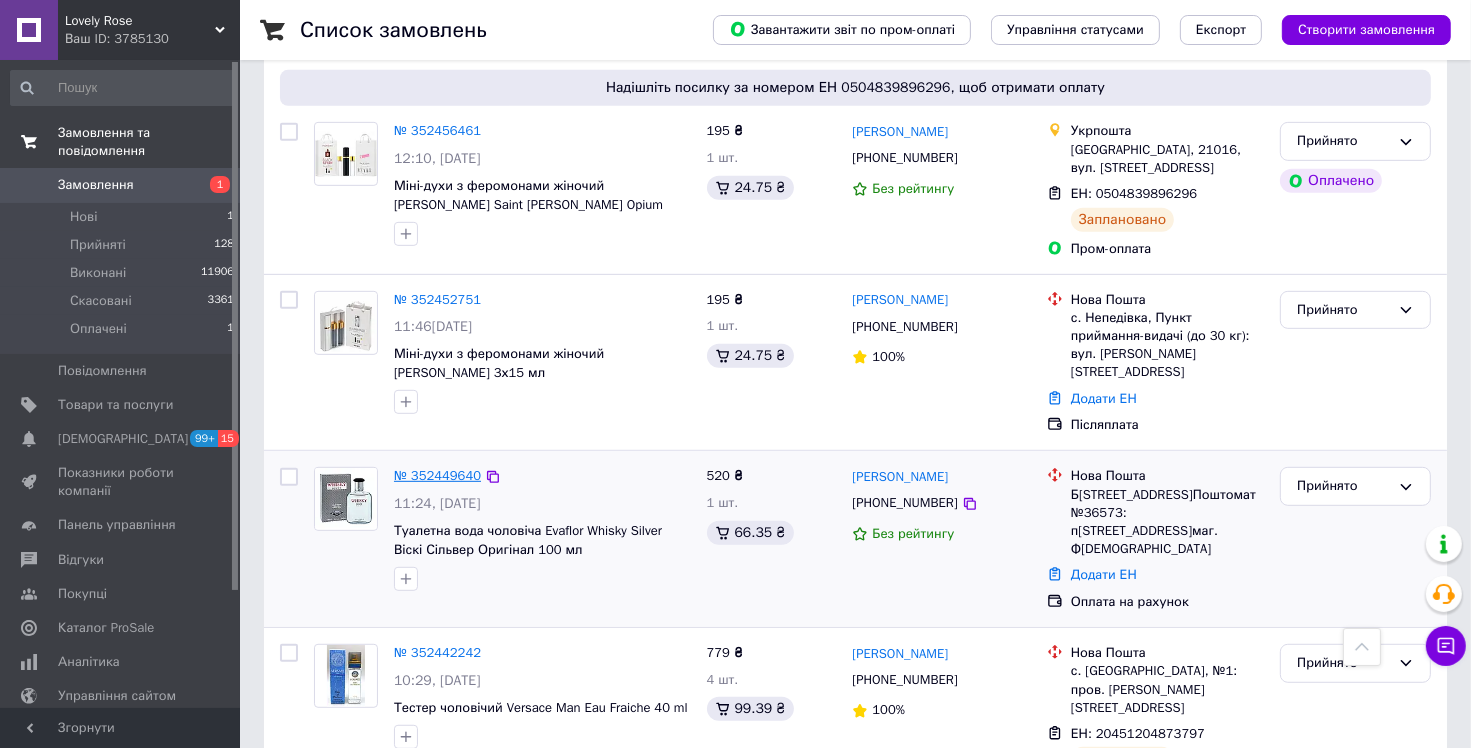 click on "№ 352449640" at bounding box center [437, 475] 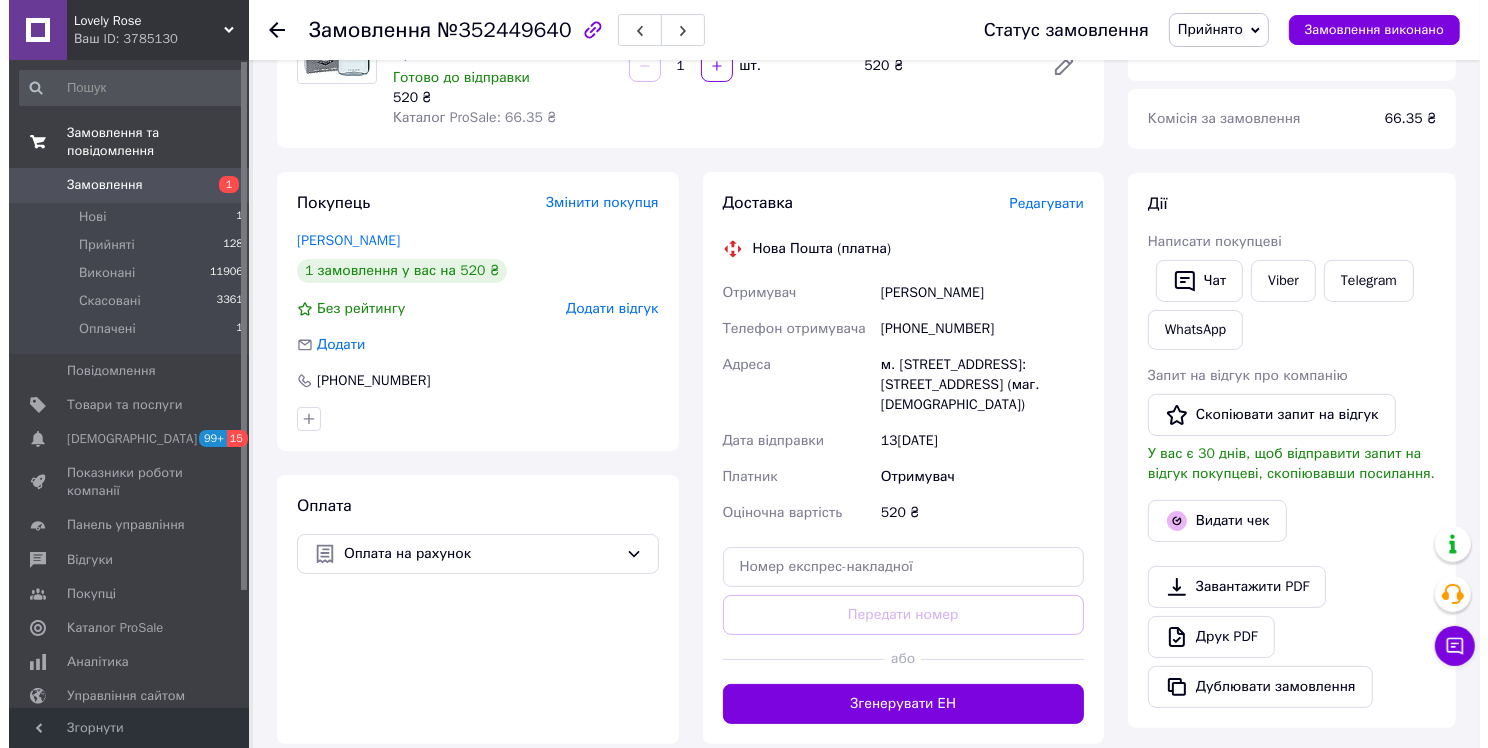 scroll, scrollTop: 56, scrollLeft: 0, axis: vertical 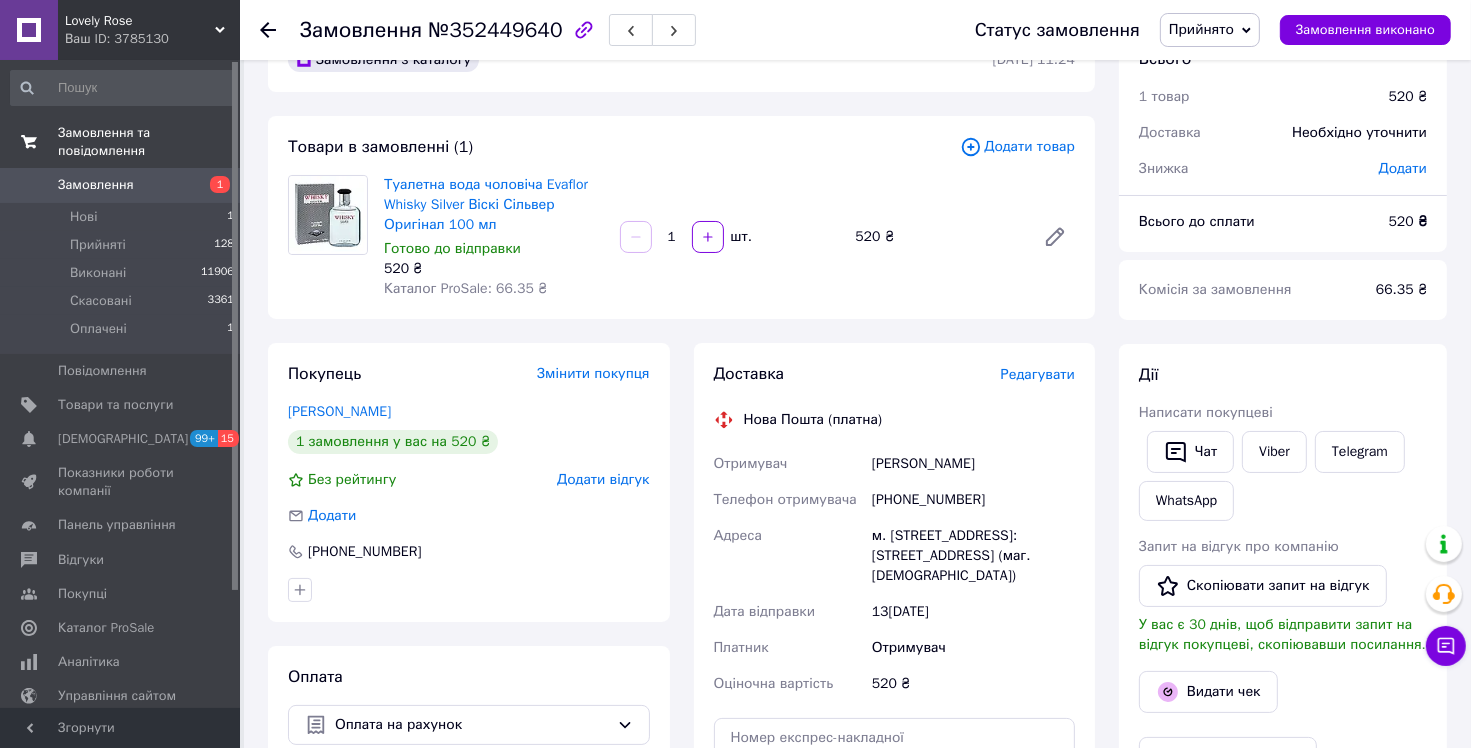 click on "Редагувати" at bounding box center (1038, 374) 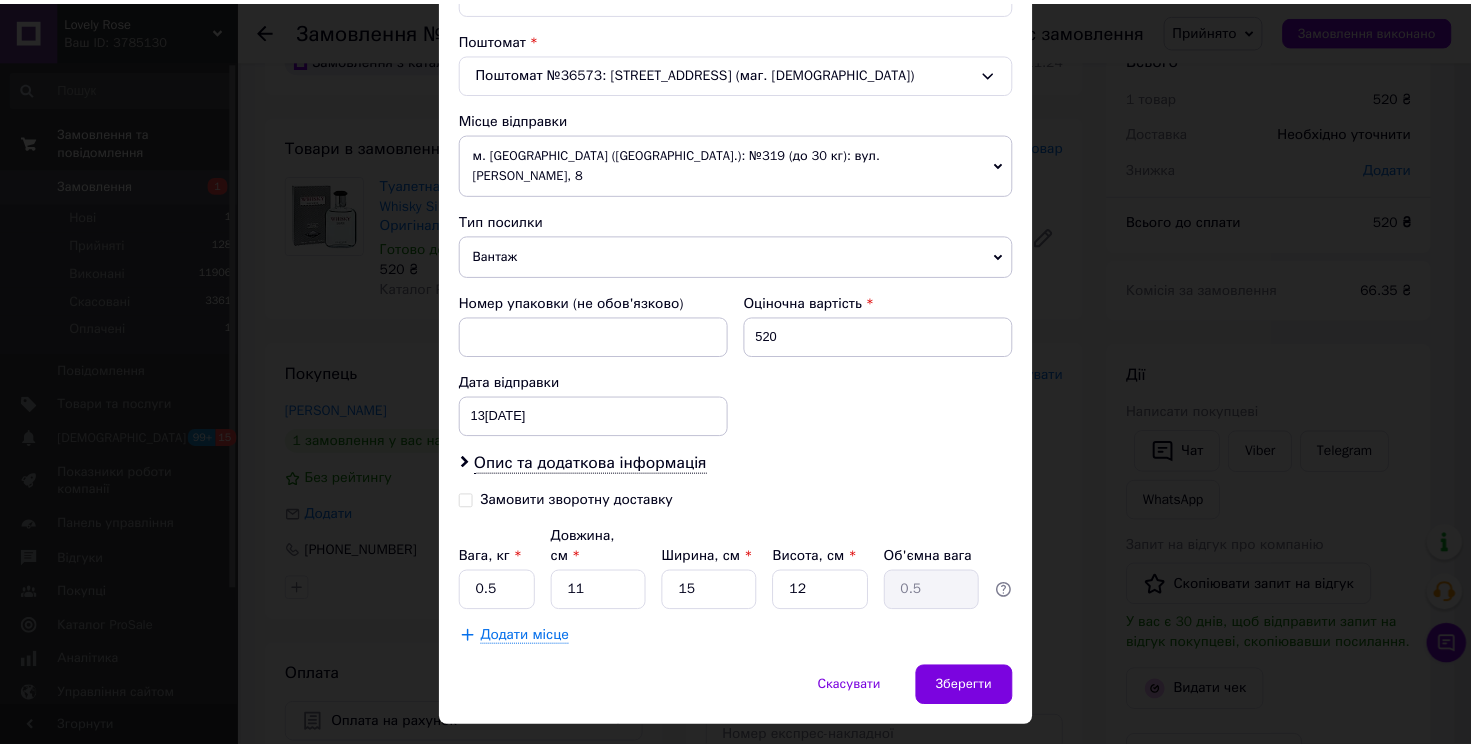 scroll, scrollTop: 610, scrollLeft: 0, axis: vertical 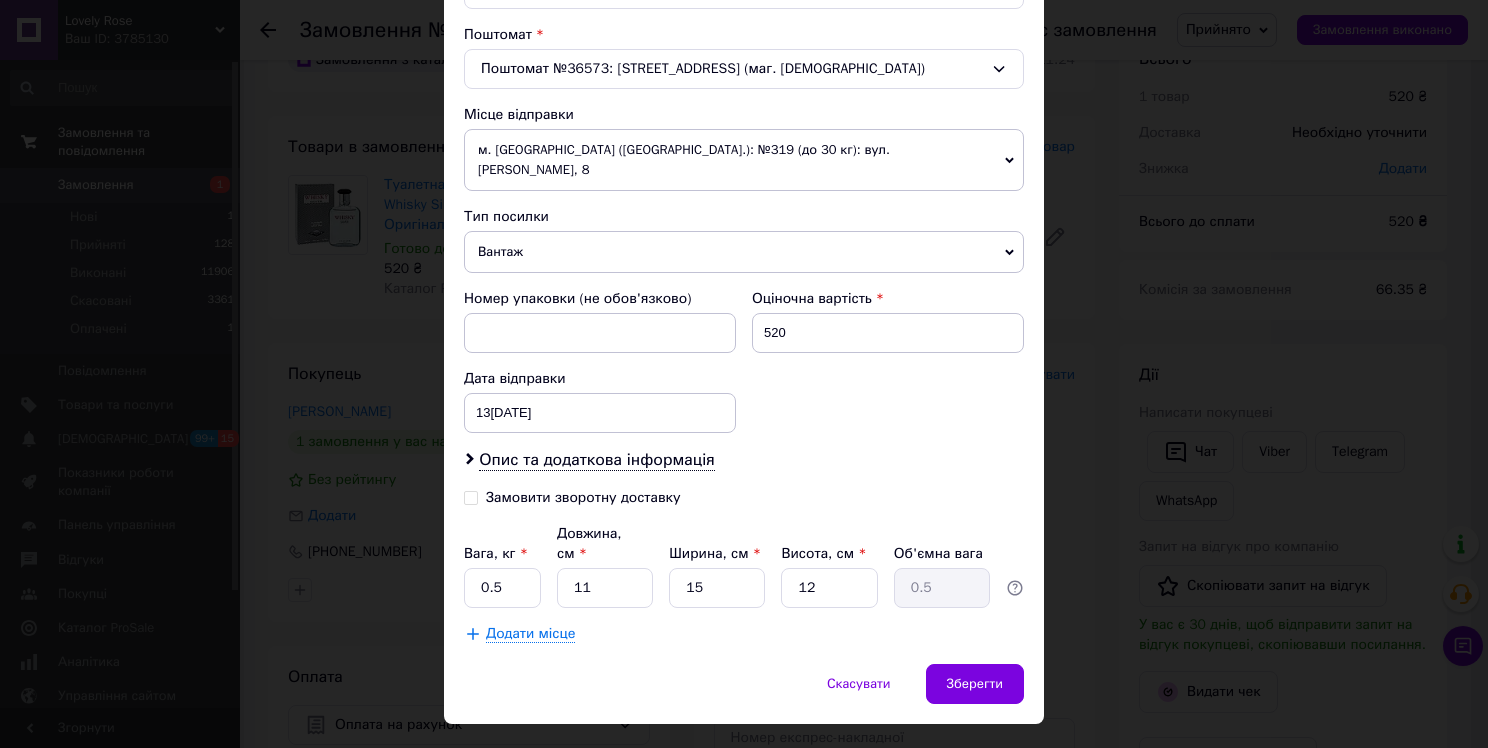 click on "× Редагування доставки Спосіб доставки Нова Пошта (платна) Платник Отримувач Відправник Прізвище отримувача [PERSON_NAME] Ім'я отримувача [PERSON_NAME] батькові отримувача Телефон отримувача [PHONE_NUMBER] Тип доставки В поштоматі У відділенні Кур'єром Місто м. Боярка ([GEOGRAPHIC_DATA].) Поштомат Поштомат №36573: [STREET_ADDRESS] (маг. Фора) Місце відправки м. [GEOGRAPHIC_DATA] ([GEOGRAPHIC_DATA].): №319 (до 30 кг): вул. [PERSON_NAME], 8 Немає збігів. Спробуйте змінити умови пошуку Додати ще місце відправки Тип посилки Вантаж Документи Номер упаковки (не обов'язково) Оціночна вартість 520 < > <" at bounding box center (744, 374) 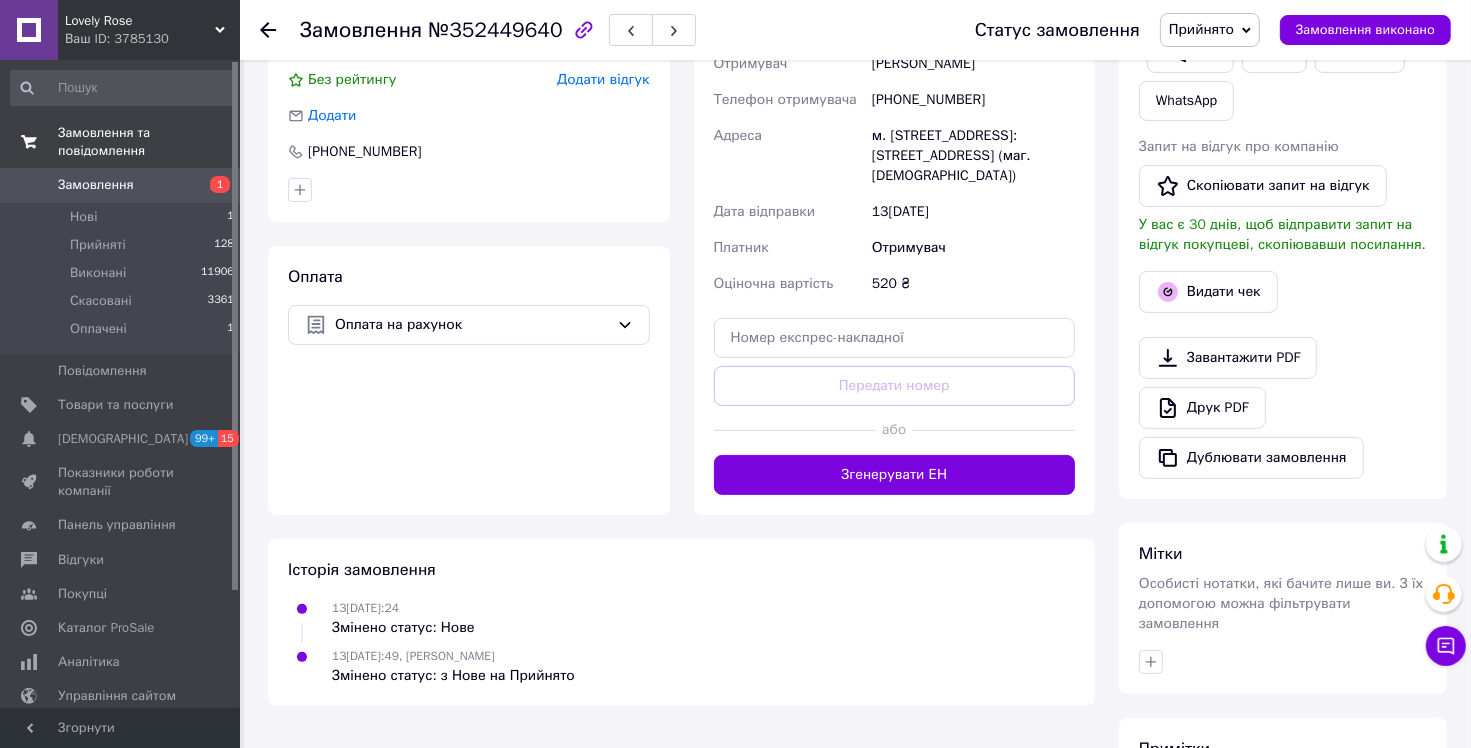 click on "Згенерувати ЕН" at bounding box center [895, 475] 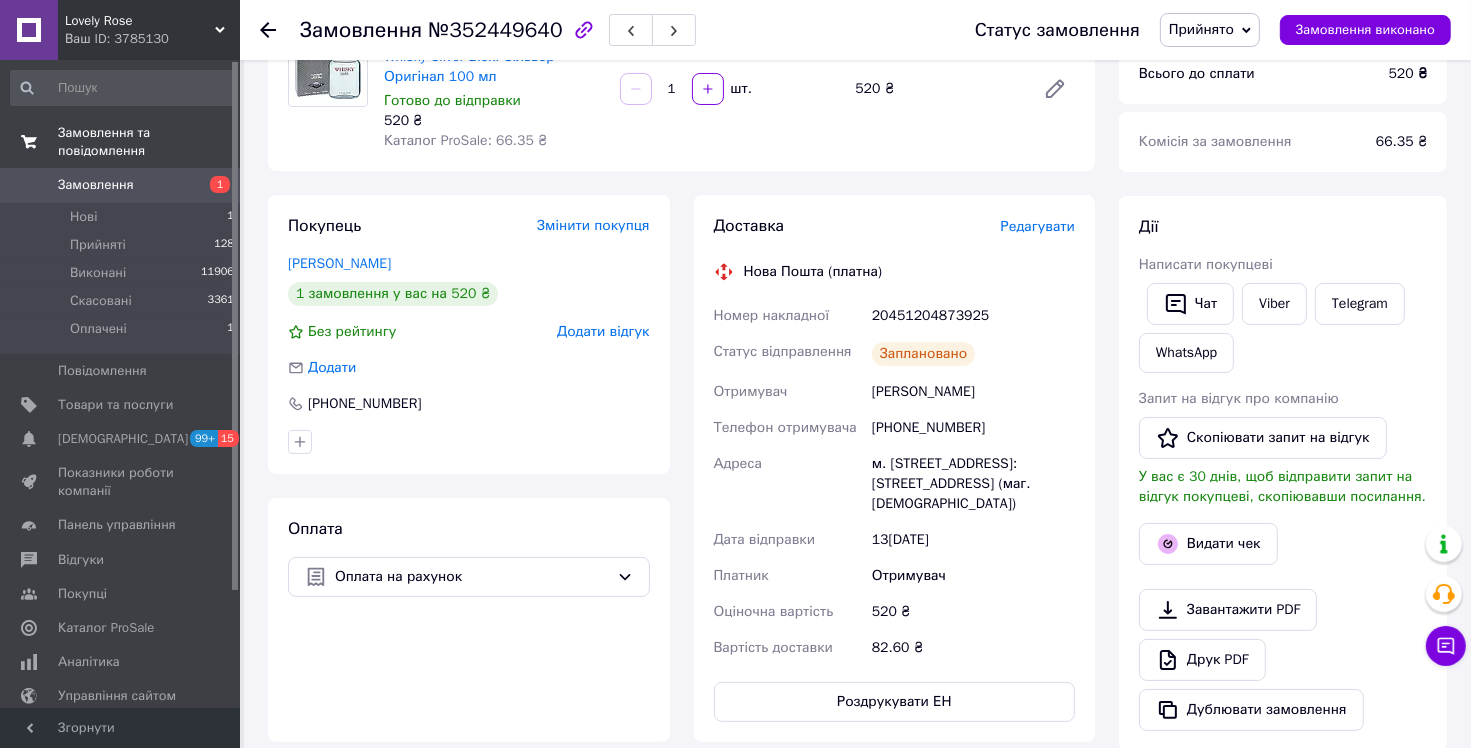 scroll, scrollTop: 156, scrollLeft: 0, axis: vertical 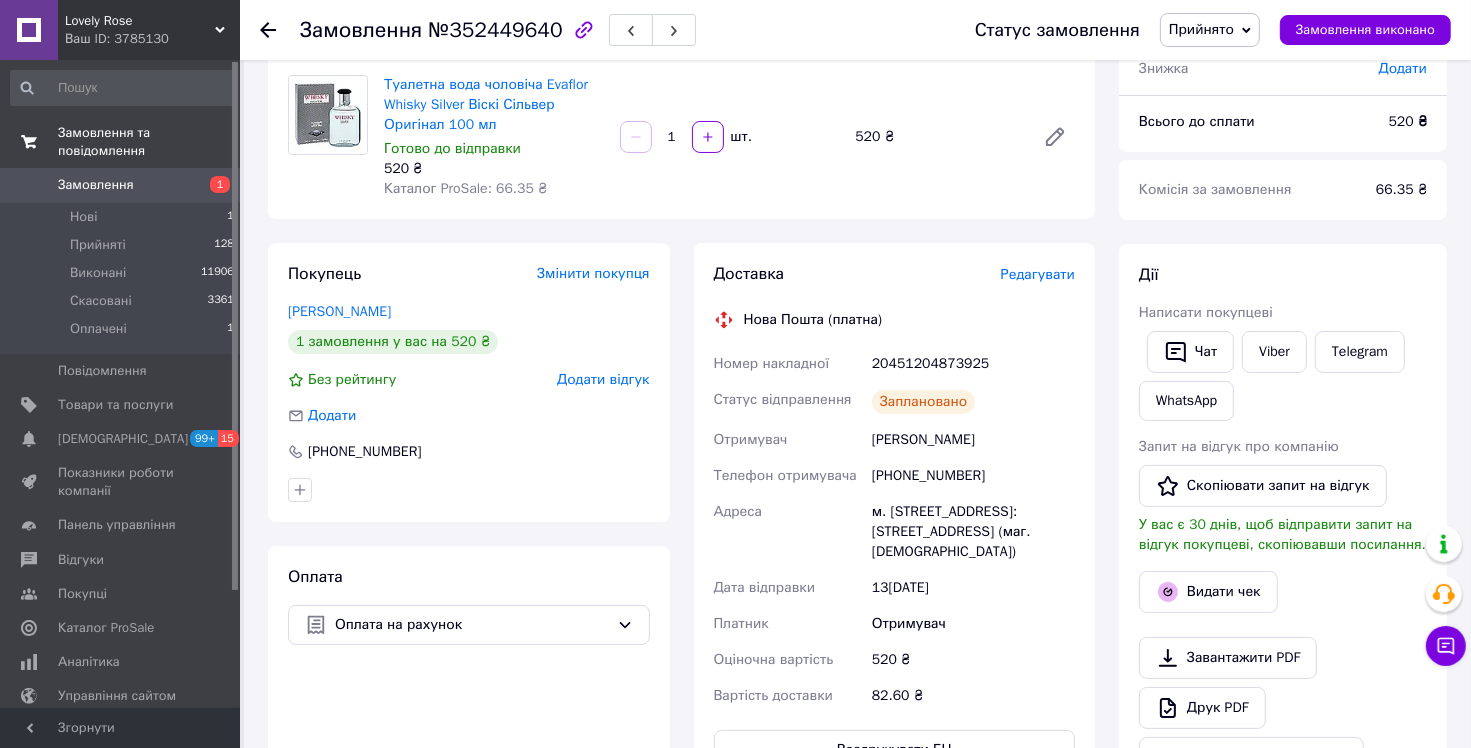click on "Замовлення" at bounding box center (121, 185) 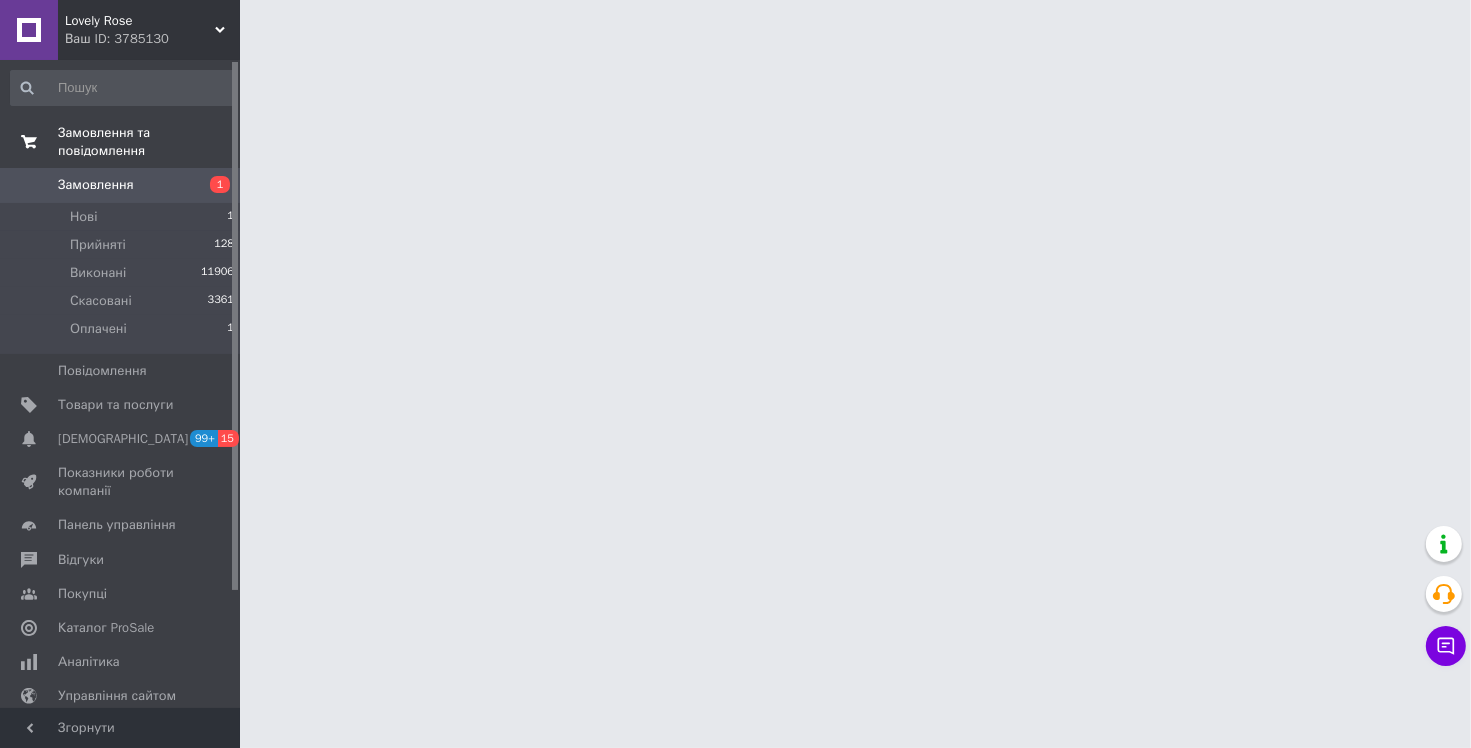 scroll, scrollTop: 0, scrollLeft: 0, axis: both 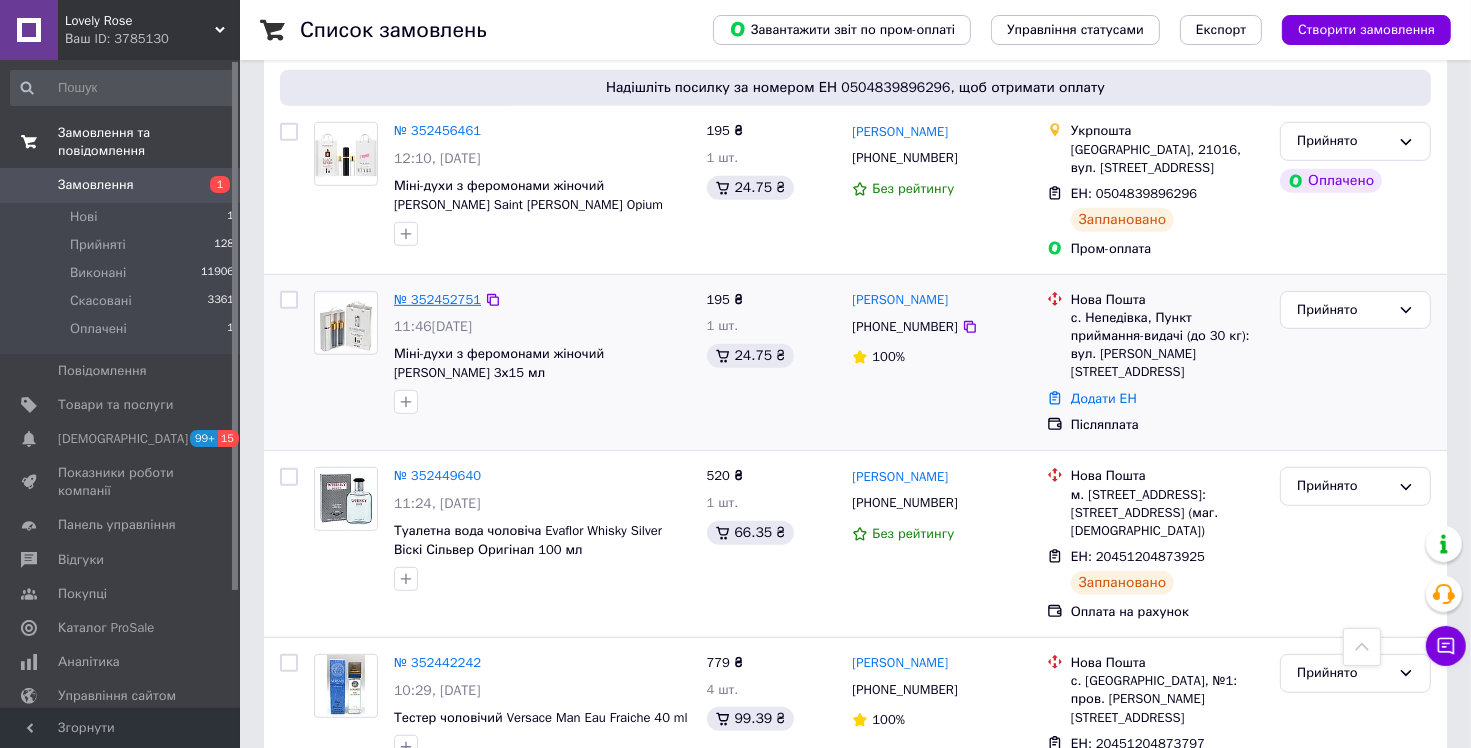 click on "№ 352452751" at bounding box center (437, 299) 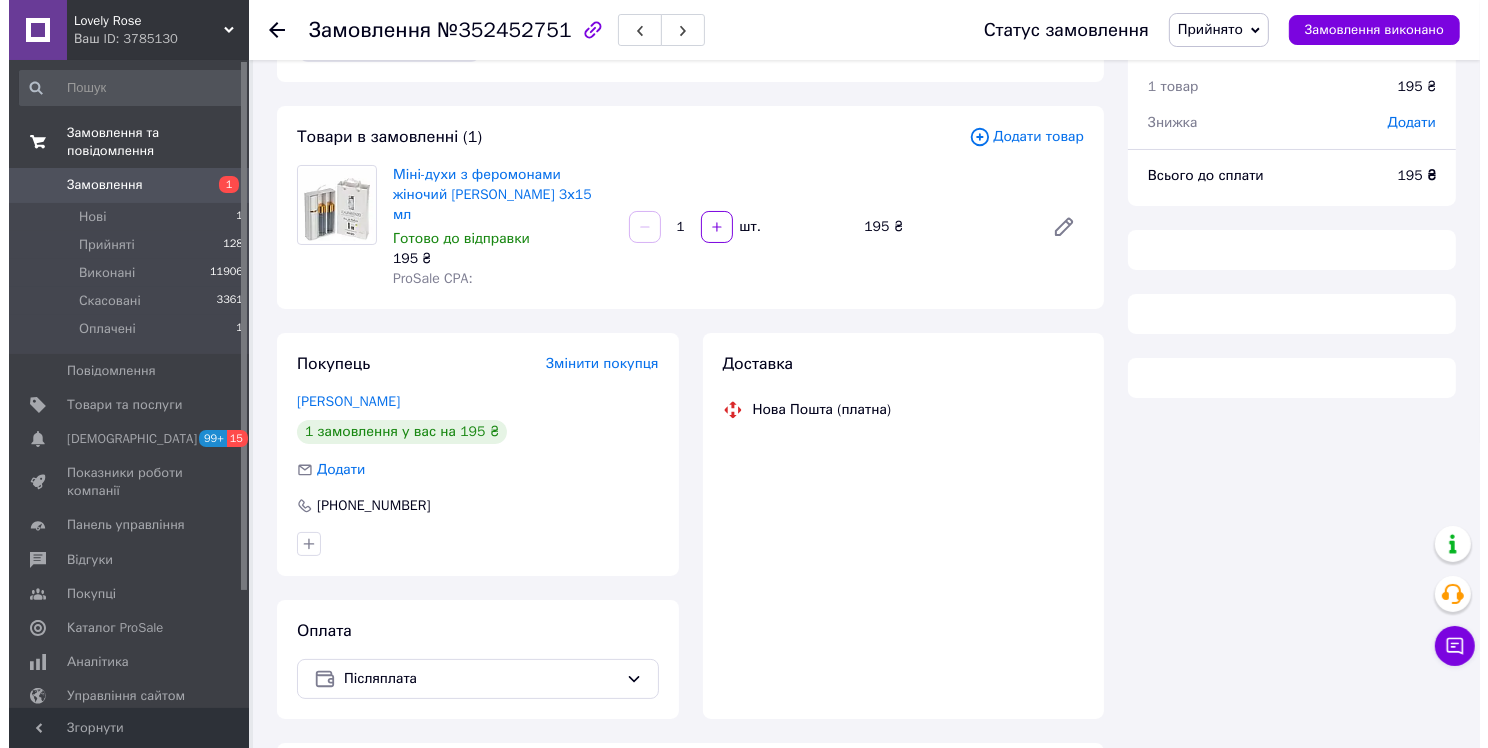 scroll, scrollTop: 44, scrollLeft: 0, axis: vertical 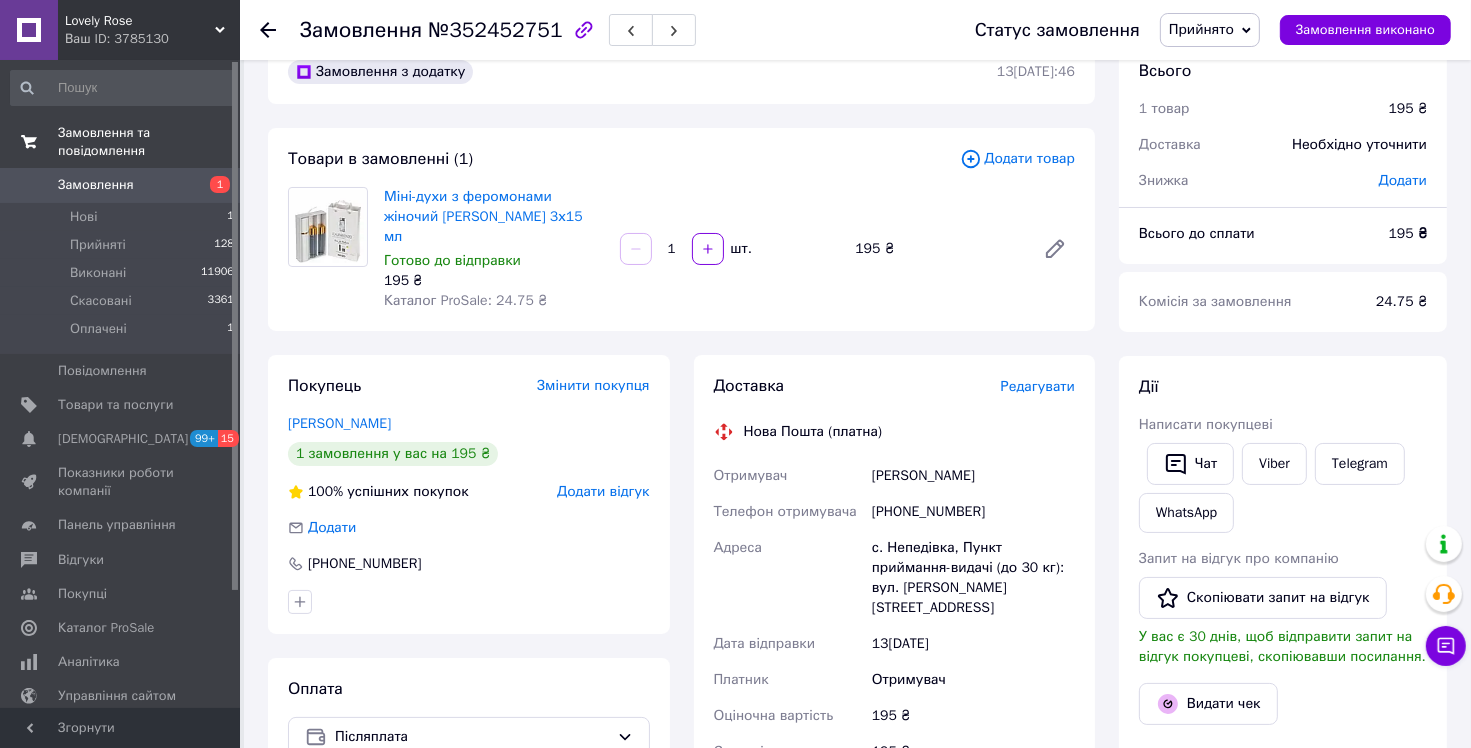 click on "Редагувати" at bounding box center (1038, 386) 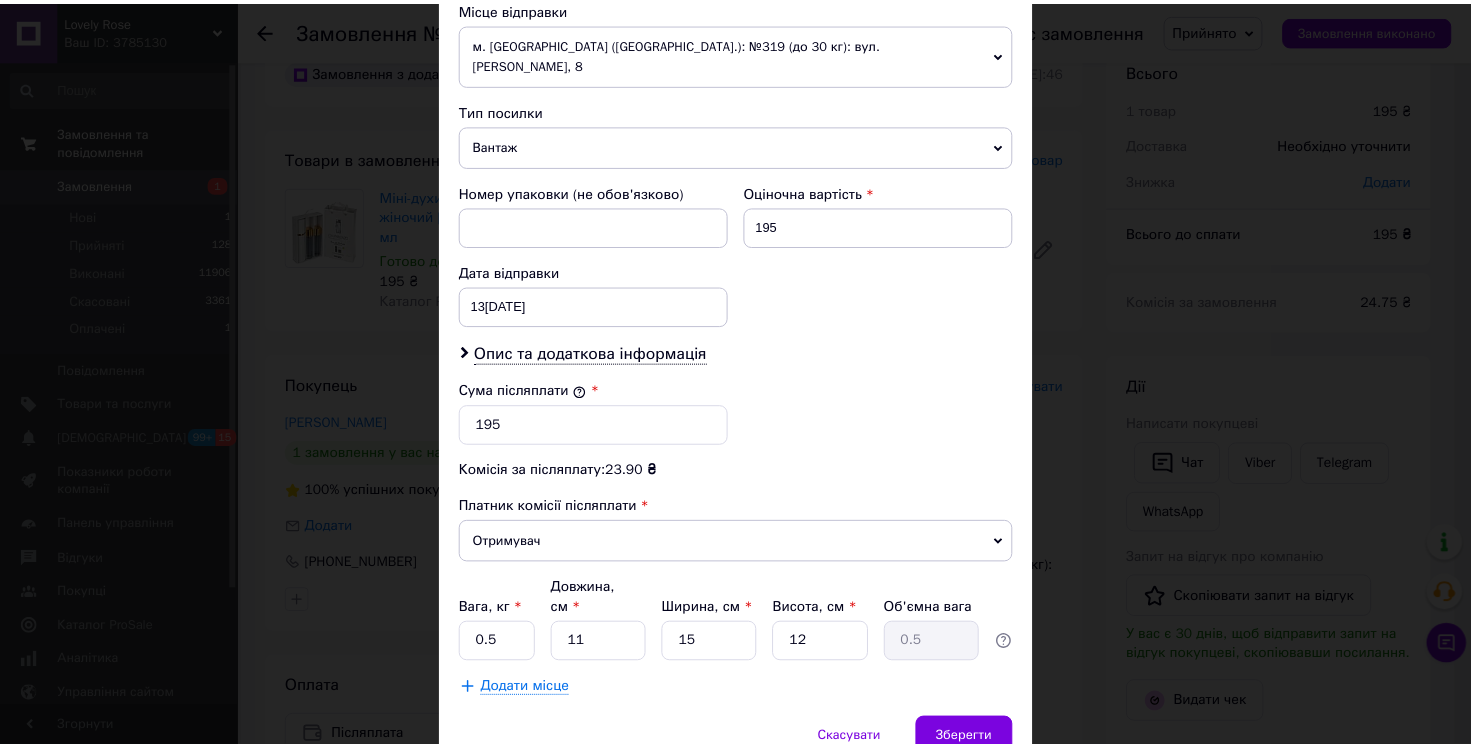scroll, scrollTop: 772, scrollLeft: 0, axis: vertical 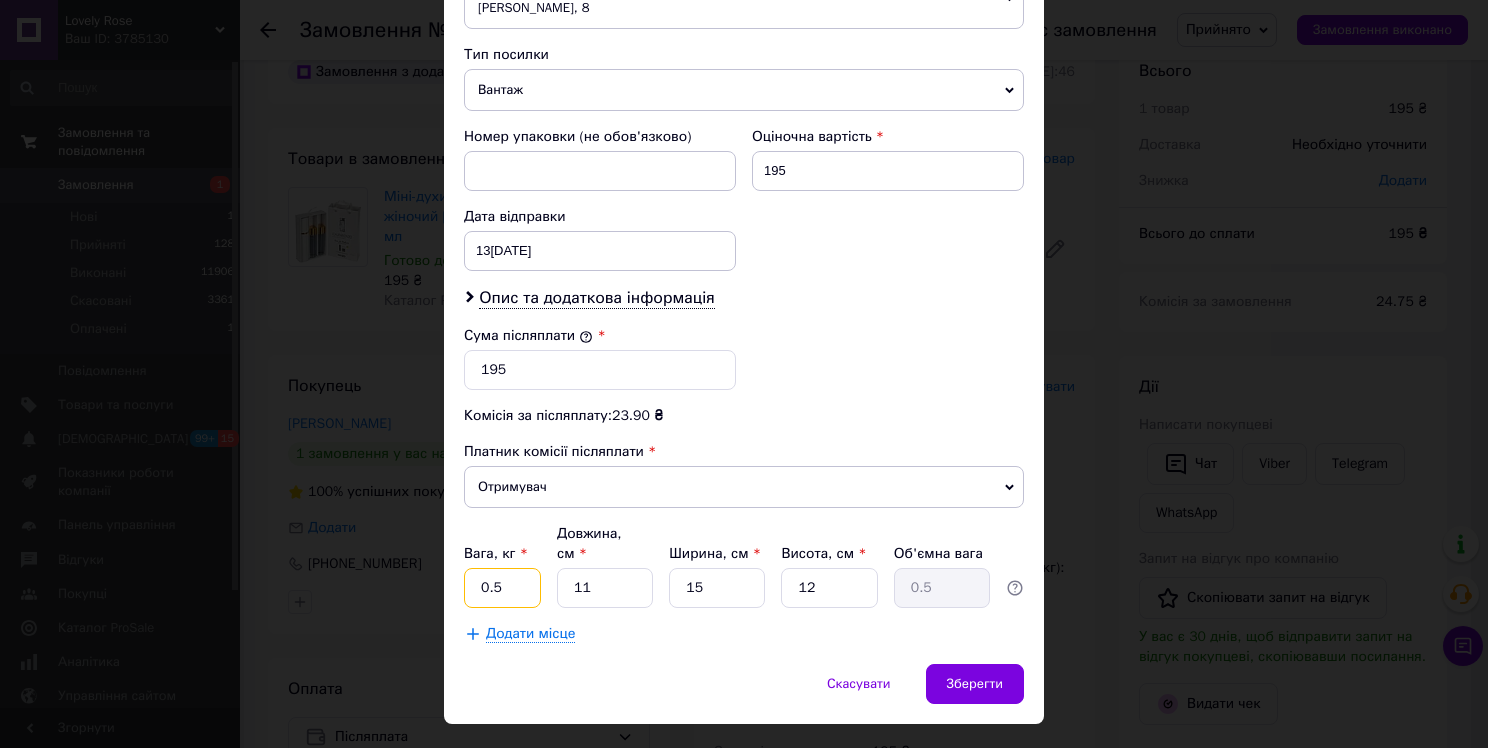 drag, startPoint x: 501, startPoint y: 548, endPoint x: 491, endPoint y: 549, distance: 10.049875 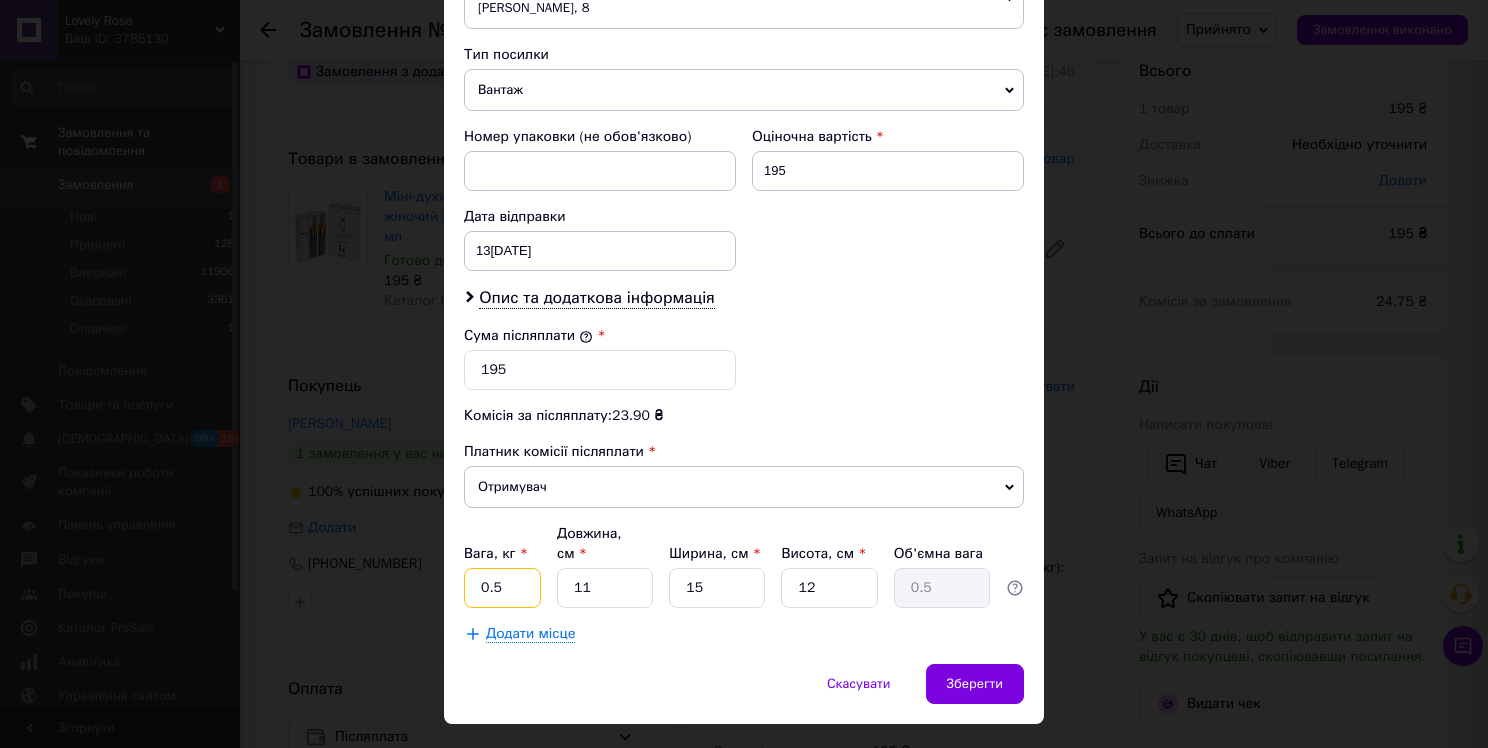 click on "0.5" at bounding box center (502, 588) 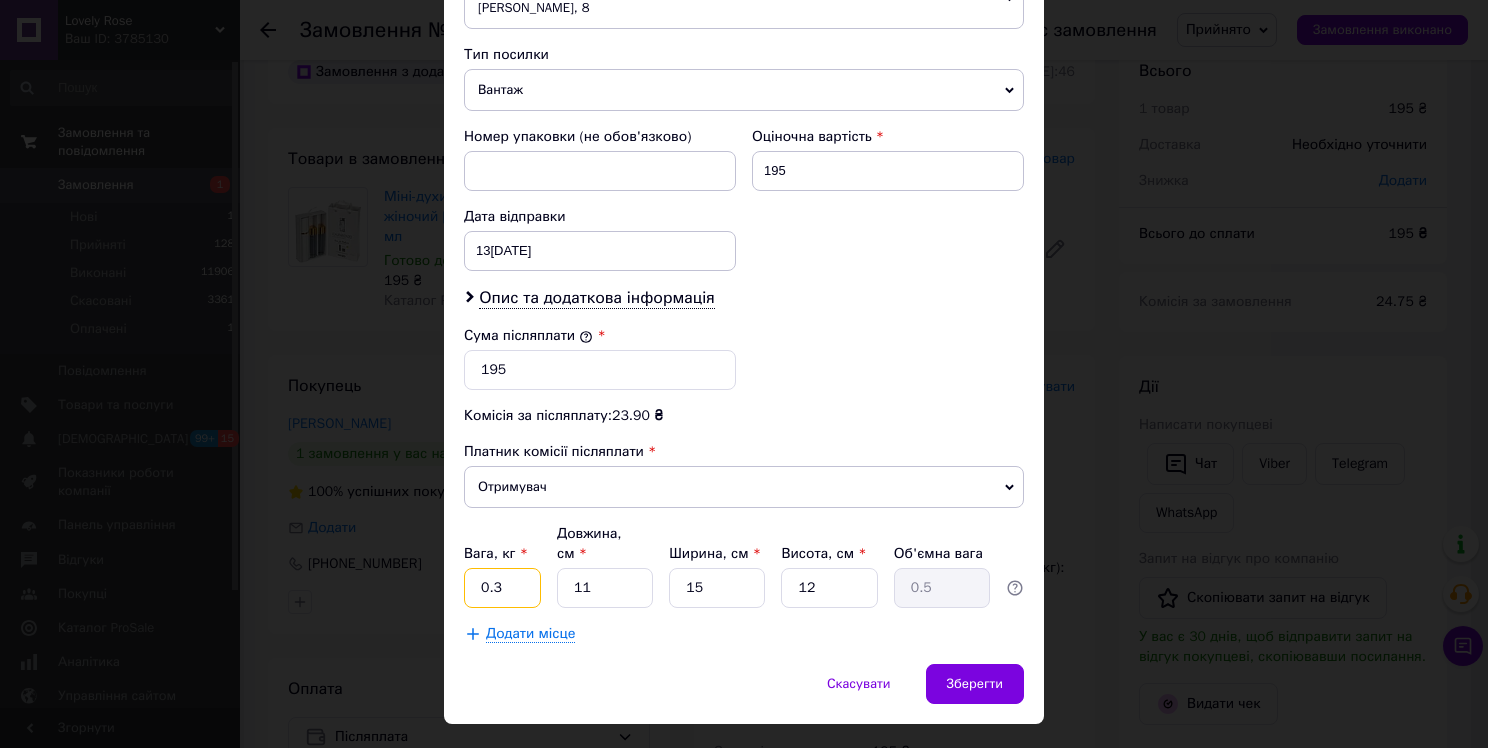 type on "0.3" 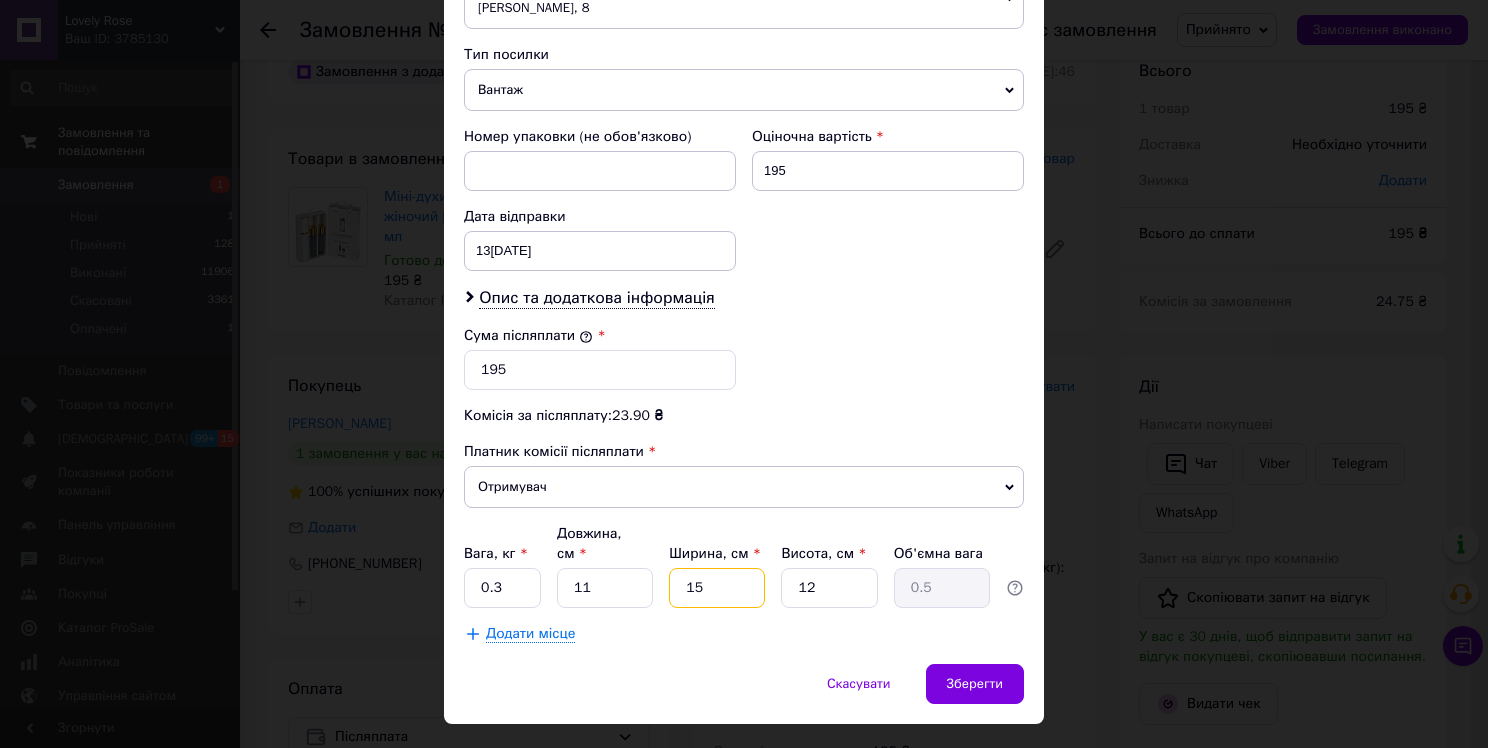 click on "15" at bounding box center (717, 588) 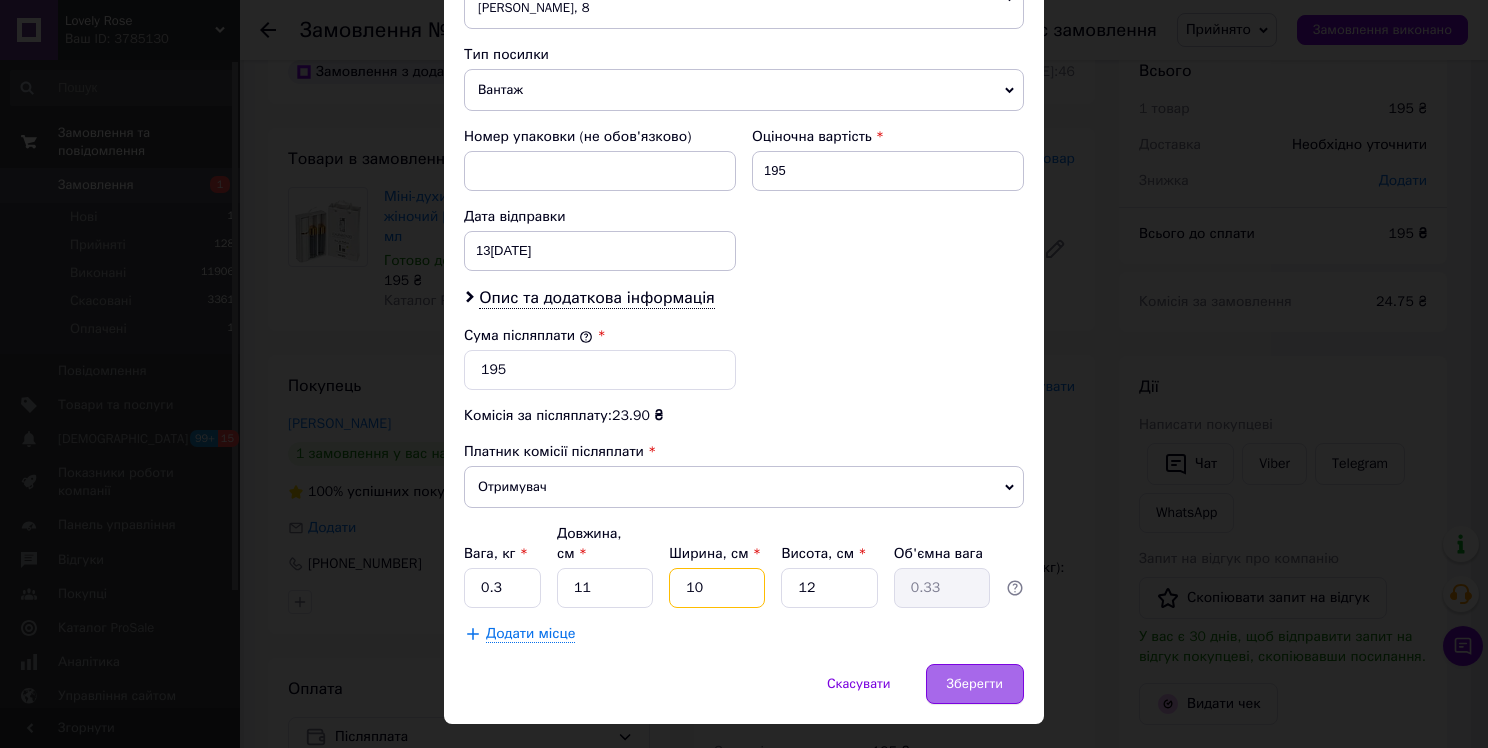 type on "10" 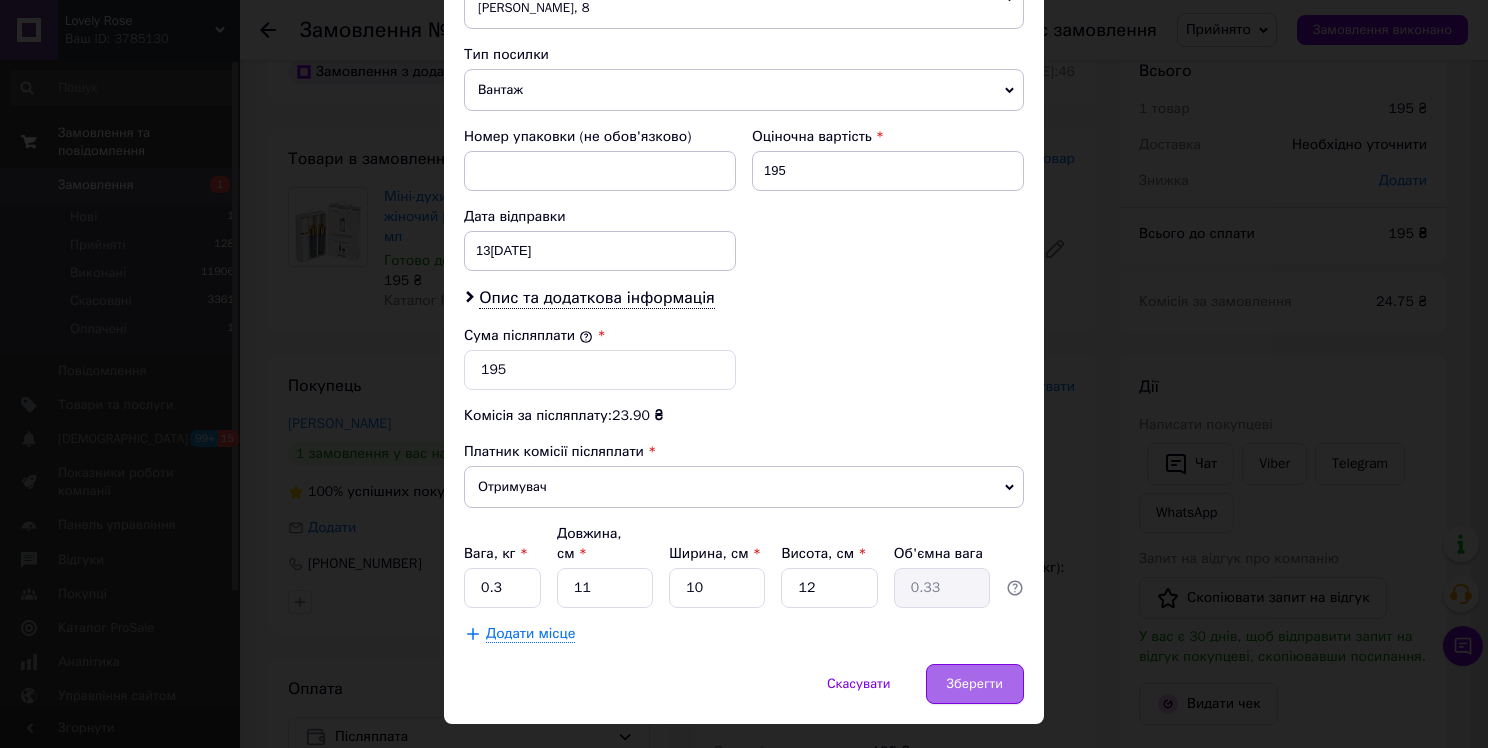 click on "Зберегти" at bounding box center [975, 684] 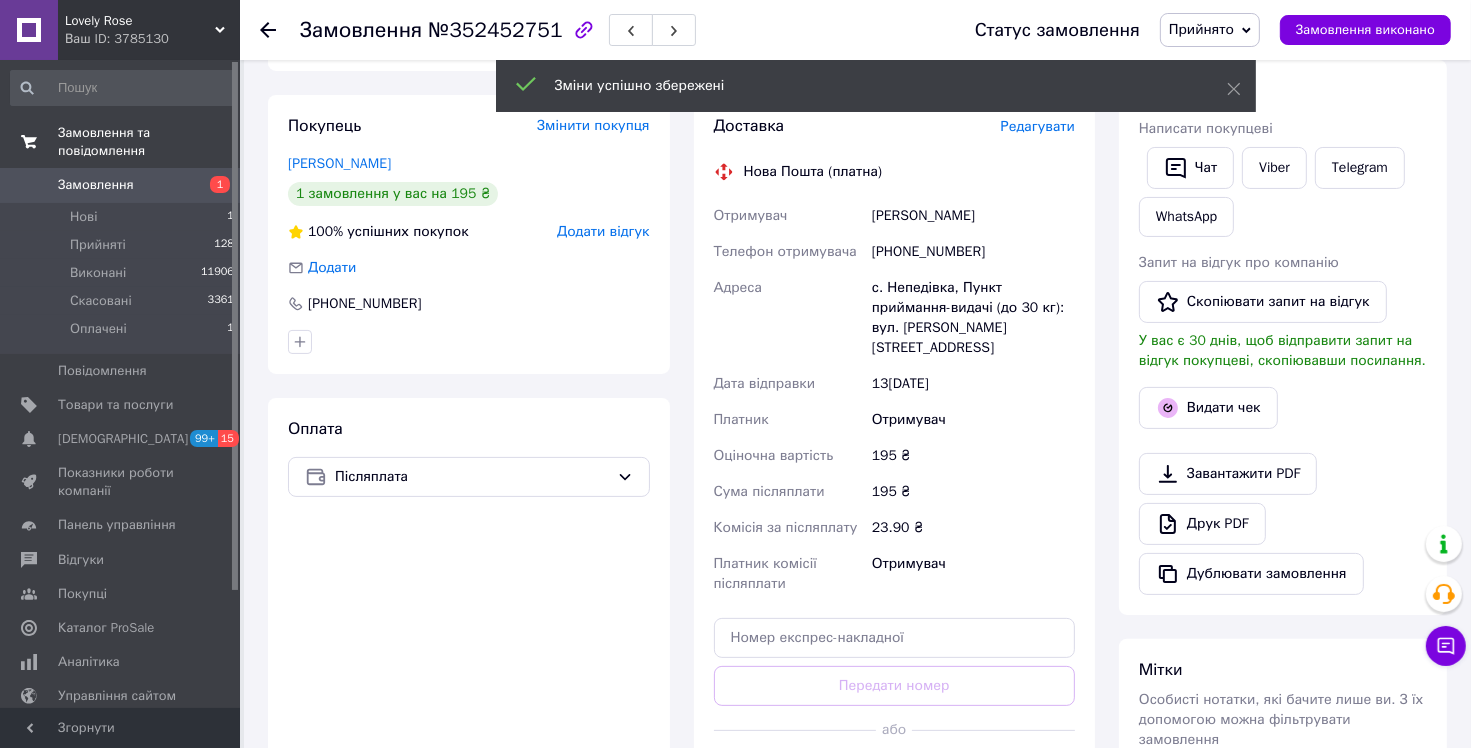 scroll, scrollTop: 344, scrollLeft: 0, axis: vertical 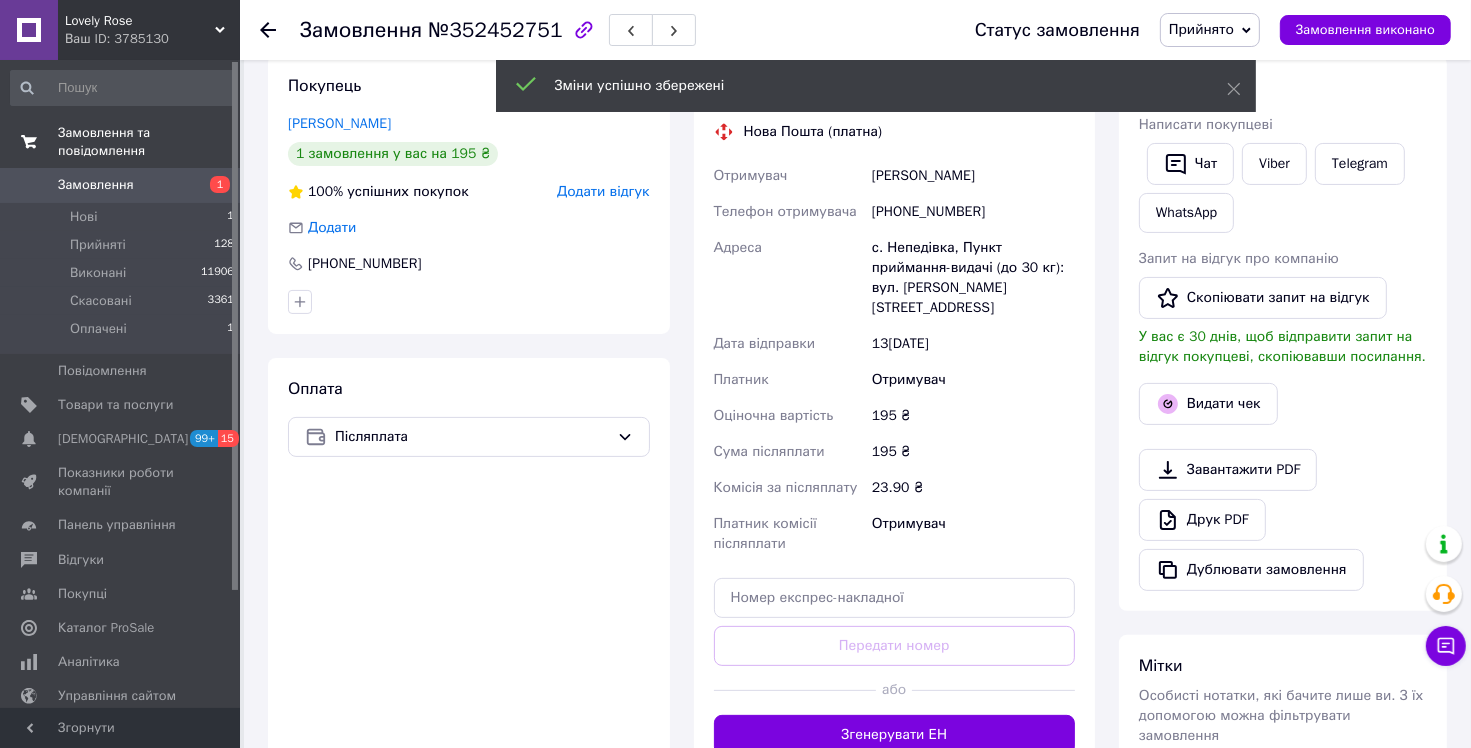 click on "Згенерувати ЕН" at bounding box center (895, 735) 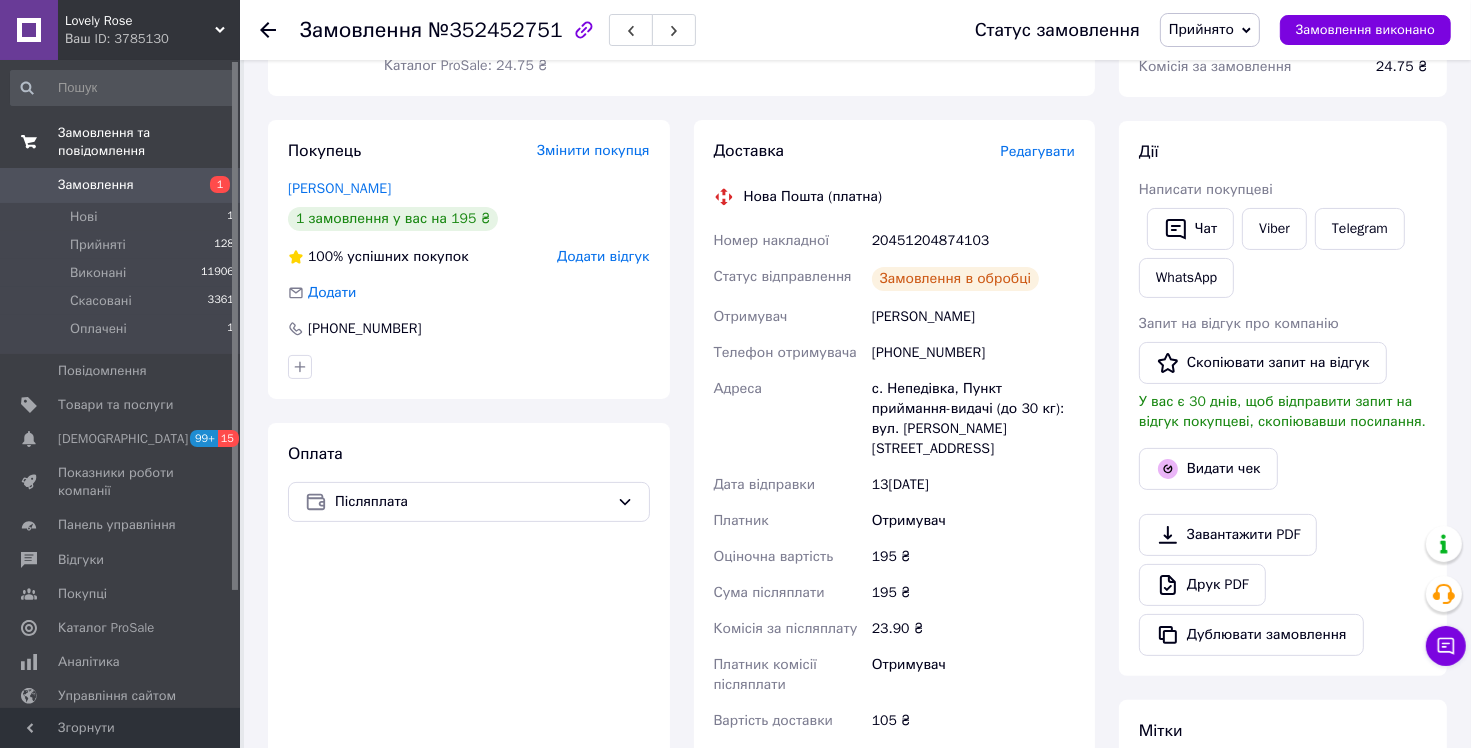 scroll, scrollTop: 244, scrollLeft: 0, axis: vertical 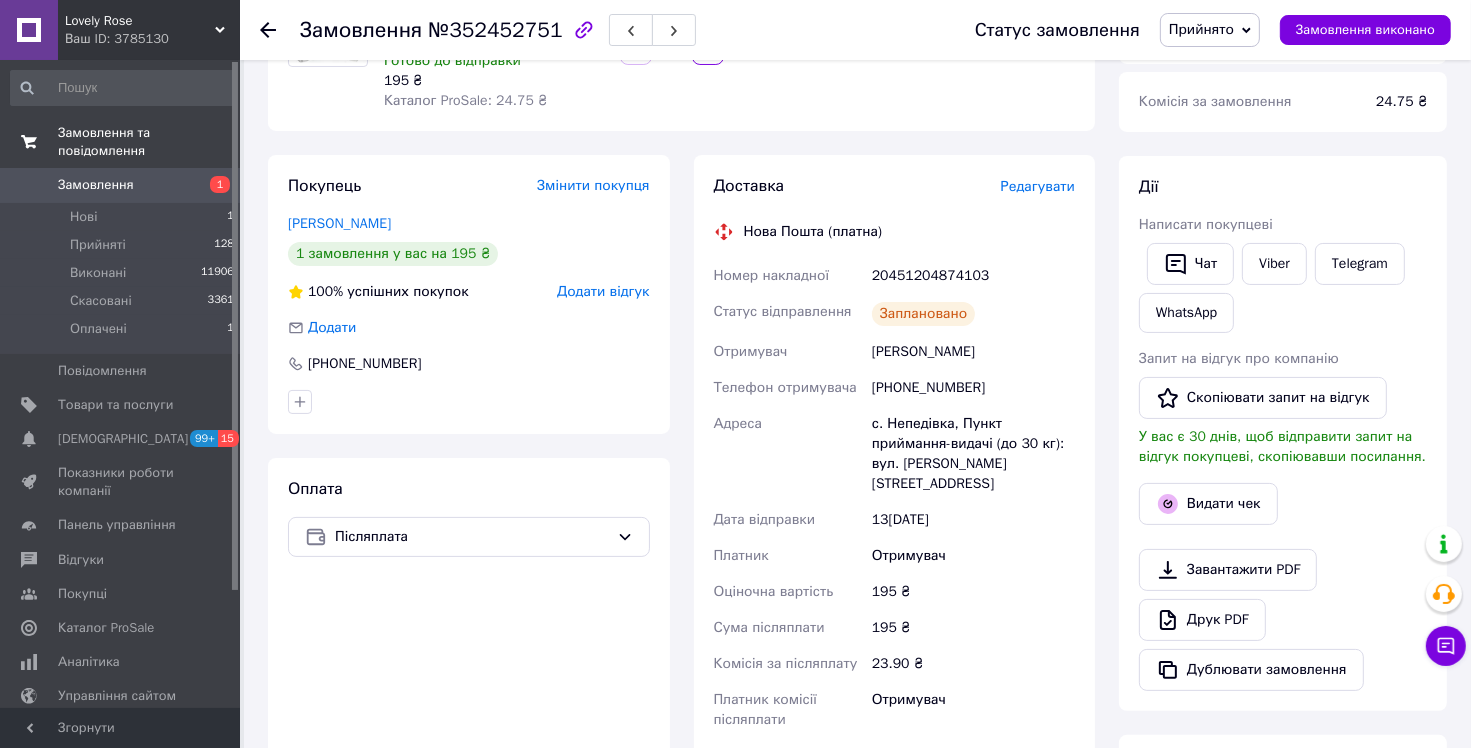 click on "Замовлення" at bounding box center [121, 185] 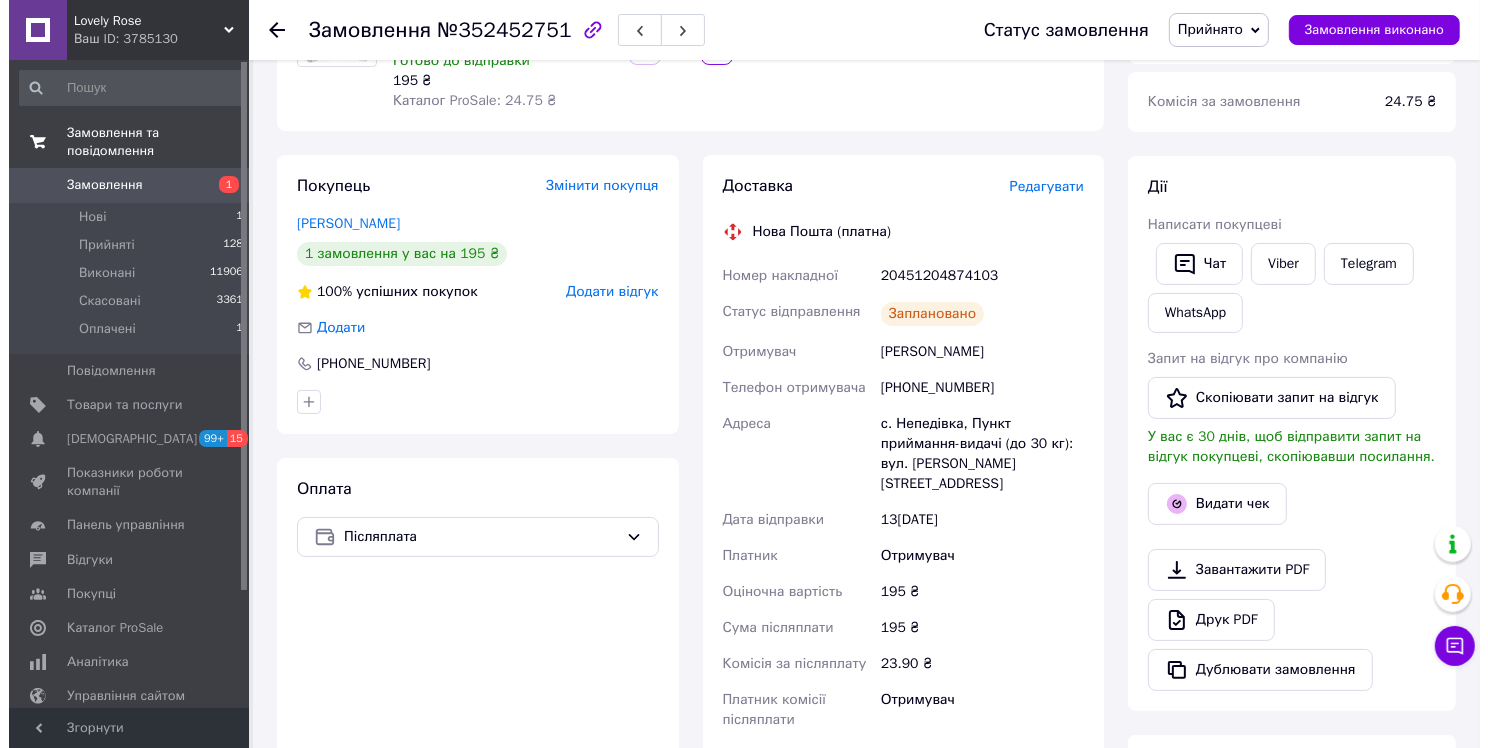 scroll, scrollTop: 0, scrollLeft: 0, axis: both 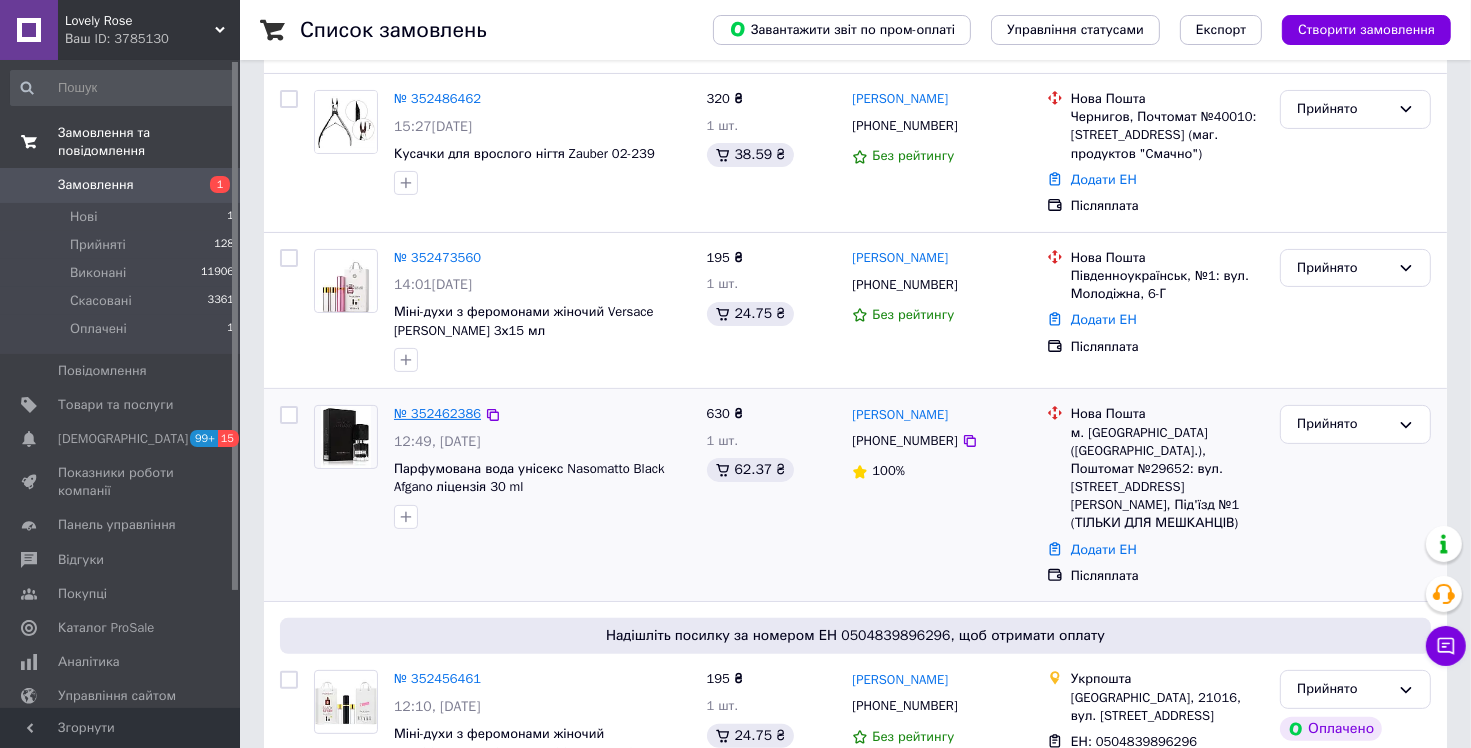 click on "№ 352462386" at bounding box center (437, 413) 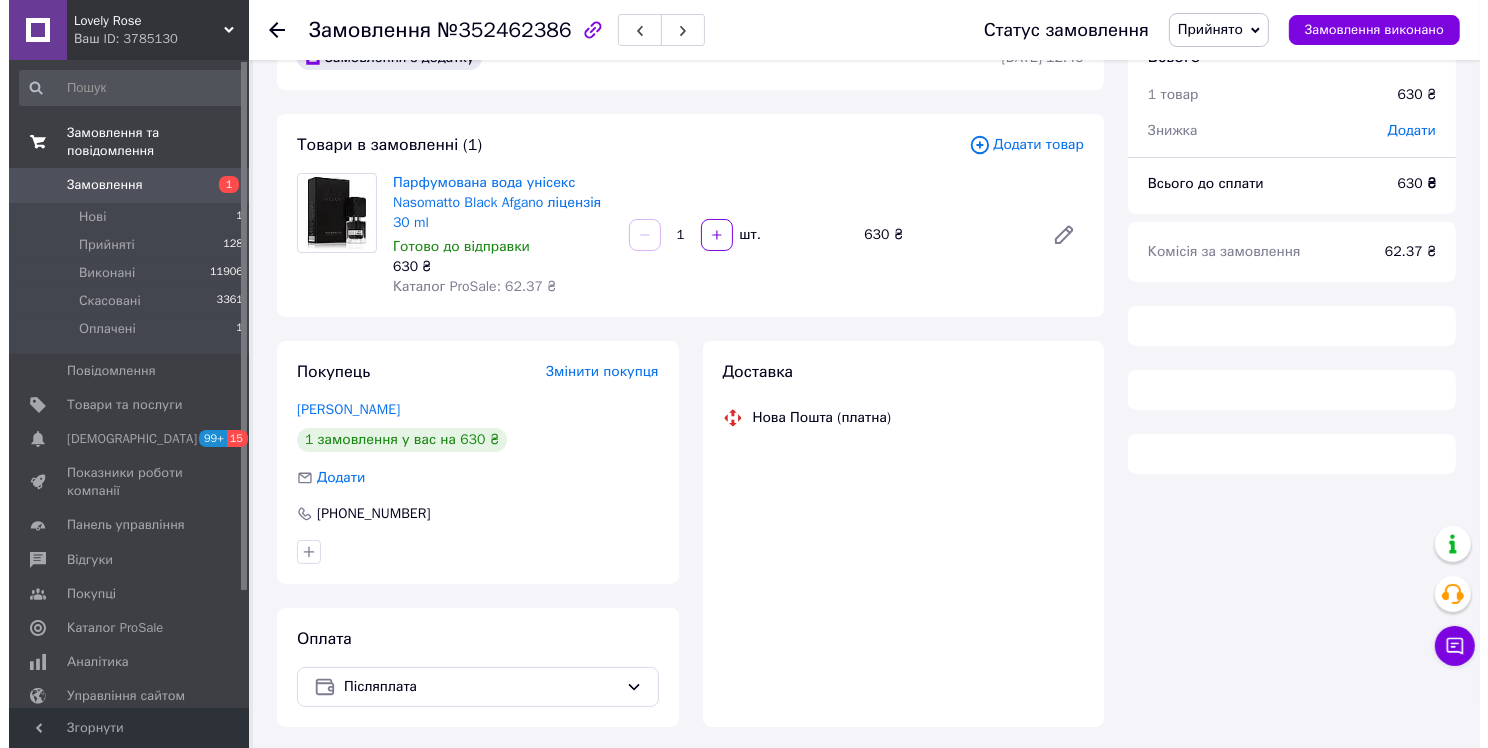 scroll, scrollTop: 25, scrollLeft: 0, axis: vertical 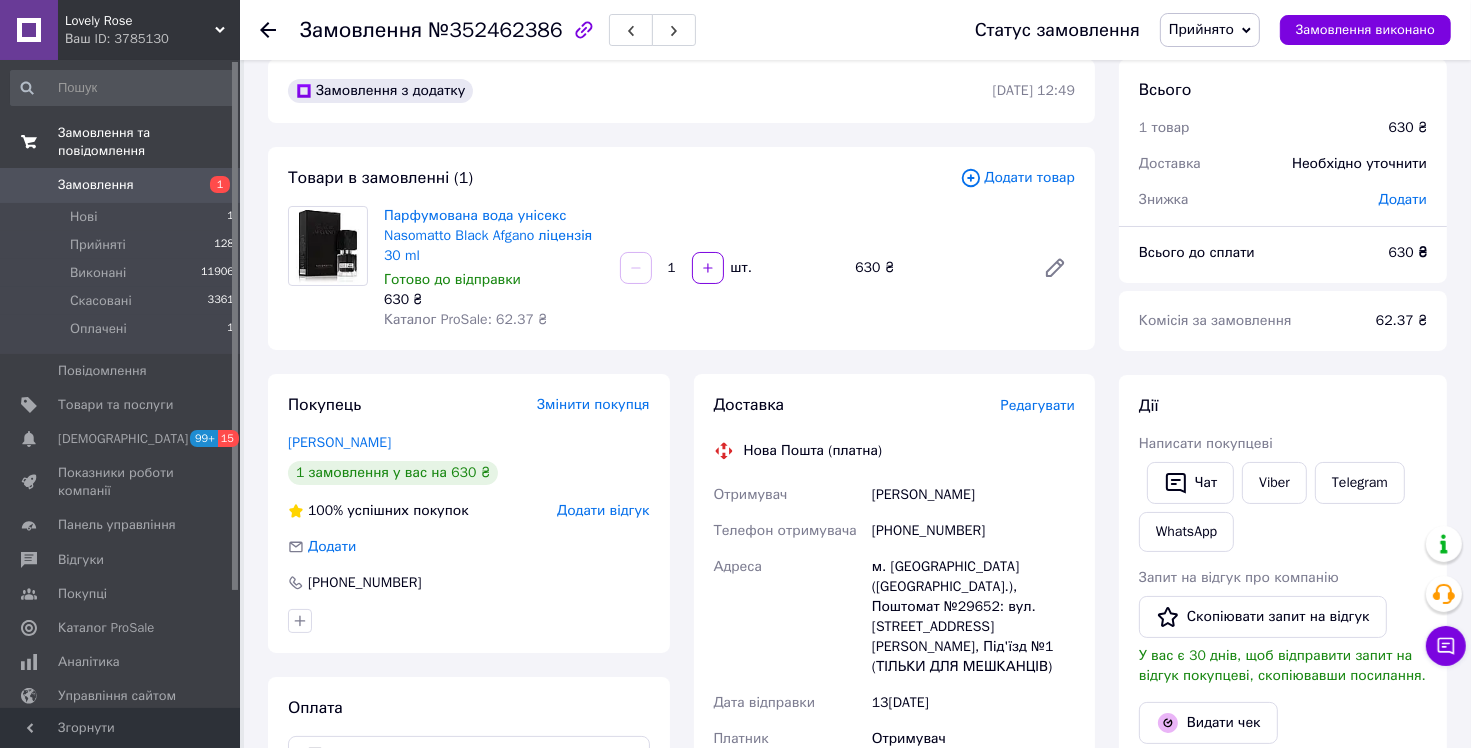 click on "Редагувати" at bounding box center (1038, 405) 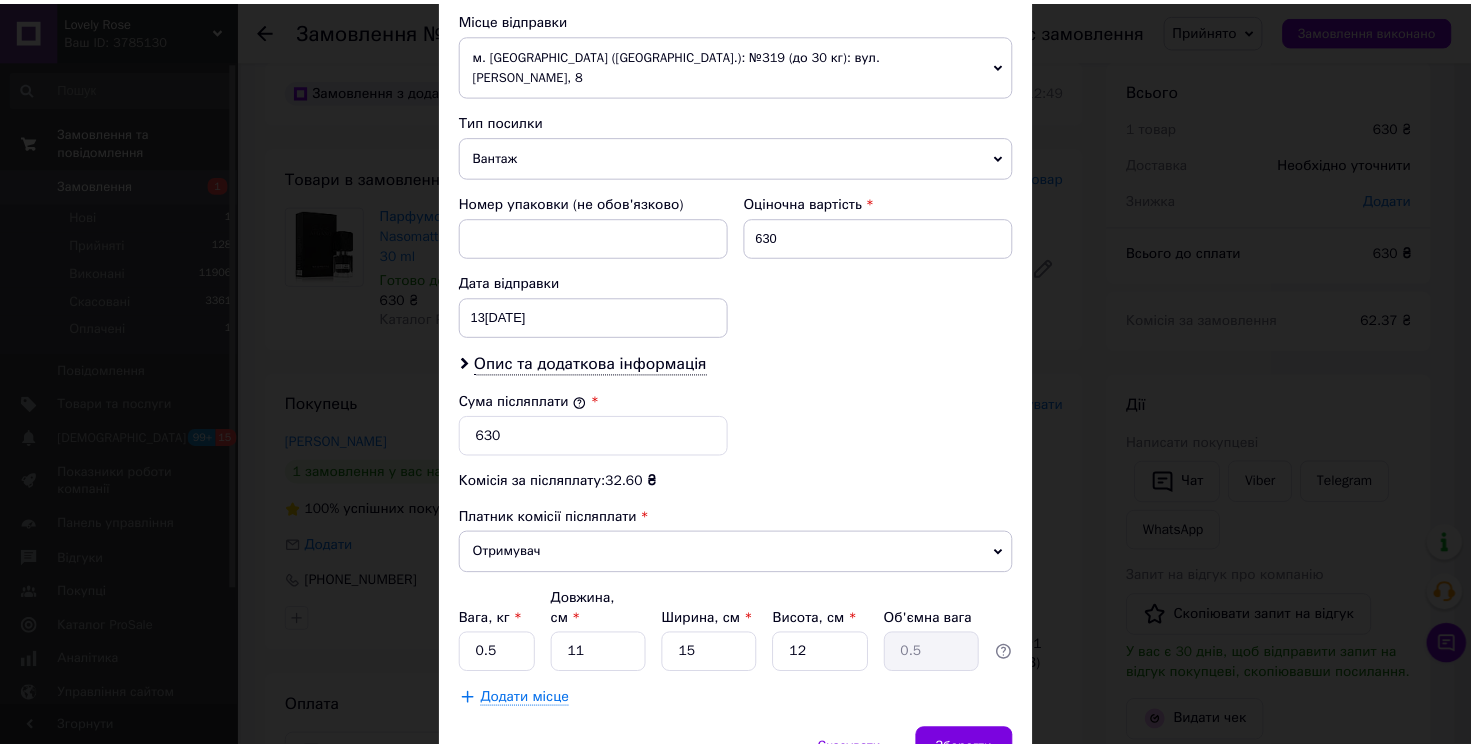 scroll, scrollTop: 793, scrollLeft: 0, axis: vertical 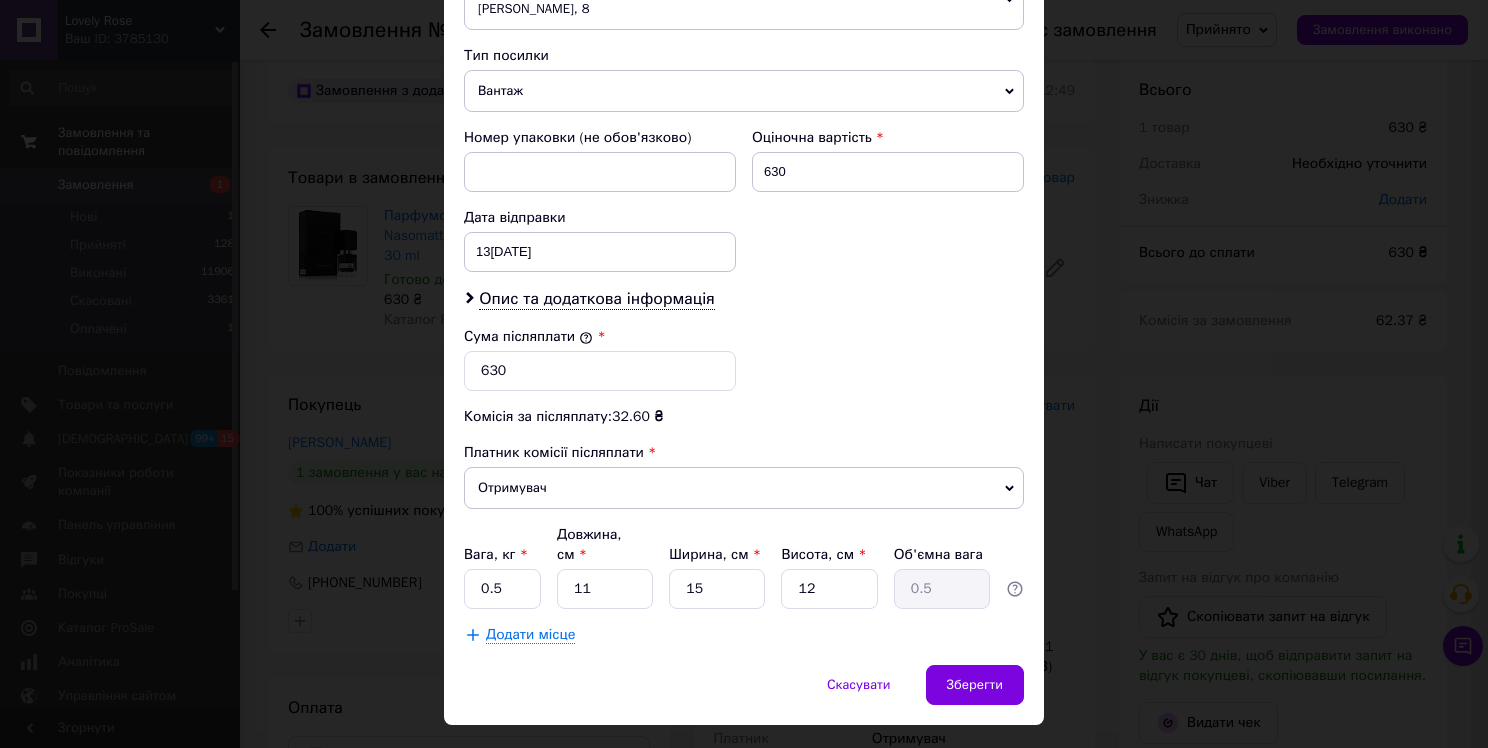 click on "× Редагування доставки Спосіб доставки Нова Пошта (платна) Платник Отримувач Відправник Прізвище отримувача [PERSON_NAME] Ім'я отримувача [PERSON_NAME] батькові отримувача Телефон отримувача [PHONE_NUMBER] Тип доставки У відділенні Кур'єром В поштоматі Місто м. [GEOGRAPHIC_DATA] ([GEOGRAPHIC_DATA].) Відділення Поштомат №29652: вул. [STREET_ADDRESS][PERSON_NAME], Під'їзд №1 (ТІЛЬКИ ДЛЯ МЕШКАНЦІВ) Місце відправки м. [GEOGRAPHIC_DATA] ([GEOGRAPHIC_DATA].): №319 (до 30 кг): вул. [PERSON_NAME], 8 Немає збігів. Спробуйте змінити умови пошуку Додати ще місце відправки Тип посилки Вантаж Документи Оціночна вартість 630 [DATE] < 2025" at bounding box center (744, 374) 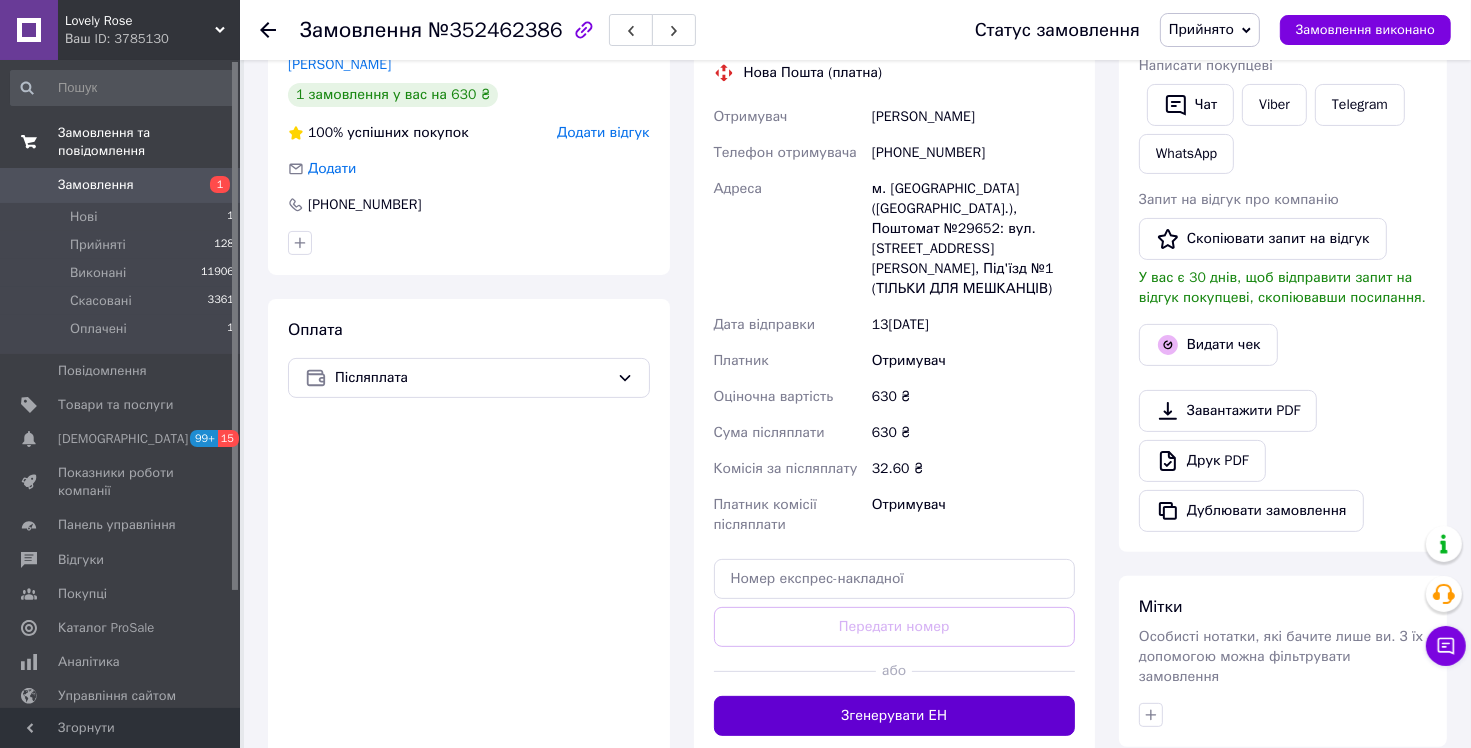 scroll, scrollTop: 525, scrollLeft: 0, axis: vertical 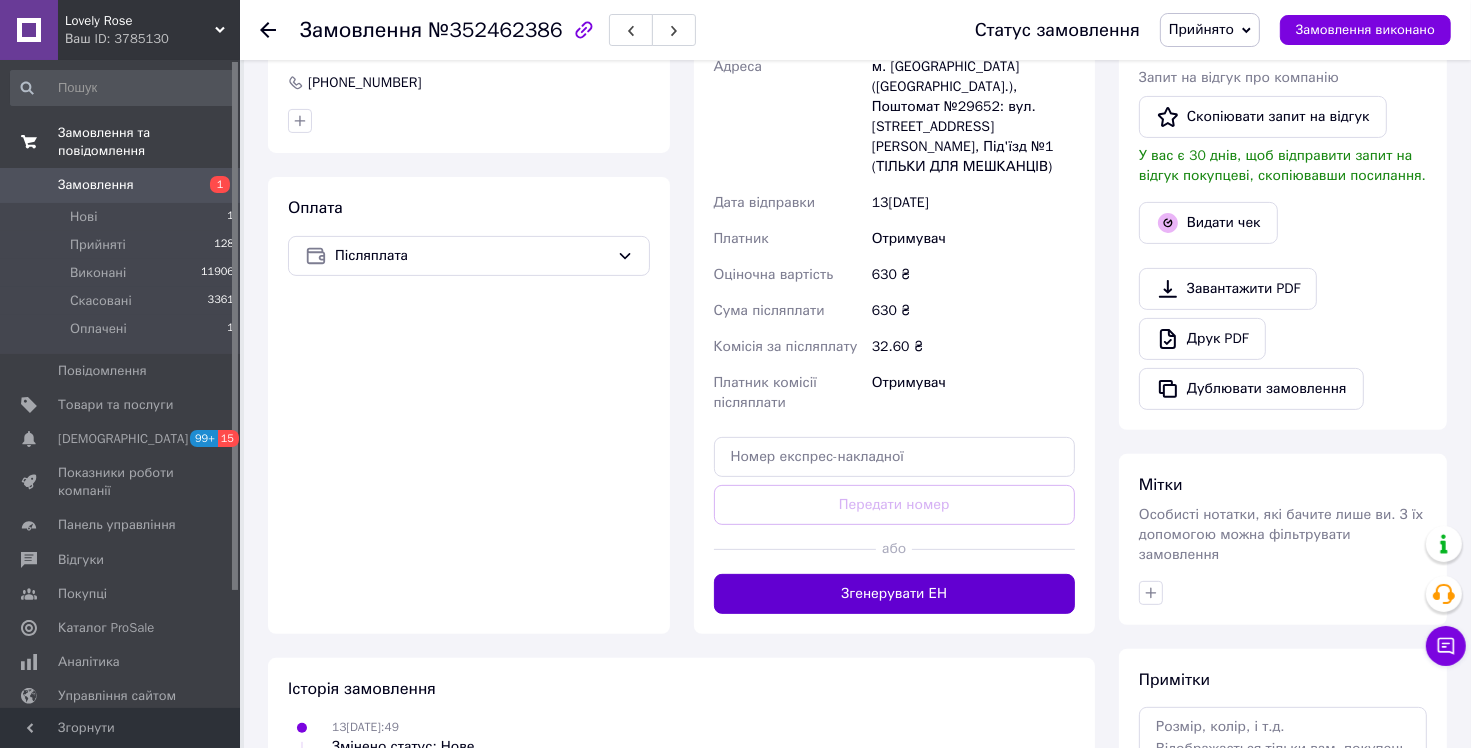click on "Згенерувати ЕН" at bounding box center (895, 594) 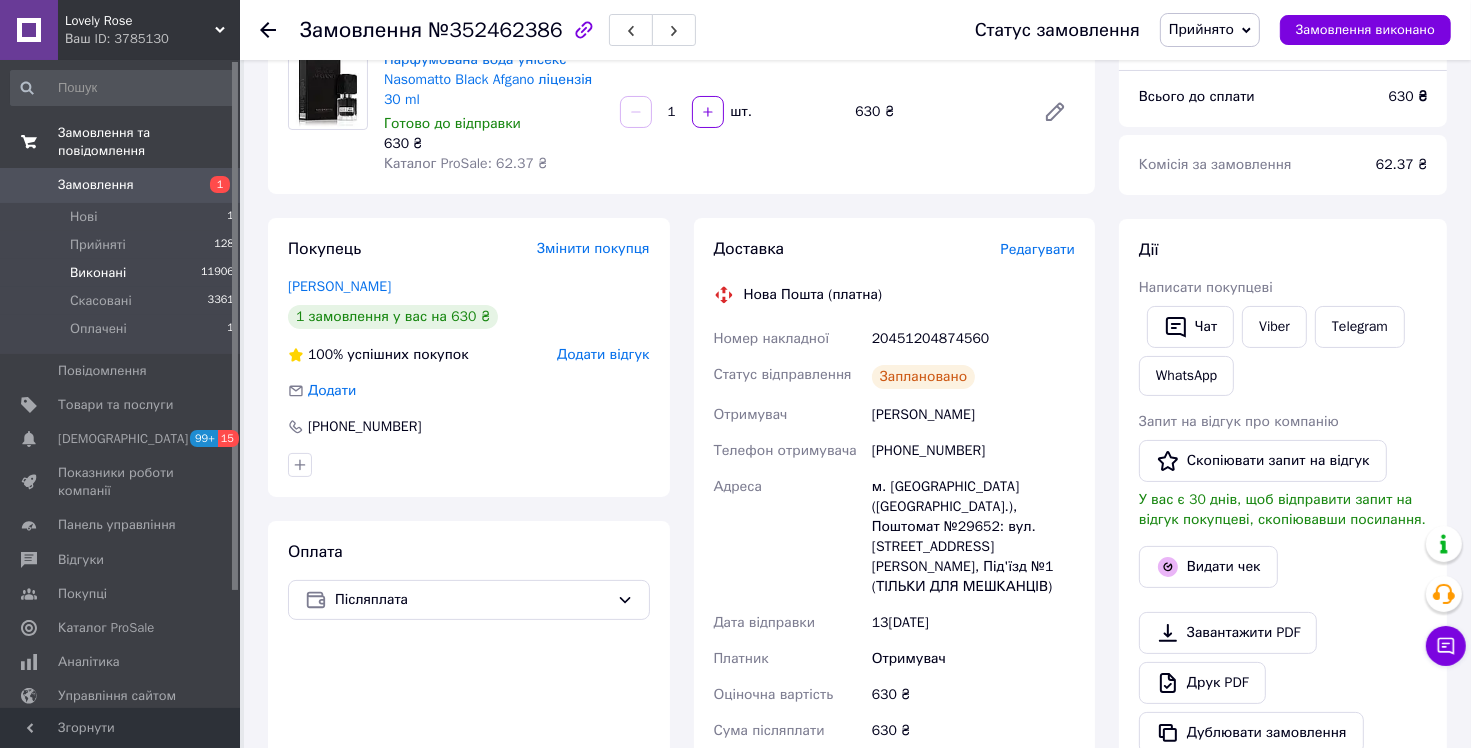 scroll, scrollTop: 0, scrollLeft: 0, axis: both 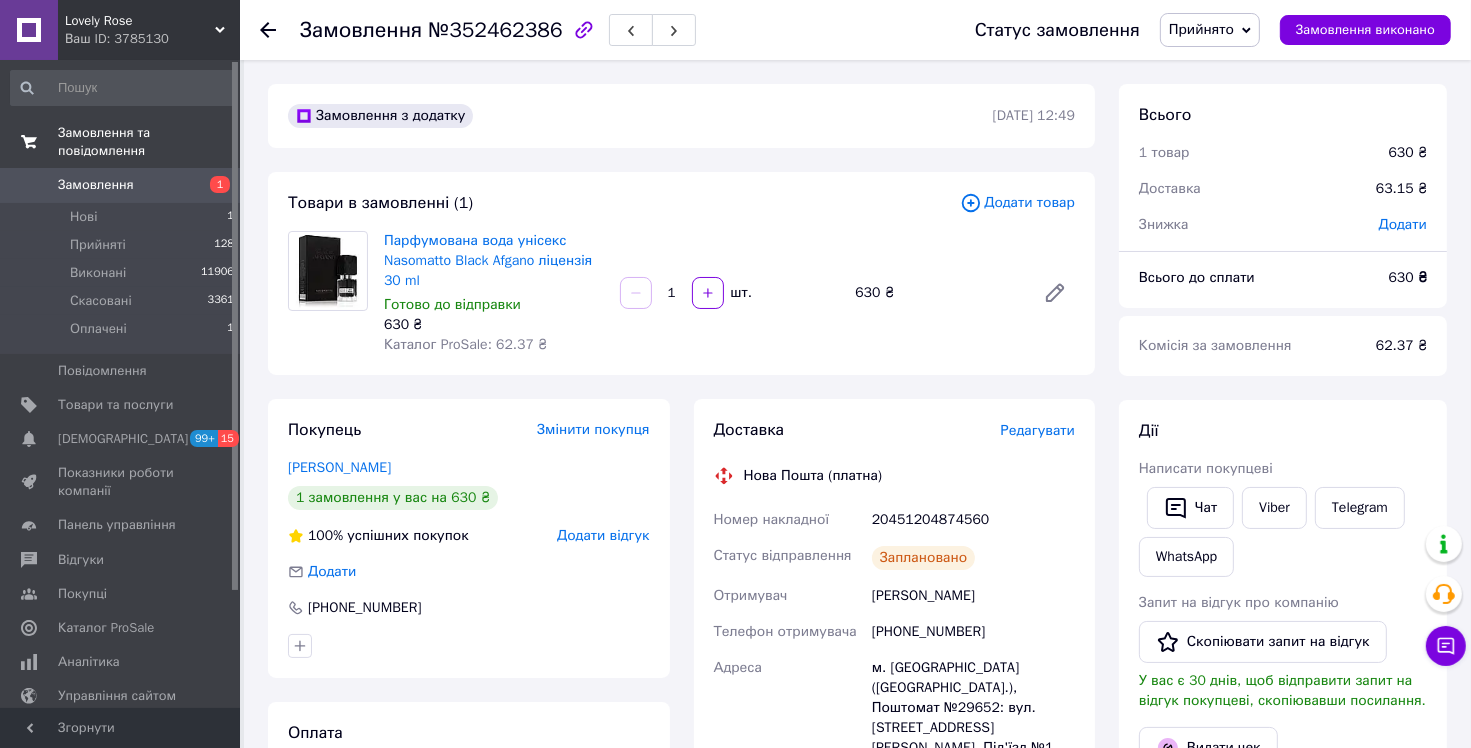 click on "Замовлення" at bounding box center (121, 185) 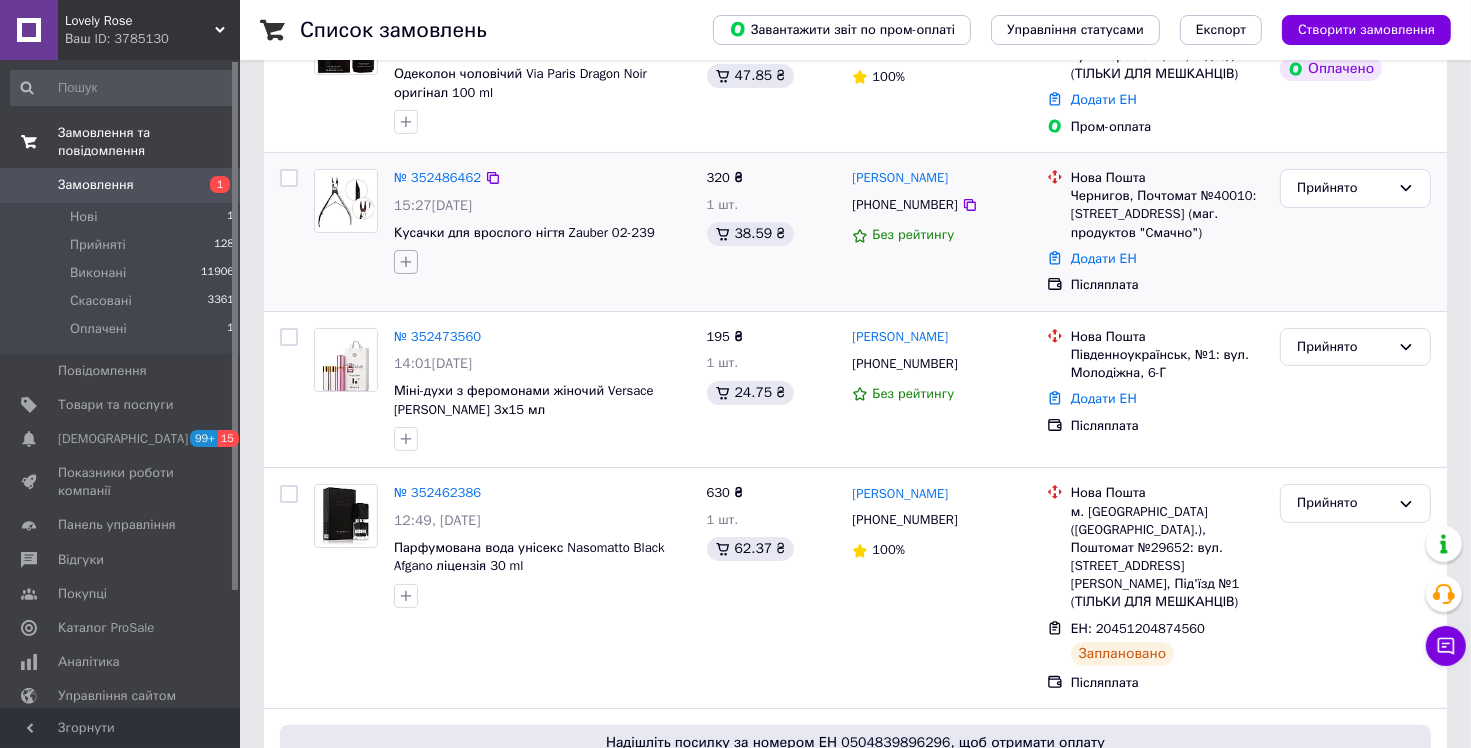 scroll, scrollTop: 100, scrollLeft: 0, axis: vertical 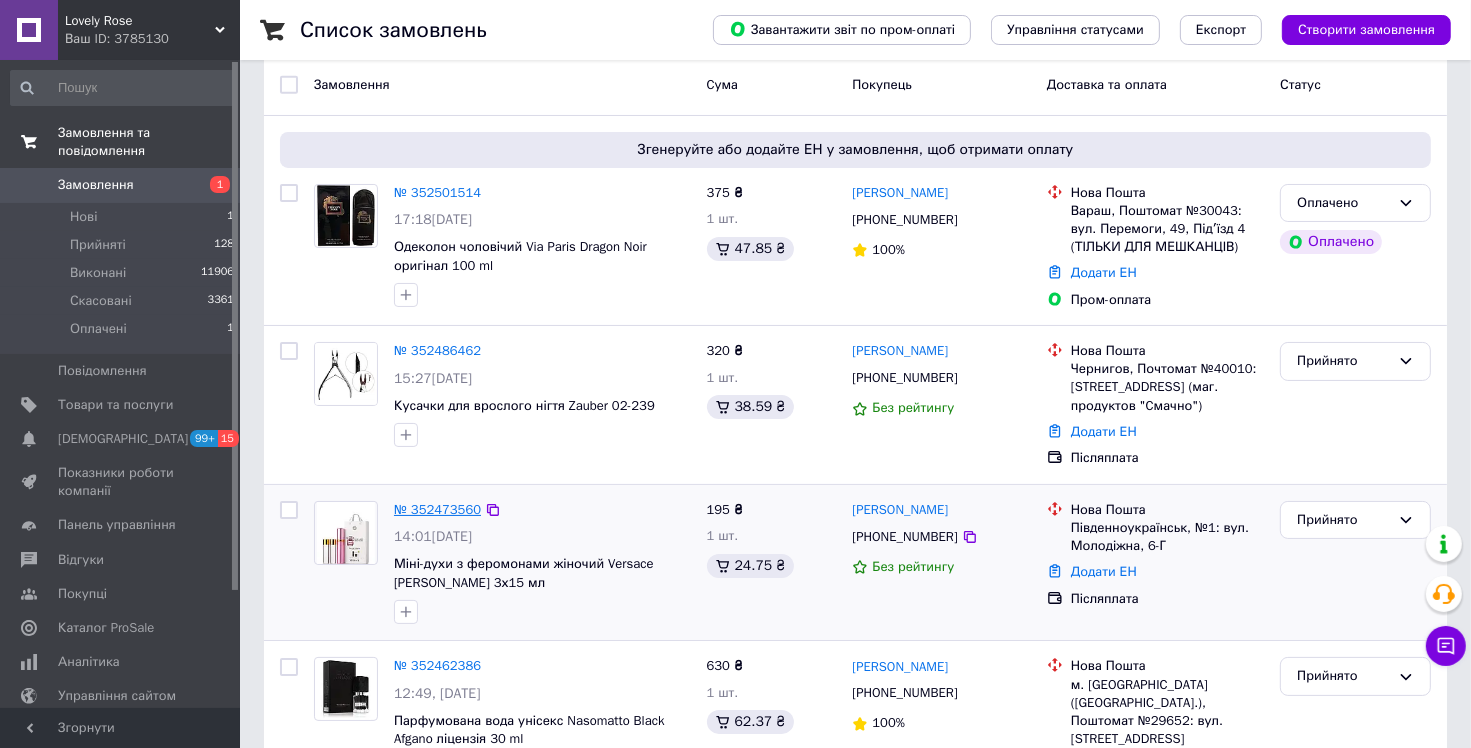 click on "№ 352473560" at bounding box center (437, 509) 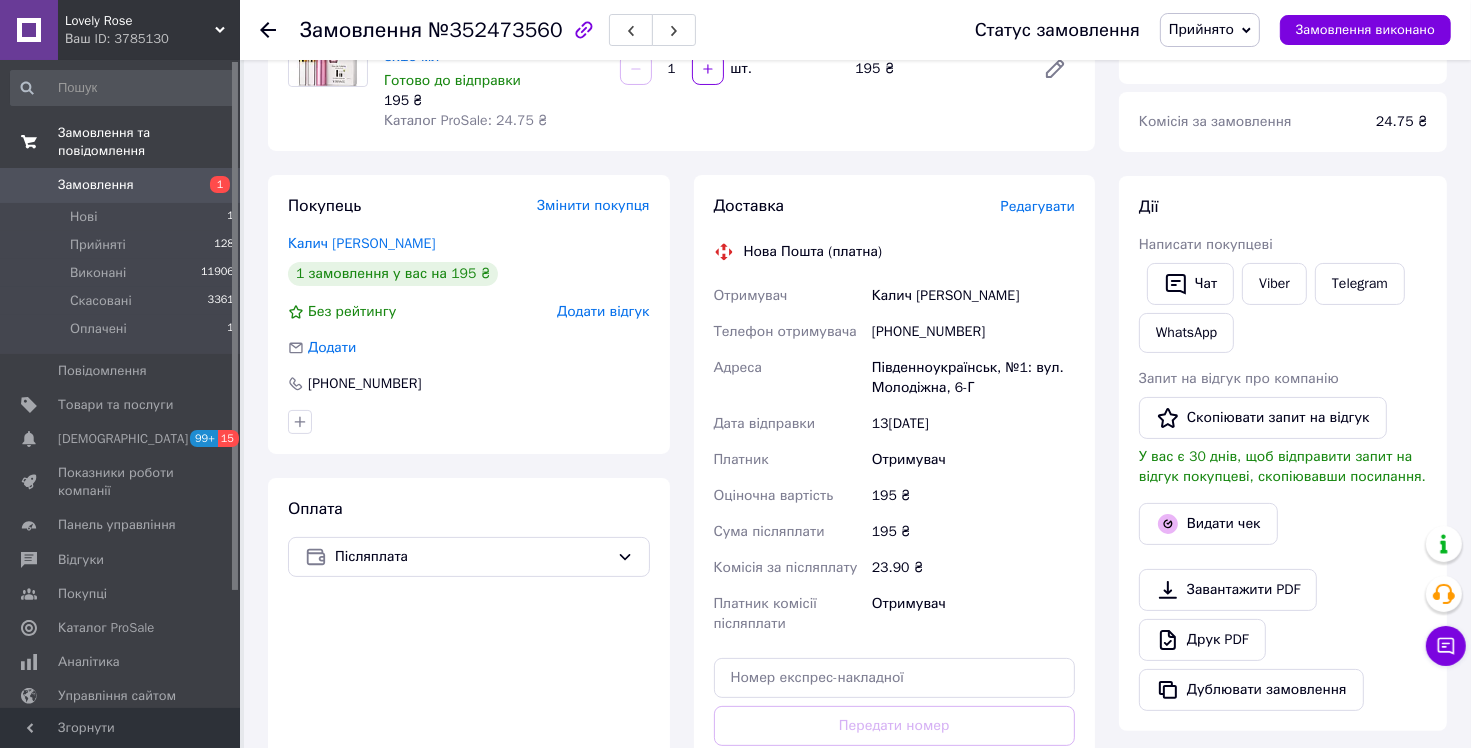 scroll, scrollTop: 400, scrollLeft: 0, axis: vertical 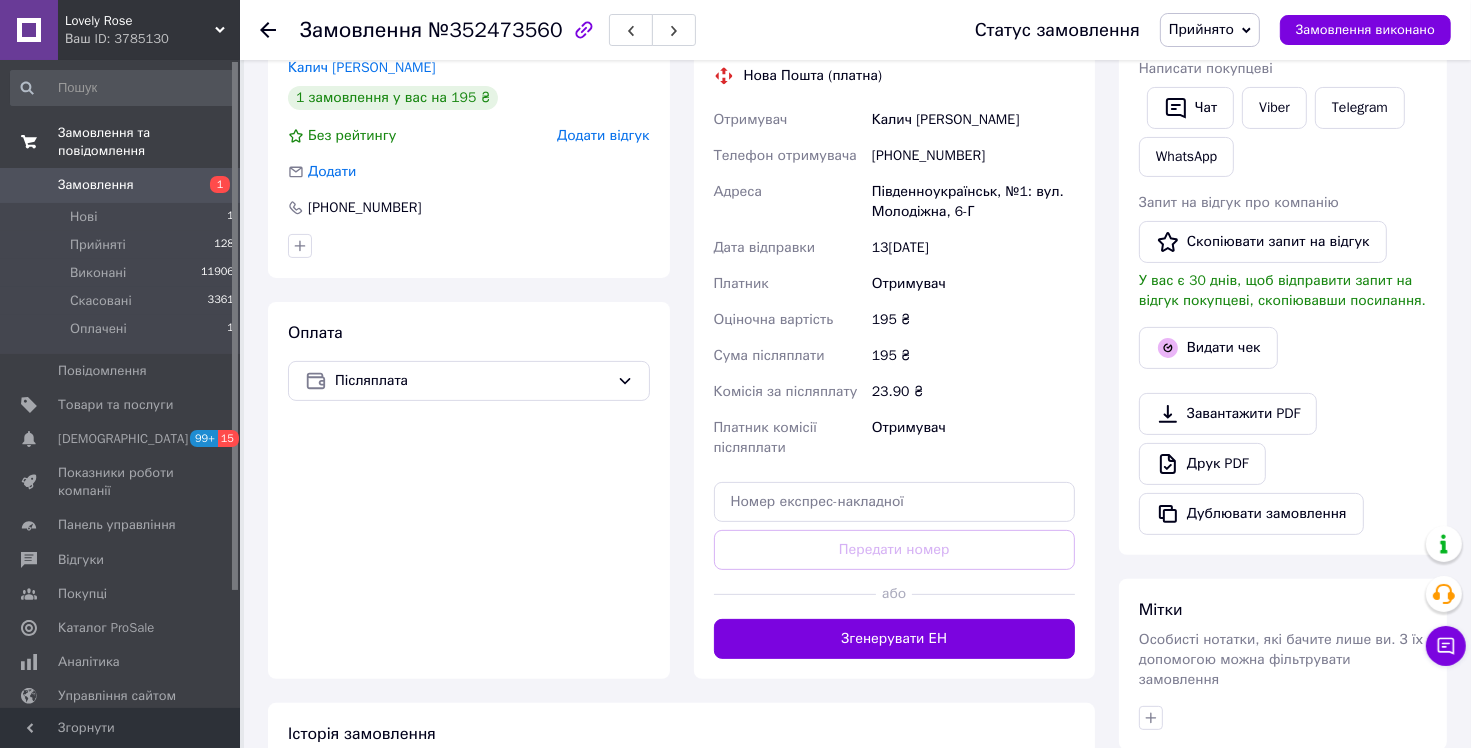 click on "Замовлення" at bounding box center [121, 185] 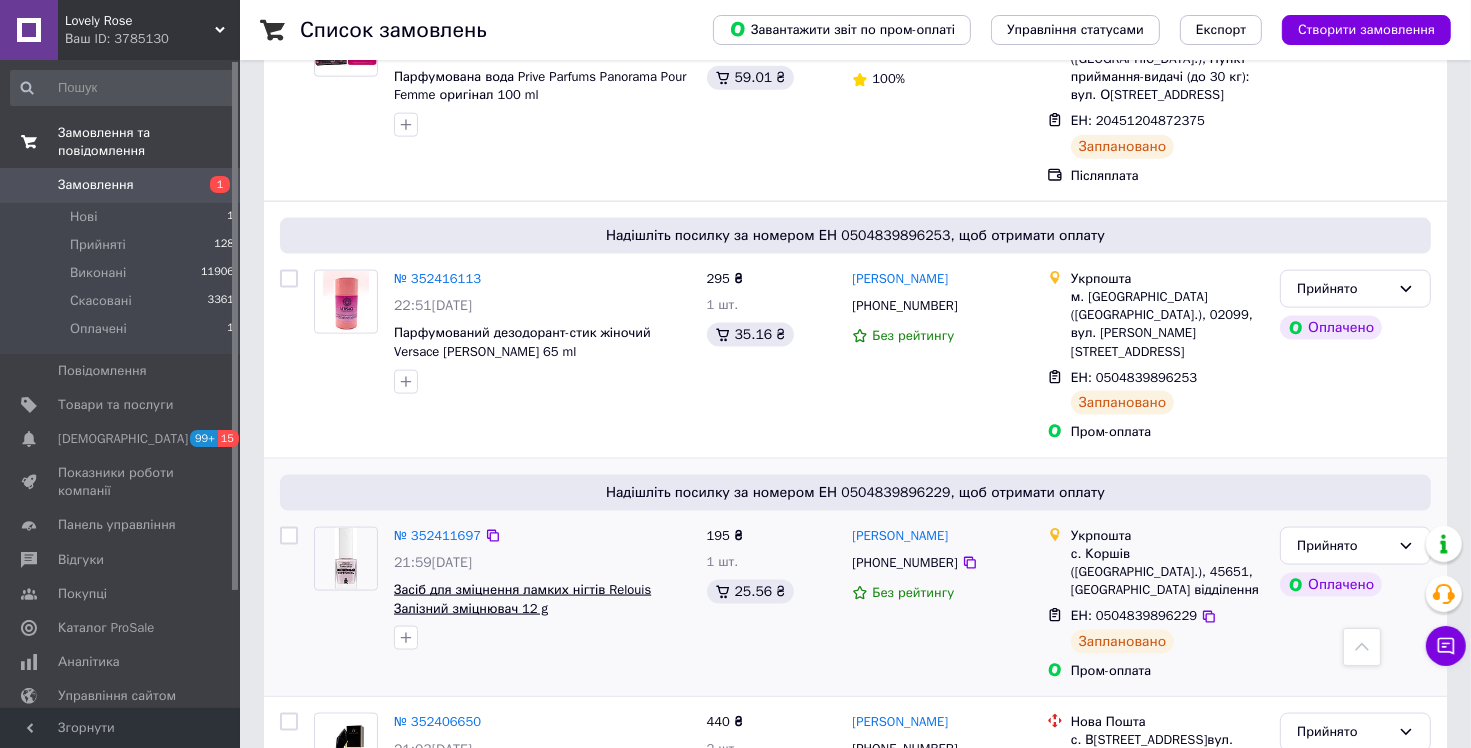 scroll, scrollTop: 2752, scrollLeft: 0, axis: vertical 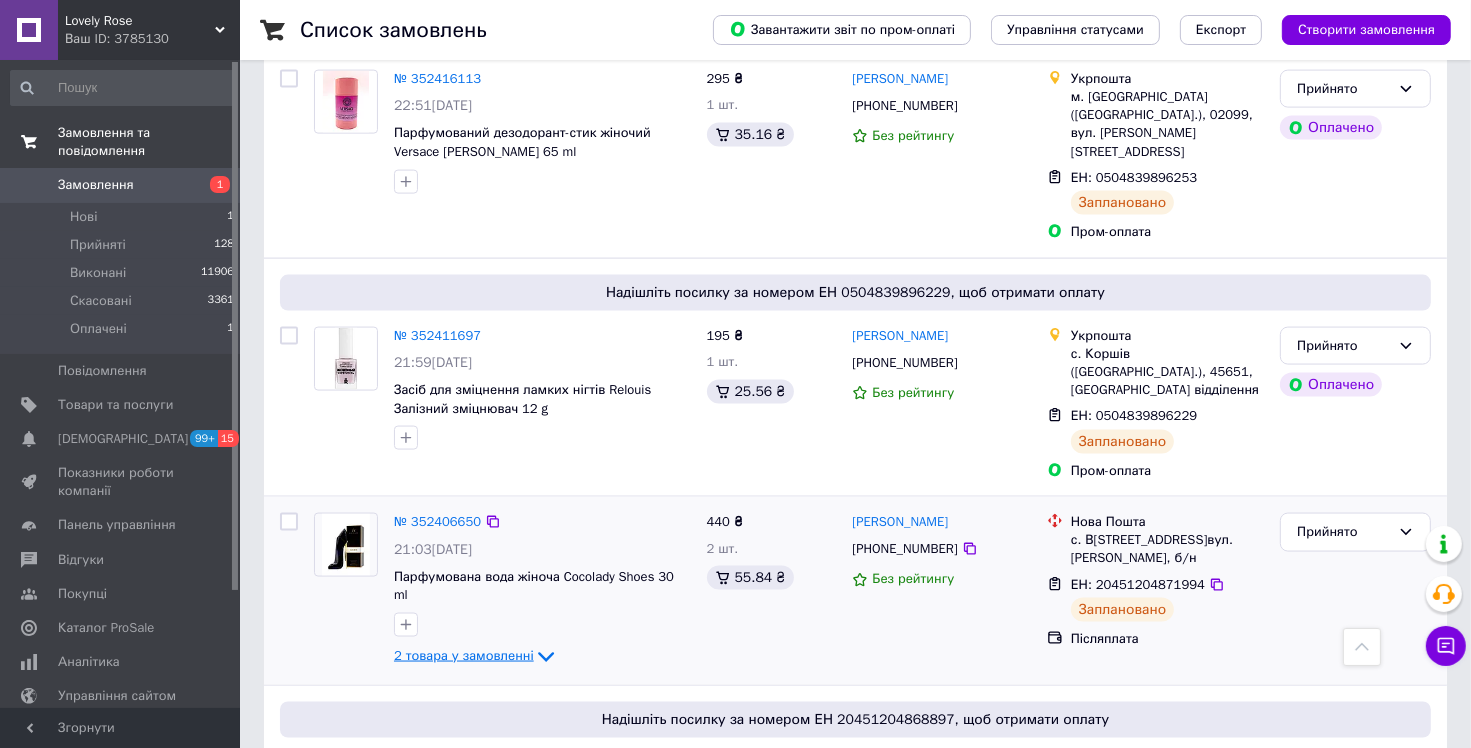 click on "2 товара у замовленні" at bounding box center (464, 655) 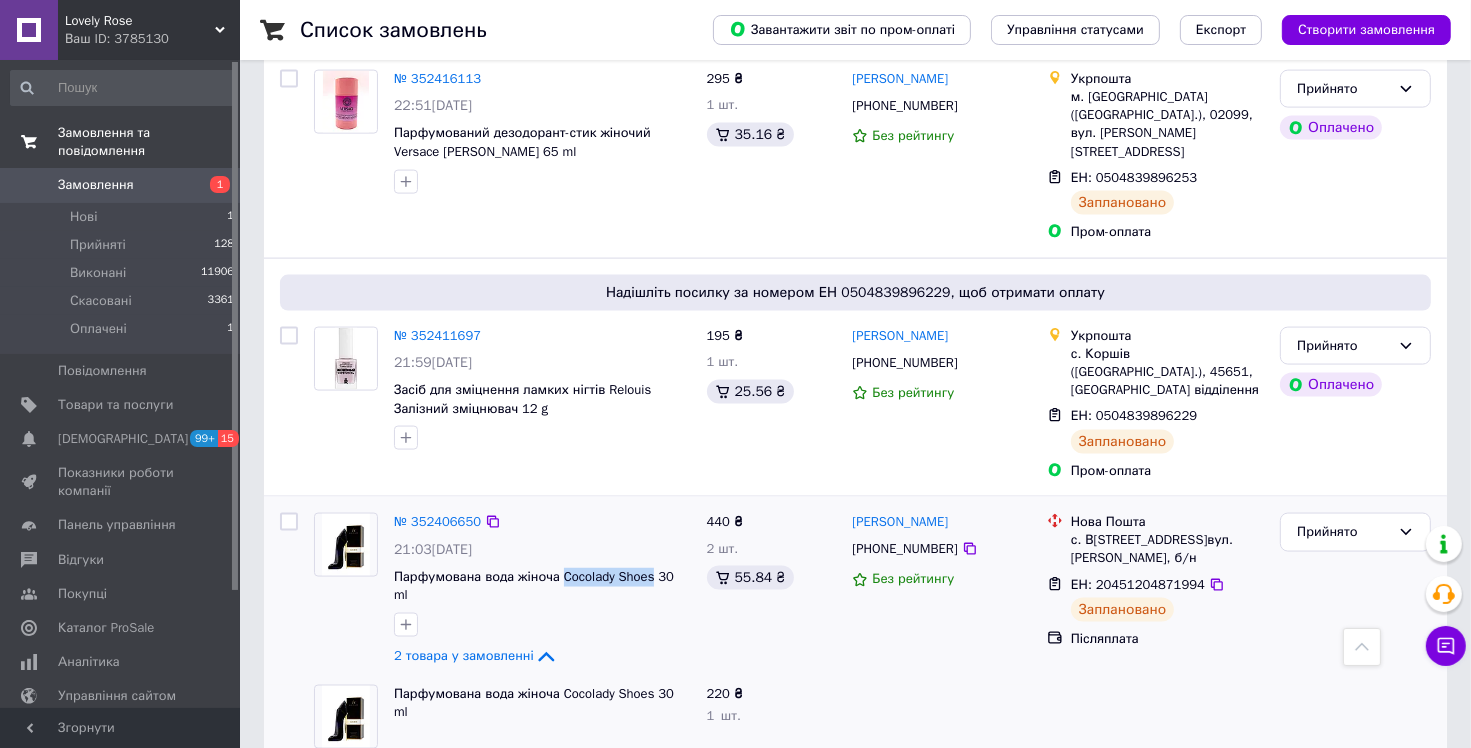 drag, startPoint x: 559, startPoint y: 432, endPoint x: 649, endPoint y: 433, distance: 90.005554 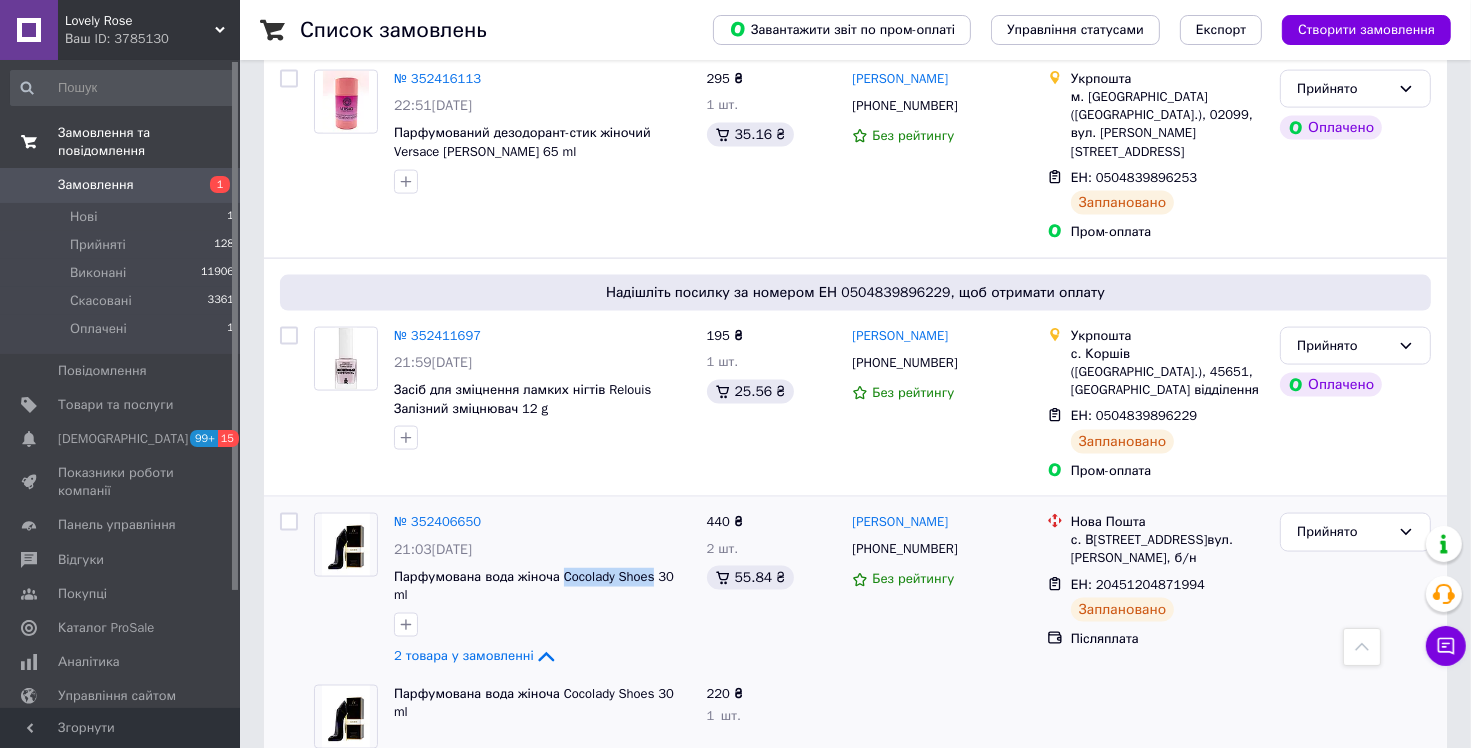 scroll, scrollTop: 2852, scrollLeft: 0, axis: vertical 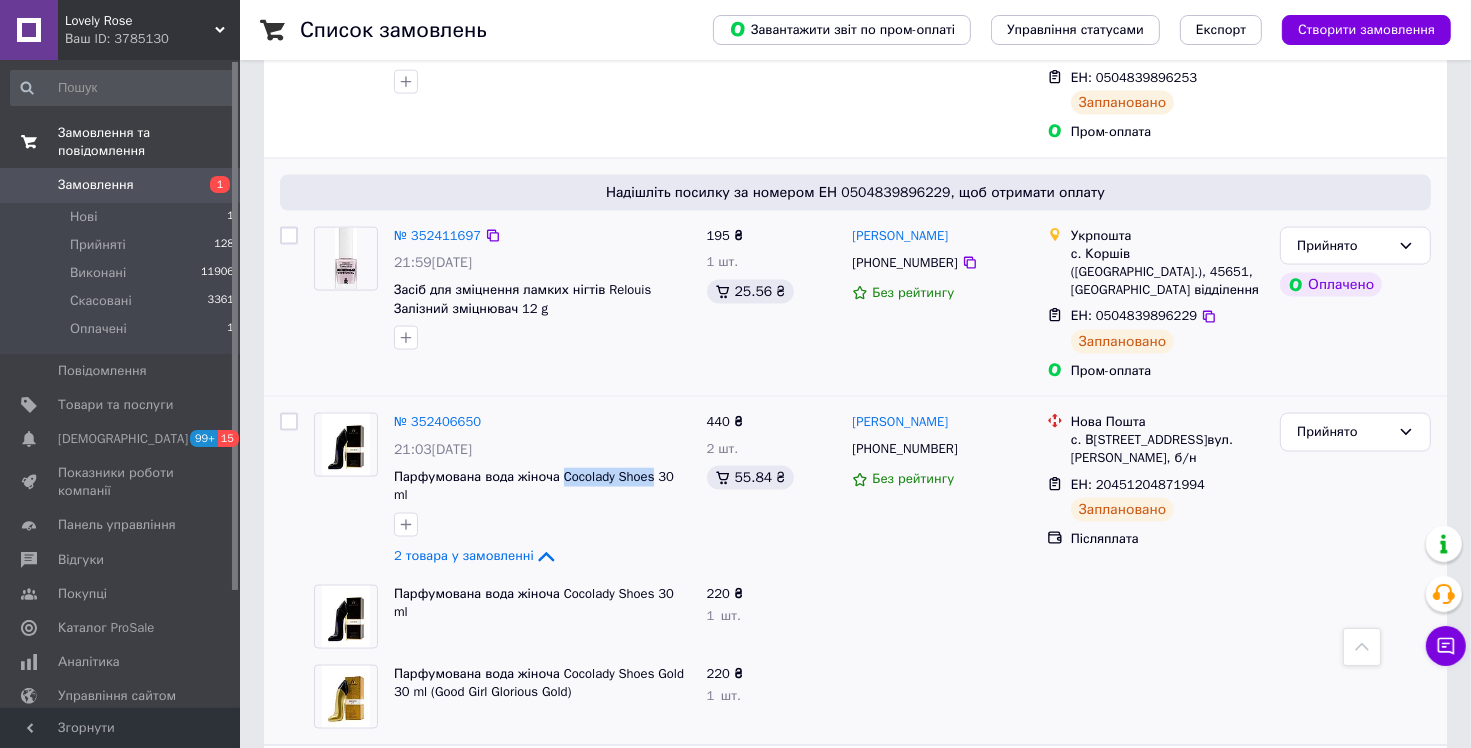 copy on "Cocolady Shoes" 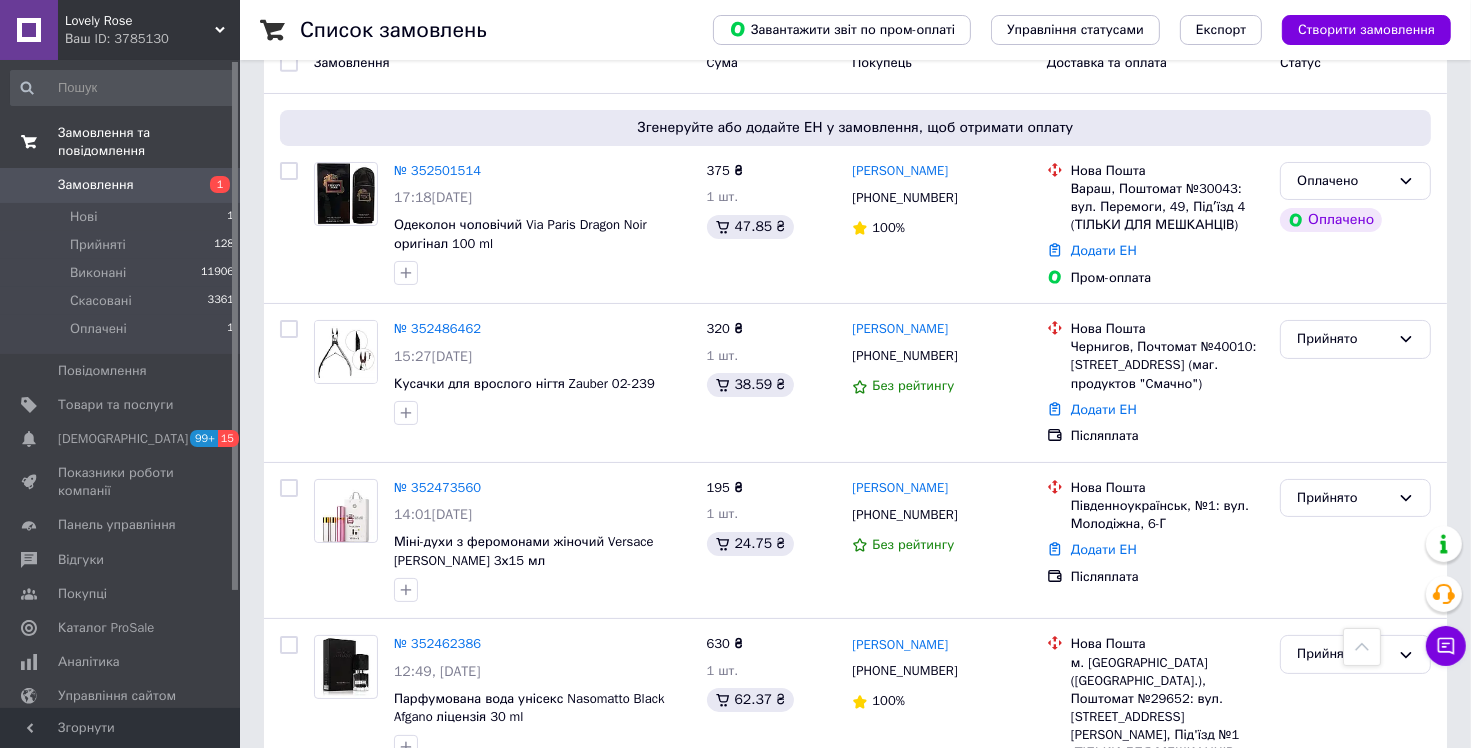 scroll, scrollTop: 0, scrollLeft: 0, axis: both 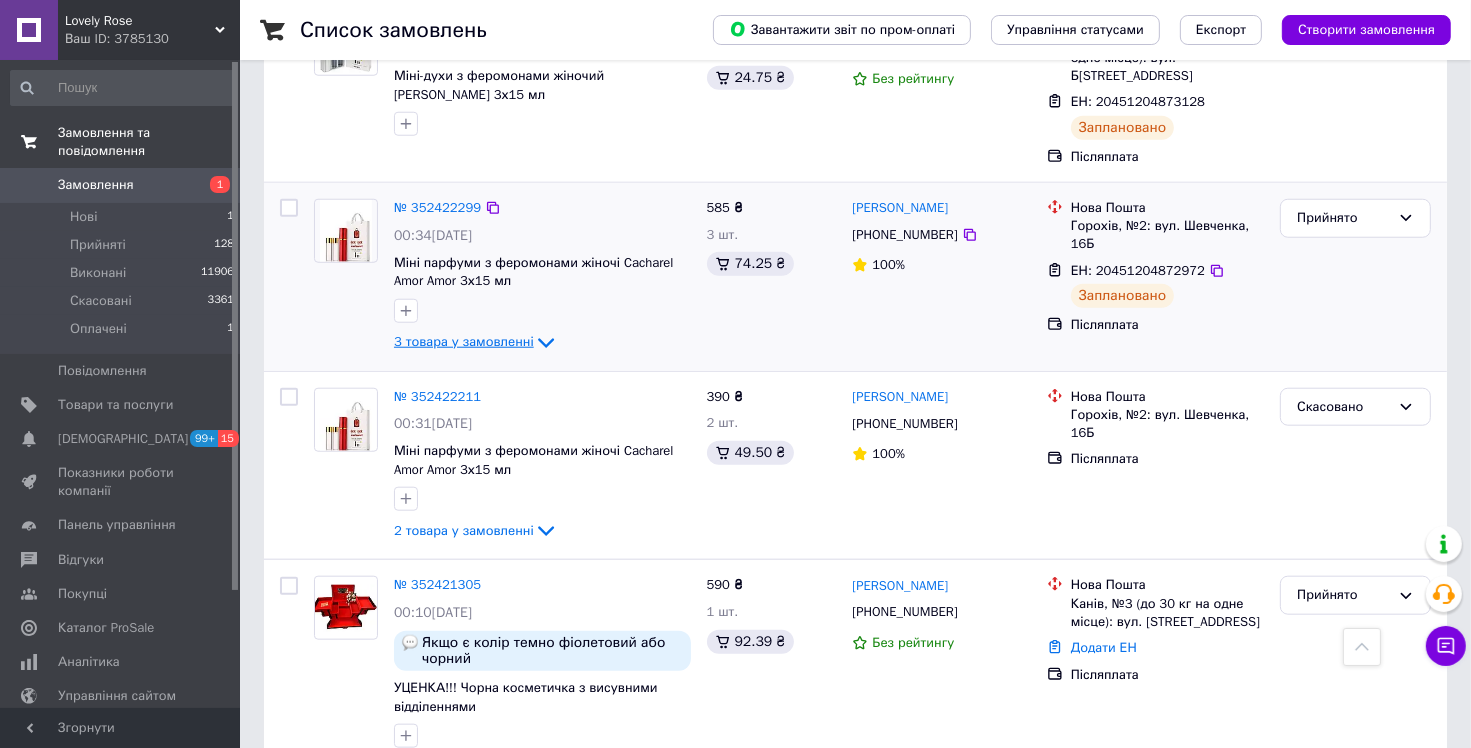 click on "3 товара у замовленні" at bounding box center (464, 341) 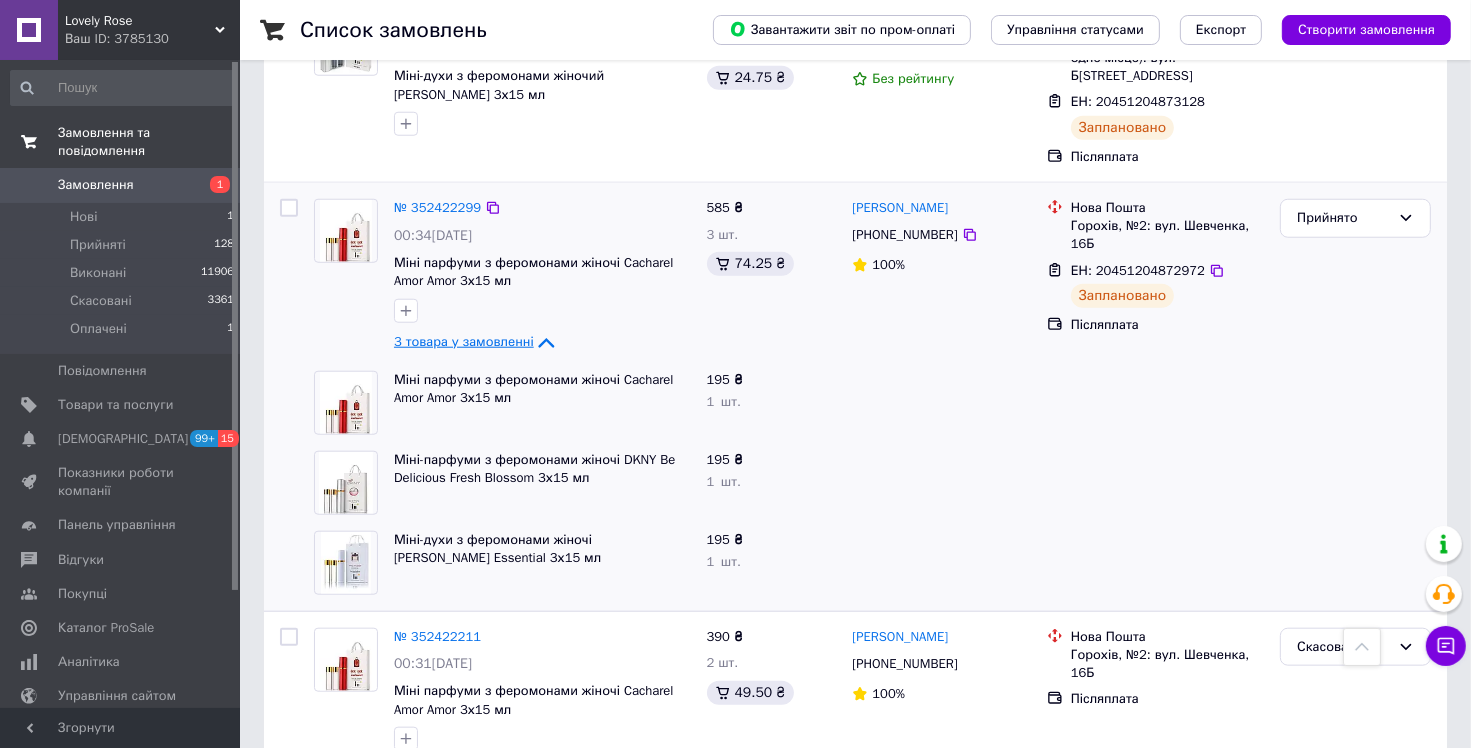 click on "3 товара у замовленні" at bounding box center [464, 341] 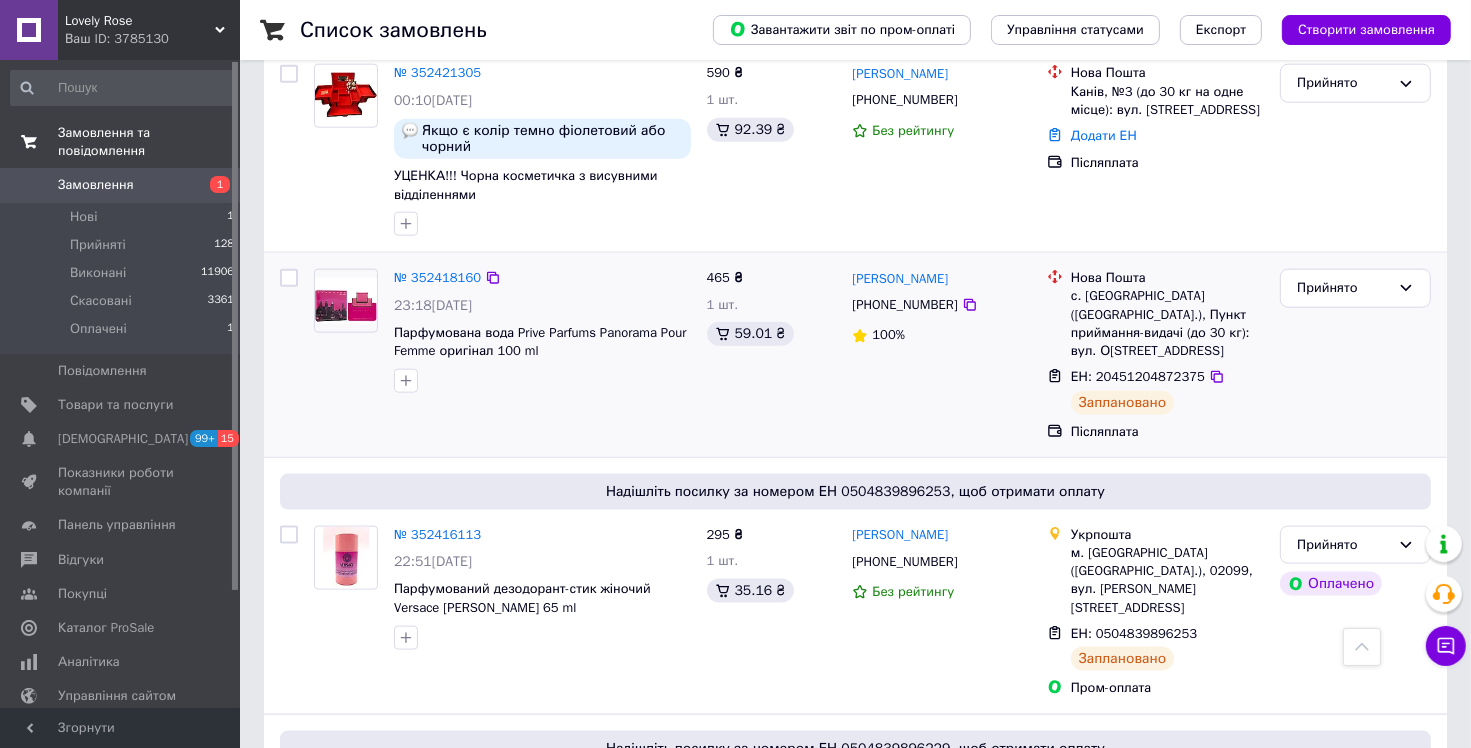 scroll, scrollTop: 2284, scrollLeft: 0, axis: vertical 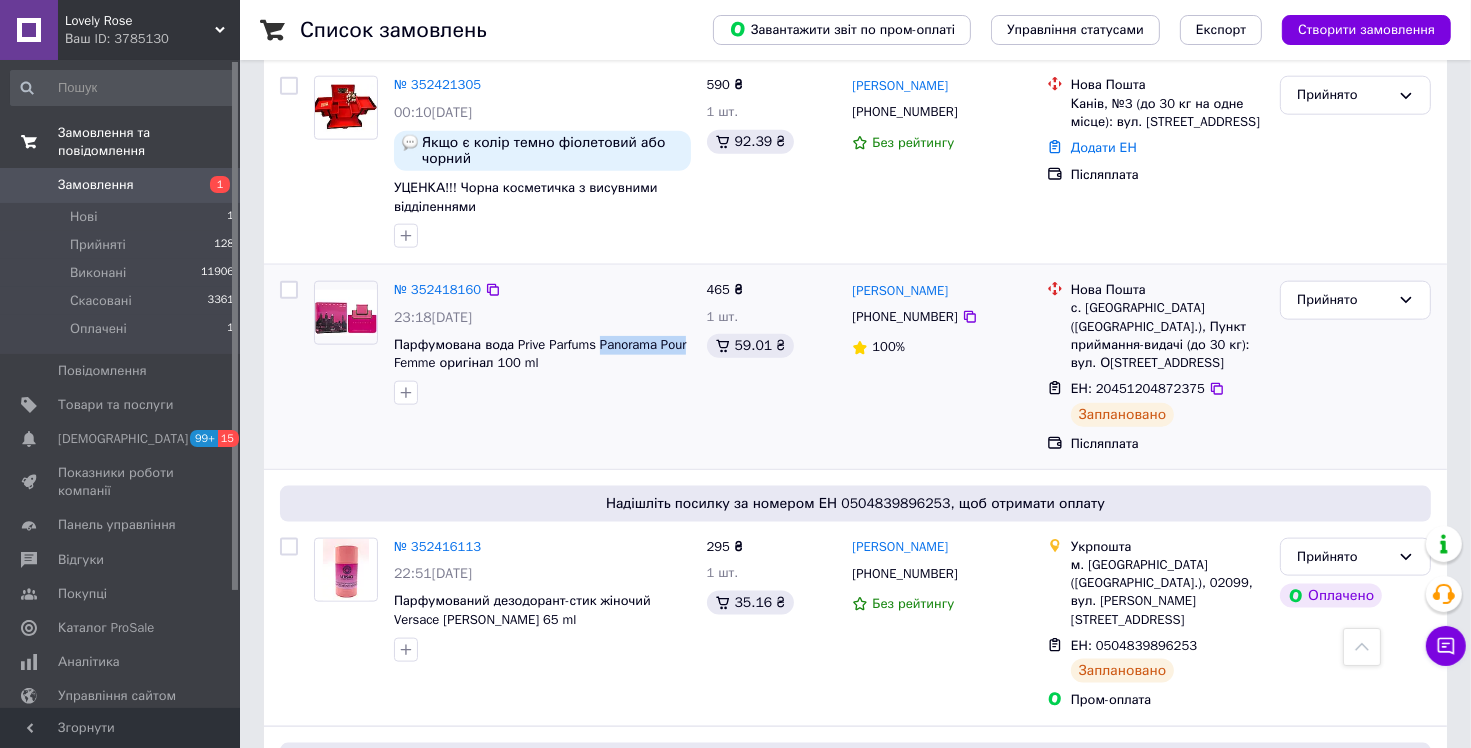 drag, startPoint x: 594, startPoint y: 272, endPoint x: 684, endPoint y: 273, distance: 90.005554 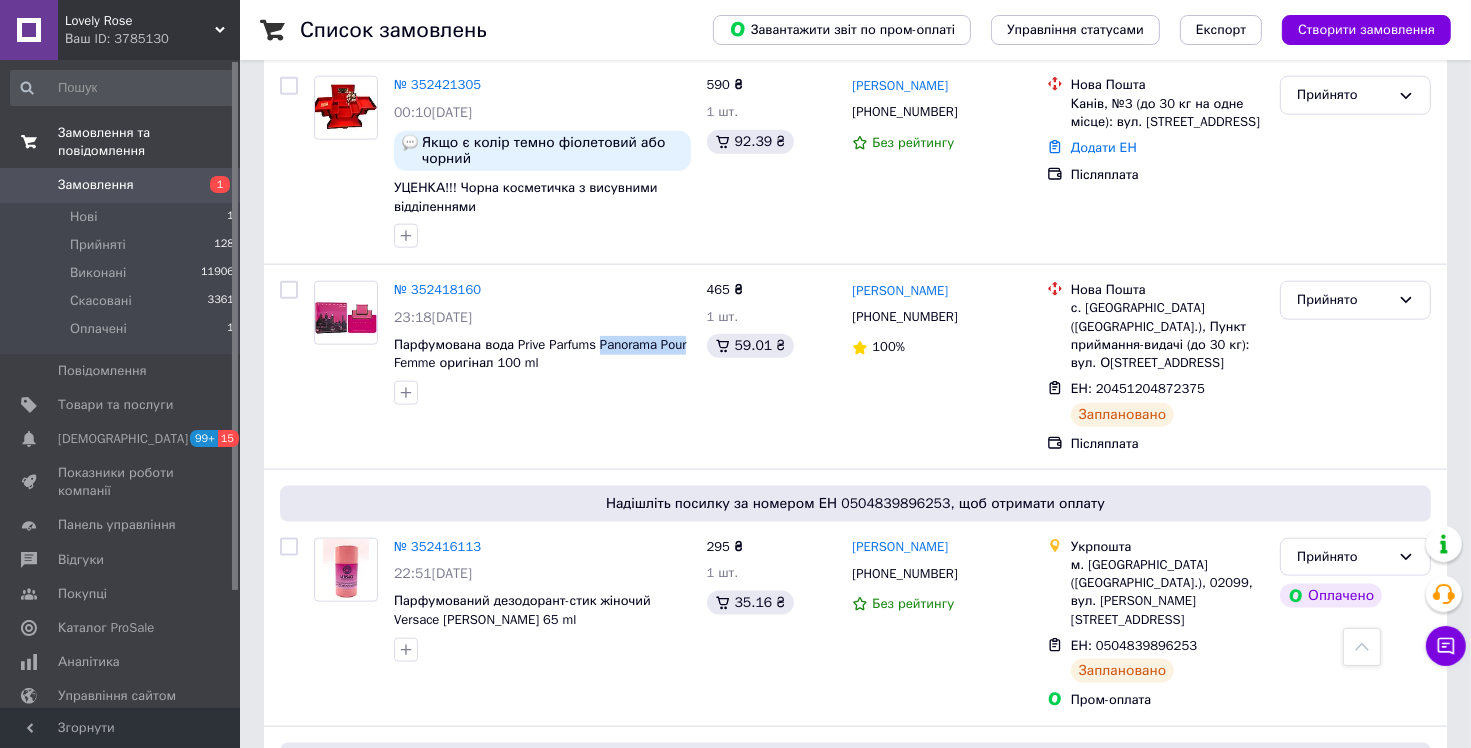copy on "Panorama Pour" 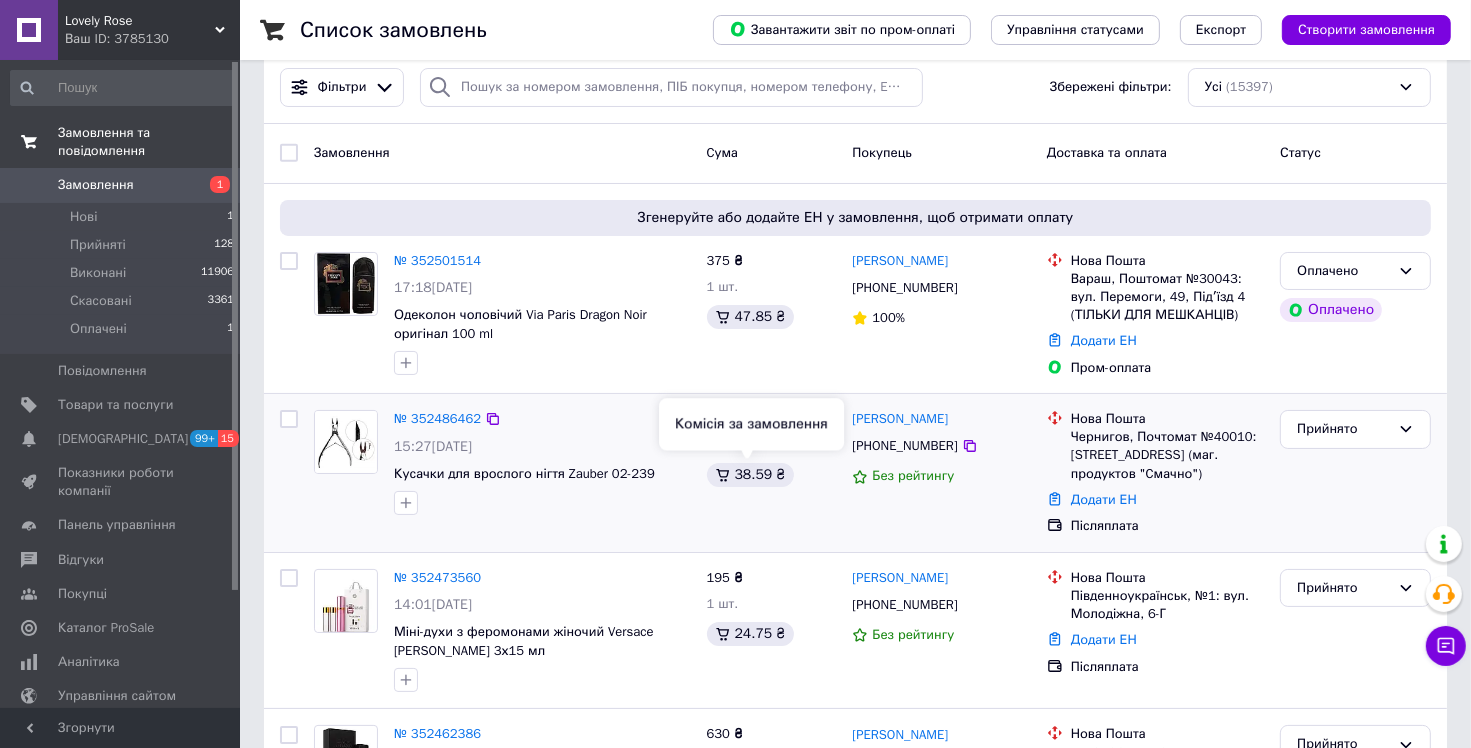 scroll, scrollTop: 0, scrollLeft: 0, axis: both 